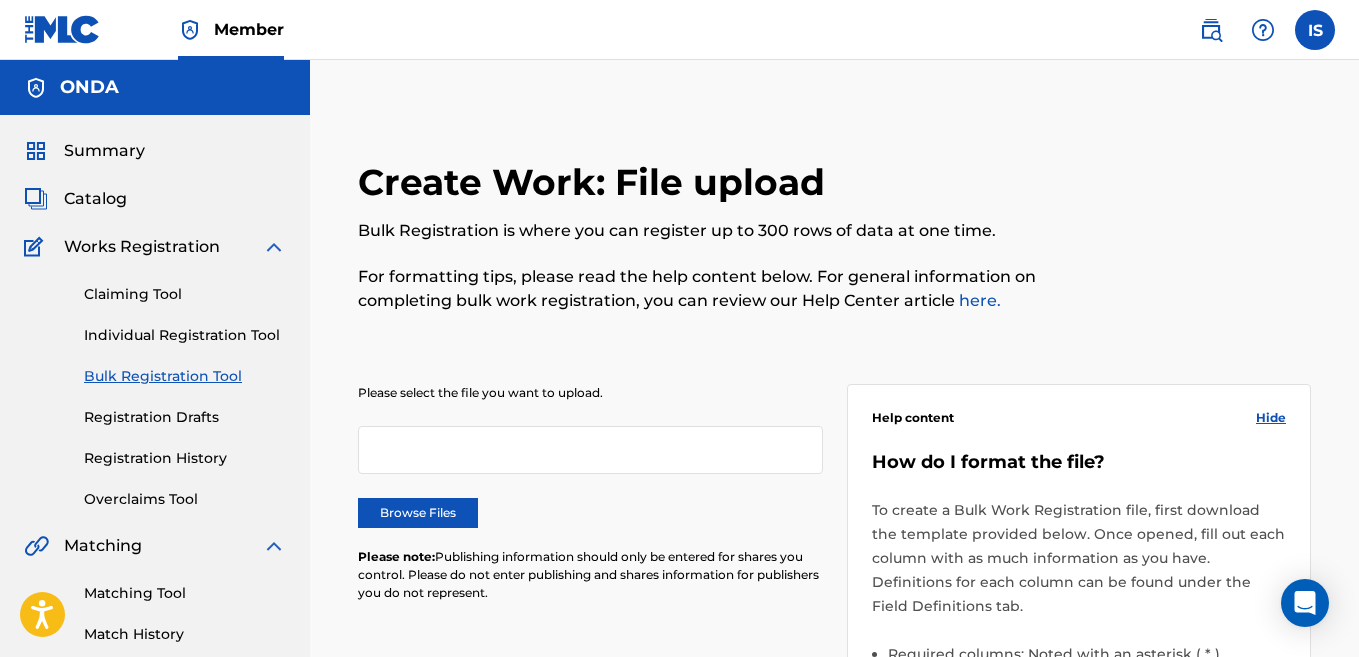 drag, startPoint x: 0, startPoint y: 0, endPoint x: 438, endPoint y: 518, distance: 678.3568 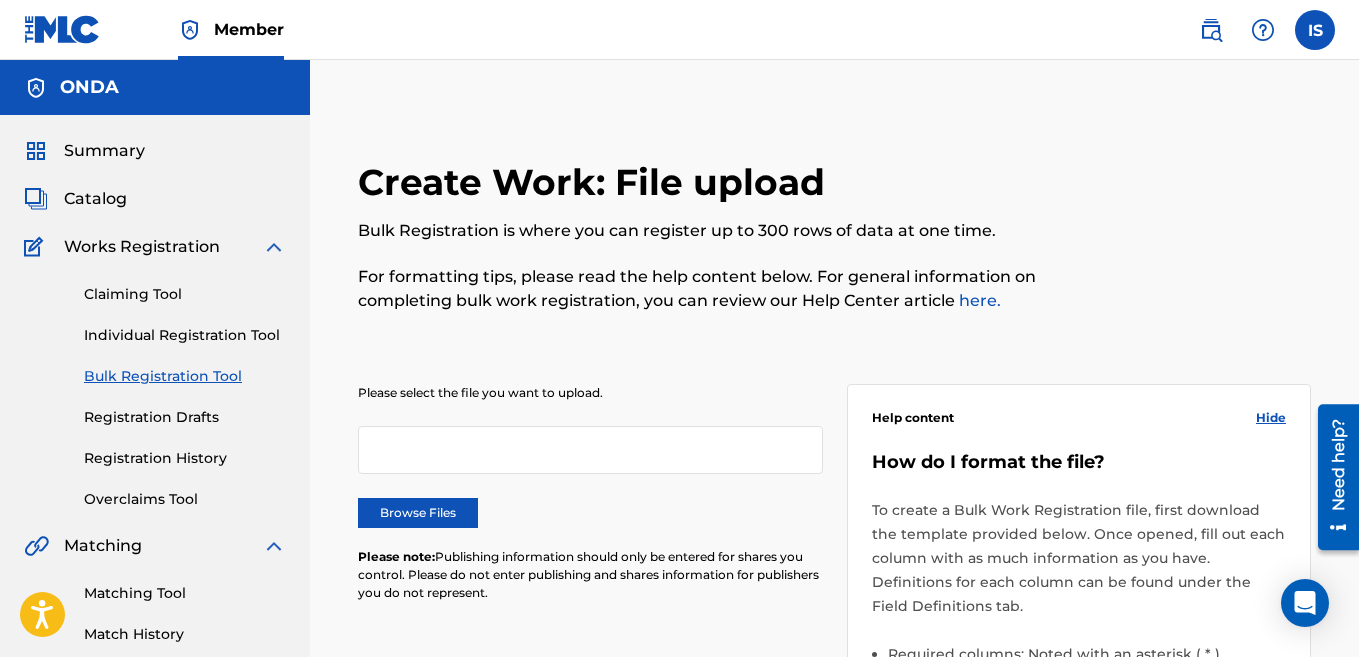 scroll, scrollTop: 0, scrollLeft: 0, axis: both 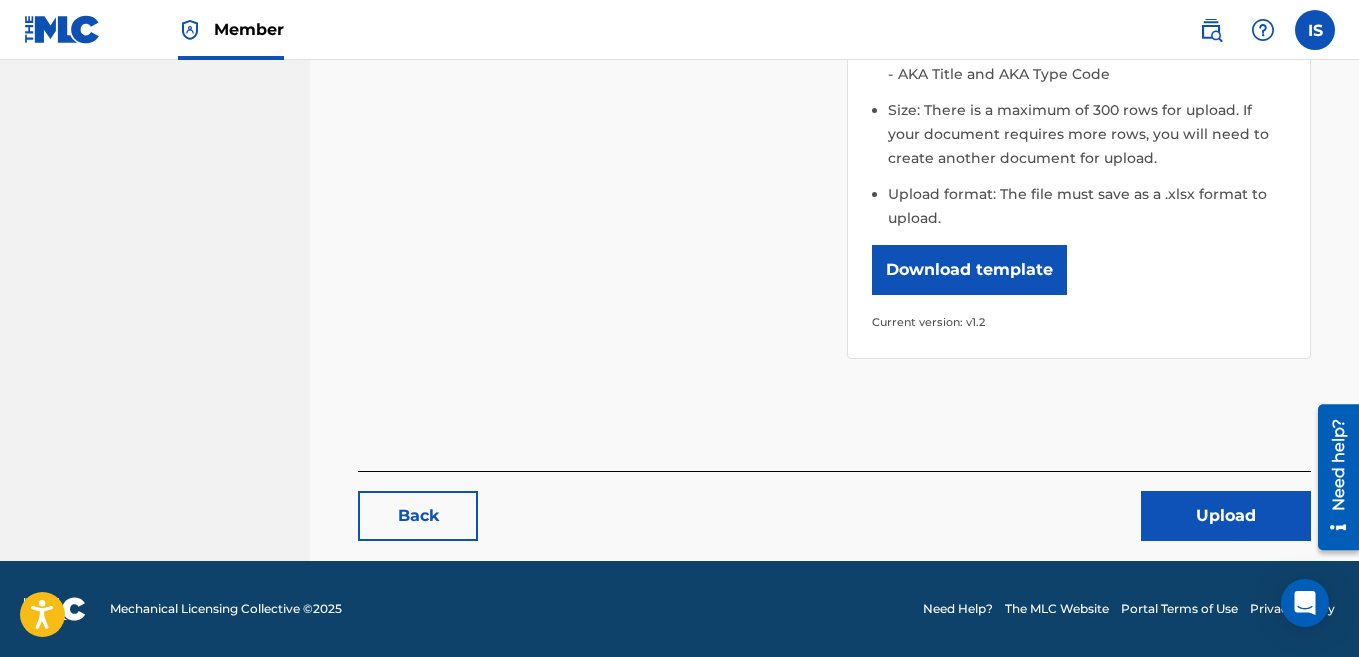 click on "Upload" at bounding box center (1226, 516) 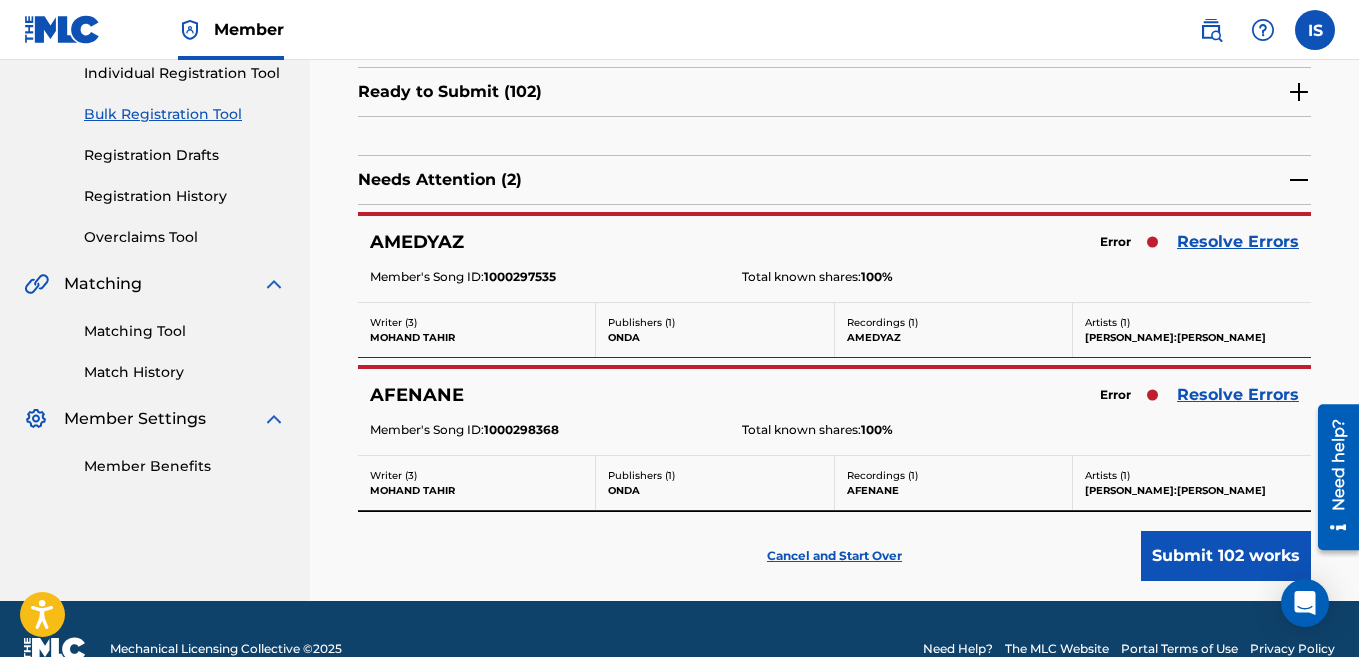 scroll, scrollTop: 302, scrollLeft: 0, axis: vertical 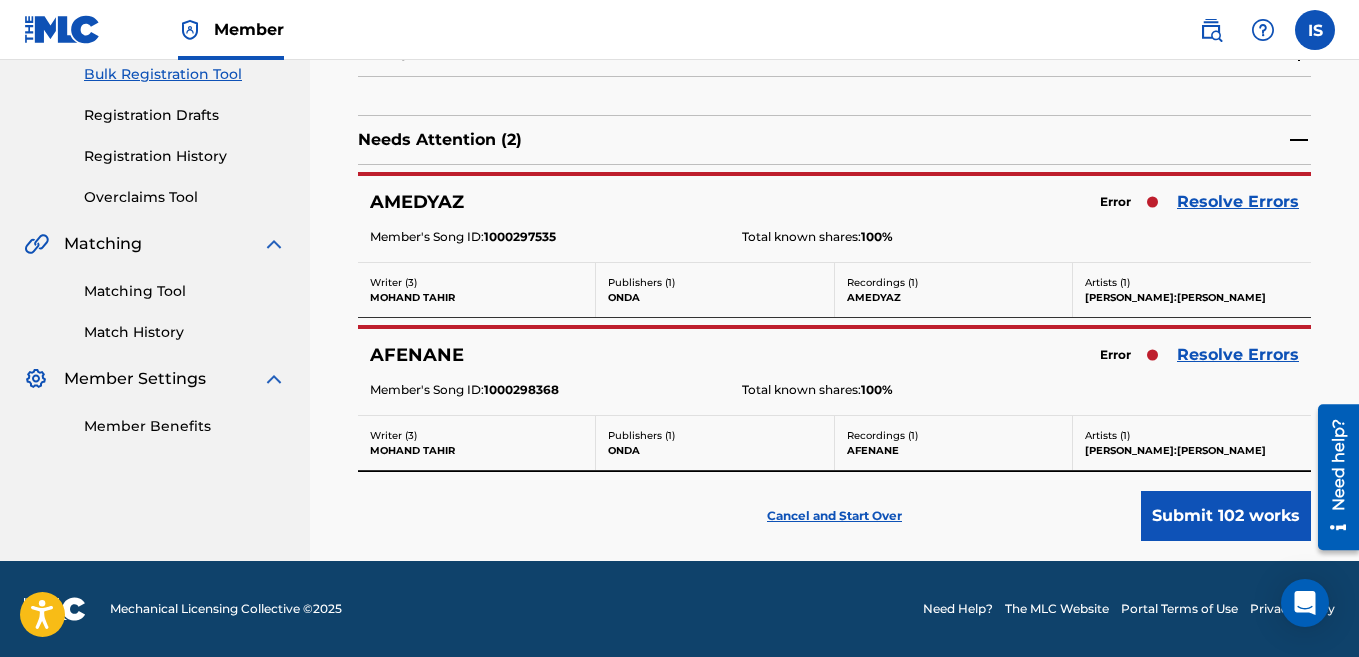 click on "Resolve Errors" at bounding box center [1238, 202] 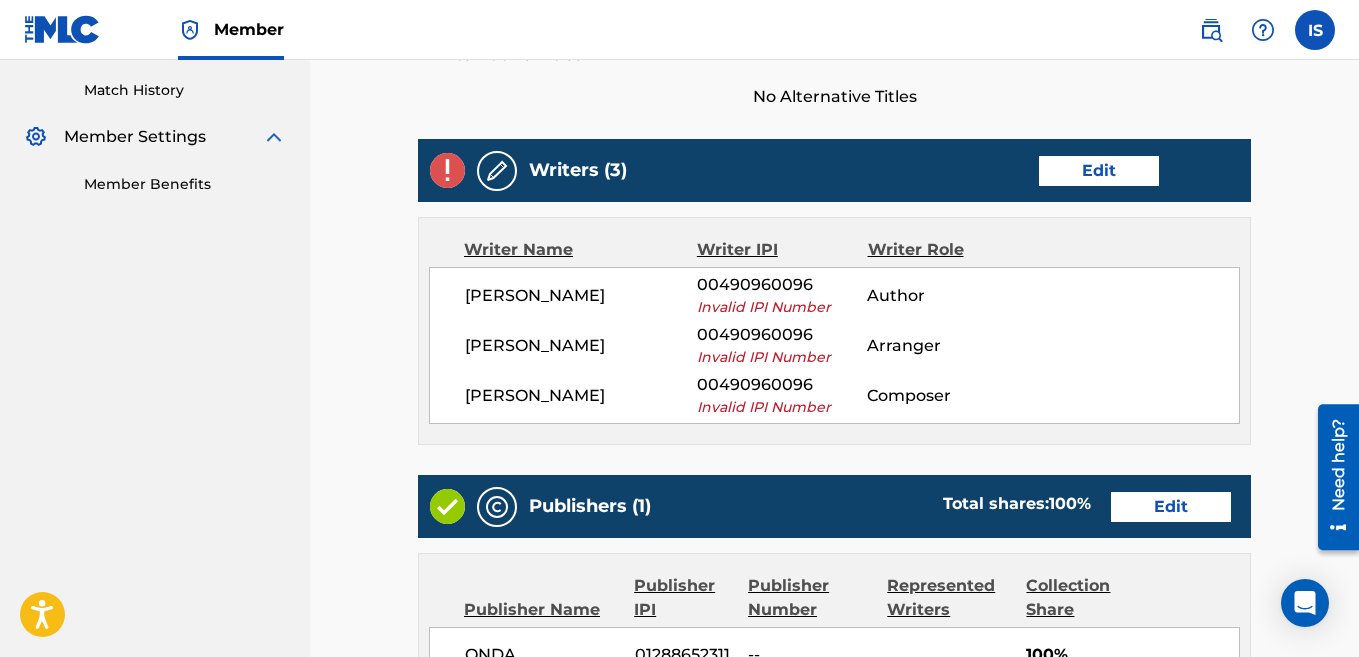 scroll, scrollTop: 543, scrollLeft: 0, axis: vertical 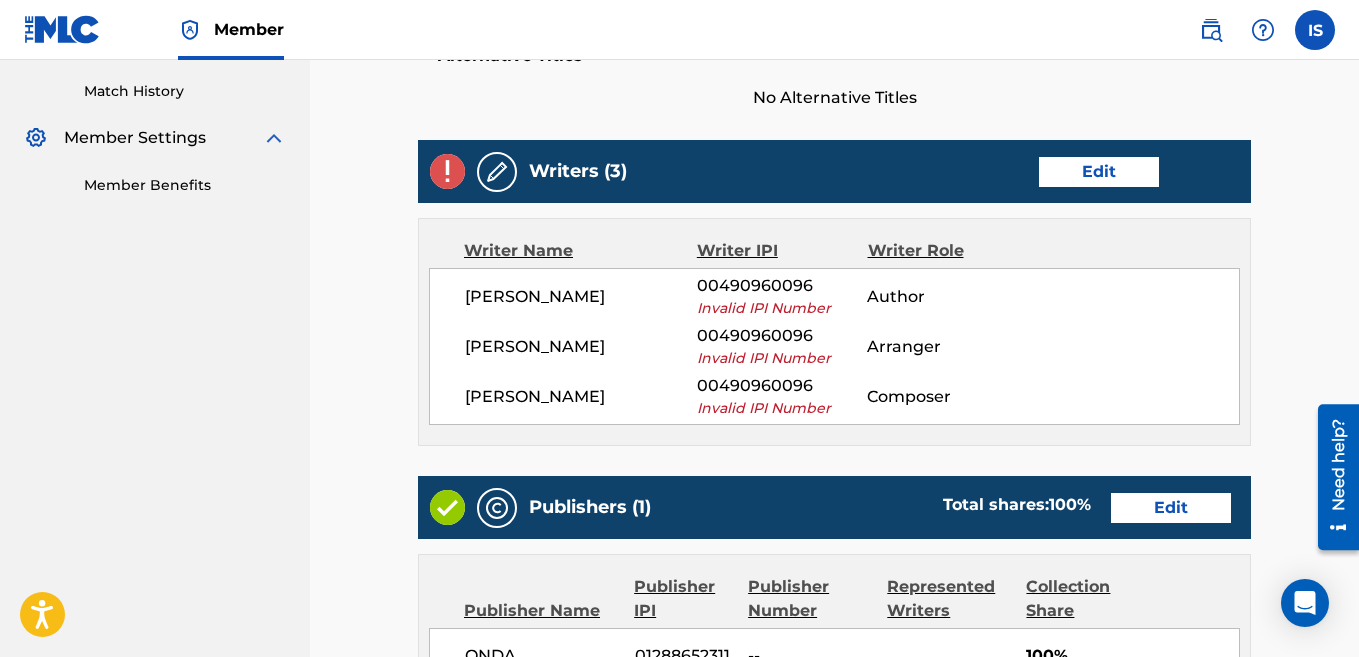 click on "[PERSON_NAME]" at bounding box center (581, 297) 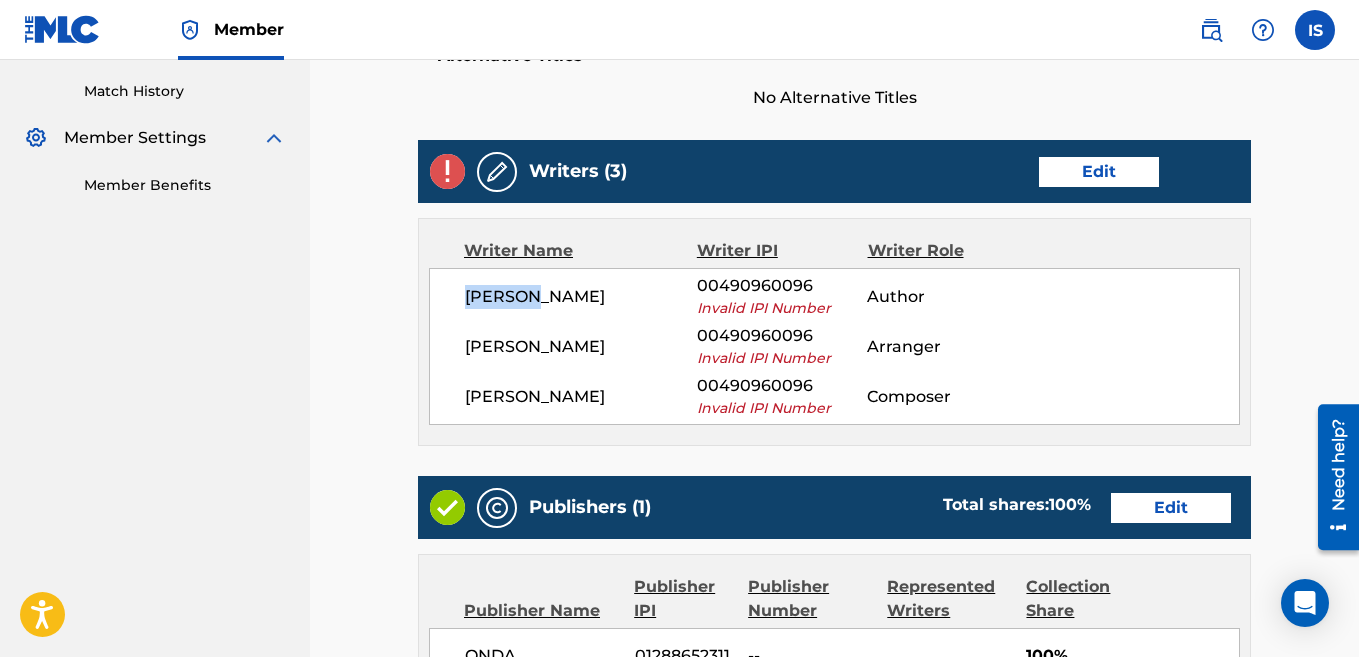 click on "[PERSON_NAME]" at bounding box center (581, 297) 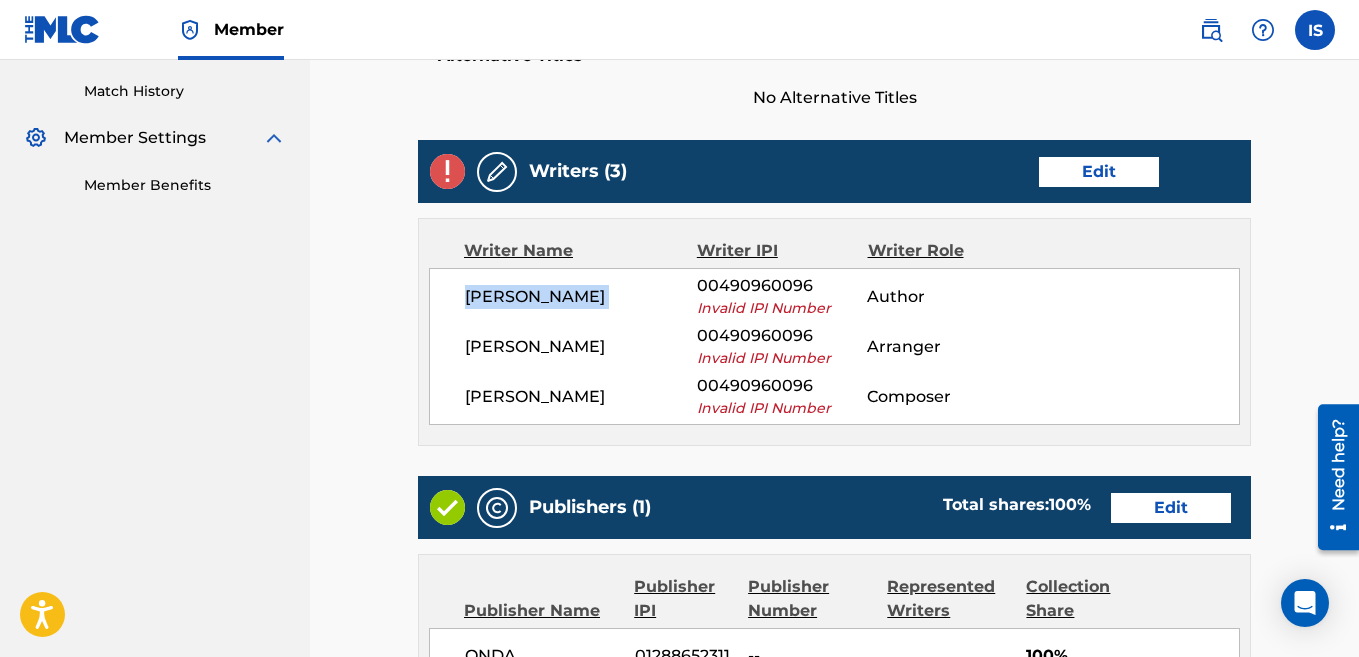 click on "[PERSON_NAME]" at bounding box center [581, 297] 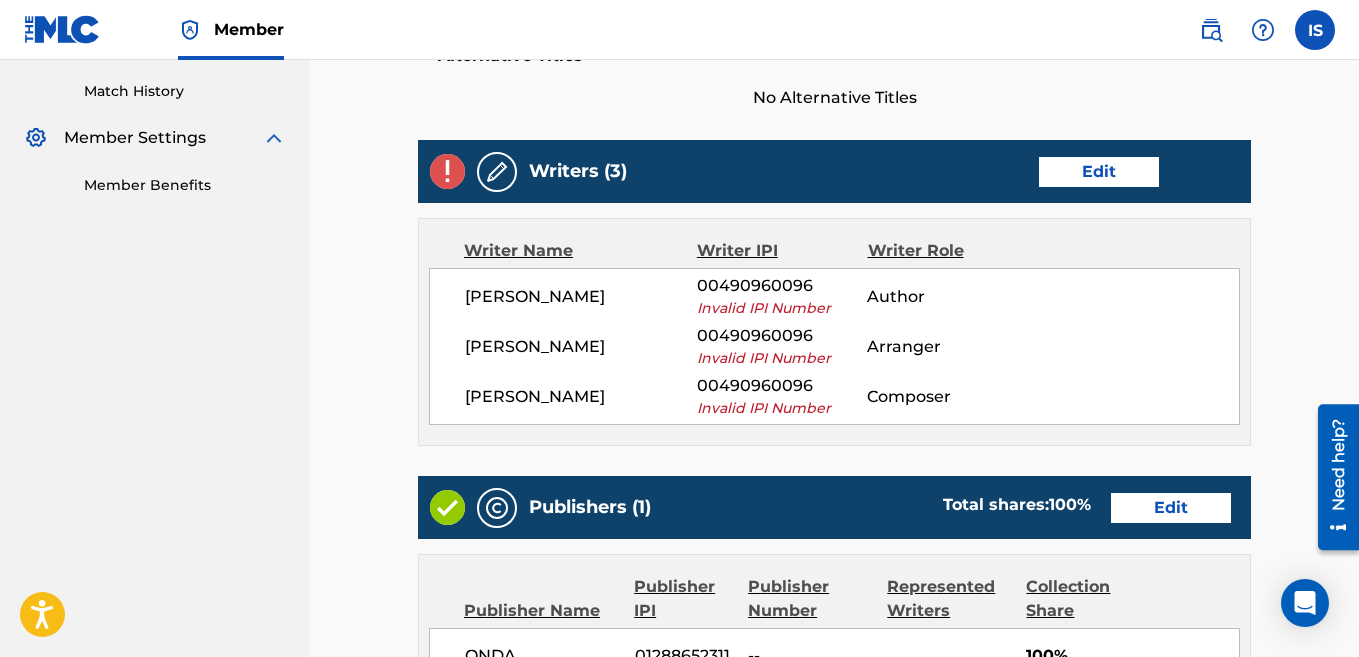 click on "Writers   (3) Edit" at bounding box center (834, 171) 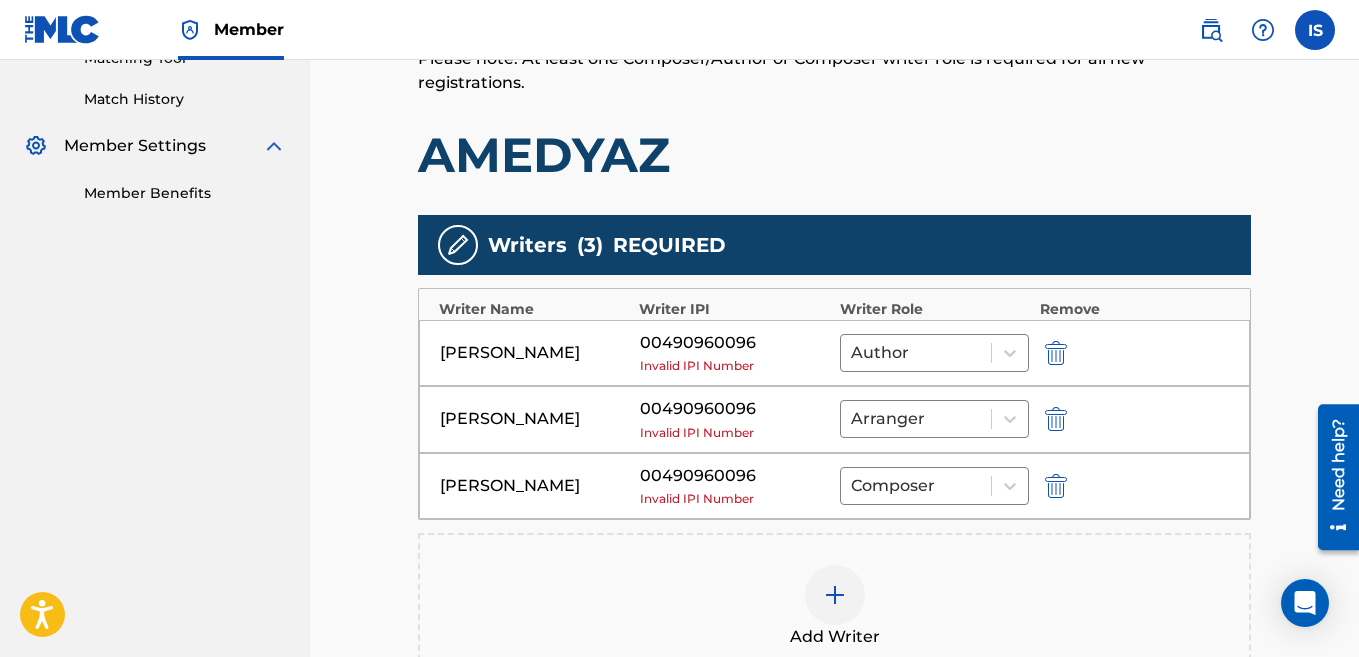scroll, scrollTop: 539, scrollLeft: 0, axis: vertical 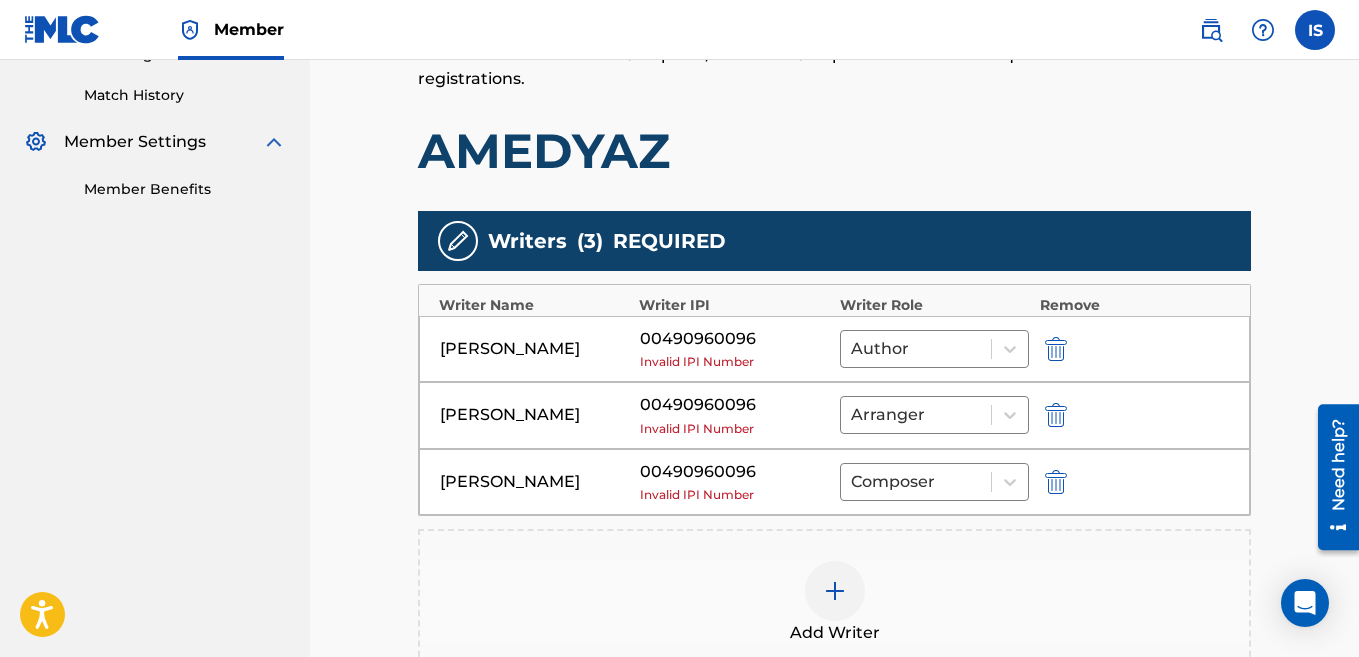 click at bounding box center [1056, 349] 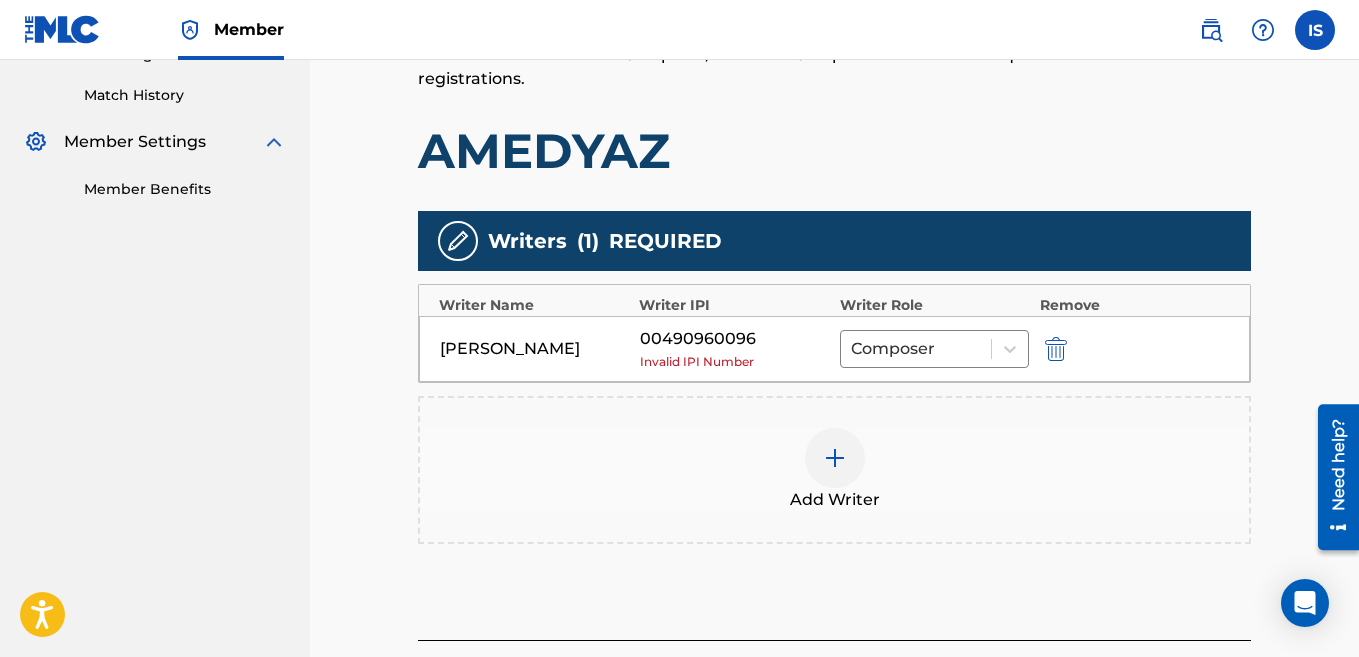 click at bounding box center (1056, 349) 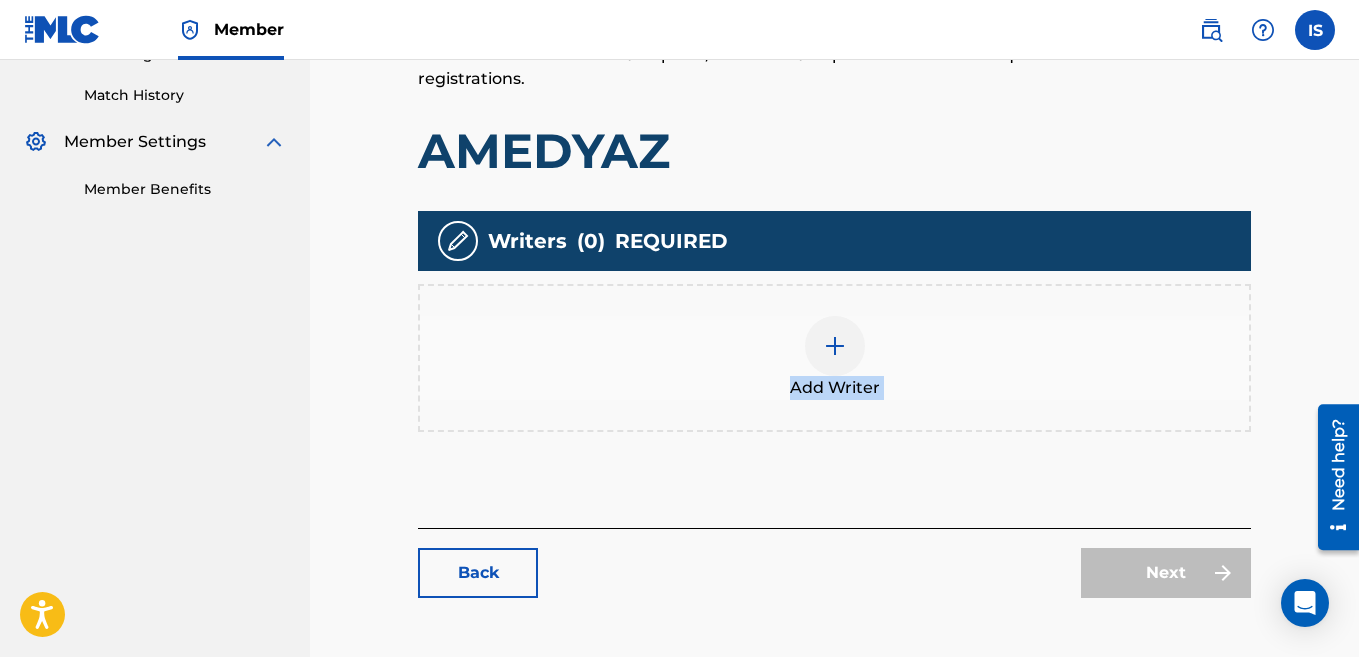 click on "Add Writer" at bounding box center (834, 358) 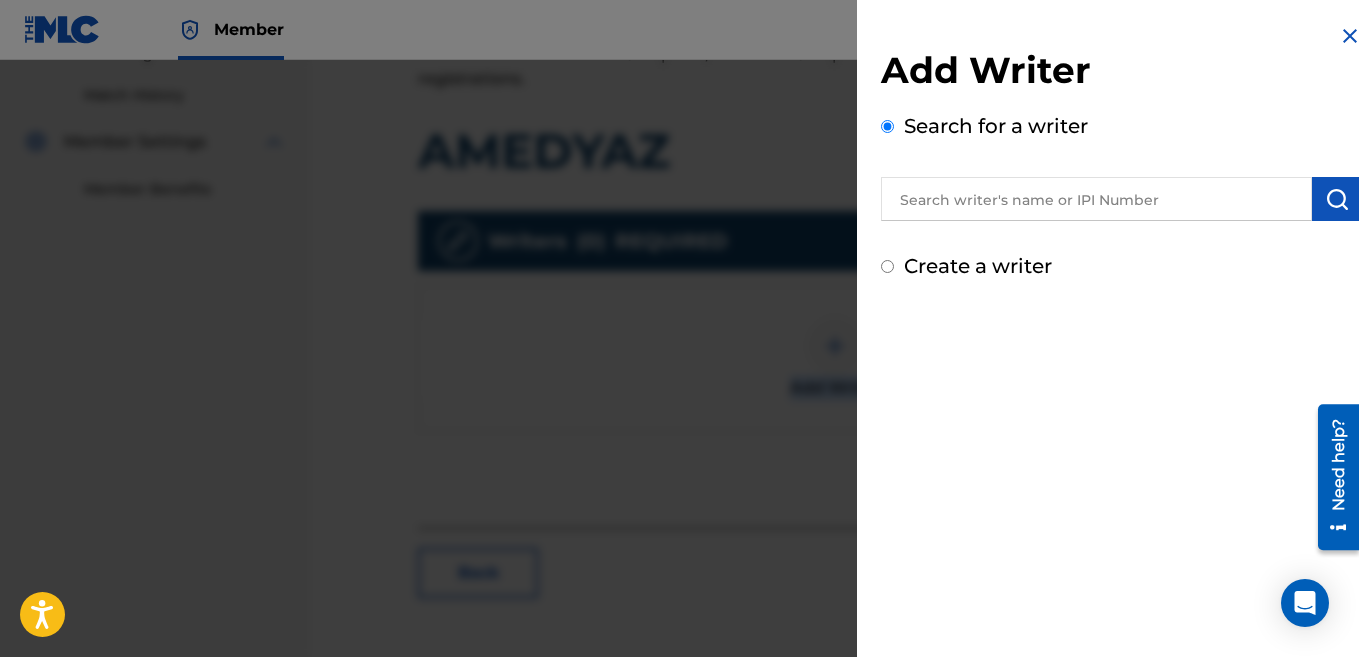 click at bounding box center [1096, 199] 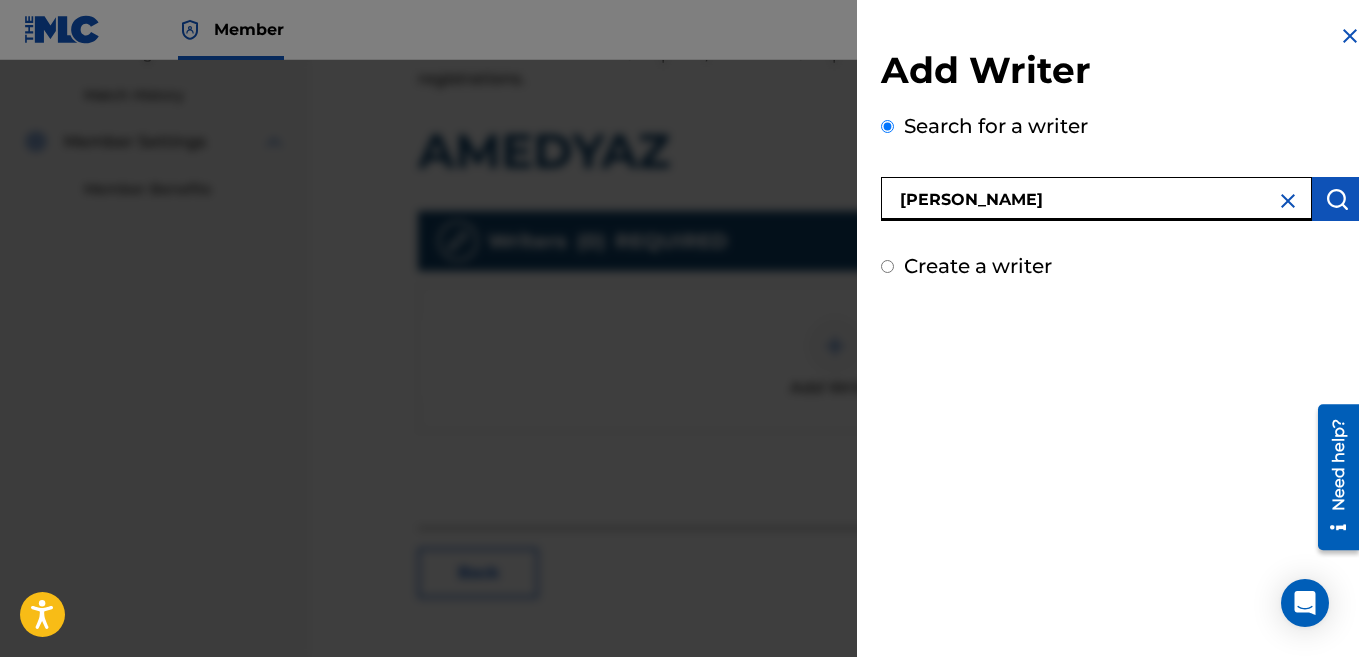 type on "[PERSON_NAME]" 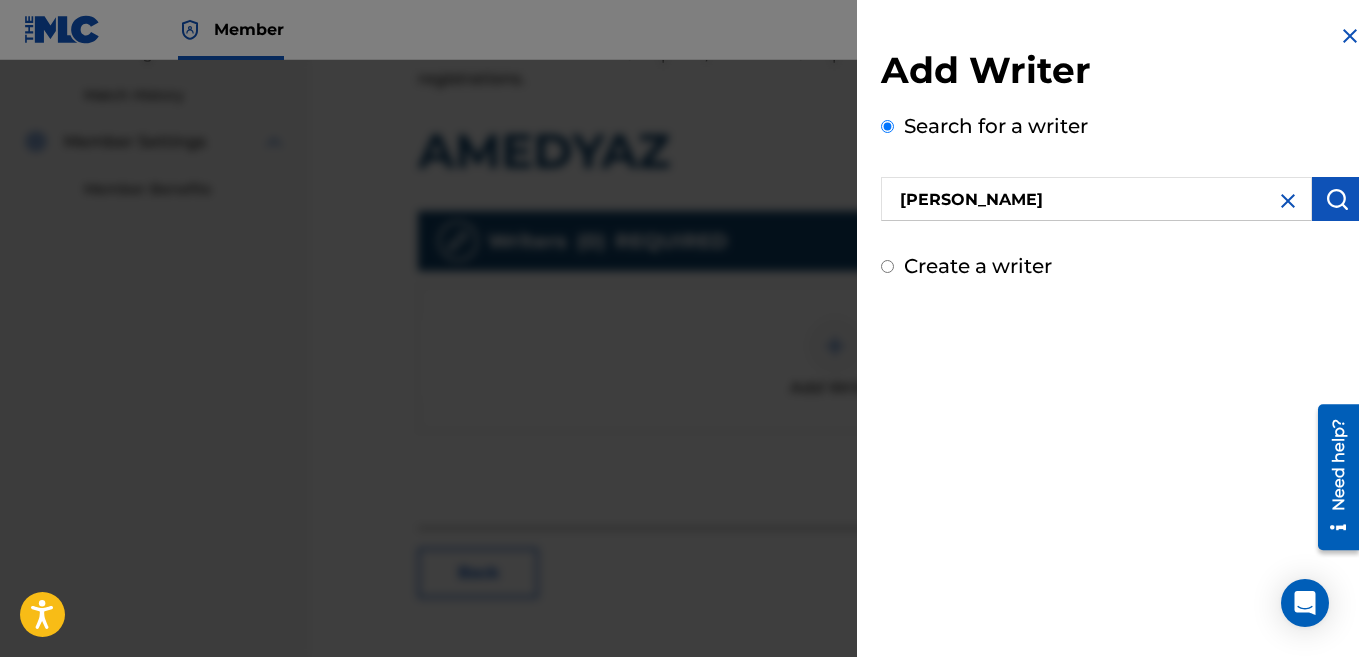 click at bounding box center [1337, 199] 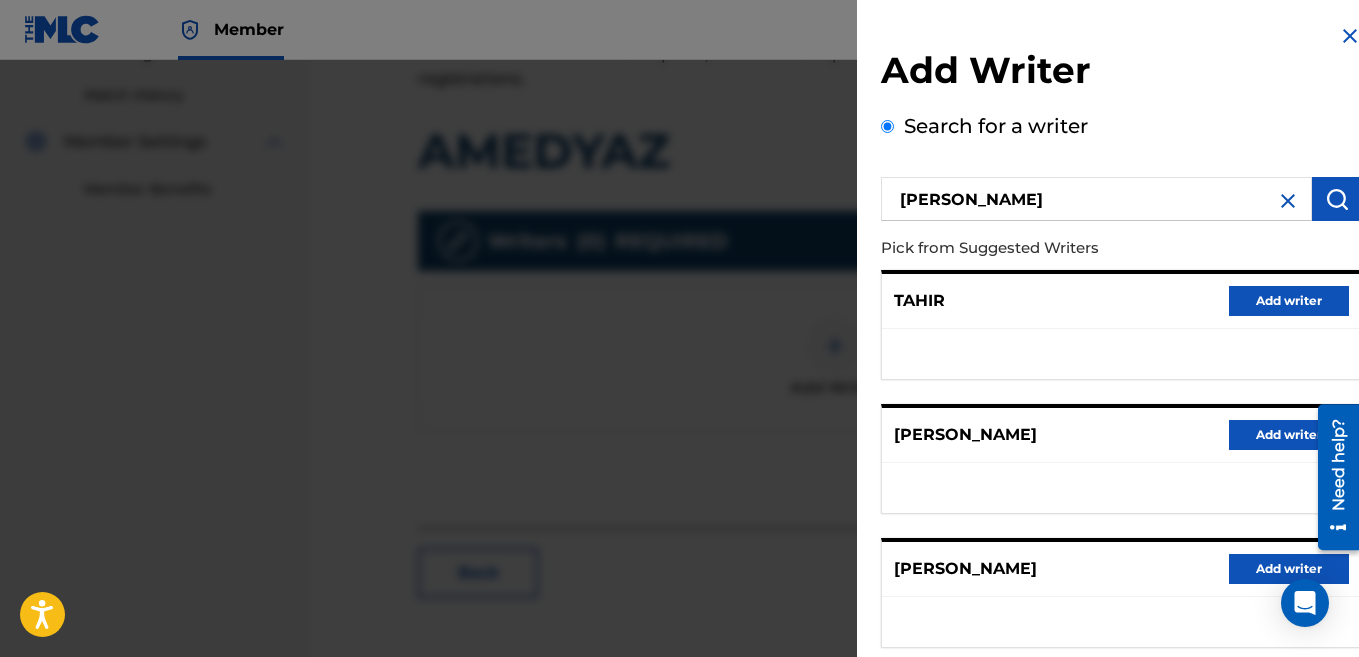 scroll, scrollTop: 385, scrollLeft: 0, axis: vertical 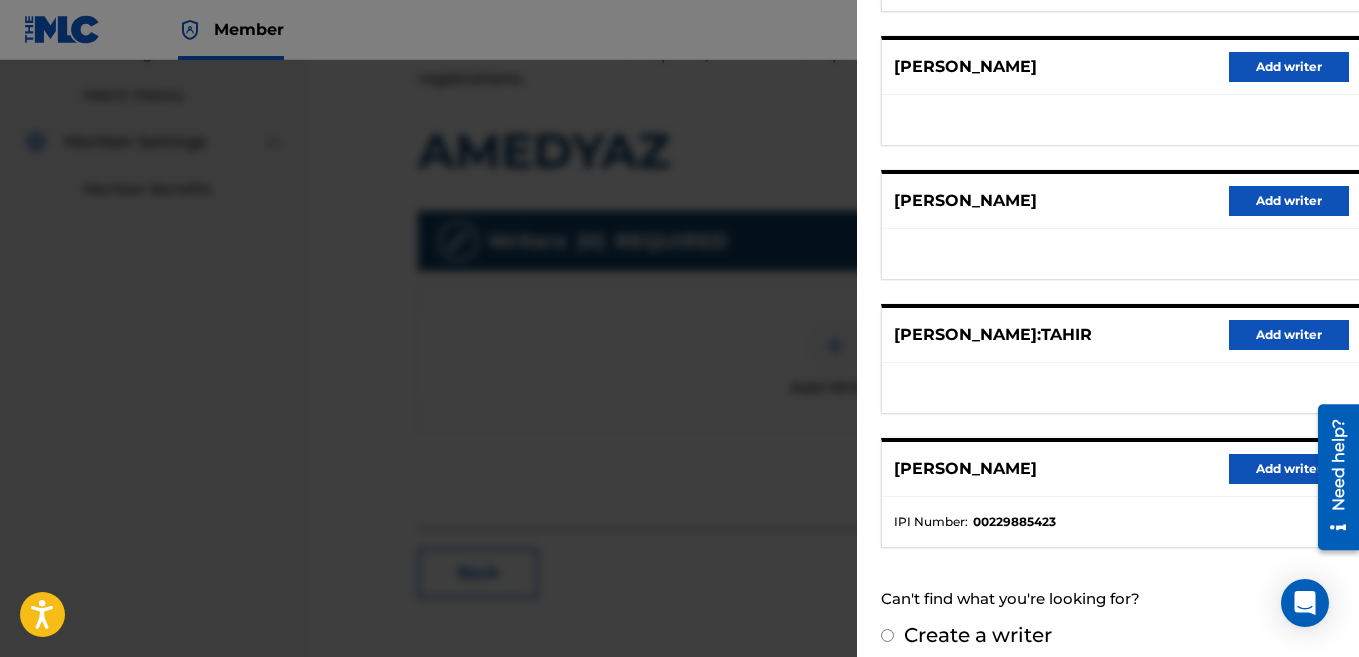 click on "Add writer" at bounding box center (1289, 201) 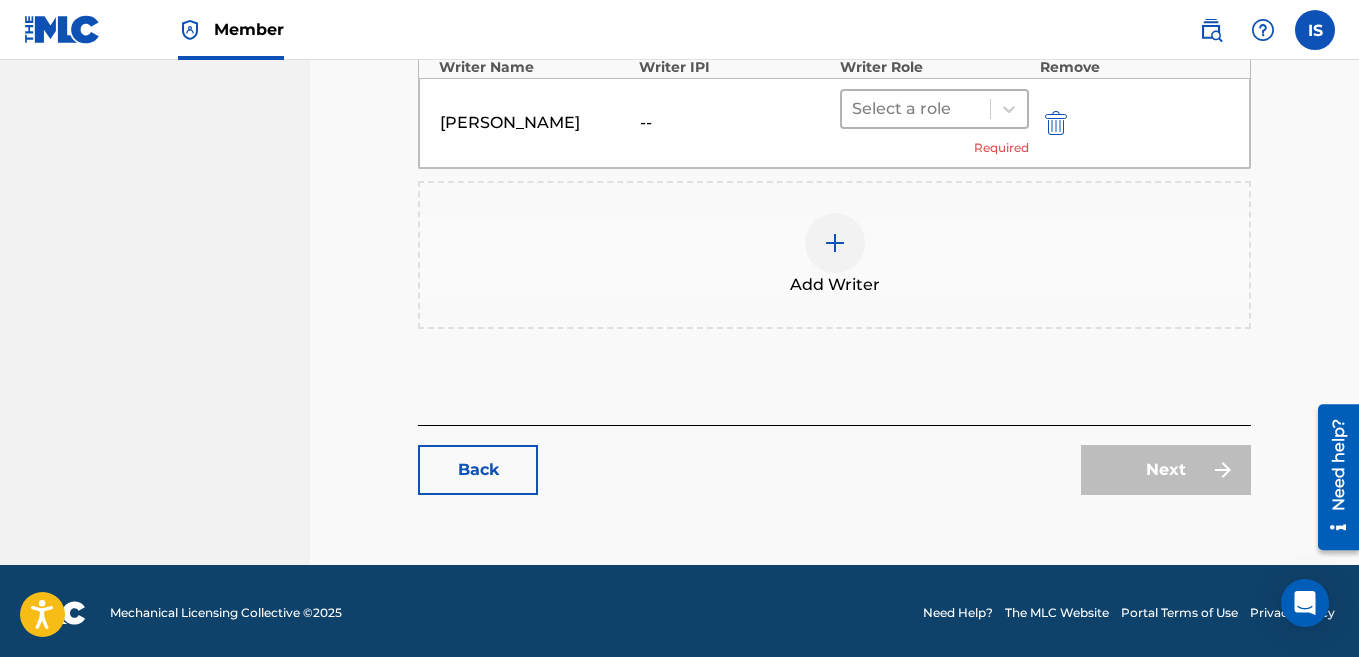scroll, scrollTop: 781, scrollLeft: 0, axis: vertical 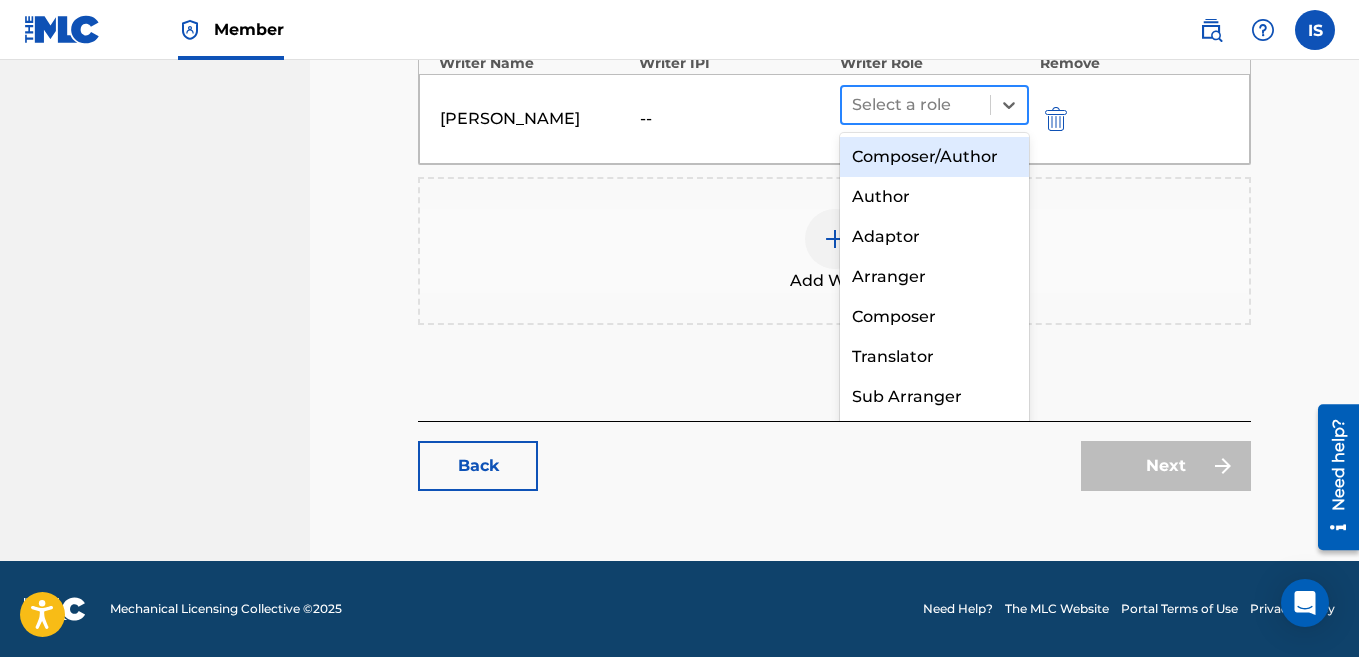 click at bounding box center (916, 105) 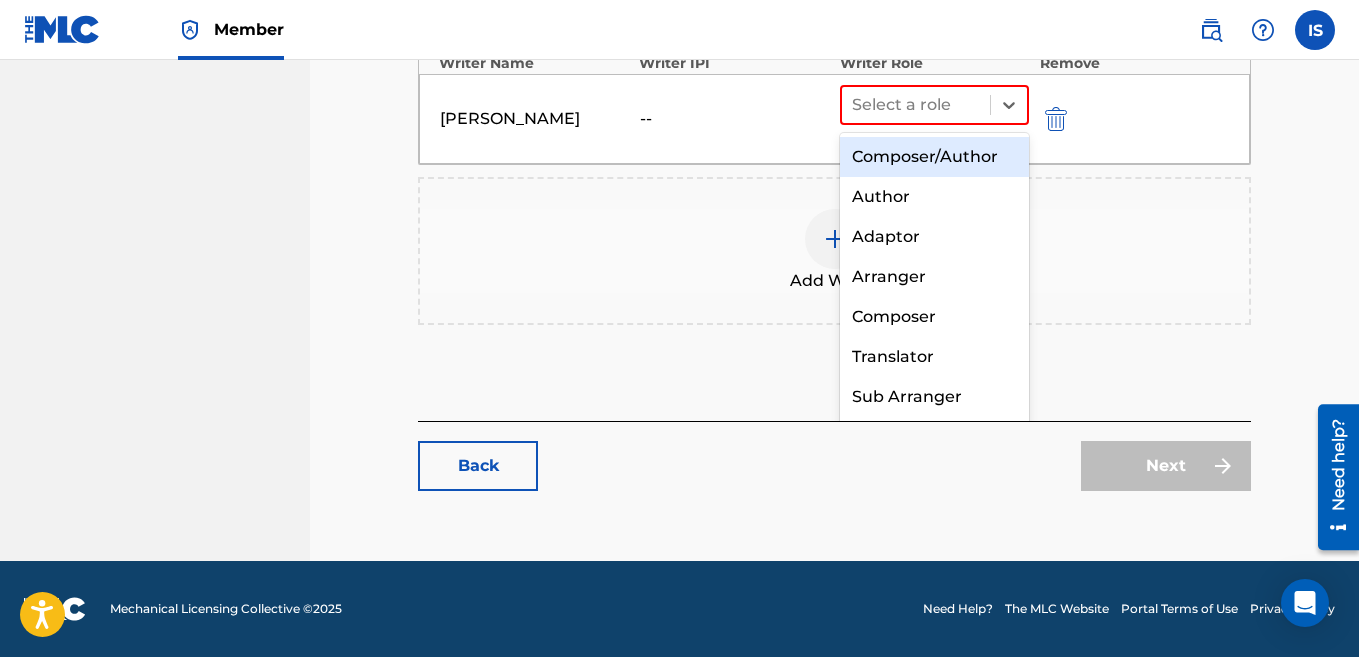 click on "Composer/Author" at bounding box center (935, 157) 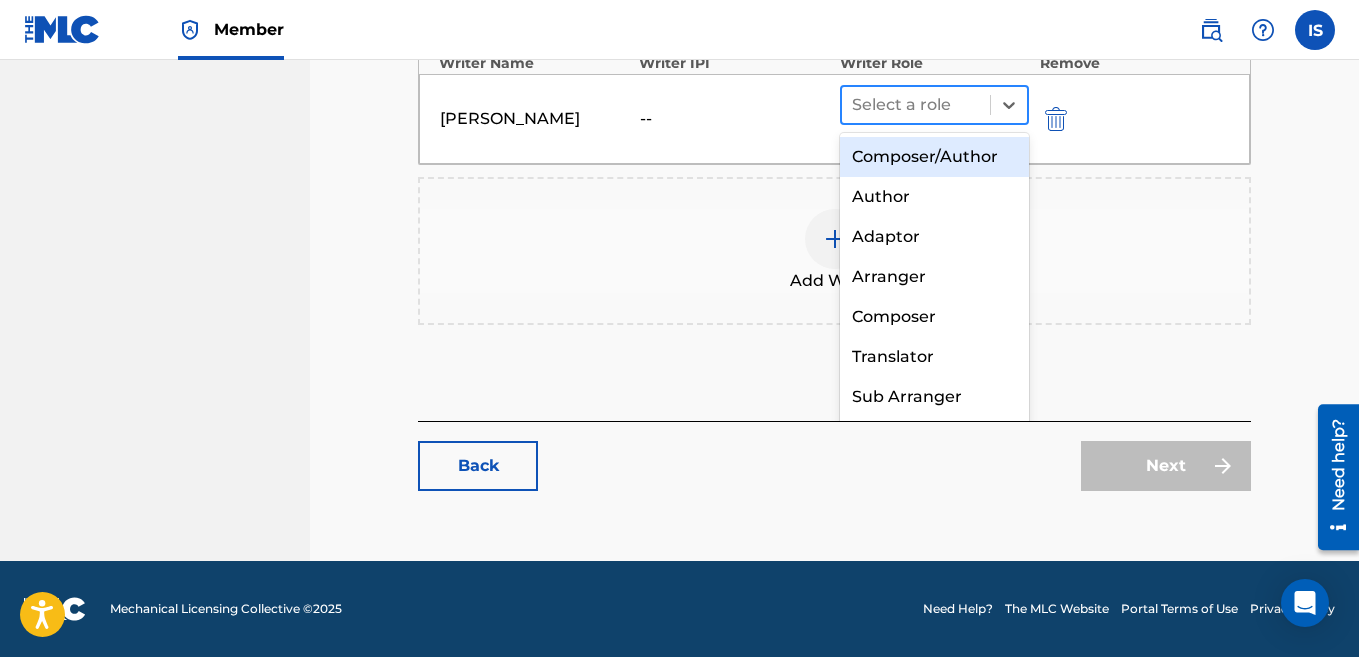 scroll, scrollTop: 751, scrollLeft: 0, axis: vertical 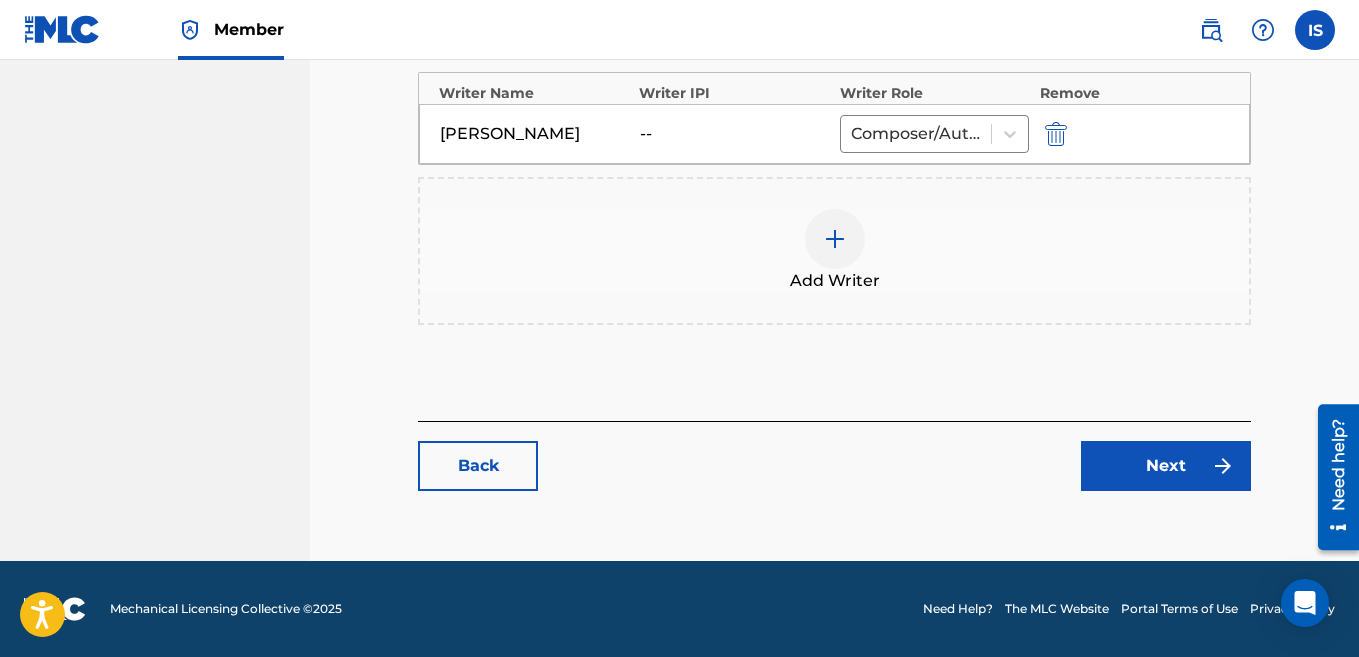 click on "Next" at bounding box center (1166, 466) 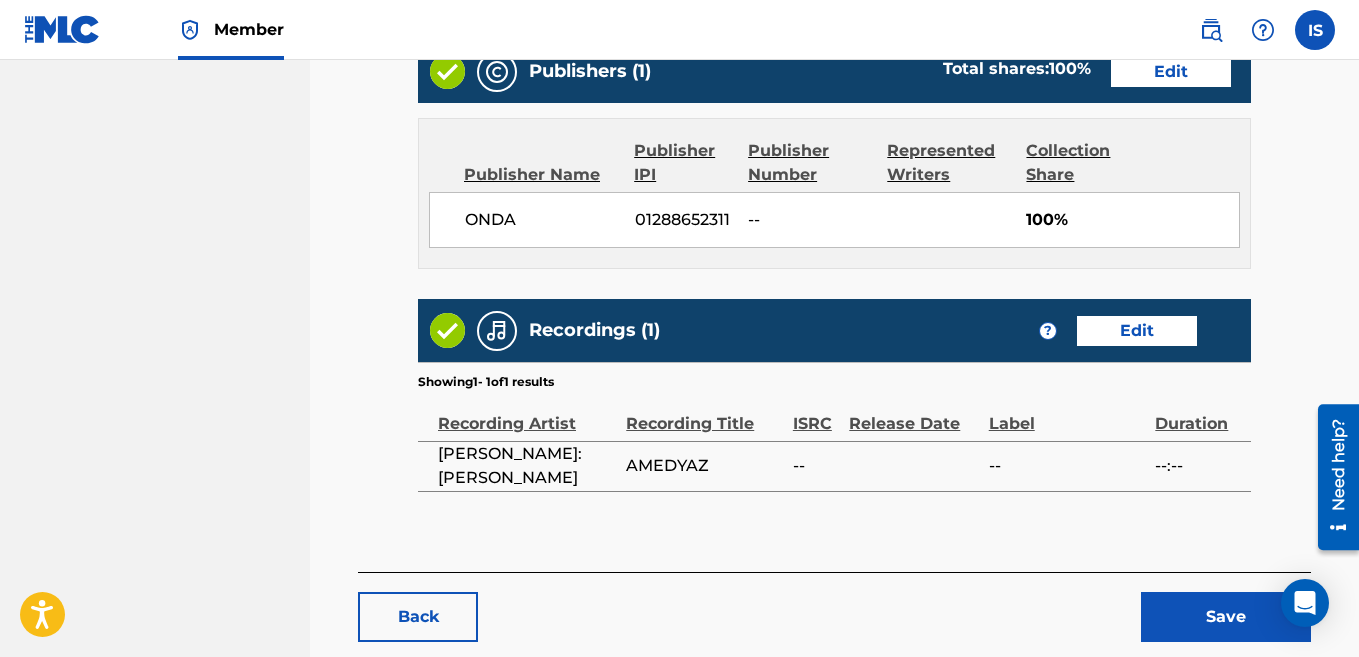 scroll, scrollTop: 973, scrollLeft: 0, axis: vertical 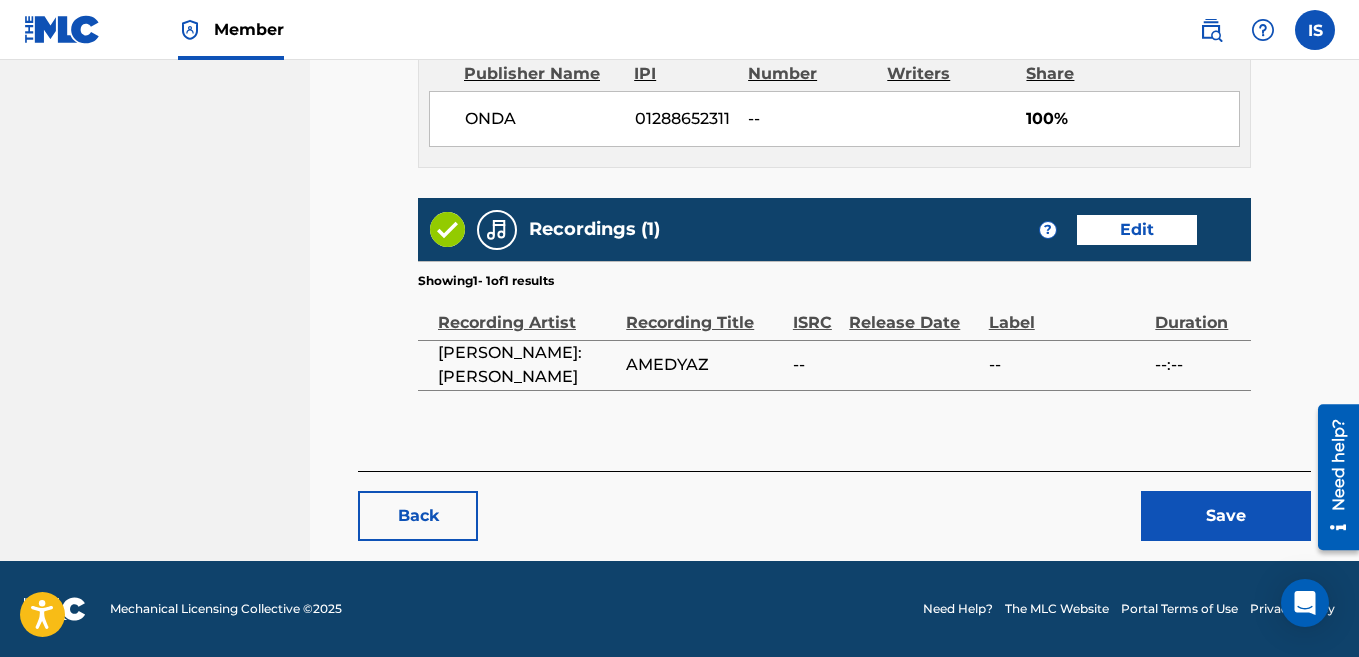 click on "Save" at bounding box center [1226, 516] 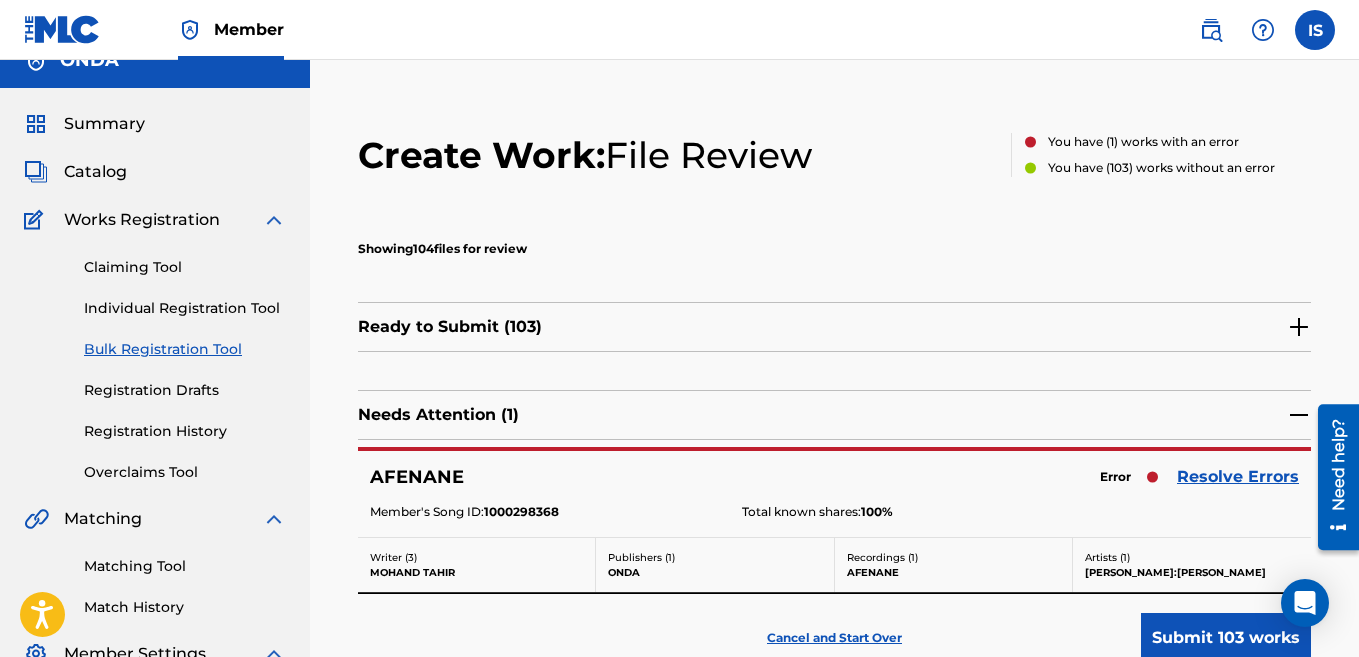 scroll, scrollTop: 33, scrollLeft: 0, axis: vertical 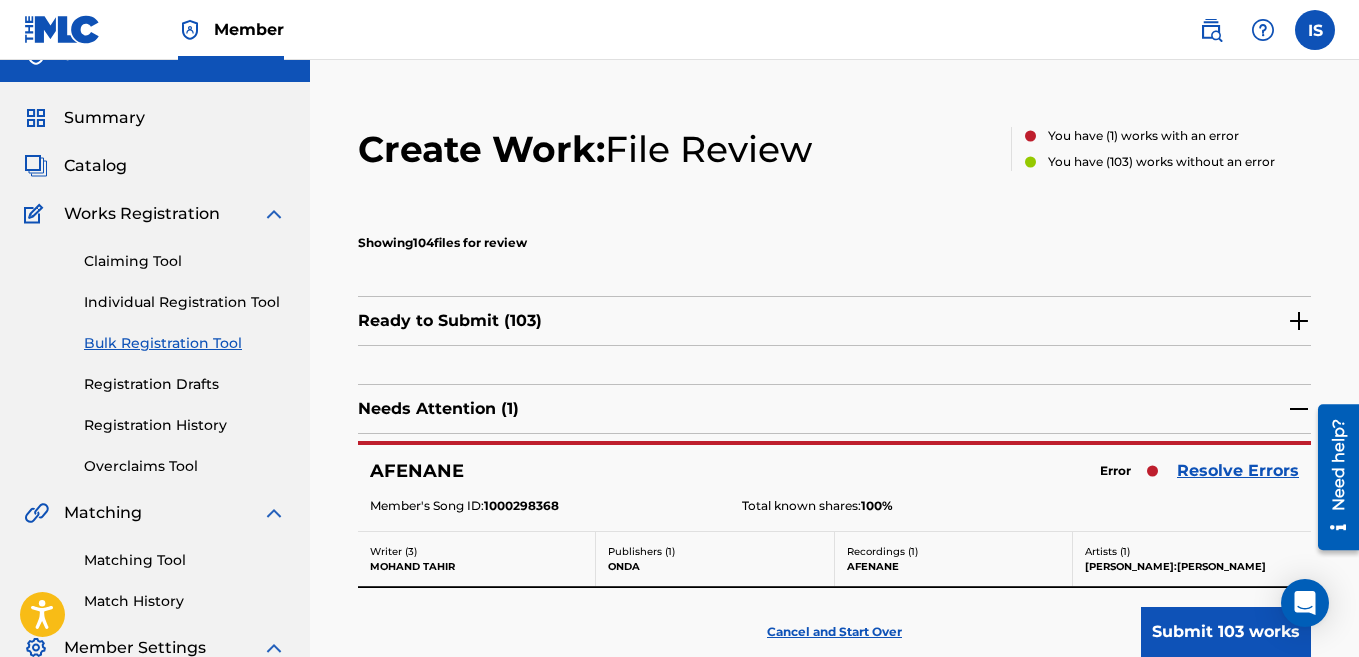 click on "Resolve Errors" at bounding box center (1238, 471) 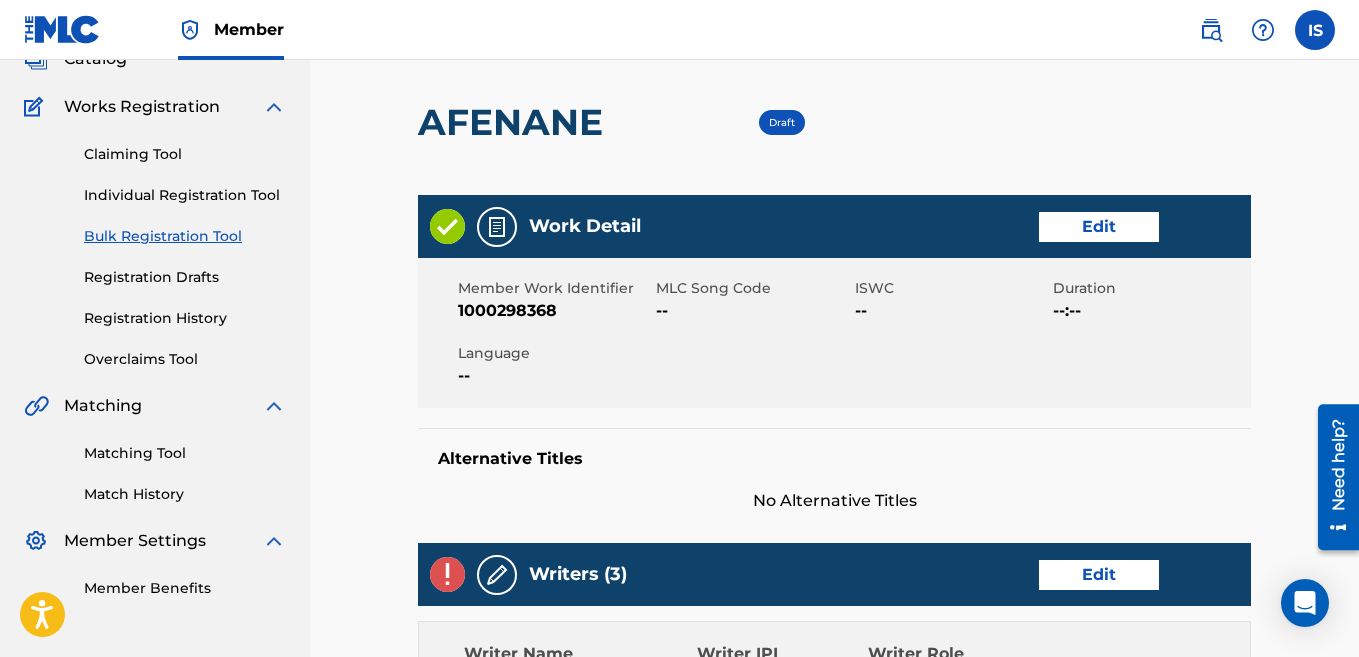 scroll, scrollTop: 325, scrollLeft: 0, axis: vertical 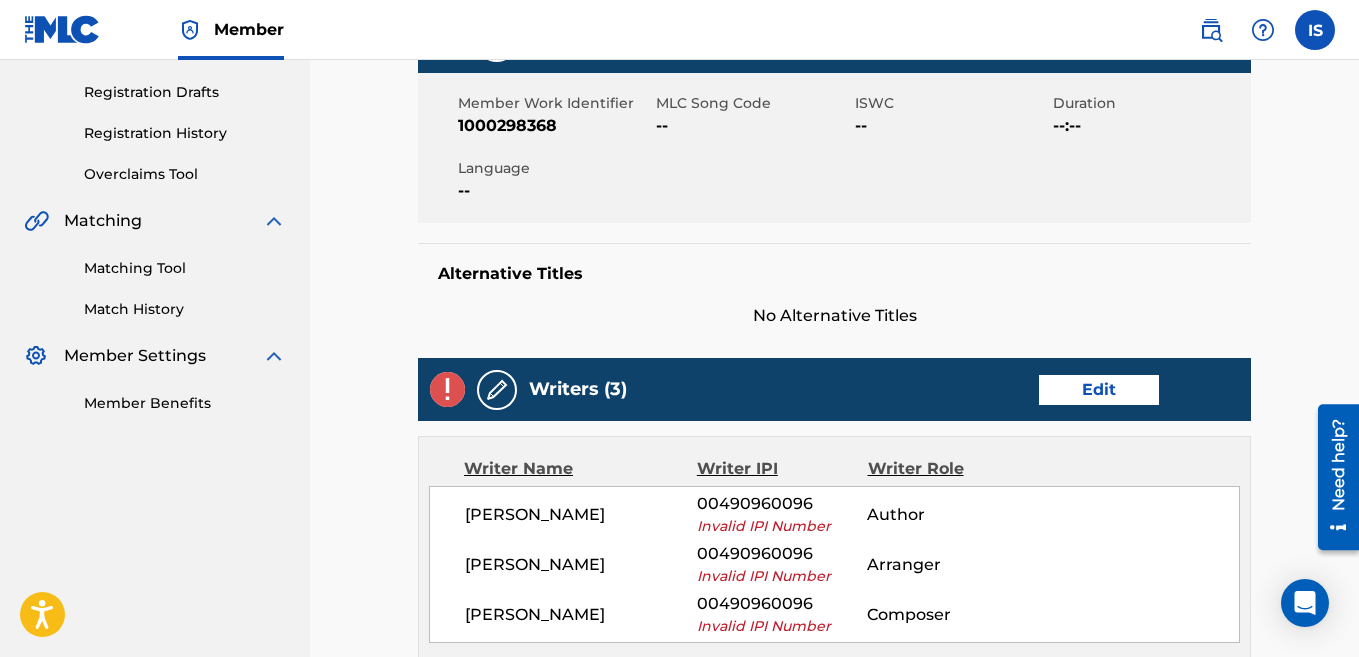 click on "Edit" at bounding box center (1099, 390) 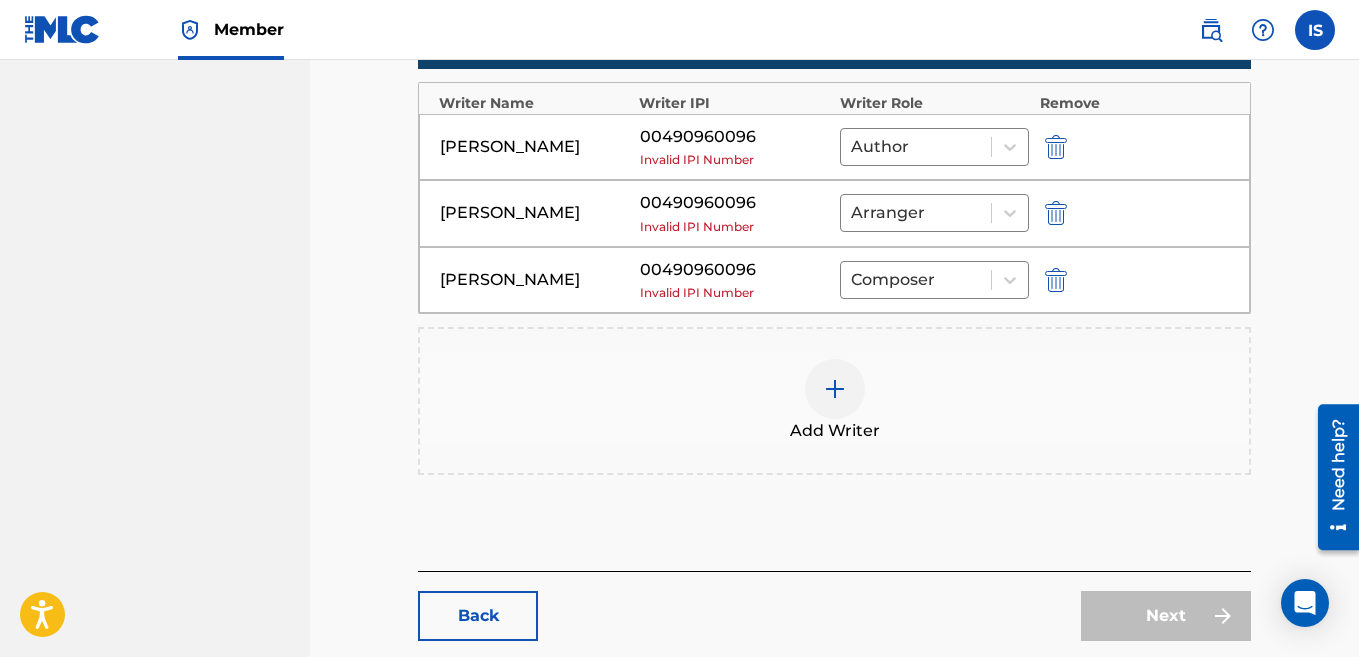 scroll, scrollTop: 782, scrollLeft: 0, axis: vertical 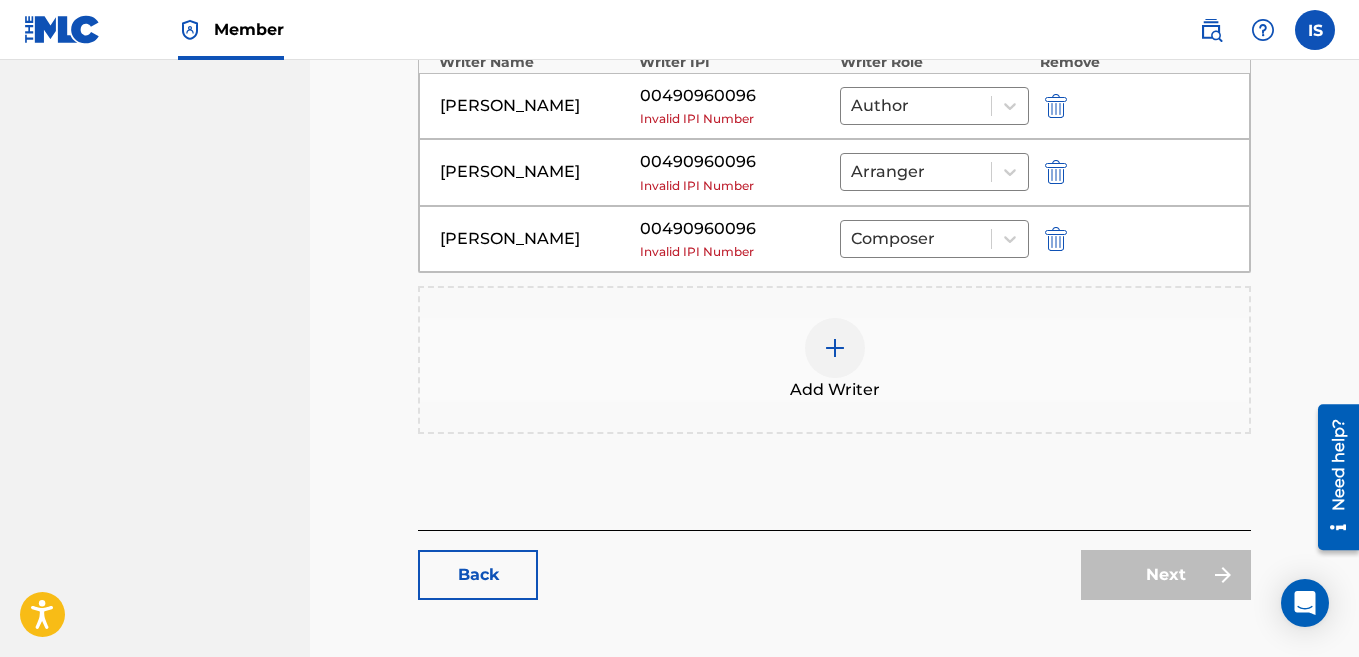 click at bounding box center (1056, 106) 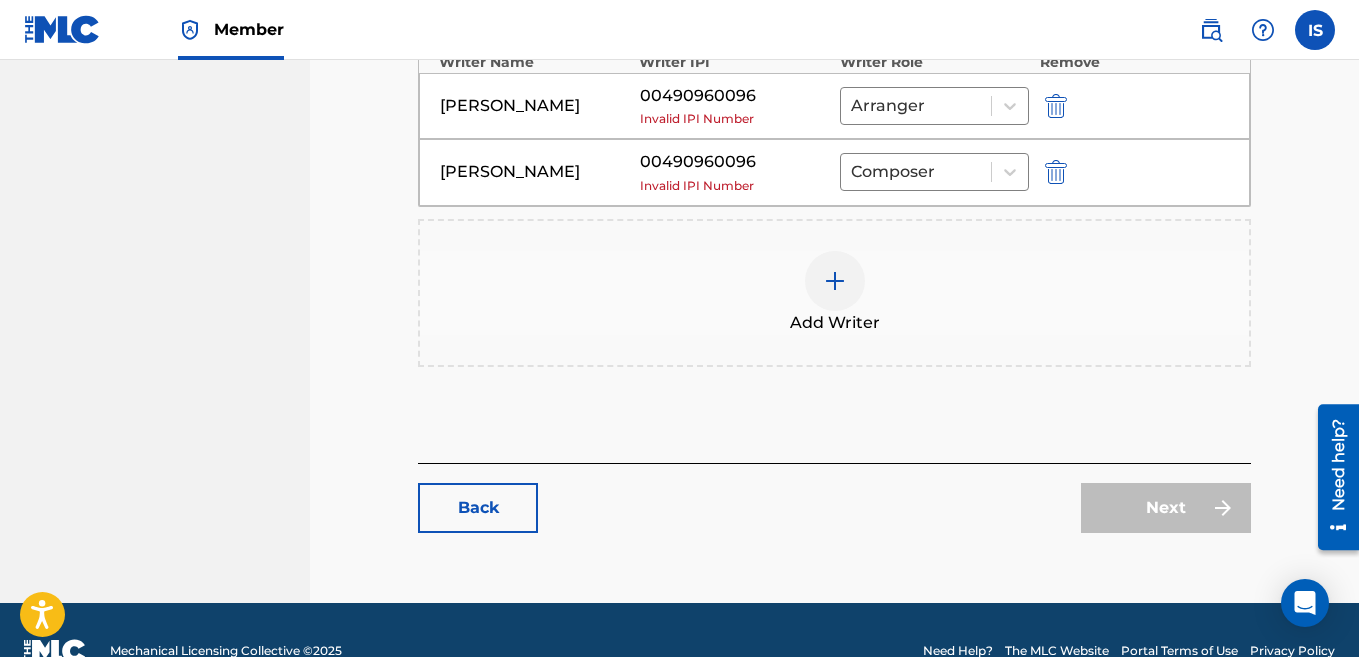 click at bounding box center [1056, 106] 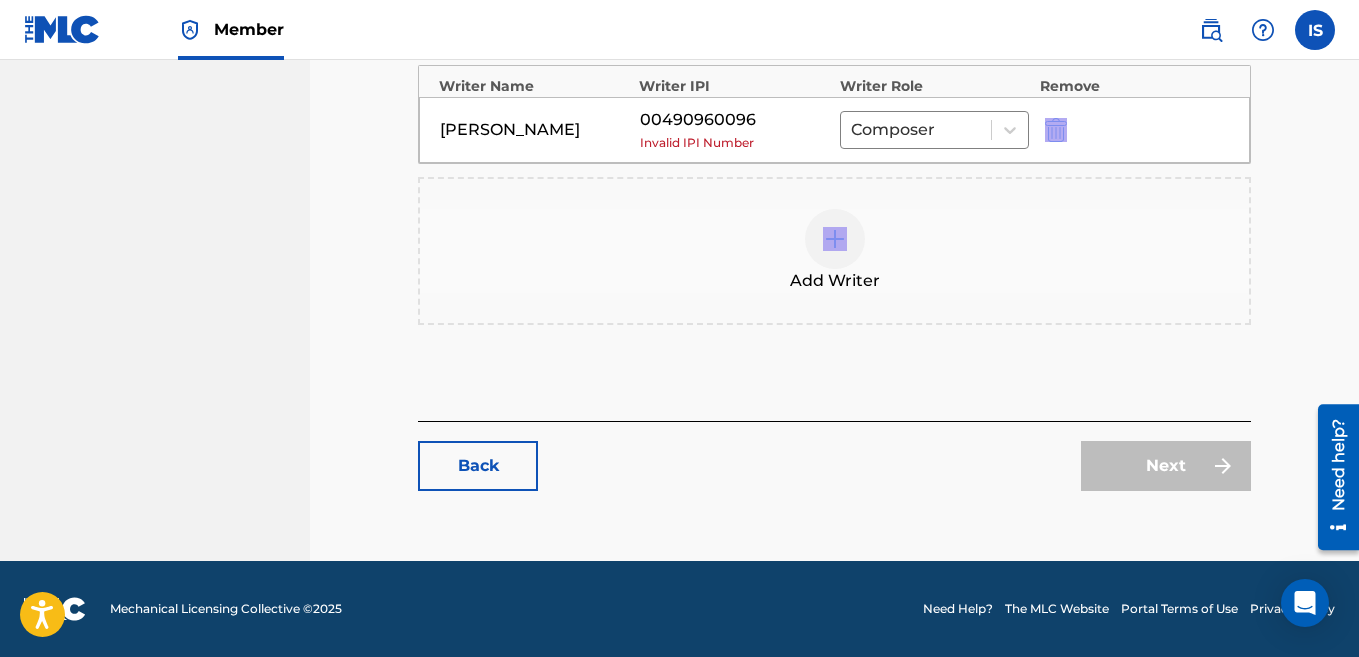 click on "[PERSON_NAME] 00490960096 Invalid IPI Number Composer" at bounding box center (834, 130) 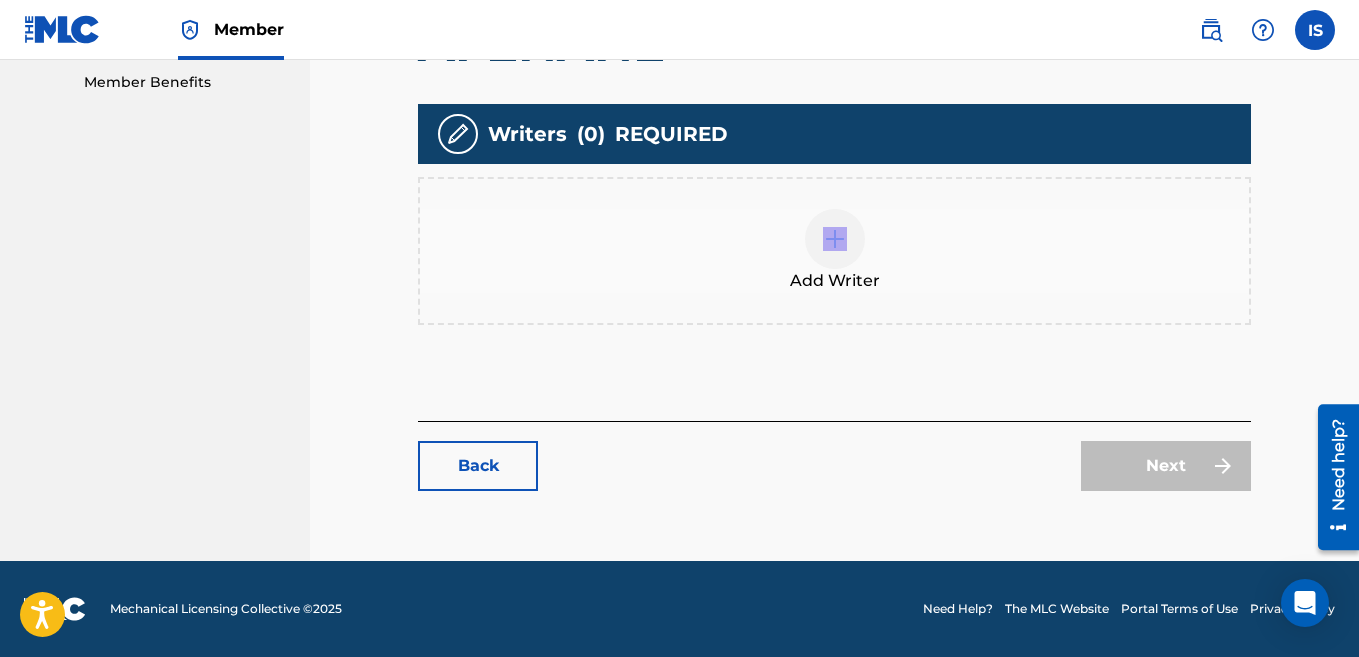 scroll, scrollTop: 646, scrollLeft: 0, axis: vertical 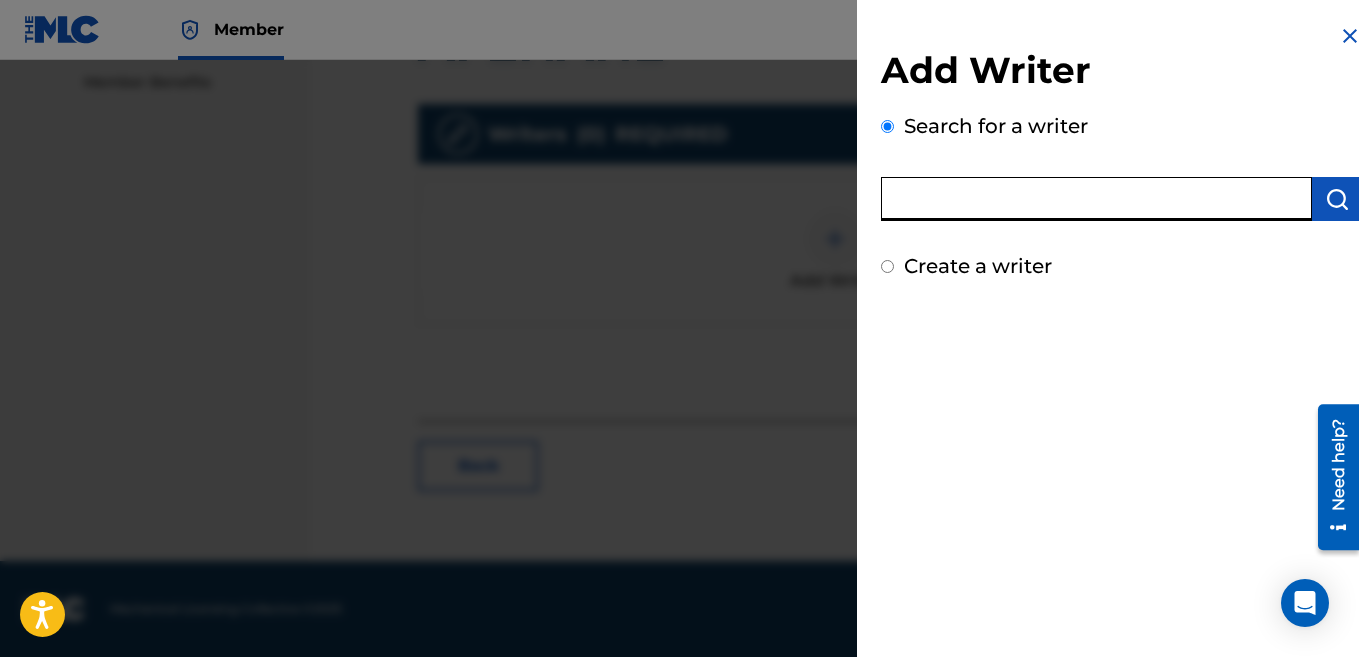 click at bounding box center [1096, 199] 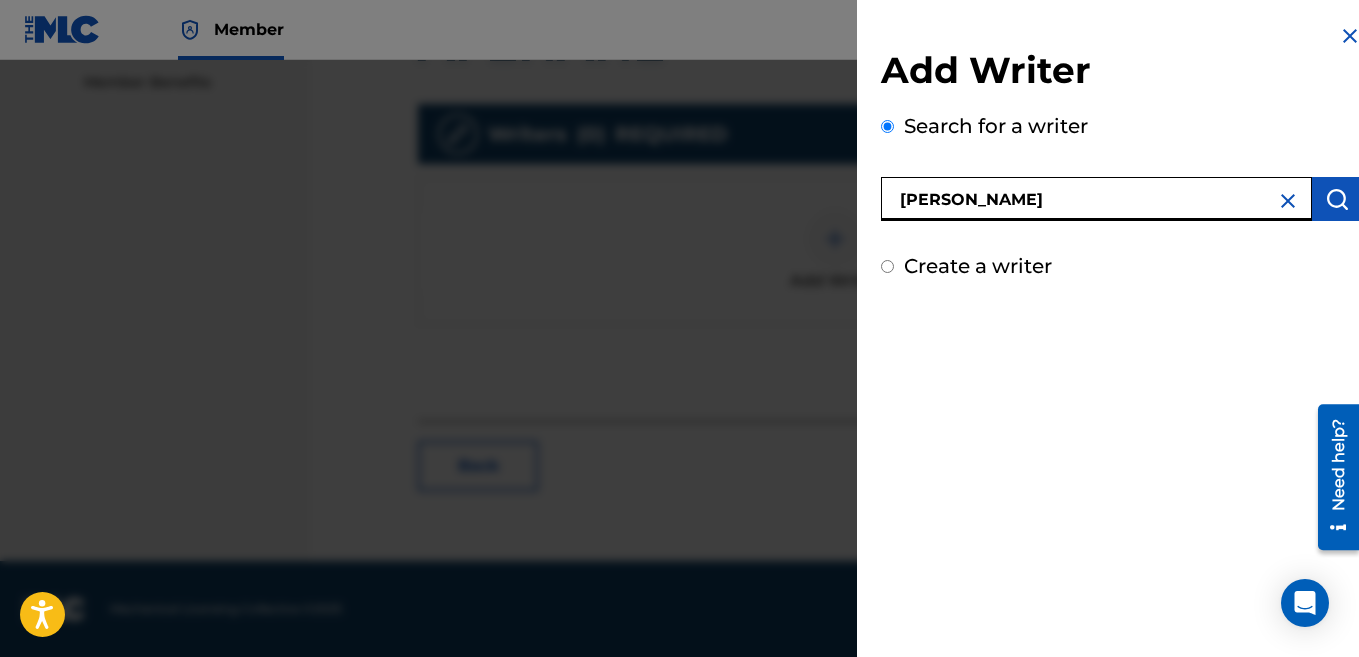 type on "[PERSON_NAME]" 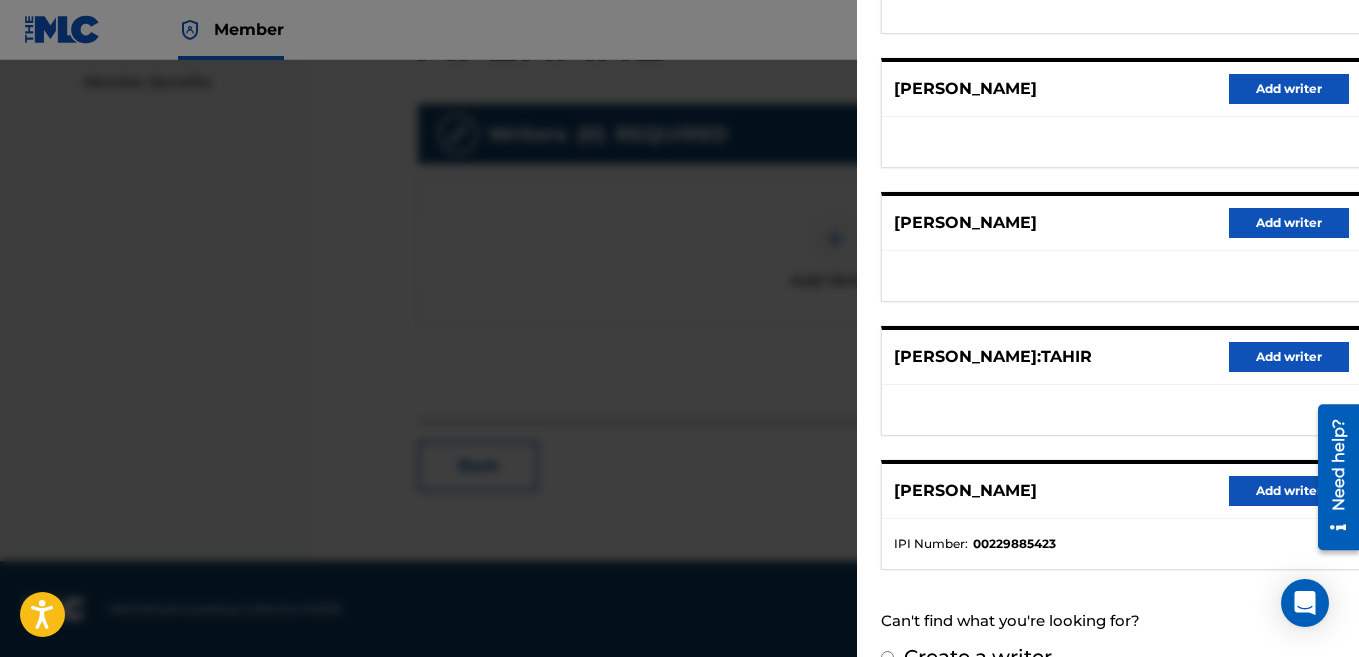 scroll, scrollTop: 362, scrollLeft: 0, axis: vertical 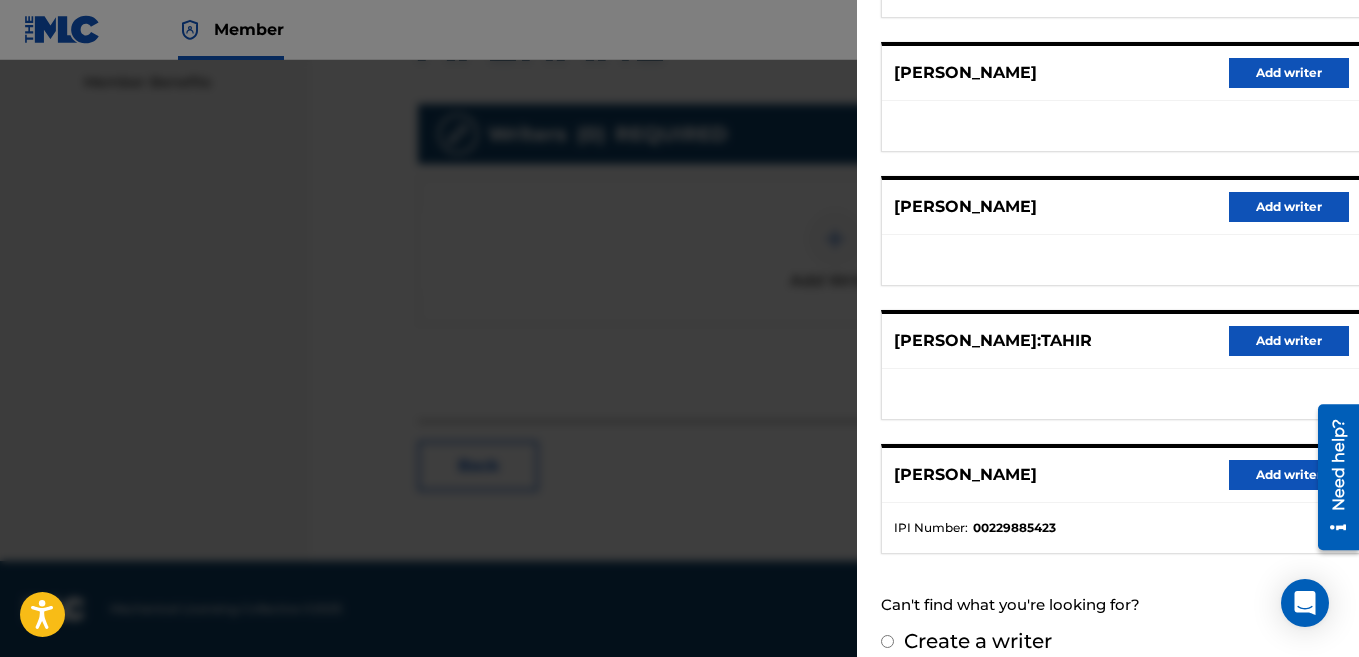 click on "Add writer" at bounding box center (1289, 207) 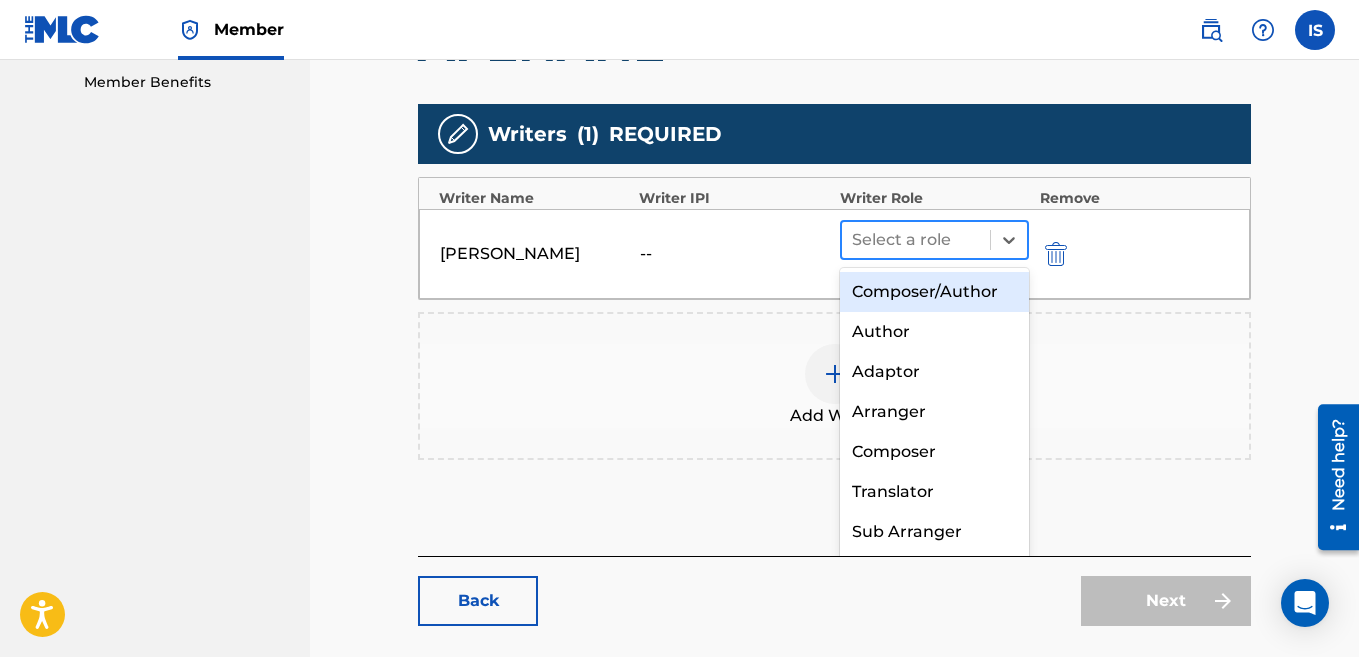 click at bounding box center (916, 240) 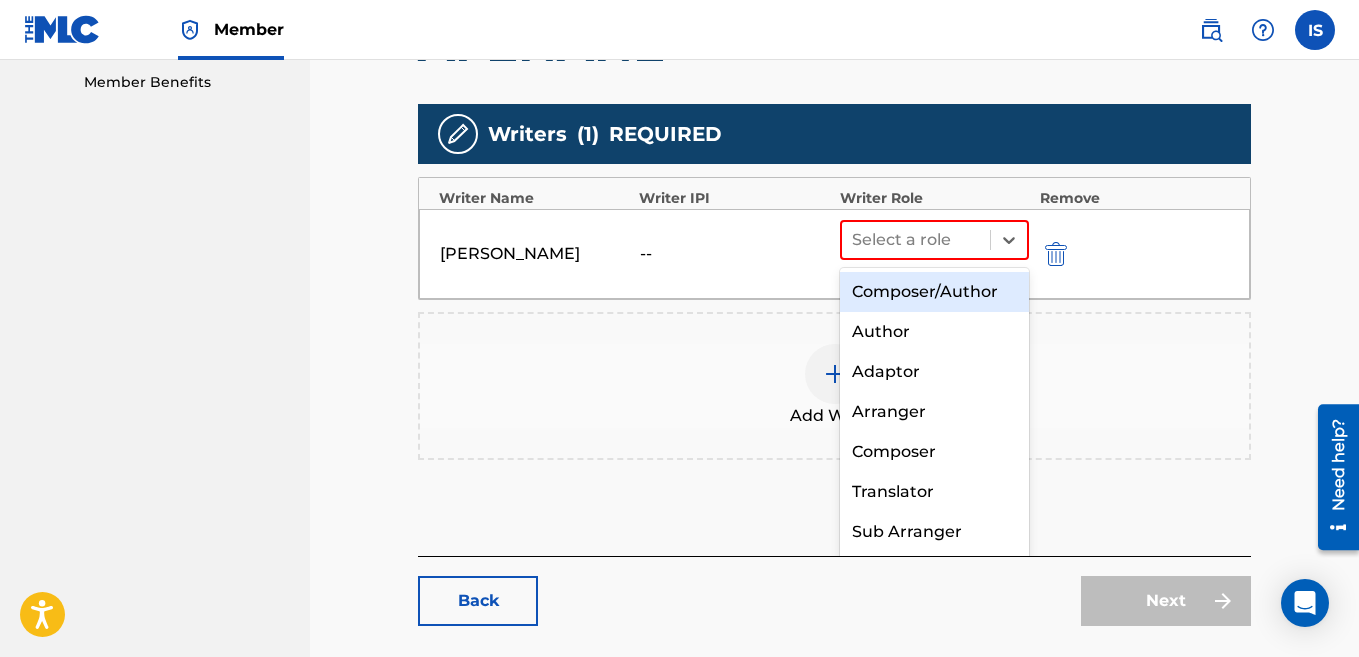 click on "Composer/Author" at bounding box center (935, 292) 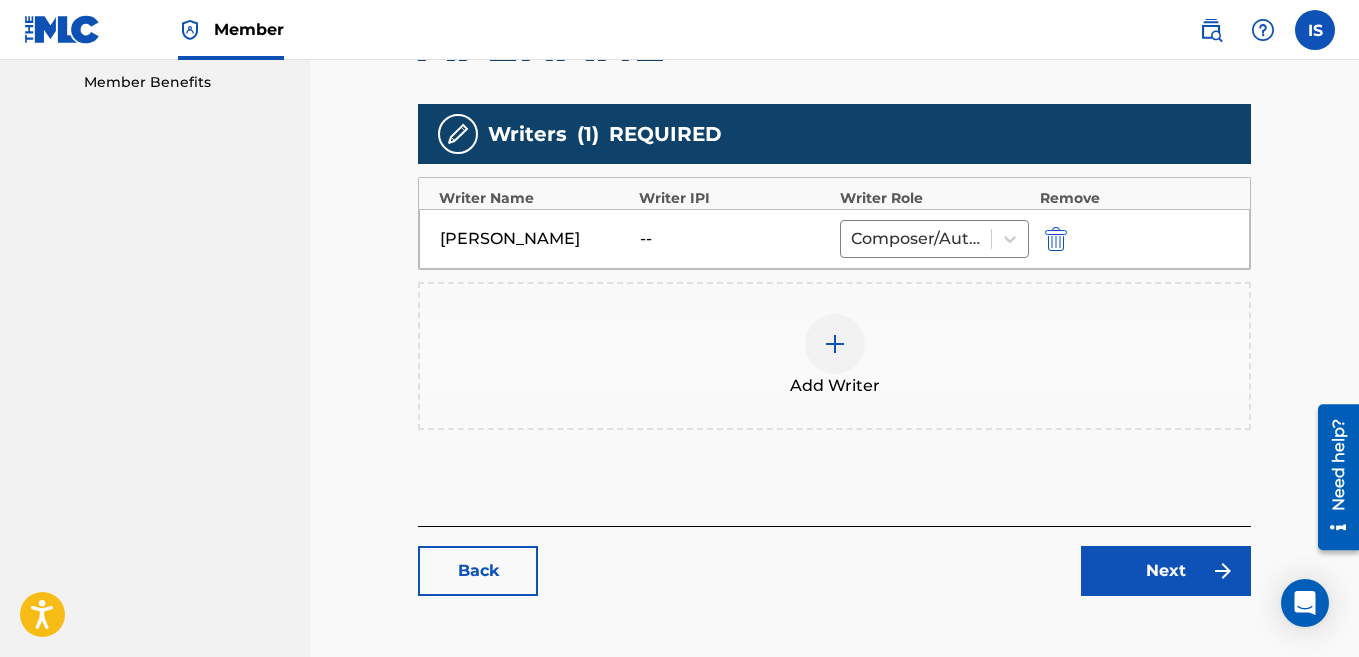click on "Next" at bounding box center (1166, 571) 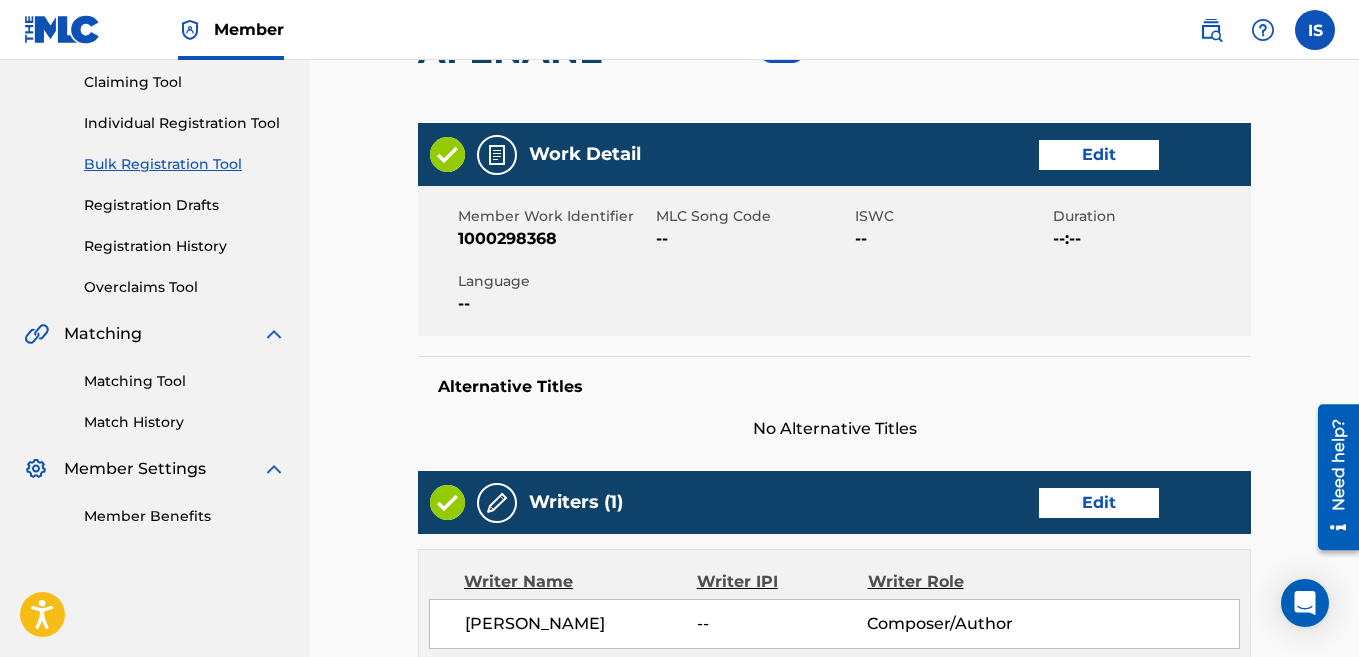 scroll, scrollTop: 973, scrollLeft: 0, axis: vertical 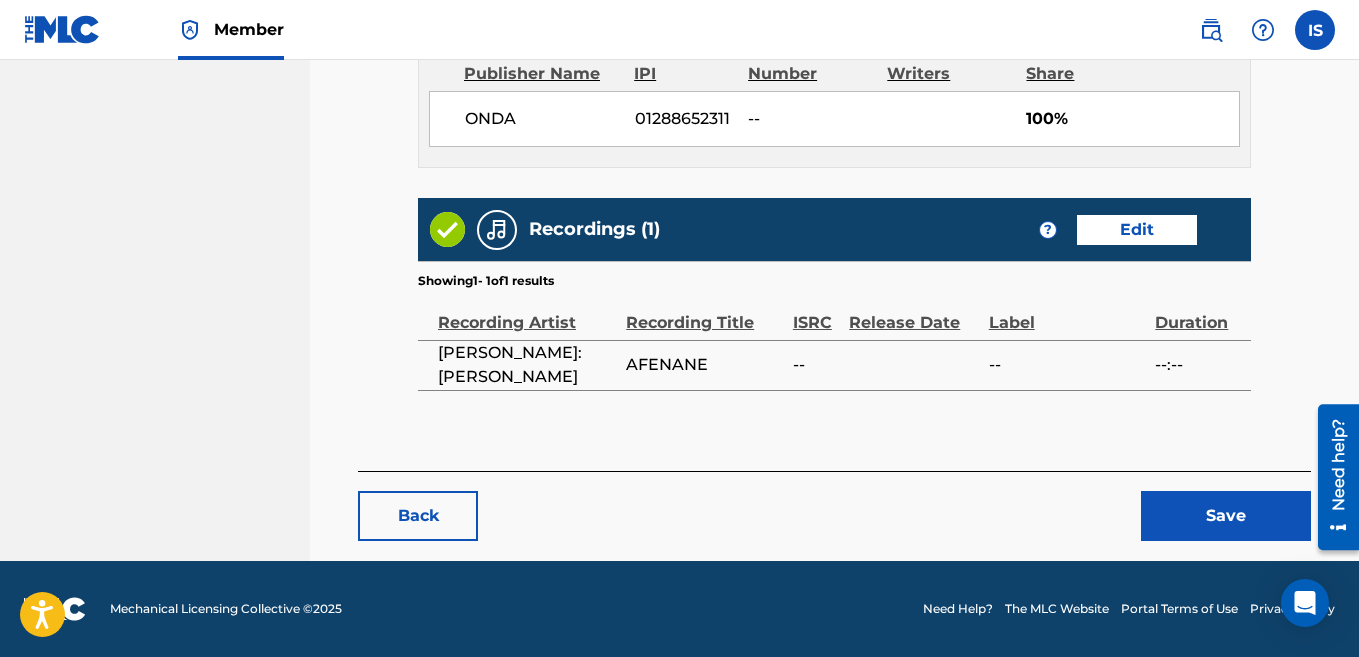 click on "Save" at bounding box center (1226, 516) 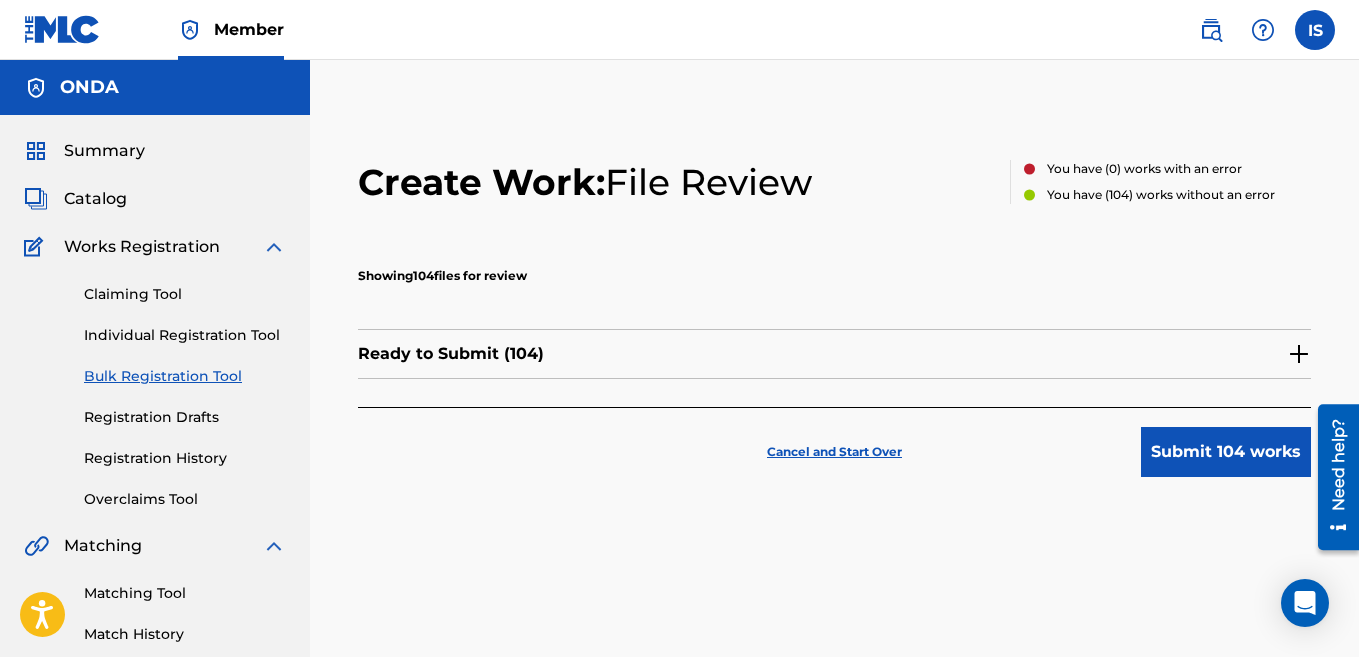 click on "Submit 104 works" at bounding box center (1226, 452) 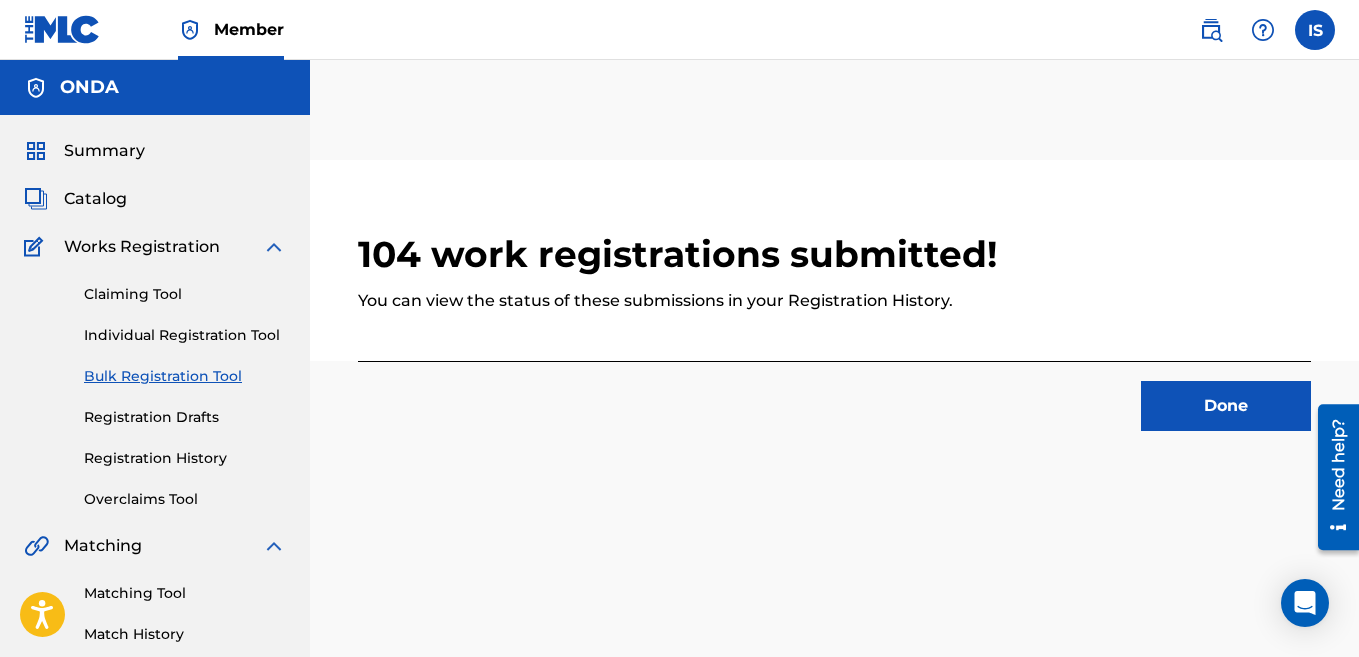 click on "Done" at bounding box center (1226, 406) 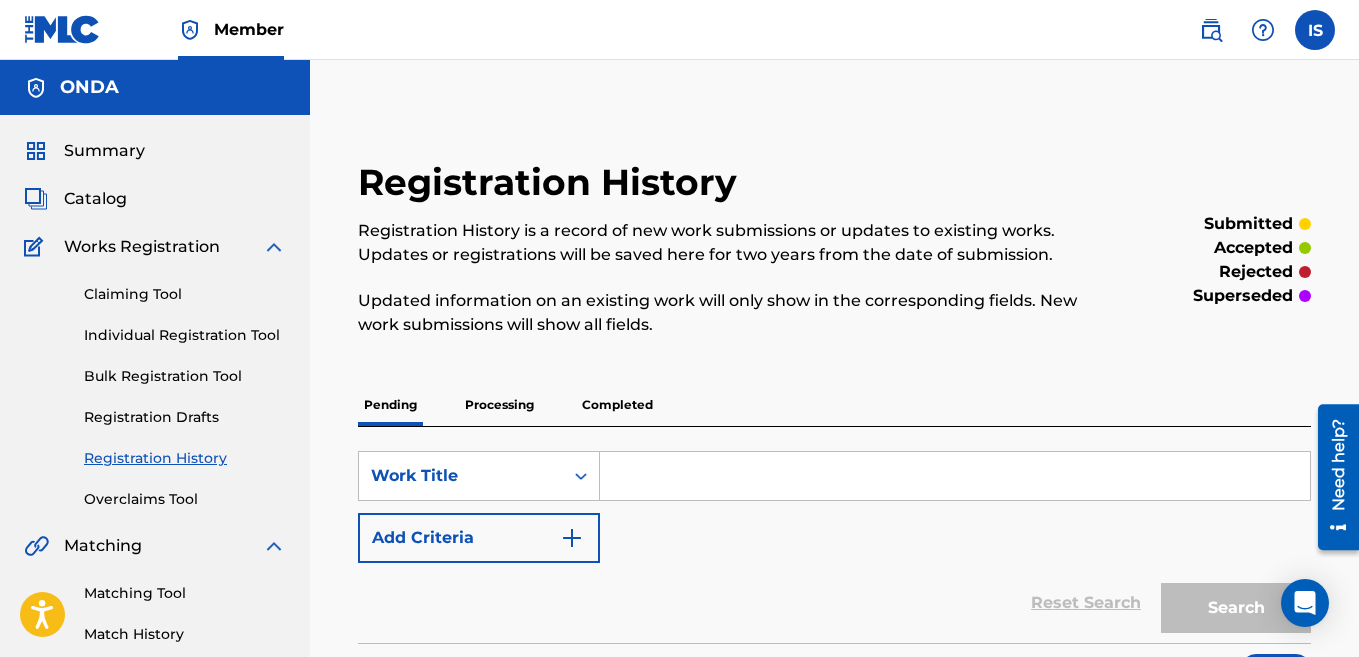 click on "Bulk Registration Tool" at bounding box center (185, 376) 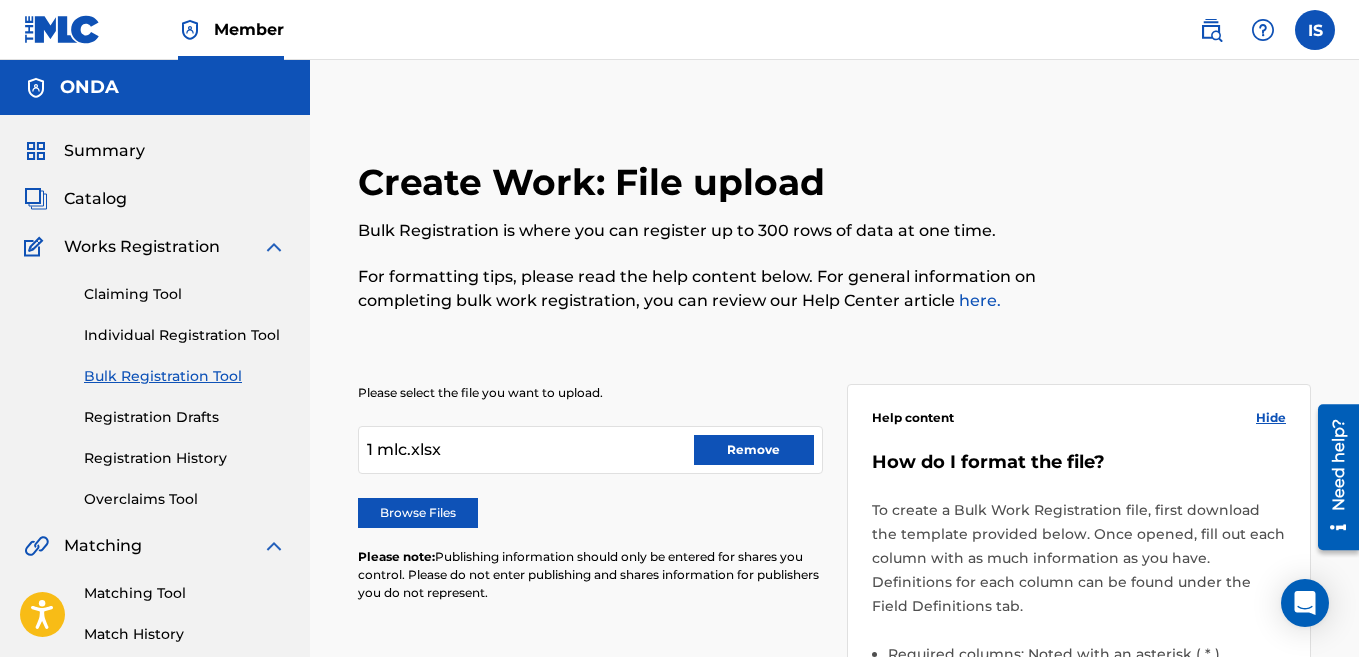 click on "Remove" at bounding box center [754, 450] 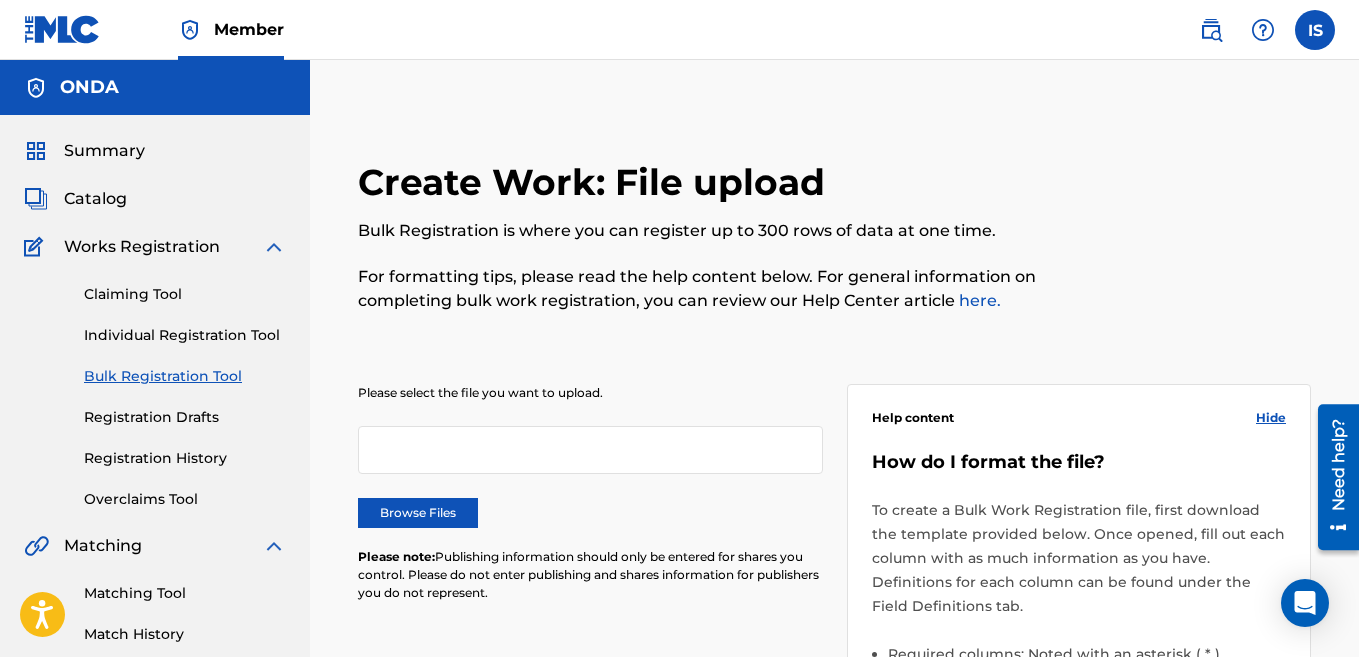 click on "Browse Files" at bounding box center [418, 513] 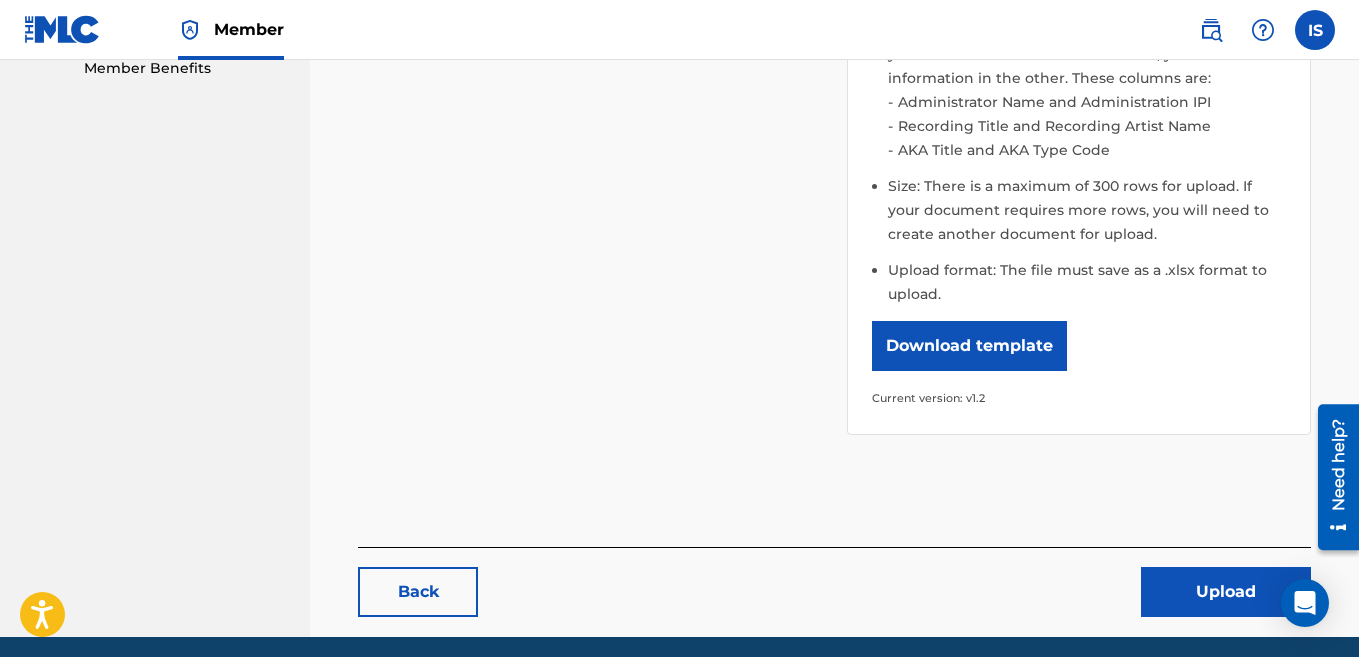 scroll, scrollTop: 736, scrollLeft: 0, axis: vertical 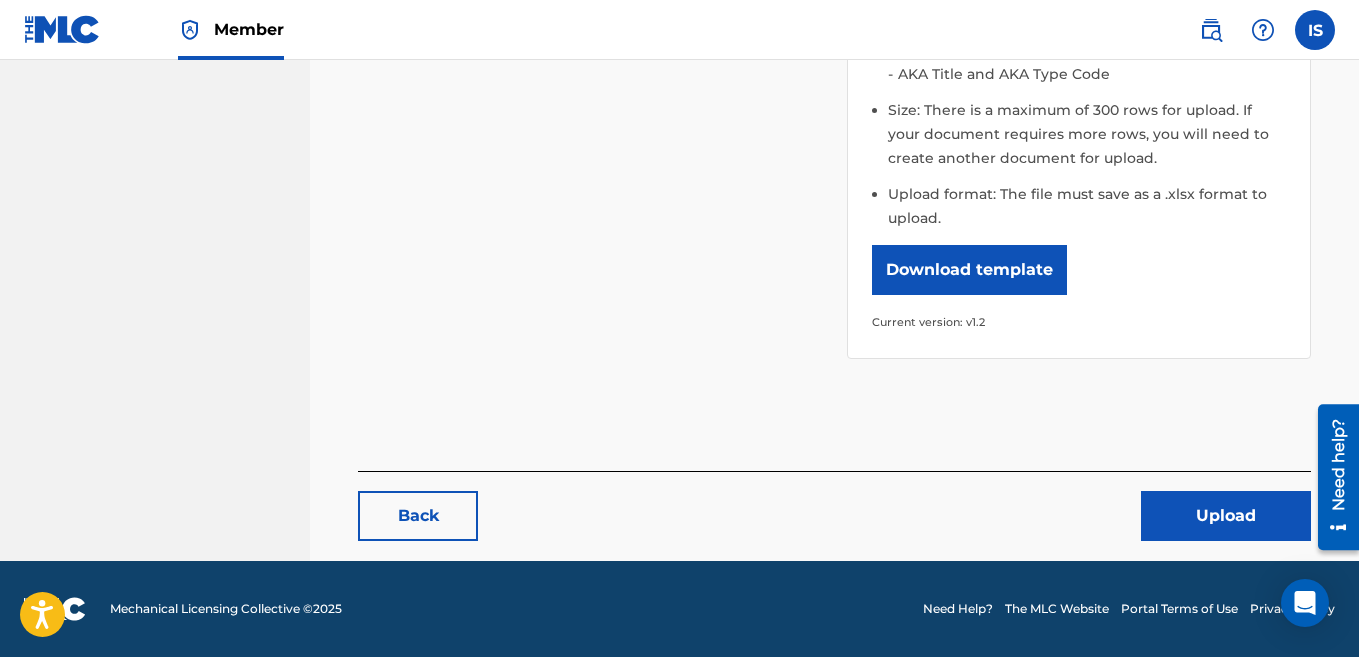 click on "Upload" at bounding box center (1226, 516) 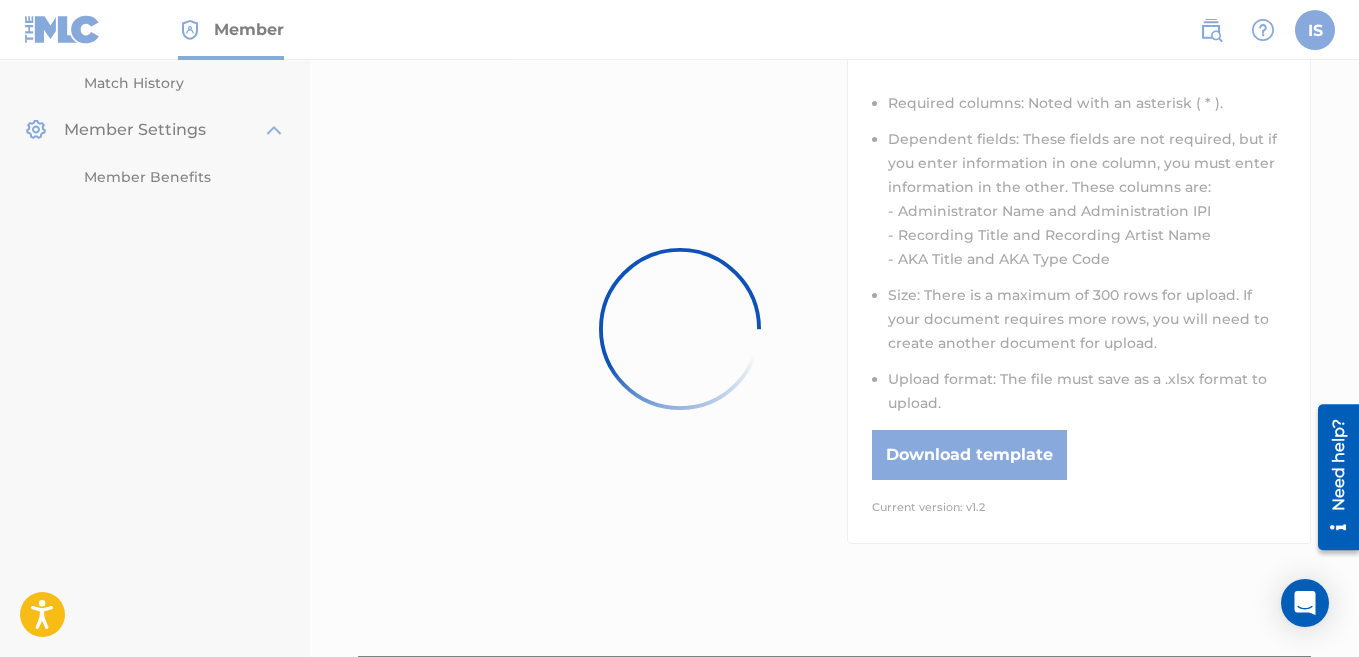 scroll, scrollTop: 550, scrollLeft: 0, axis: vertical 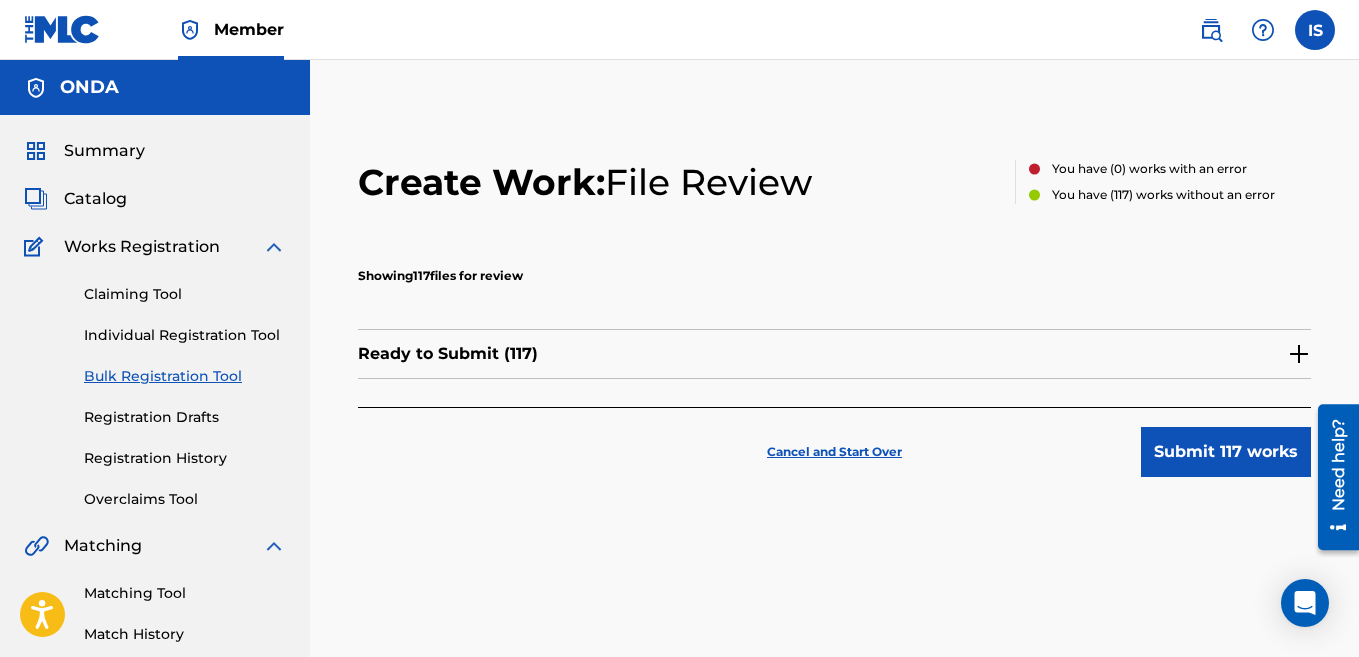 click at bounding box center (1331, 476) 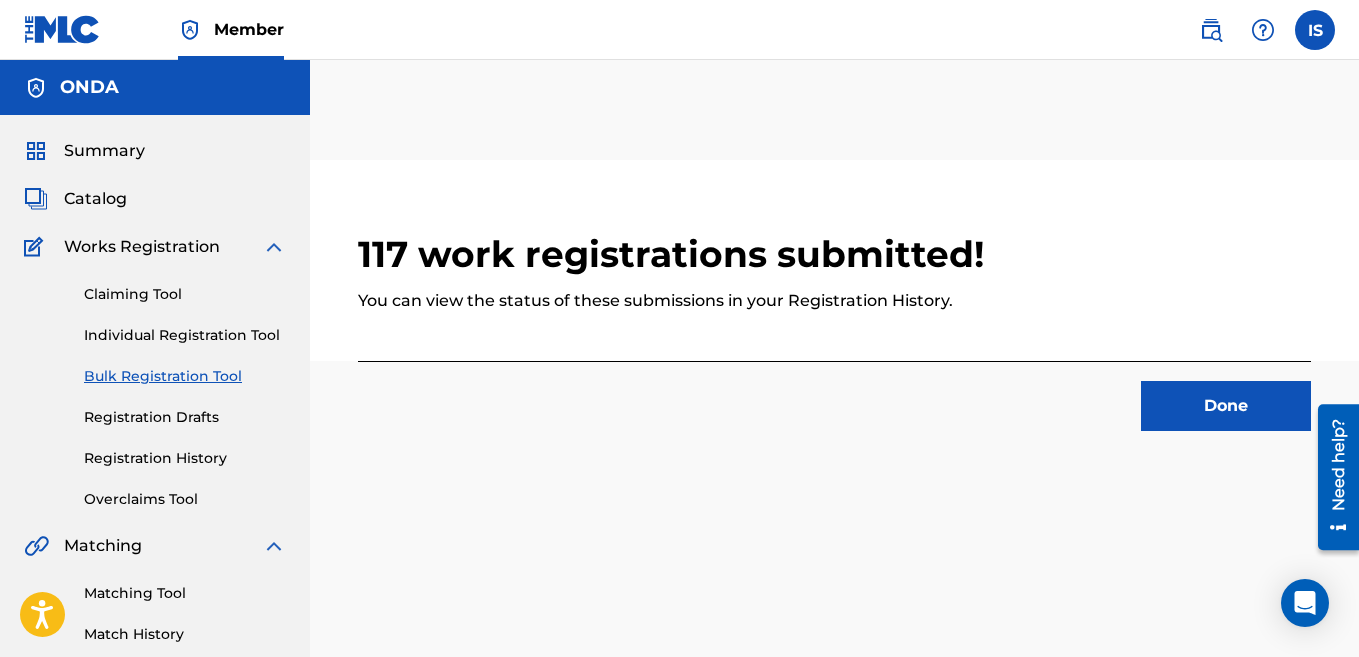 click on "Done" at bounding box center (1226, 406) 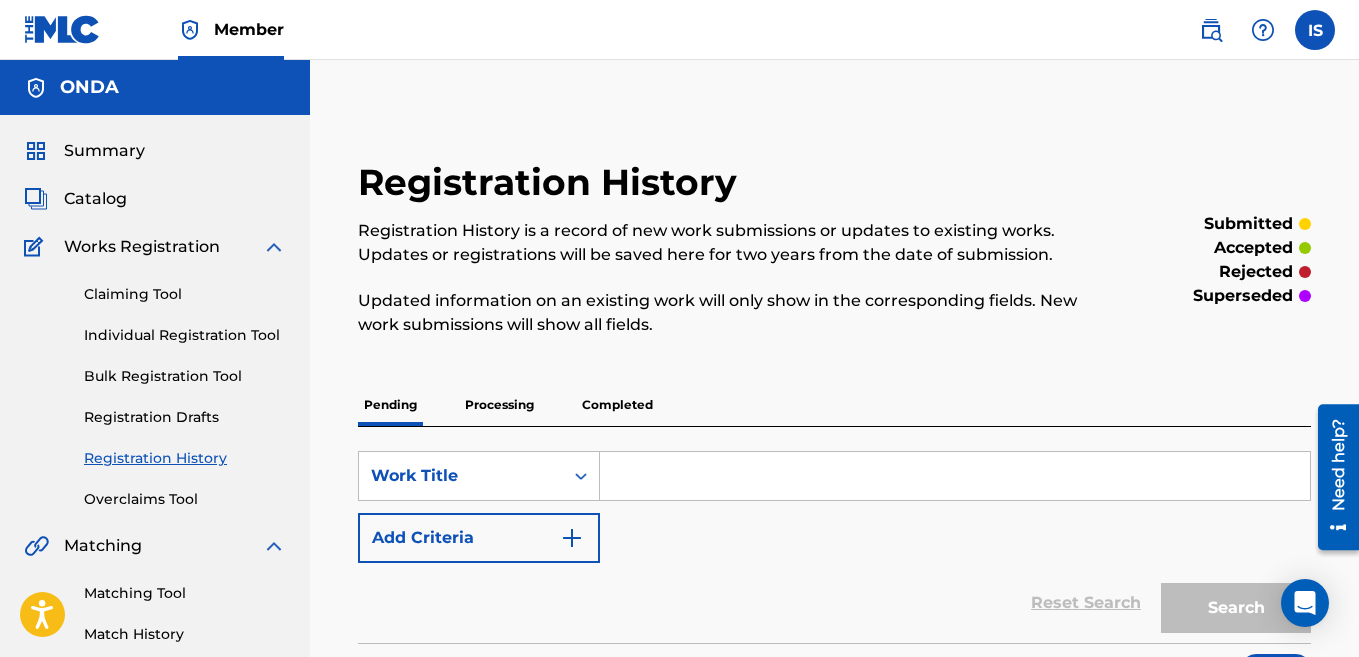 click on "Bulk Registration Tool" at bounding box center [185, 376] 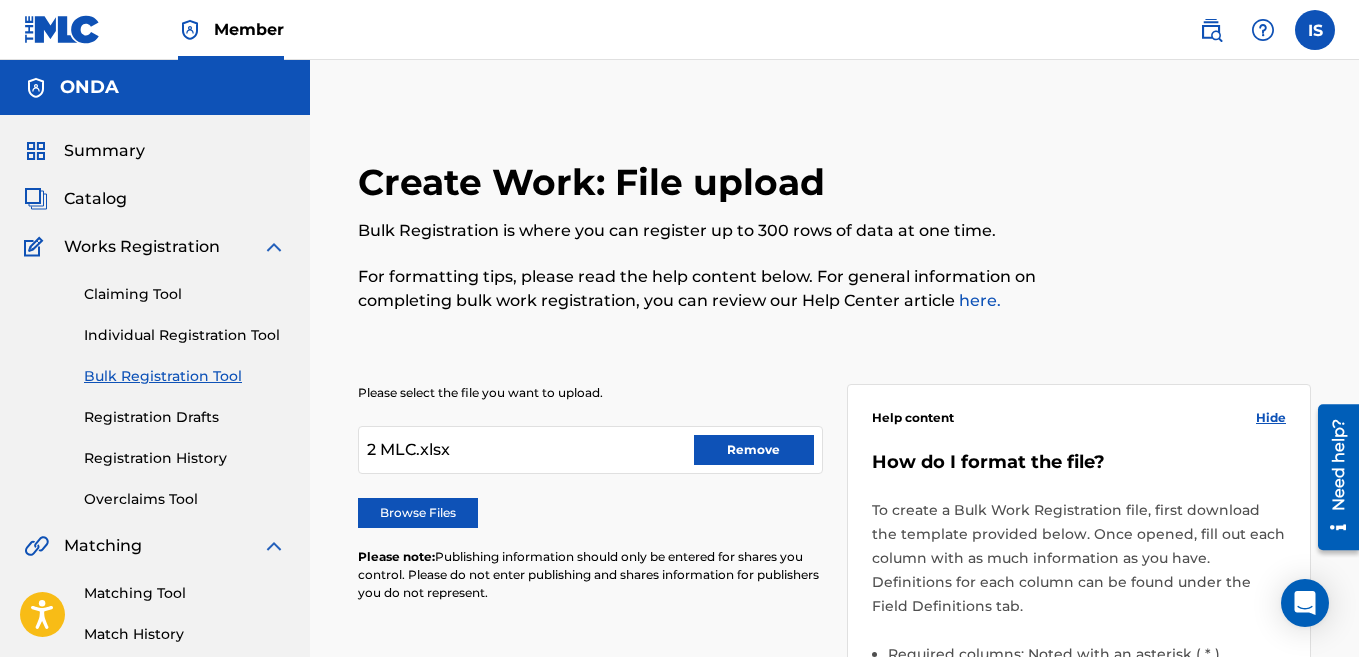 click on "Remove" at bounding box center [754, 450] 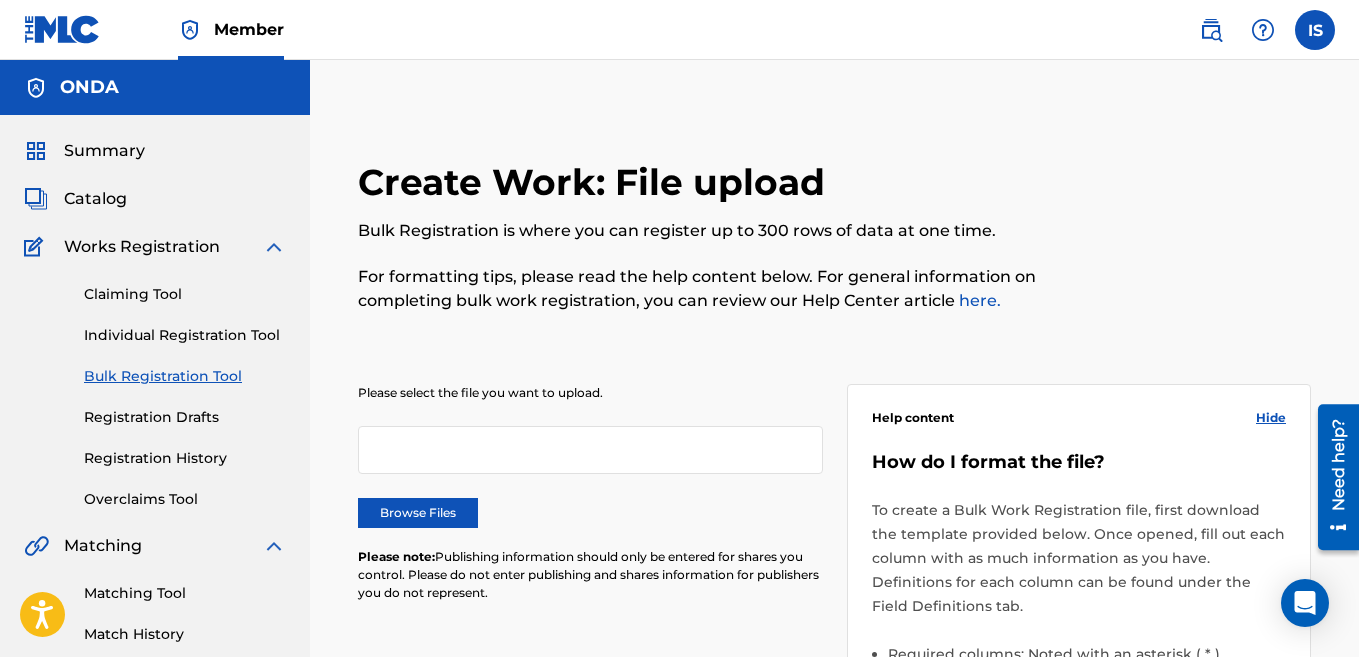 click on "Browse Files" at bounding box center [418, 513] 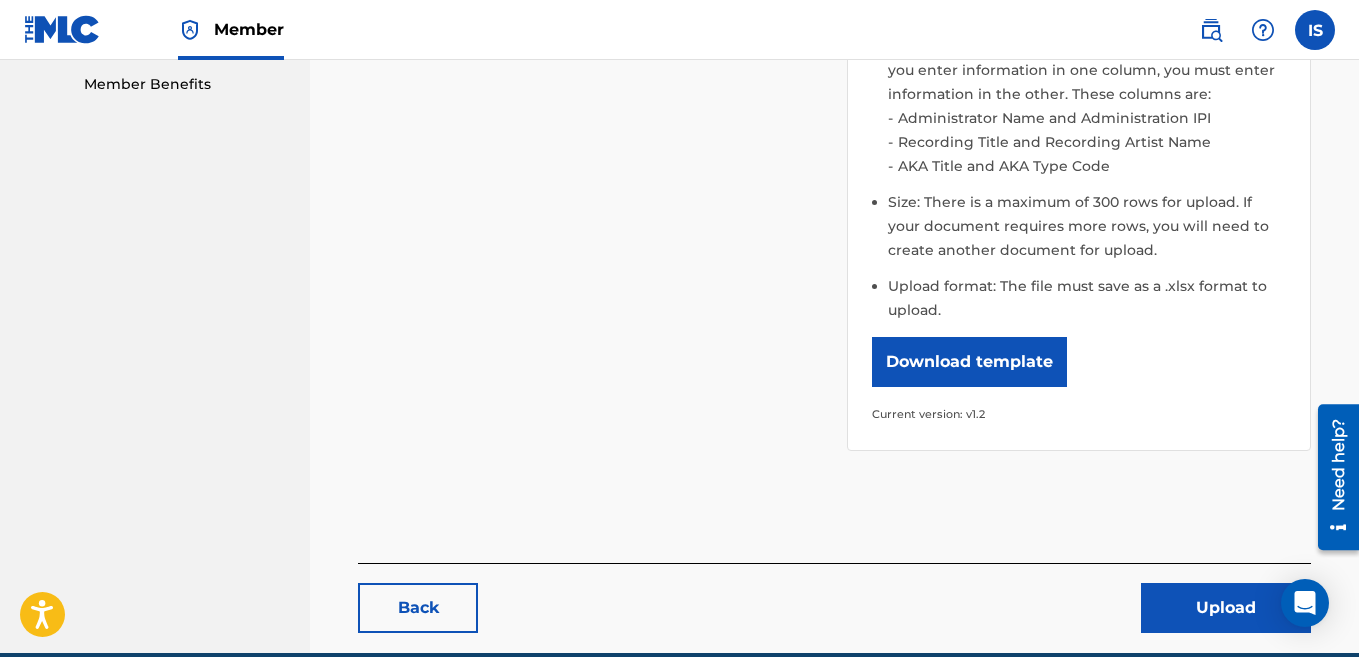 scroll, scrollTop: 736, scrollLeft: 0, axis: vertical 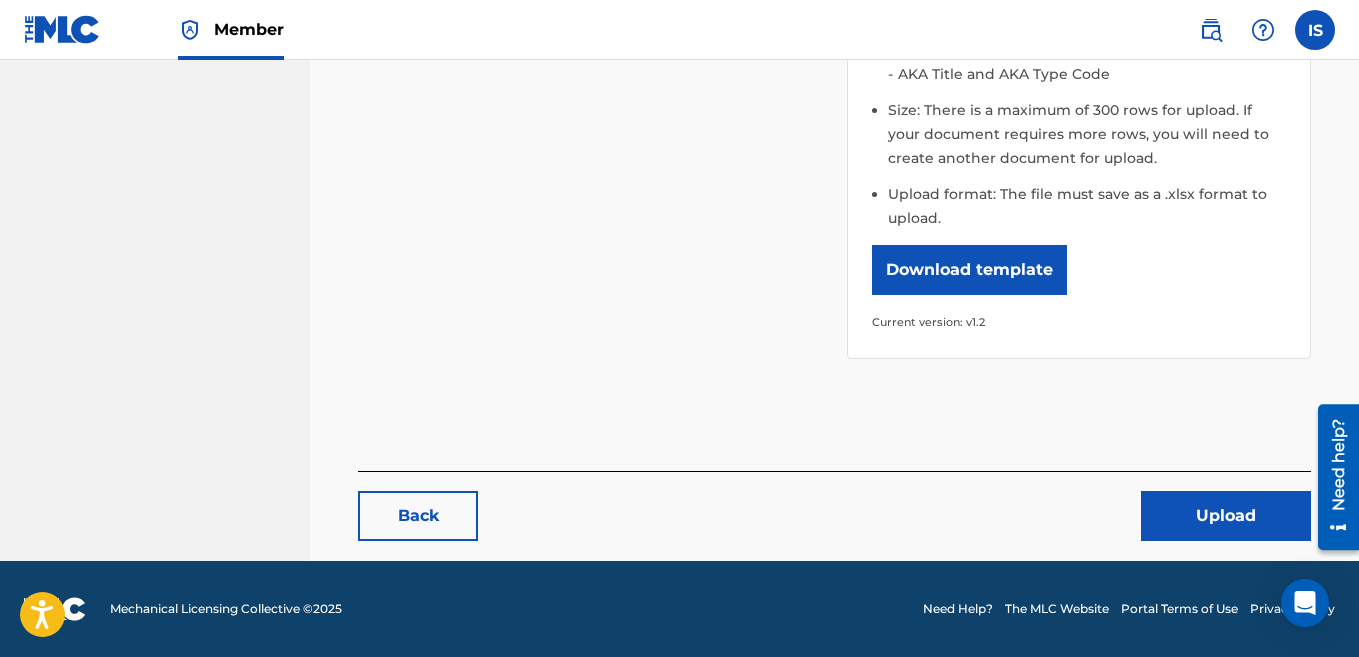 click on "Upload" at bounding box center [1226, 516] 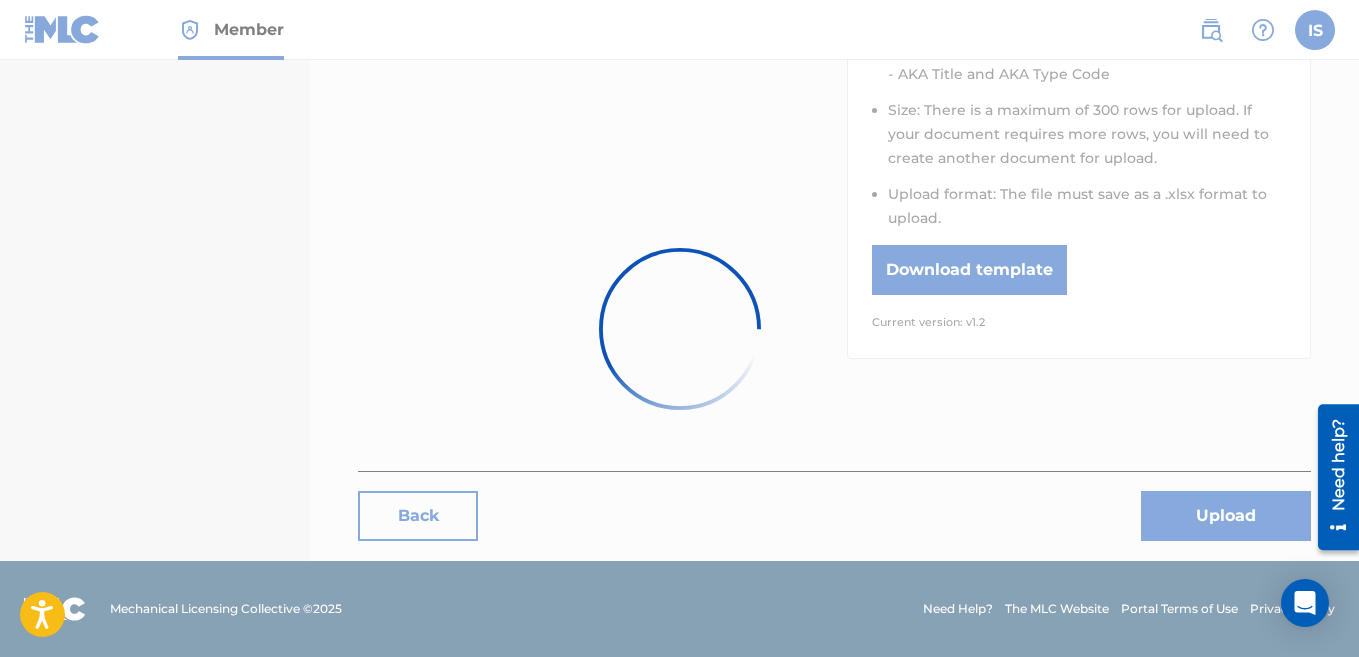 scroll, scrollTop: 0, scrollLeft: 0, axis: both 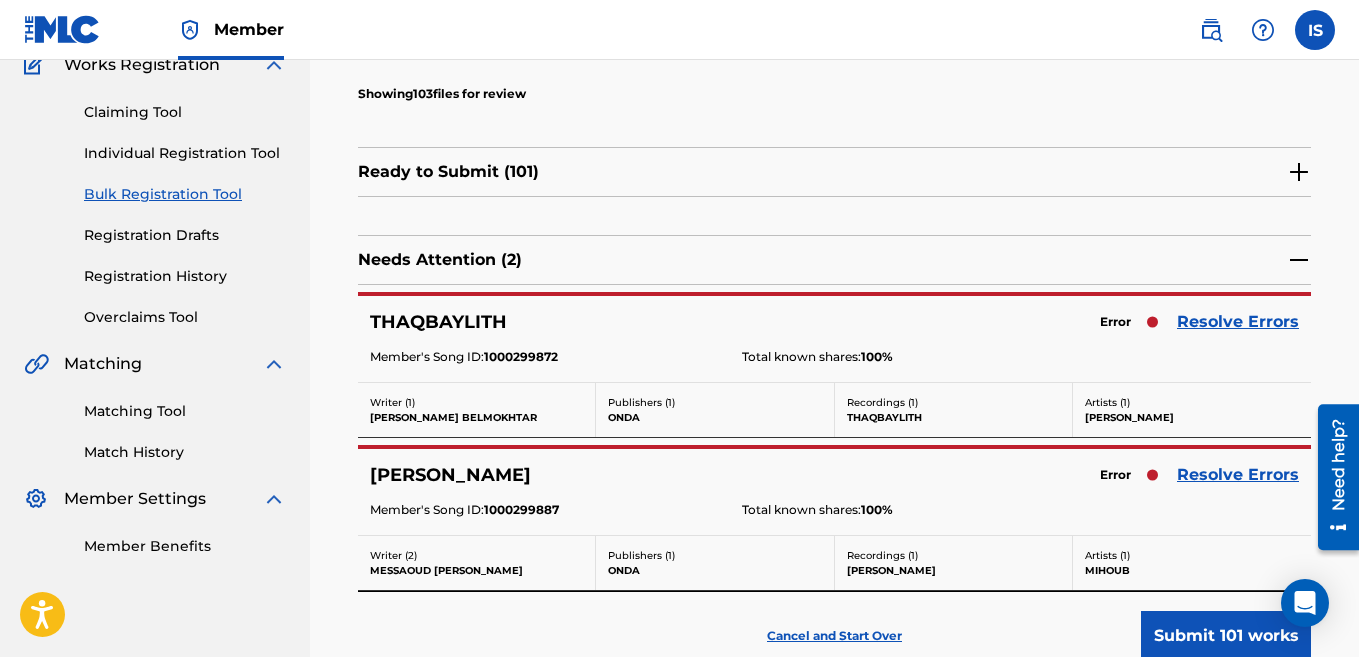 click on "Resolve Errors" at bounding box center [1238, 322] 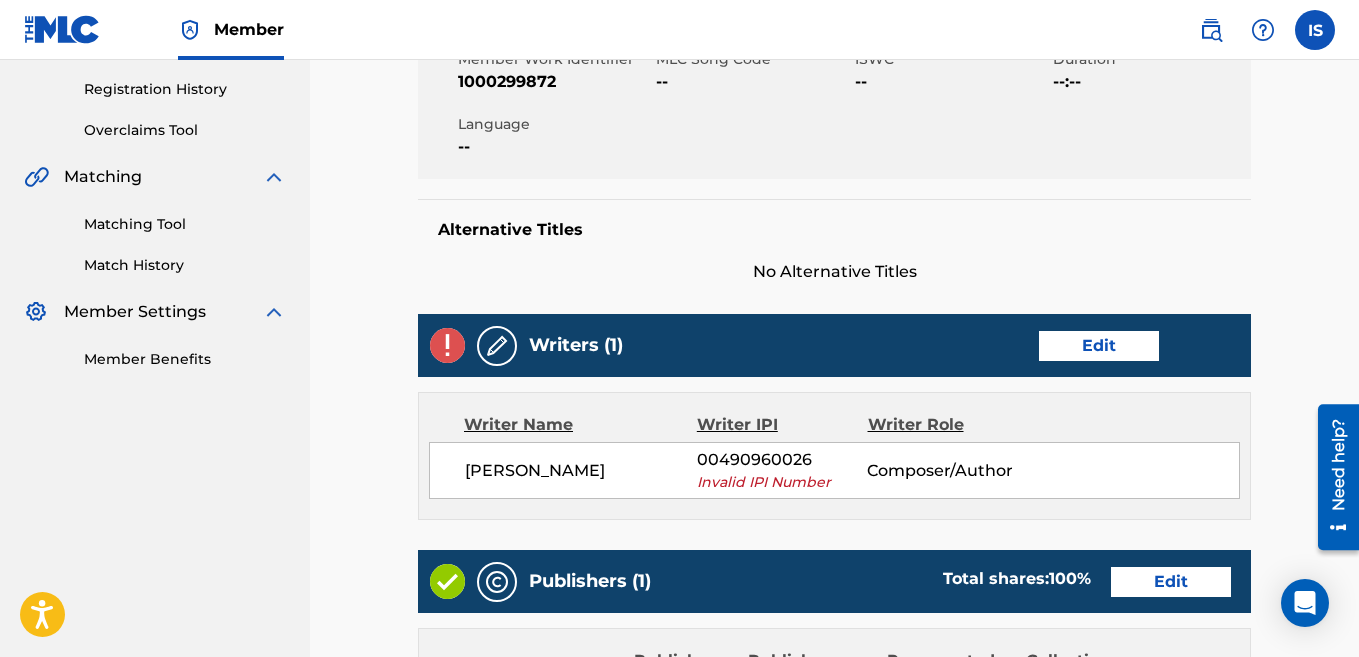 scroll, scrollTop: 508, scrollLeft: 0, axis: vertical 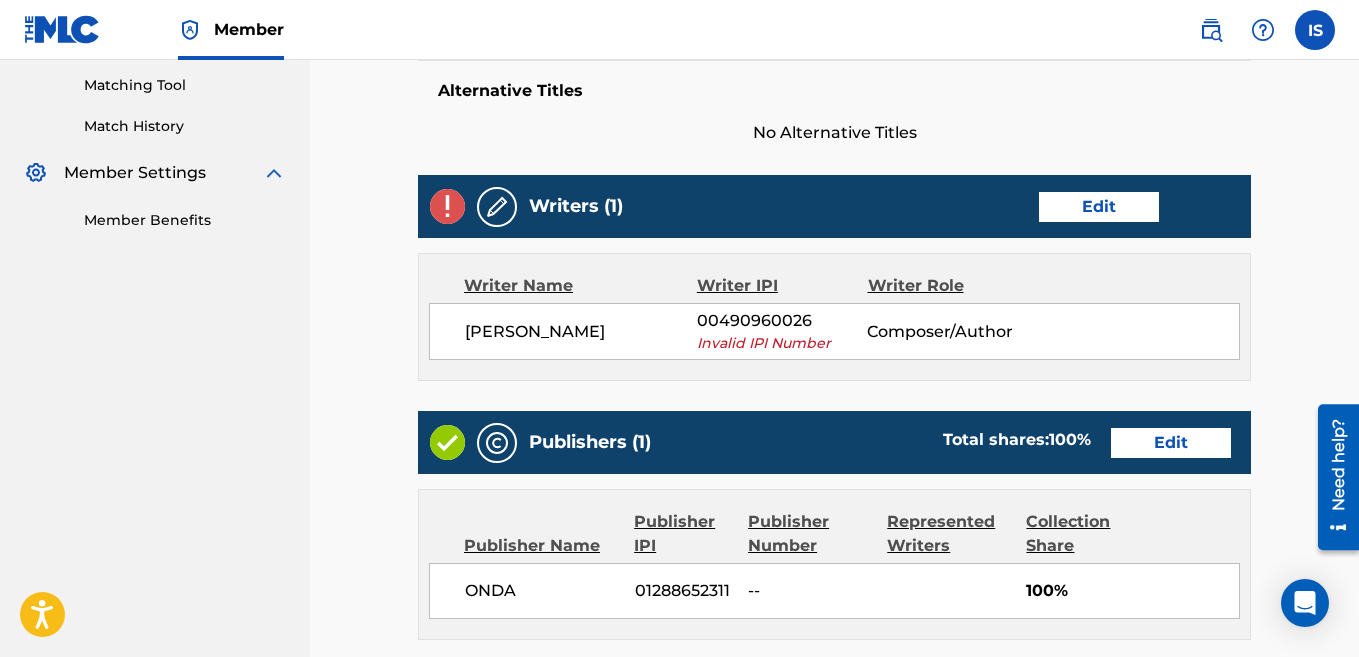 click on "[PERSON_NAME]" at bounding box center (581, 332) 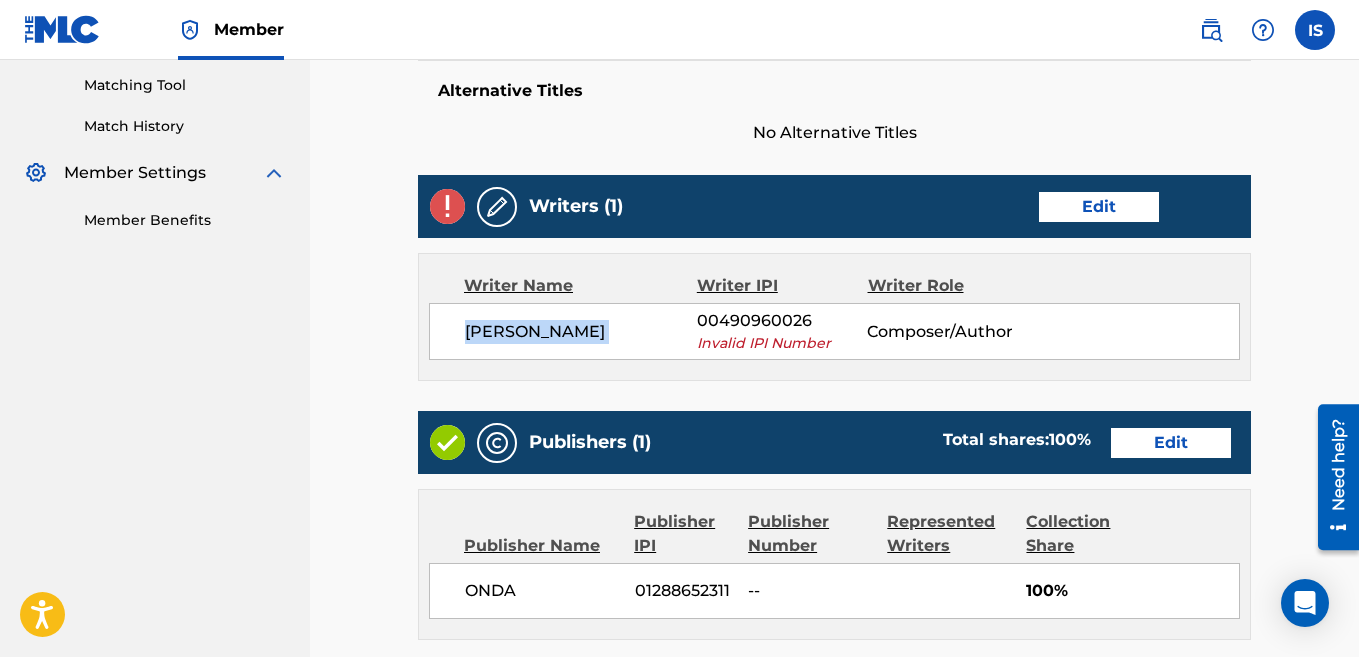 click on "[PERSON_NAME]" at bounding box center [581, 332] 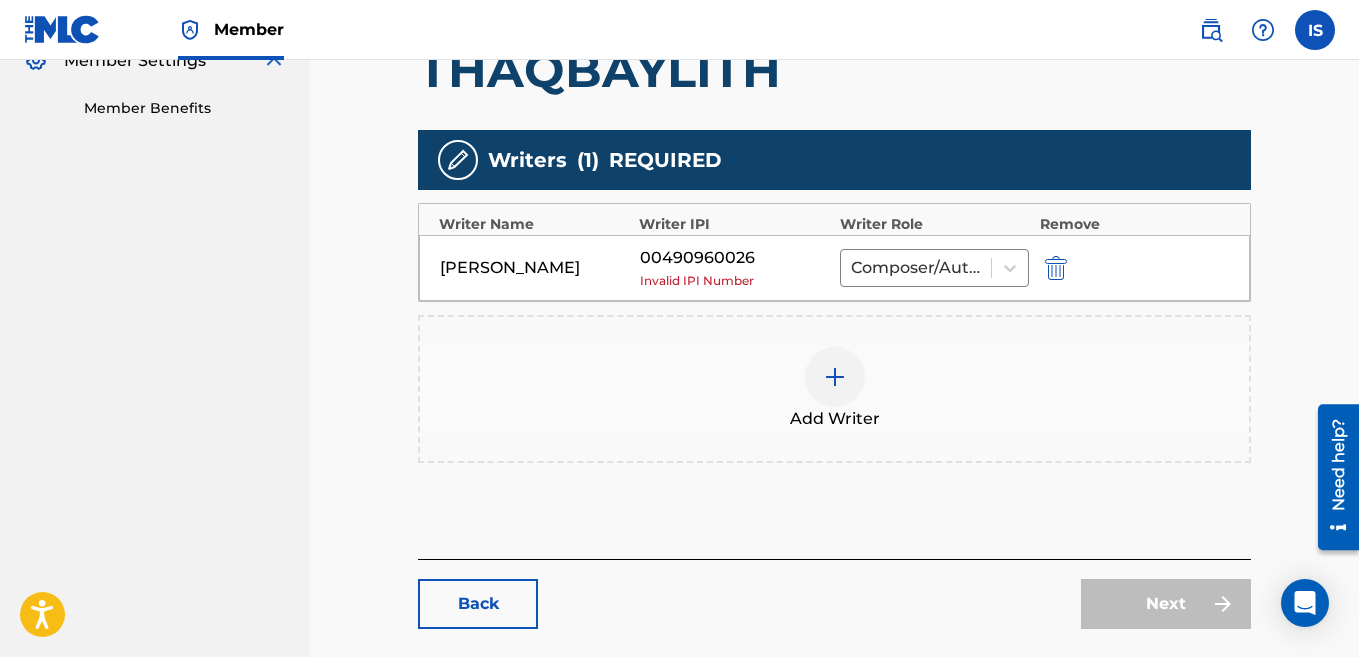 scroll, scrollTop: 758, scrollLeft: 0, axis: vertical 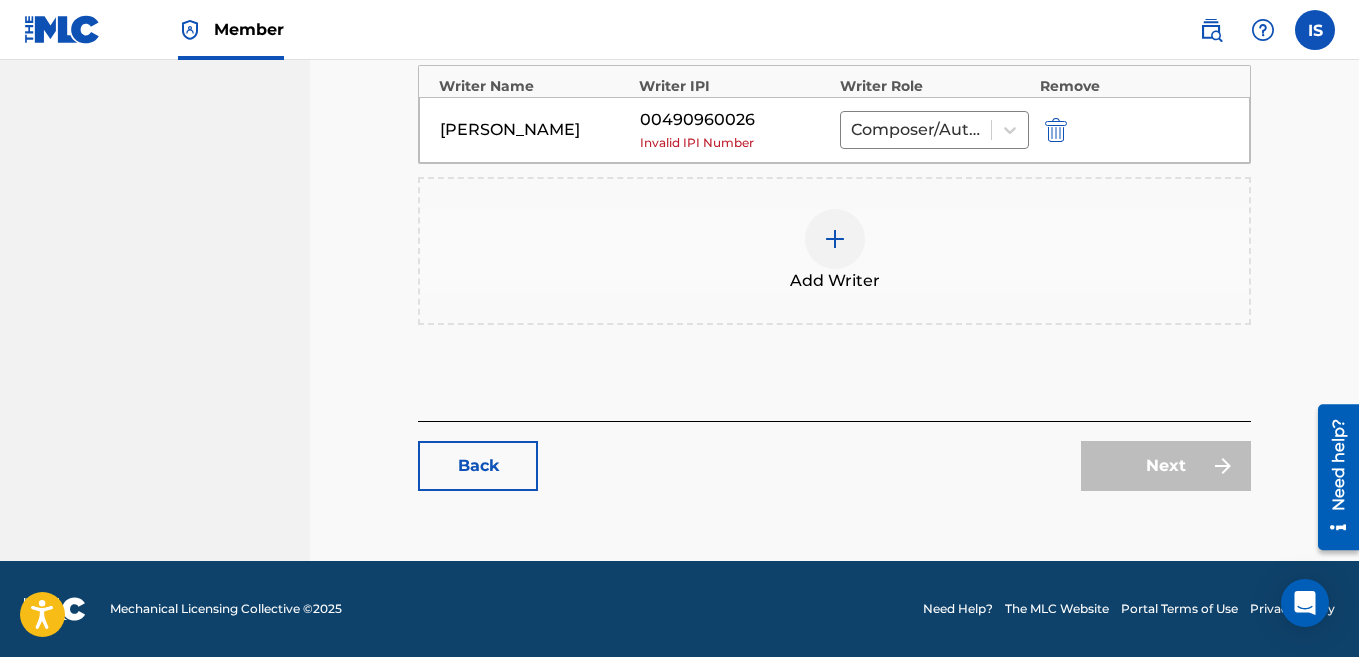 click at bounding box center [1056, 130] 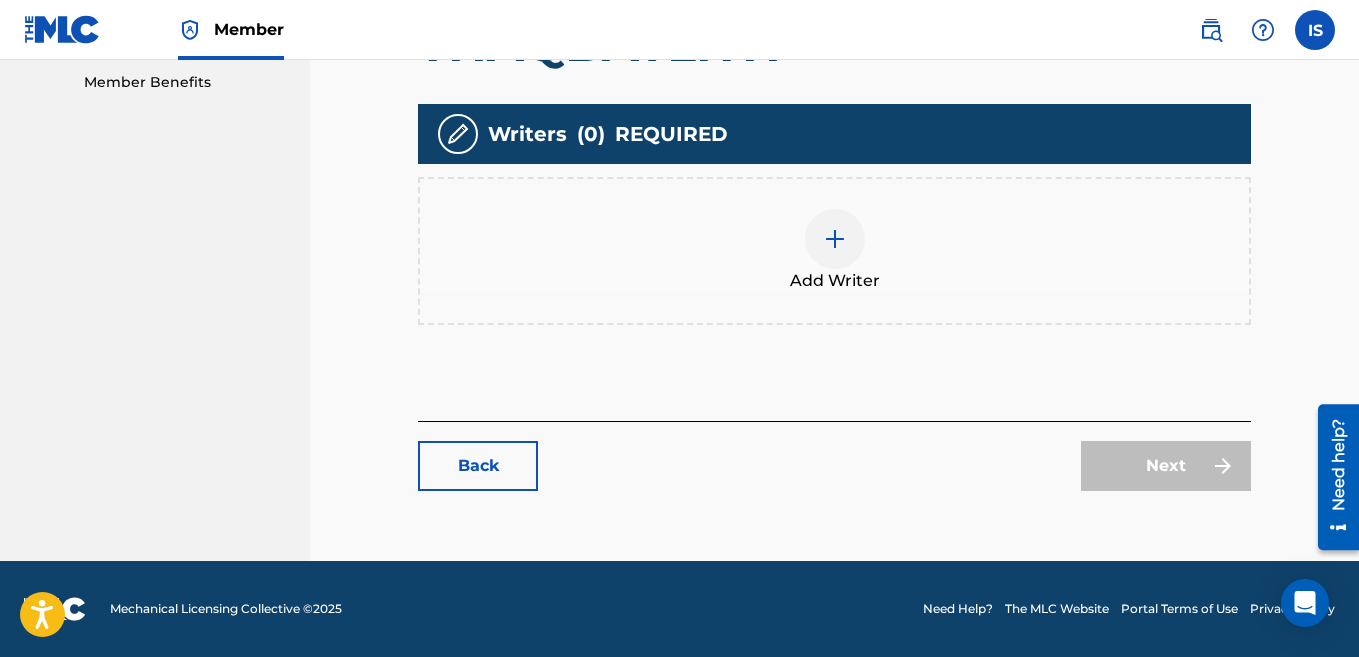 scroll, scrollTop: 646, scrollLeft: 0, axis: vertical 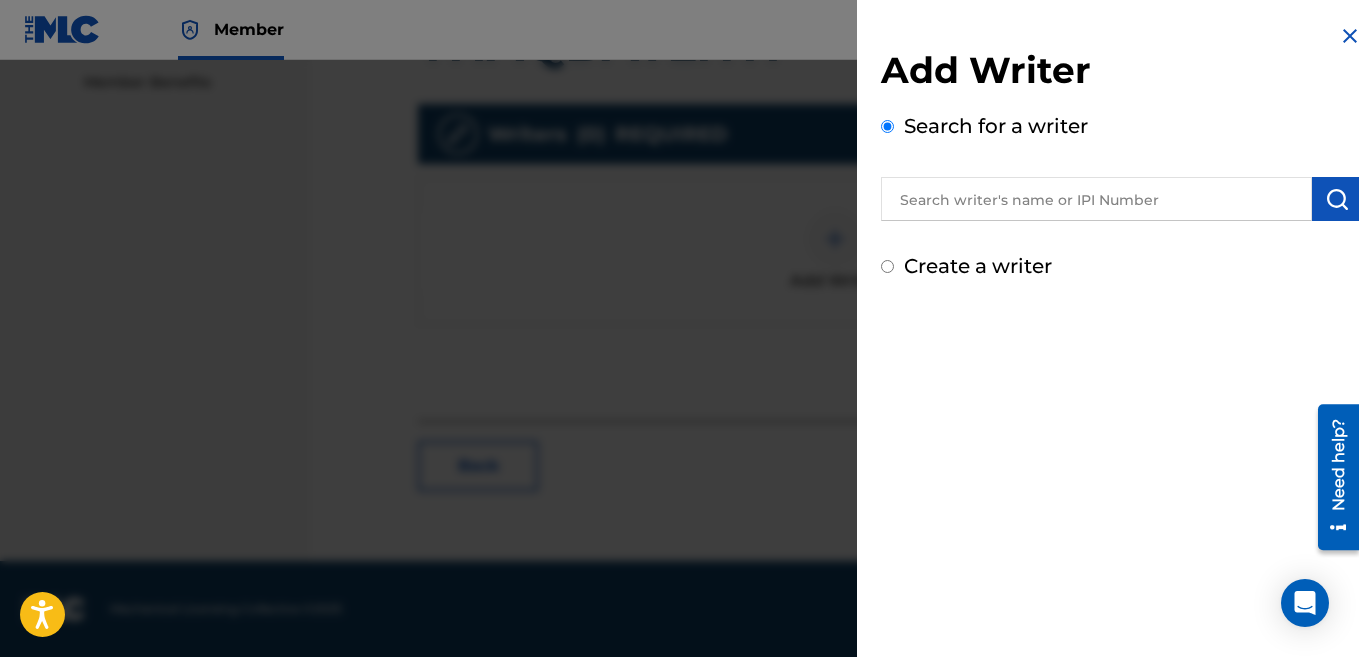 click at bounding box center (1096, 199) 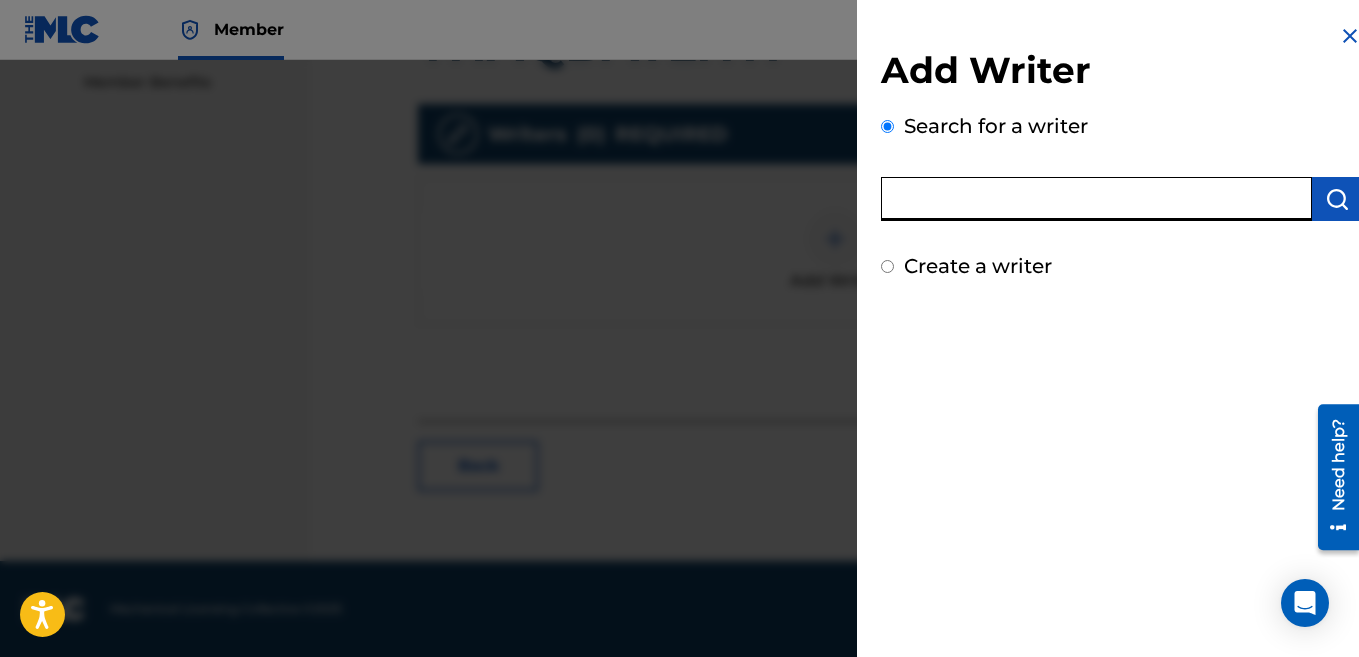 paste on "[PERSON_NAME]" 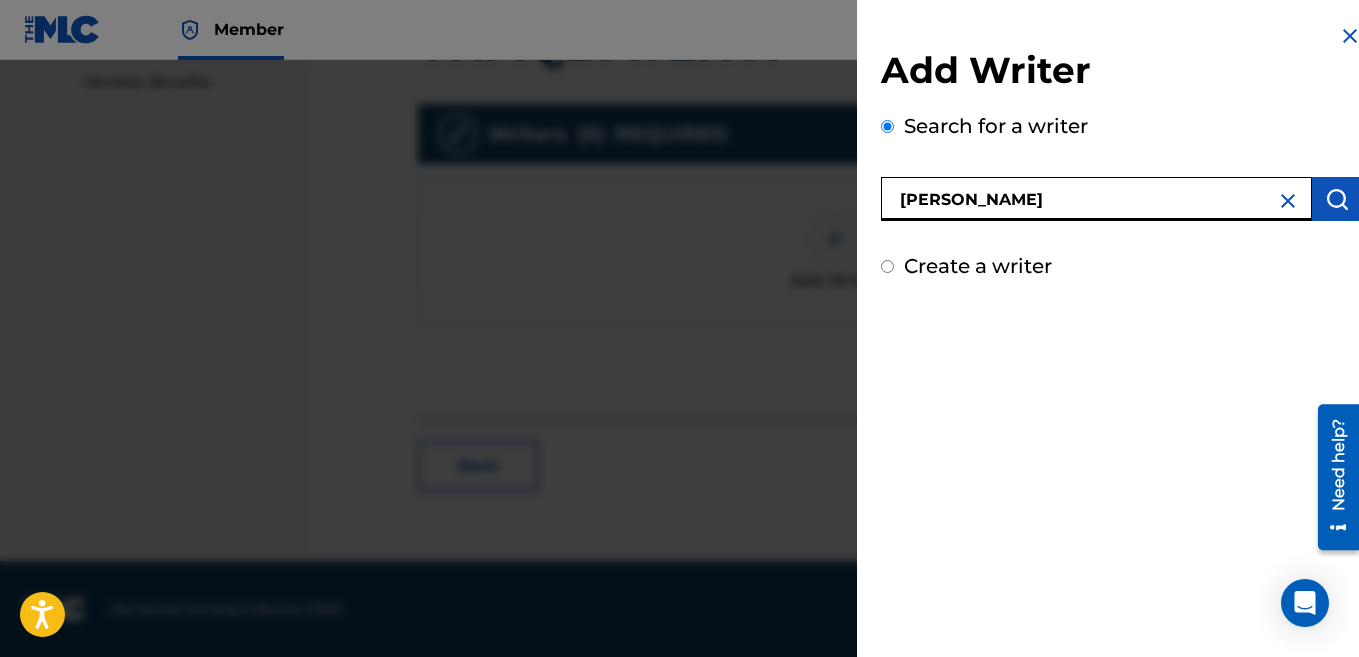 type on "[PERSON_NAME]" 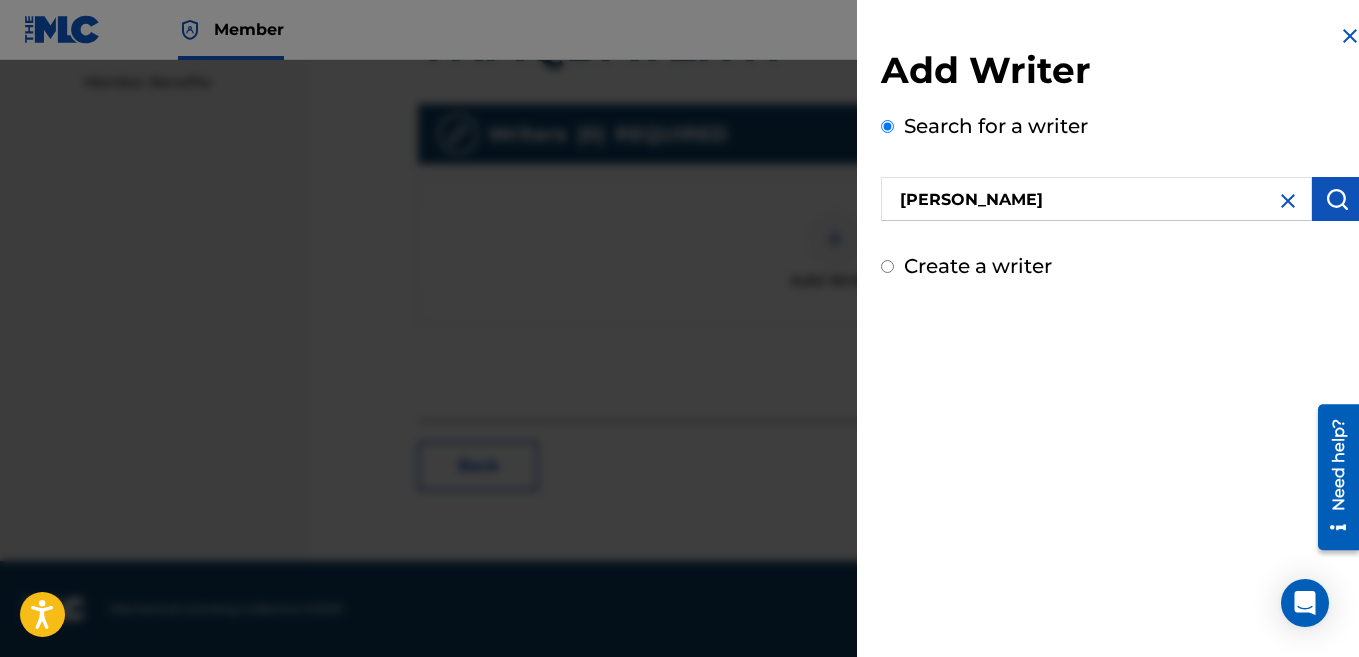 click at bounding box center [1337, 199] 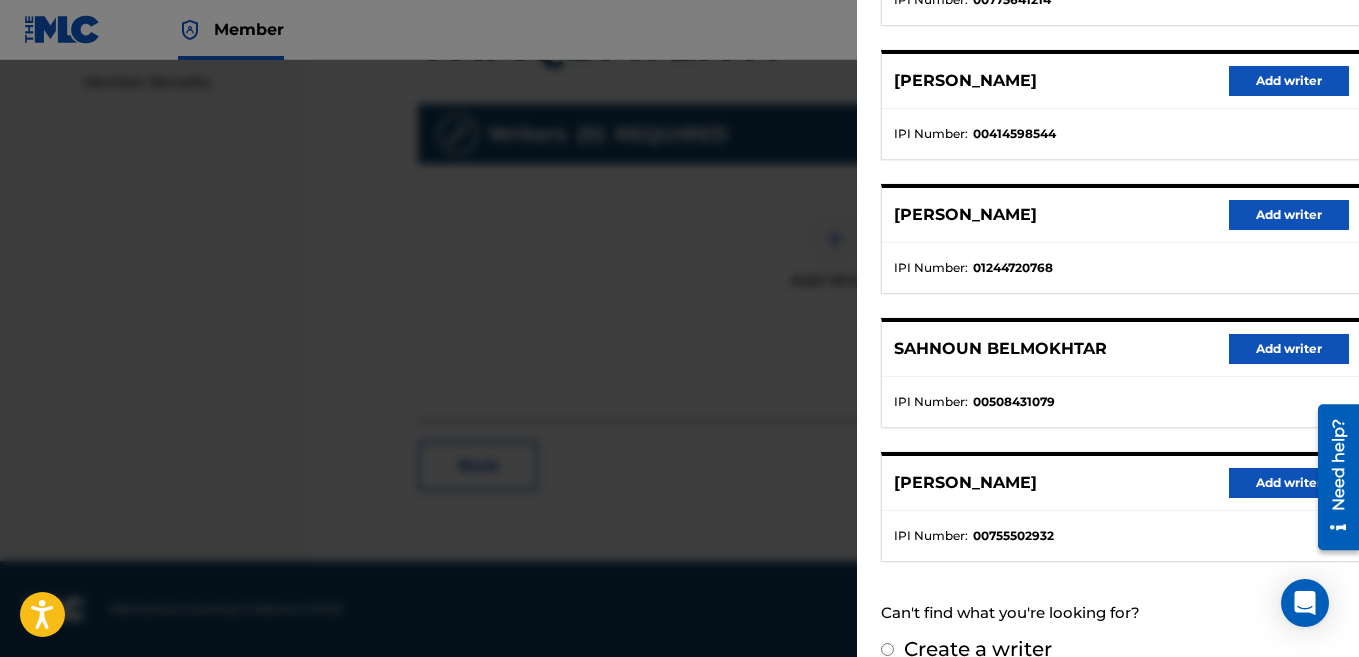 scroll, scrollTop: 385, scrollLeft: 0, axis: vertical 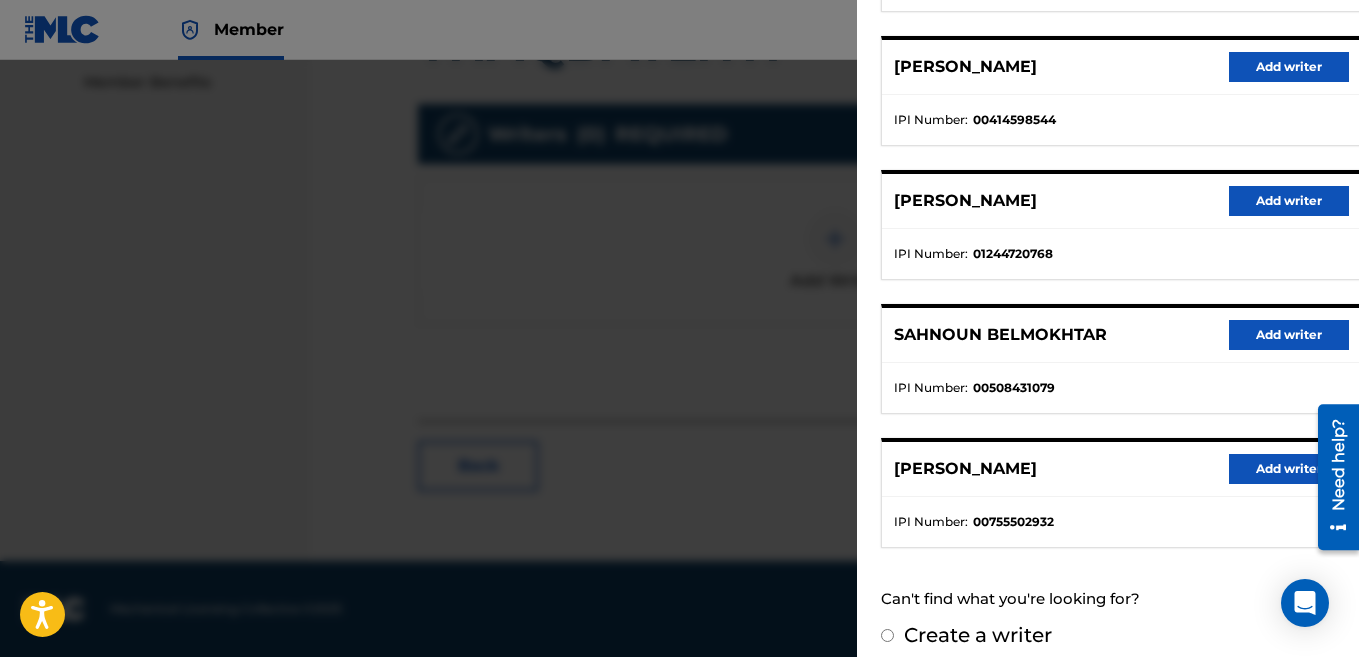 click on "Create a writer" at bounding box center [1121, 635] 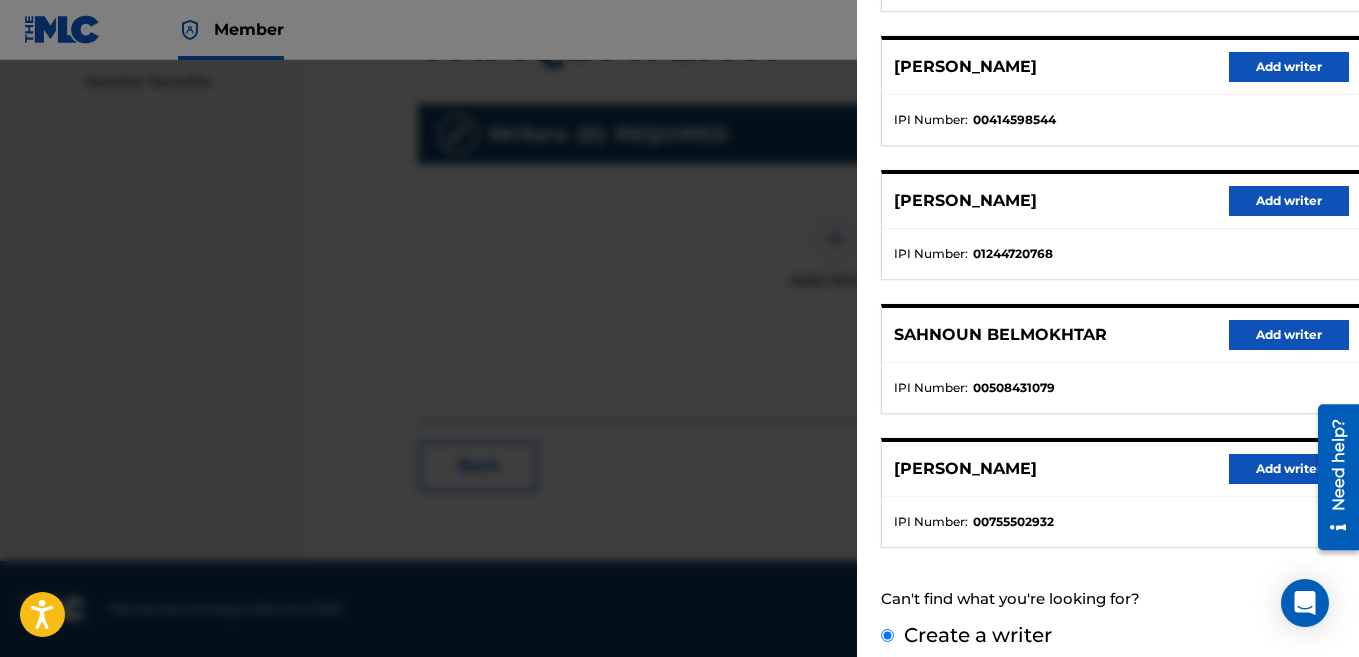click on "Create a writer" at bounding box center (887, 635) 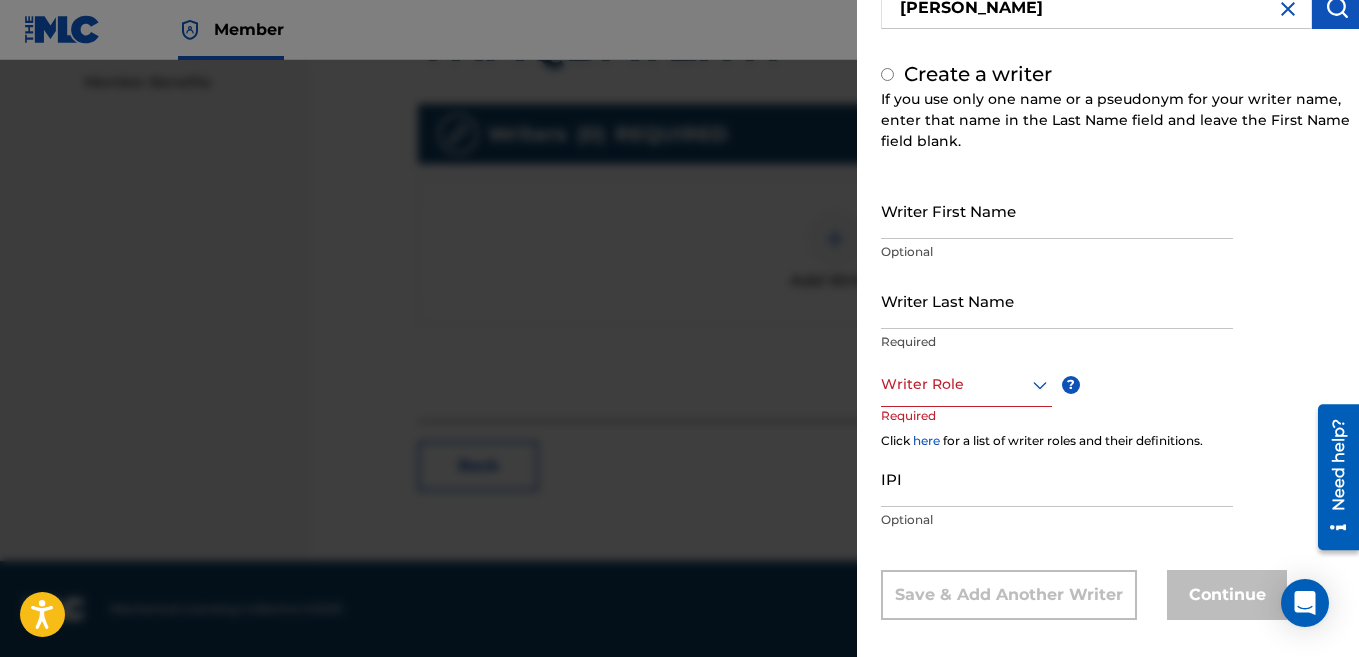 radio on "false" 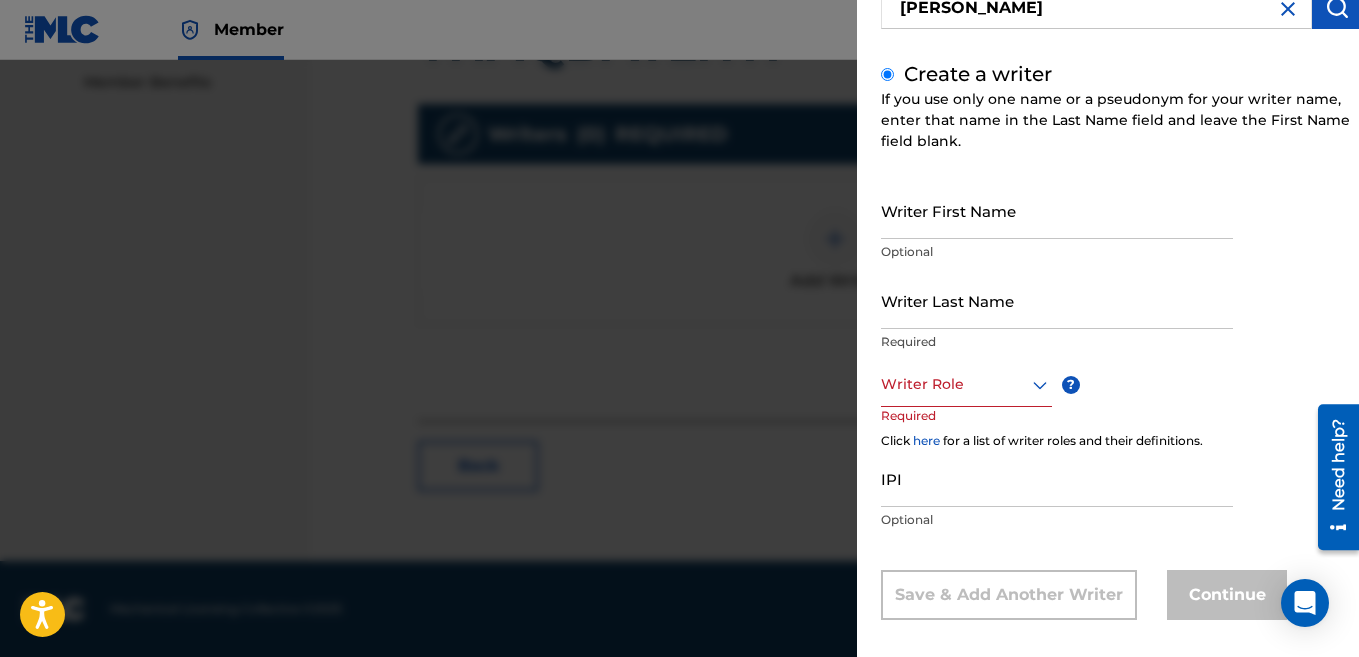 scroll, scrollTop: 146, scrollLeft: 0, axis: vertical 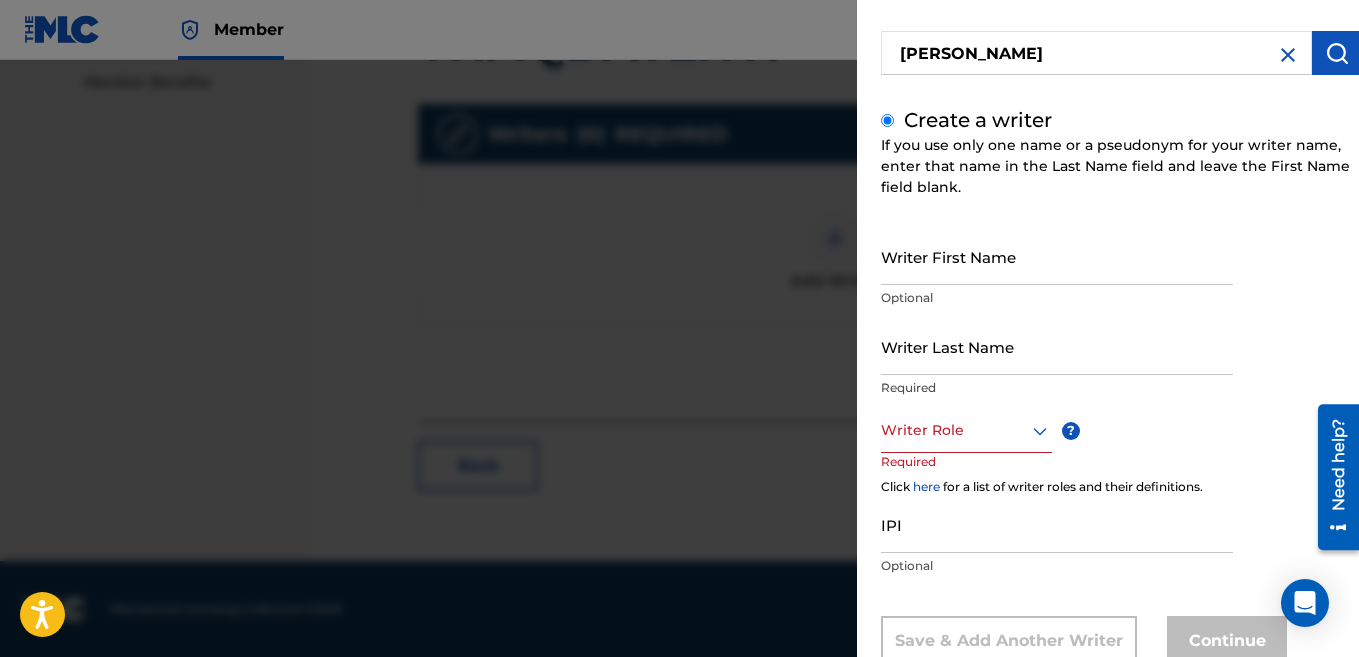 click on "Writer First Name" at bounding box center (1057, 256) 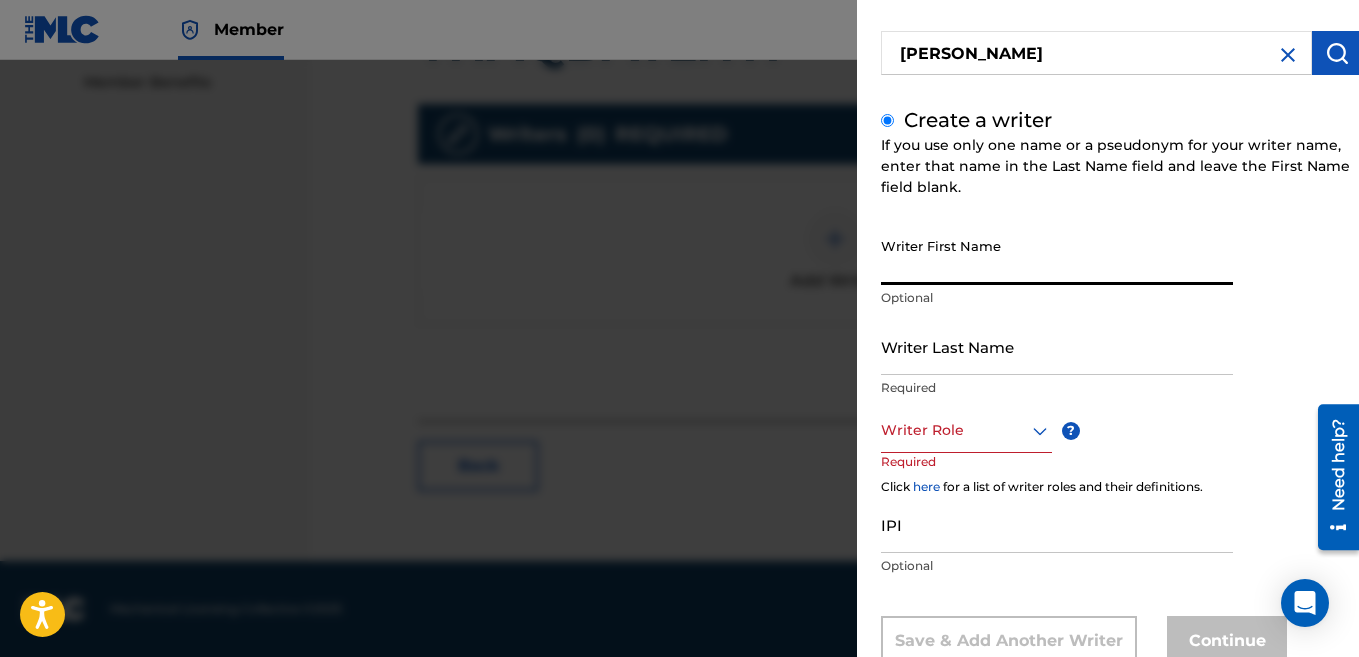 paste on "[PERSON_NAME]" 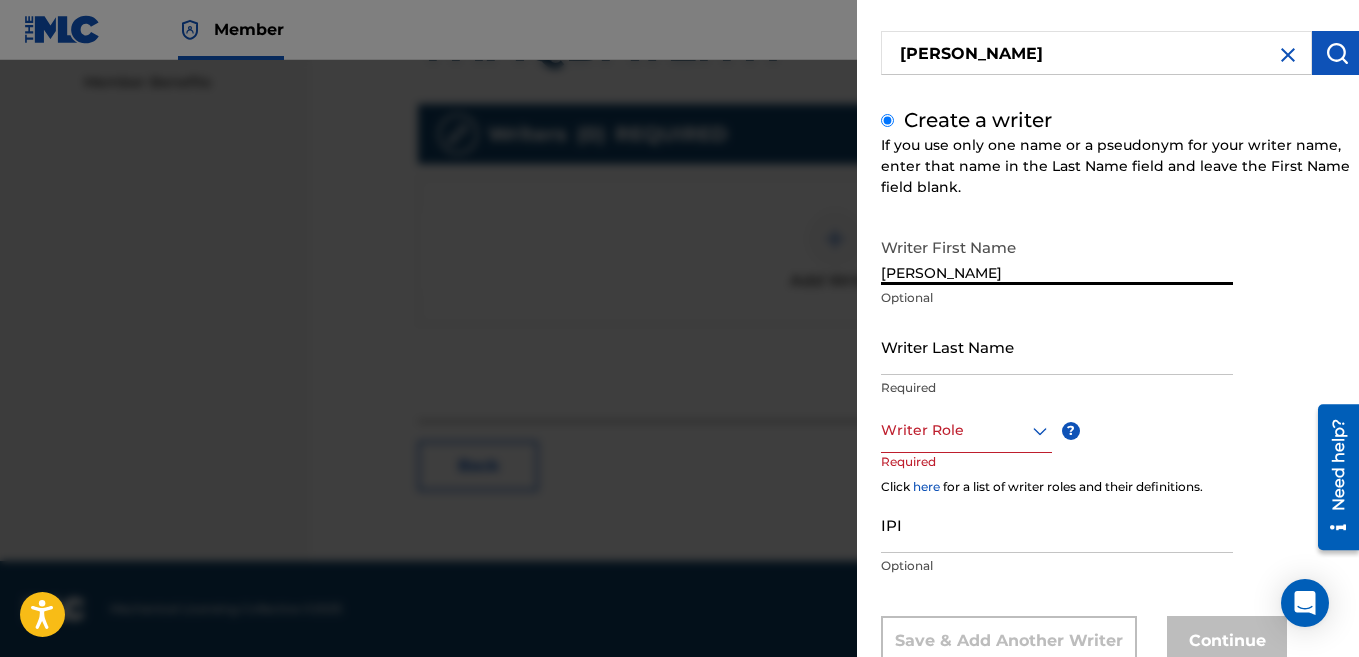 click on "[PERSON_NAME]" at bounding box center [1057, 256] 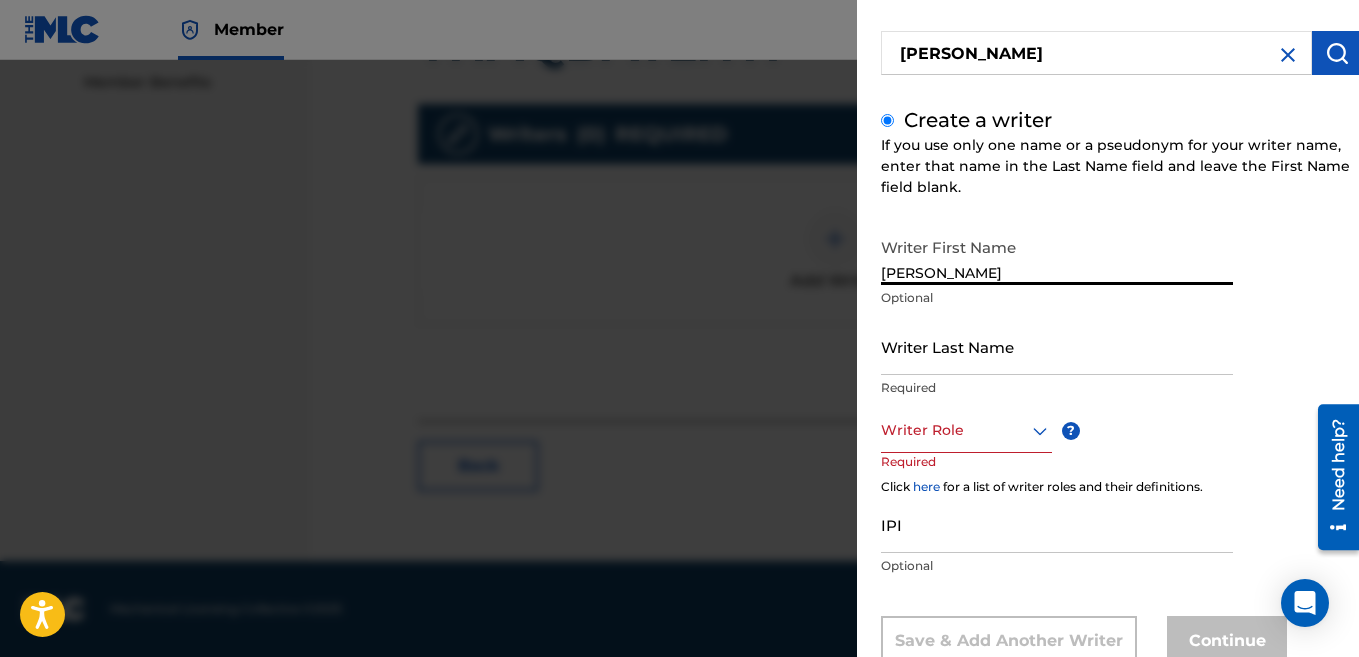 type on "[PERSON_NAME]" 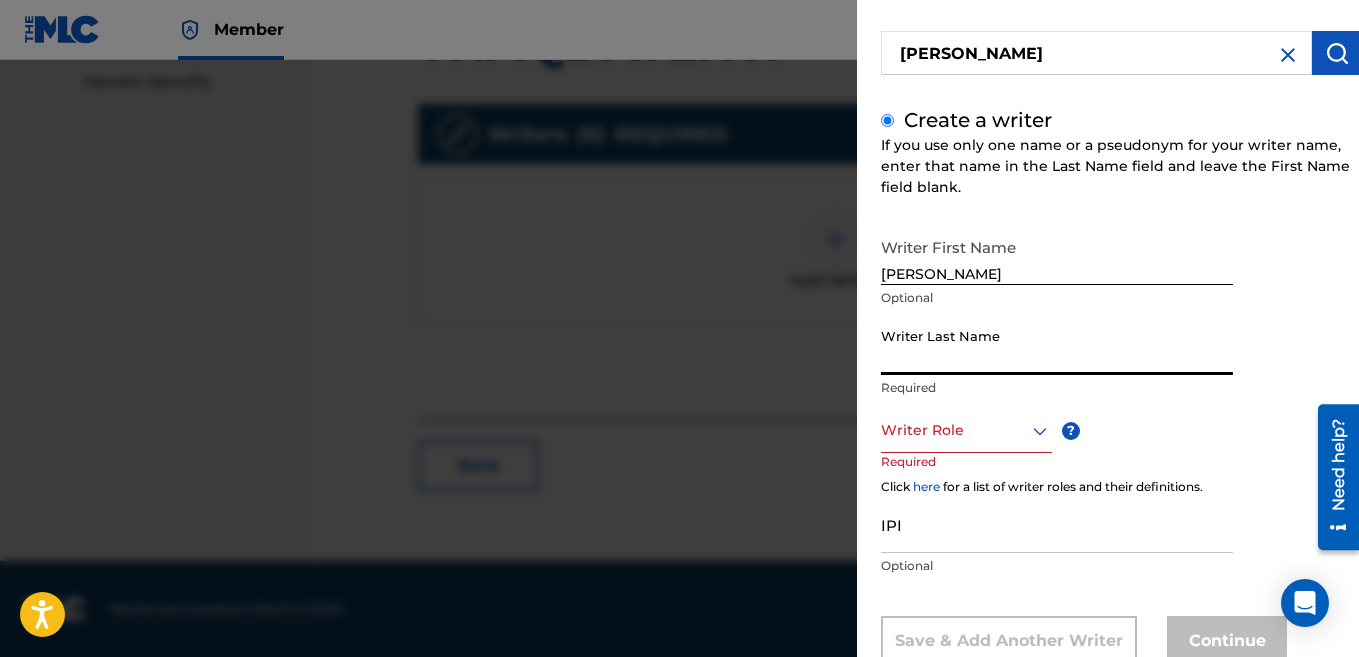 drag, startPoint x: 937, startPoint y: 357, endPoint x: 919, endPoint y: 362, distance: 18.681541 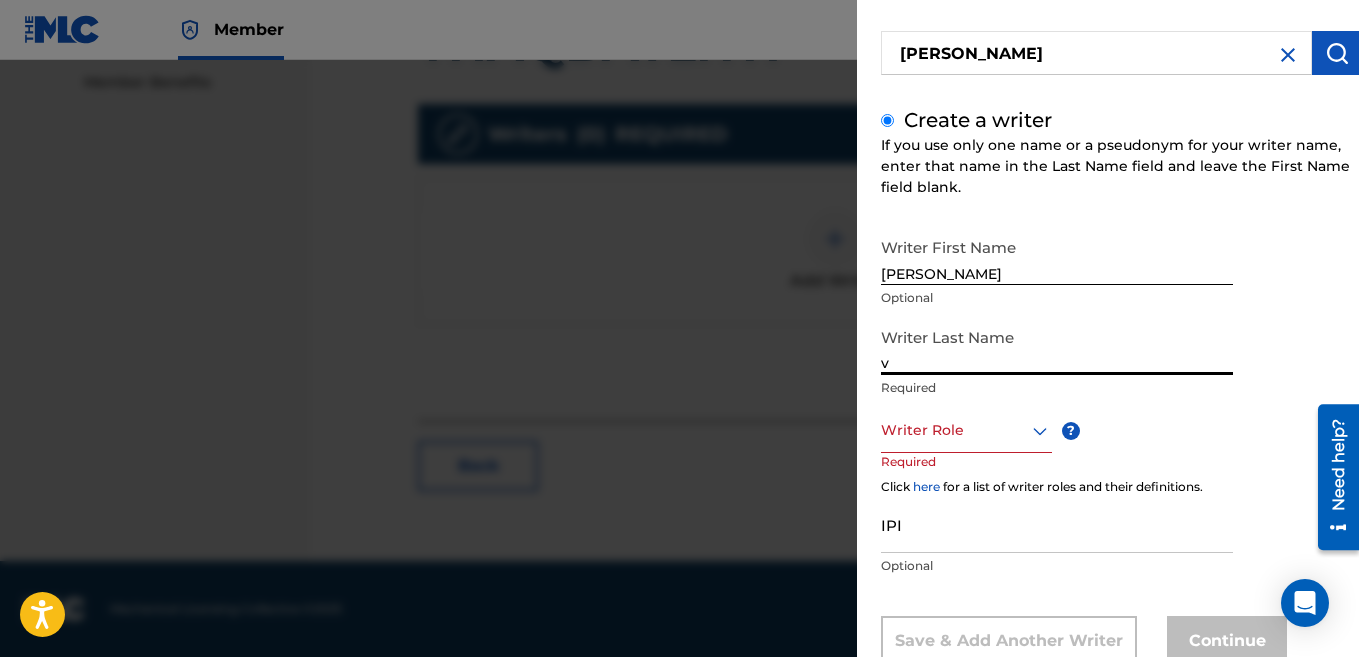 click on "v" at bounding box center [1057, 346] 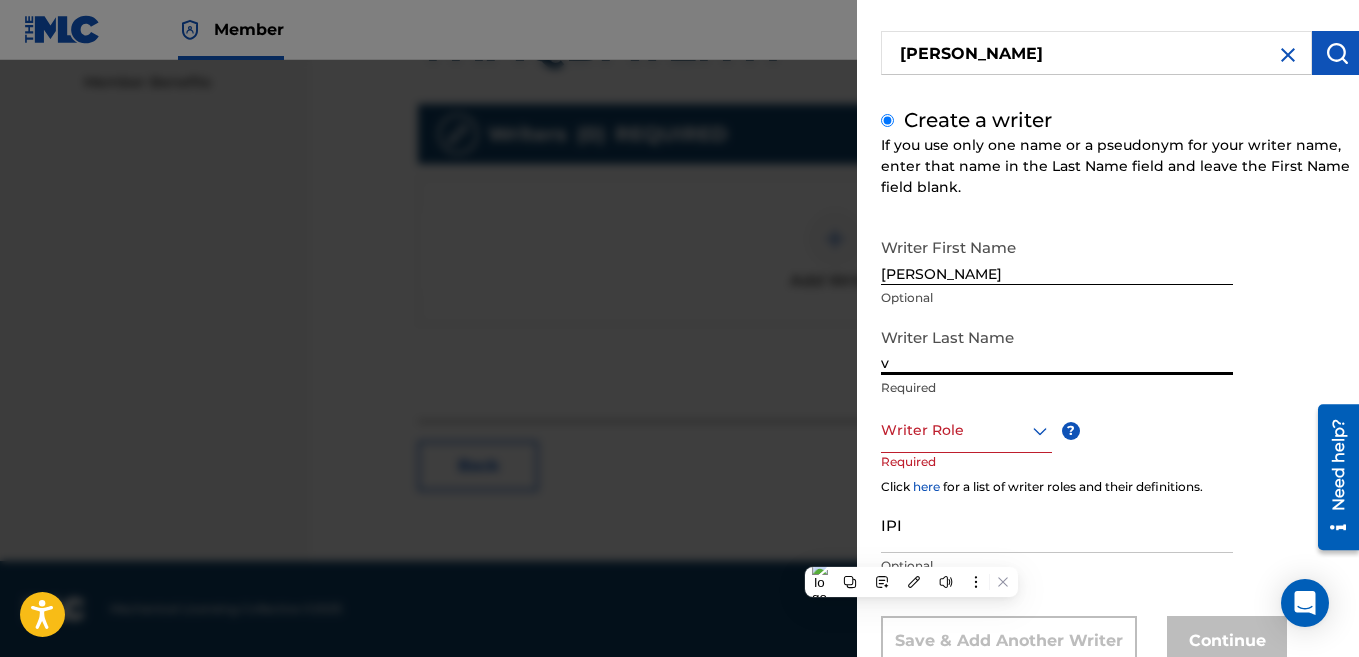 paste on "[PERSON_NAME]" 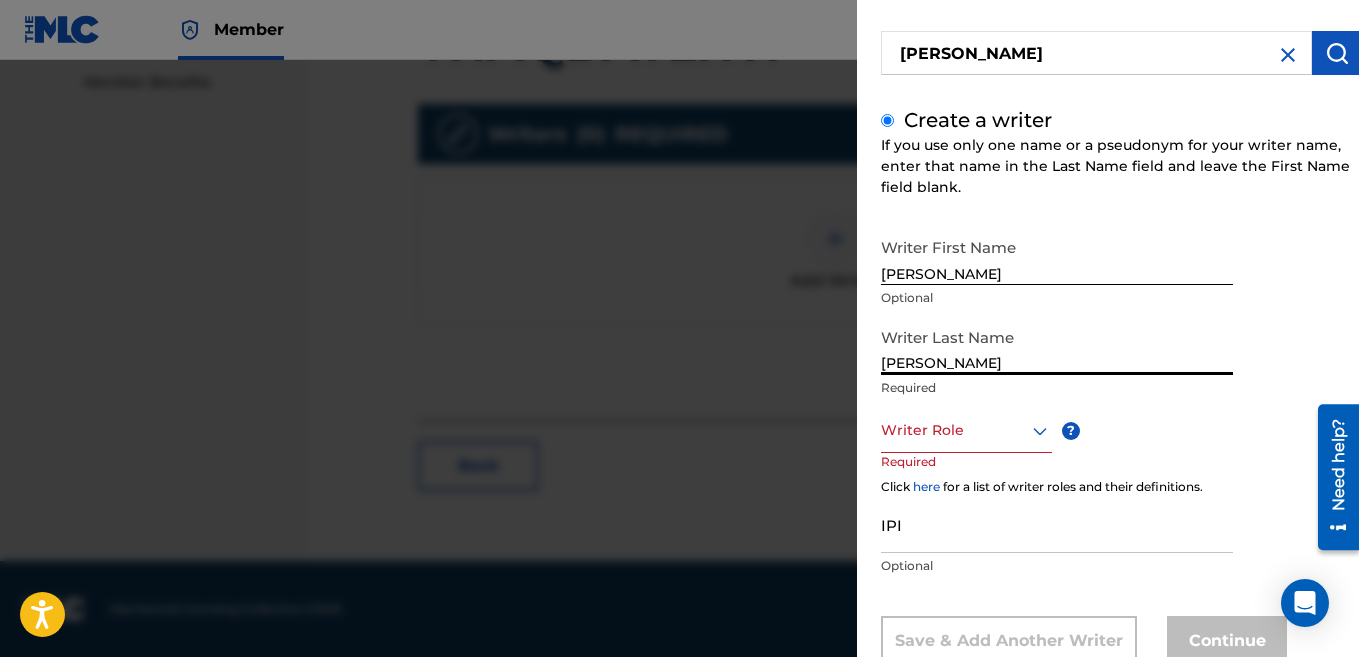 click on "[PERSON_NAME]" at bounding box center (1057, 346) 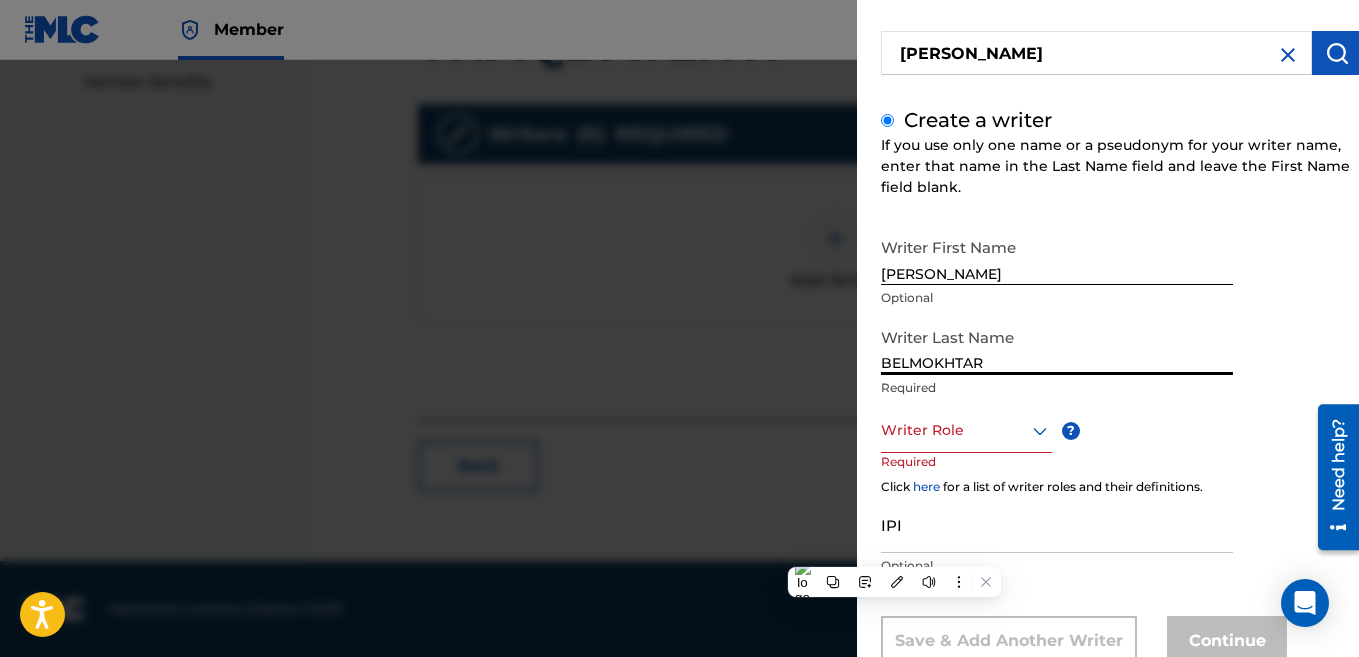 type on "BELMOKHTAR" 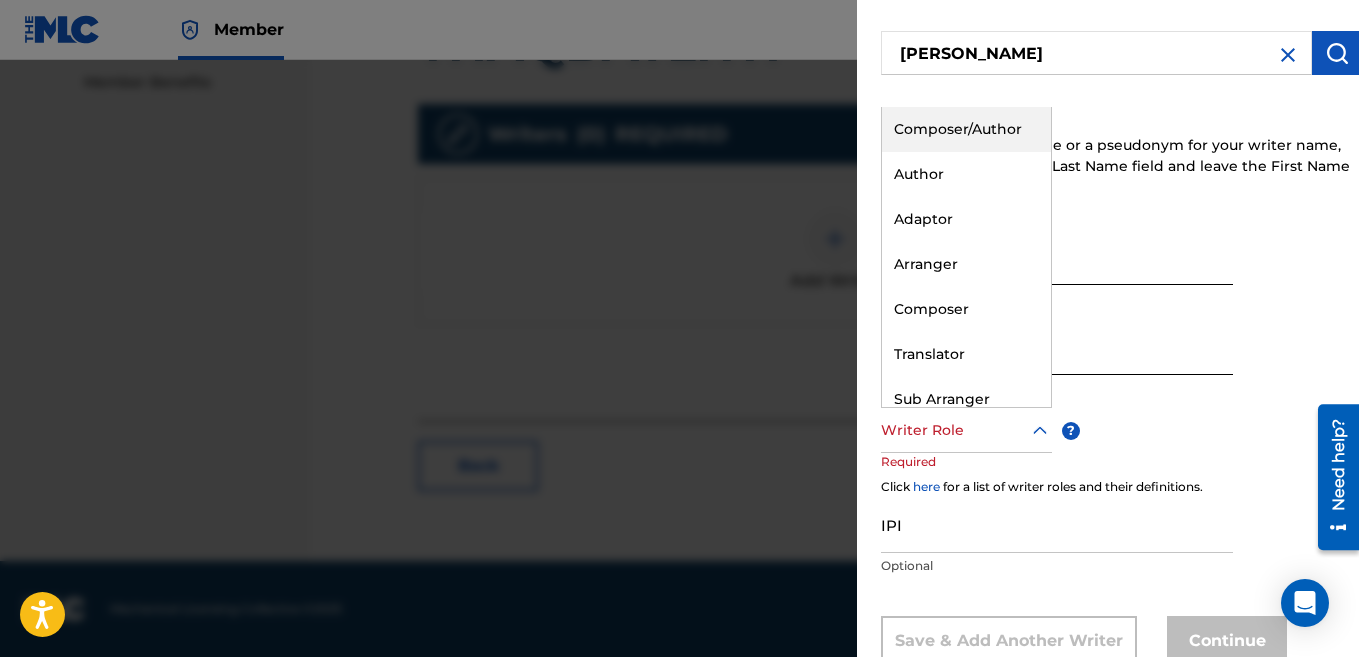 drag, startPoint x: 947, startPoint y: 437, endPoint x: 911, endPoint y: 128, distance: 311.09003 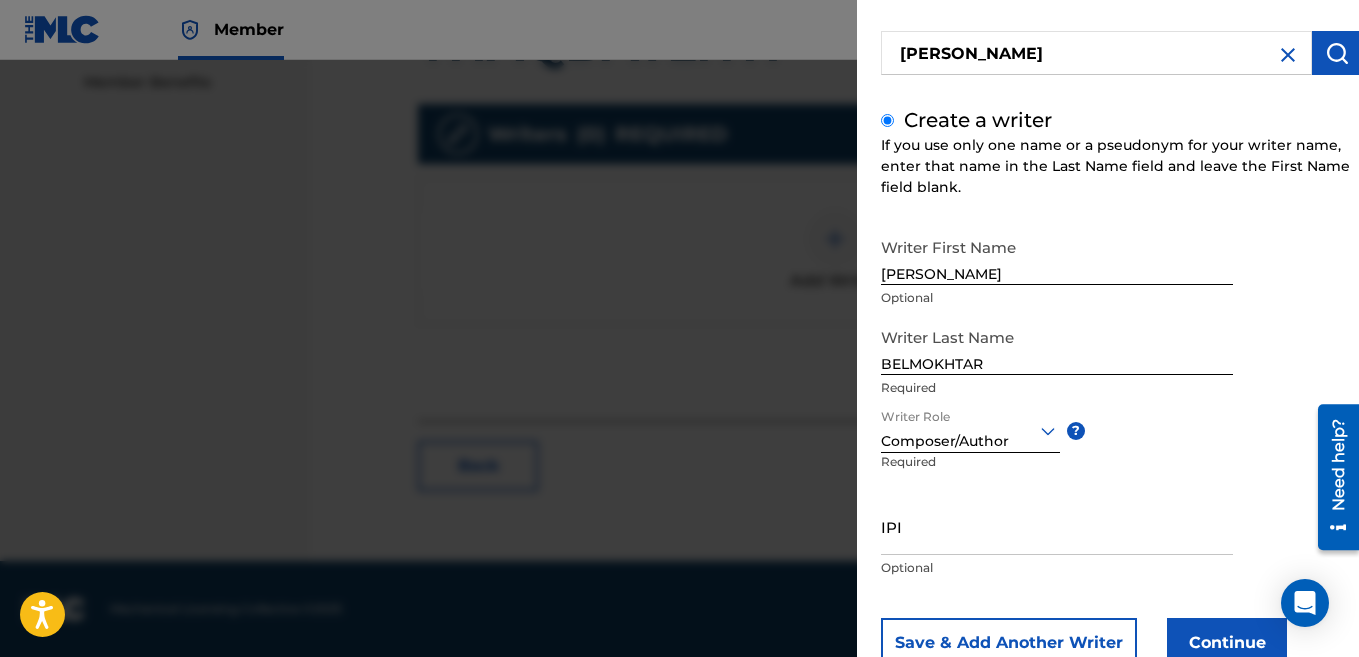 click on "Continue" at bounding box center [1227, 643] 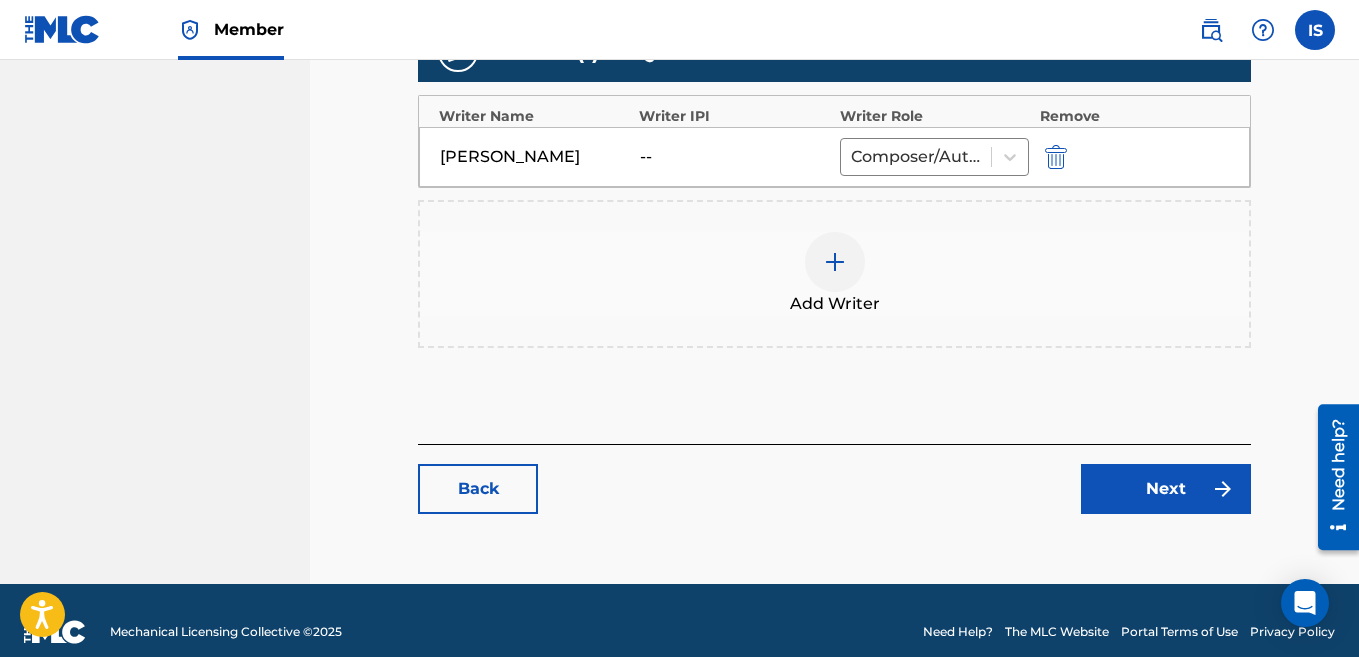 scroll, scrollTop: 751, scrollLeft: 0, axis: vertical 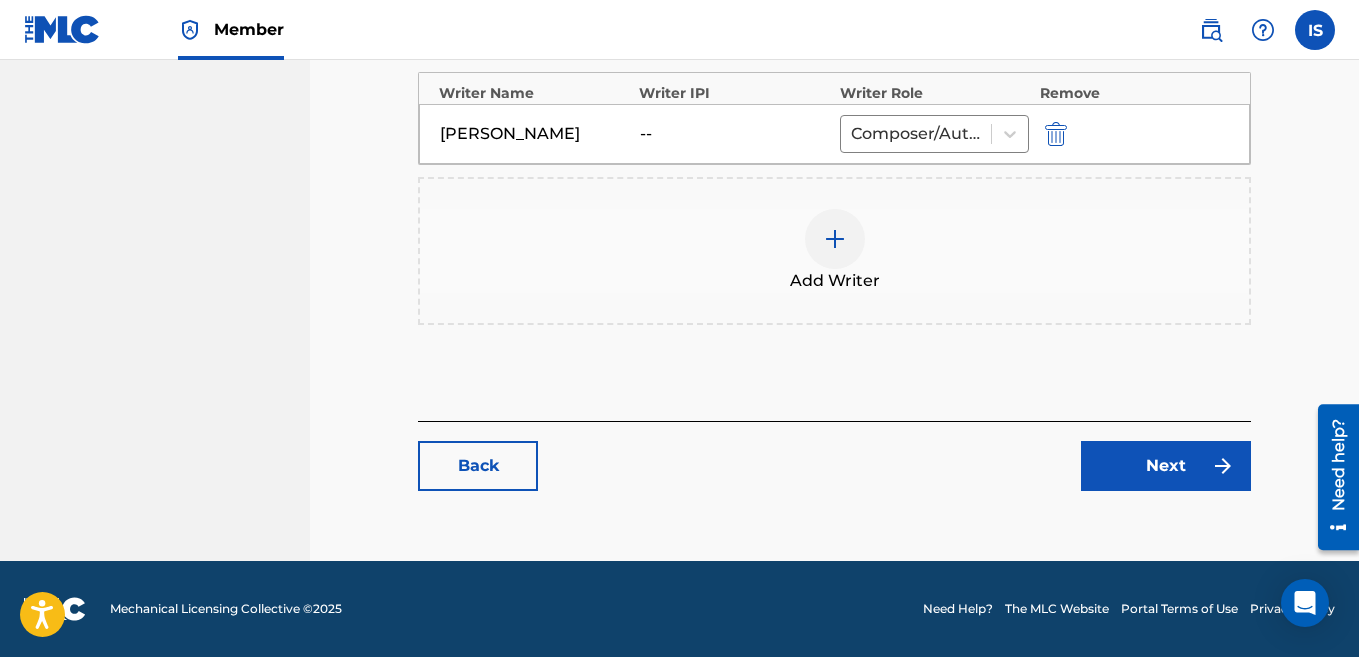 click on "Next" at bounding box center [1166, 466] 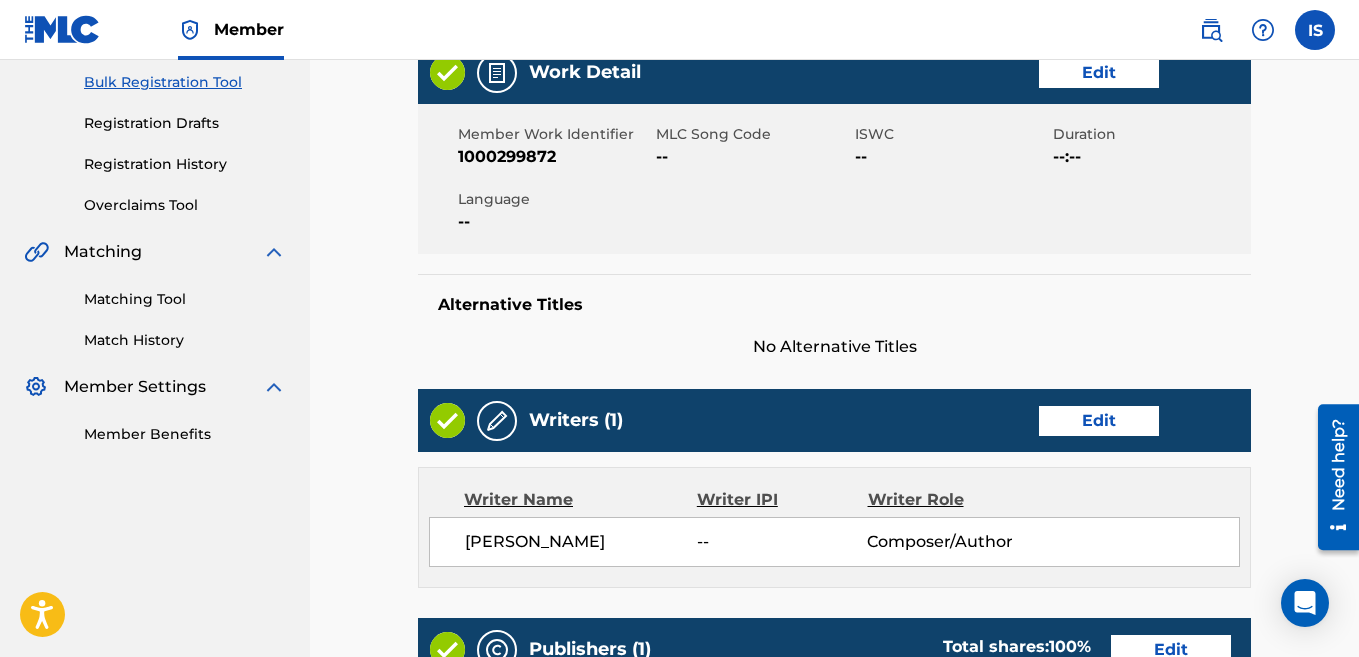 scroll, scrollTop: 973, scrollLeft: 0, axis: vertical 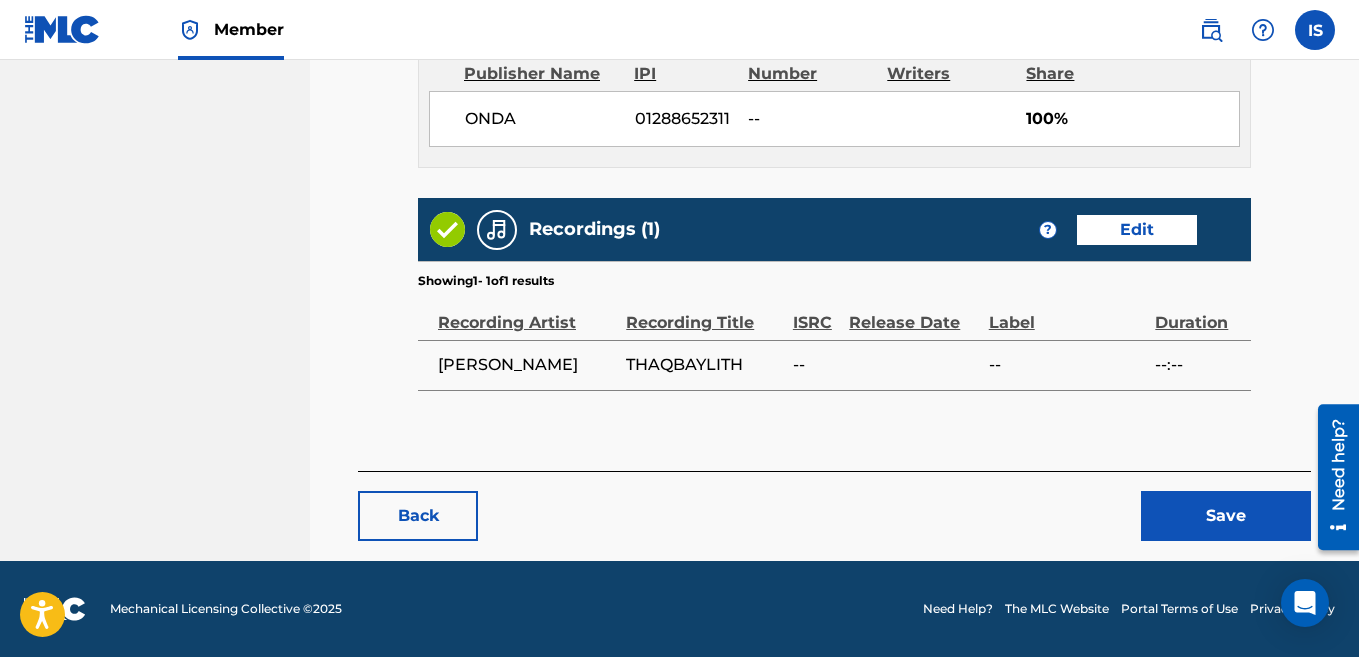 click on "Save" at bounding box center [1226, 516] 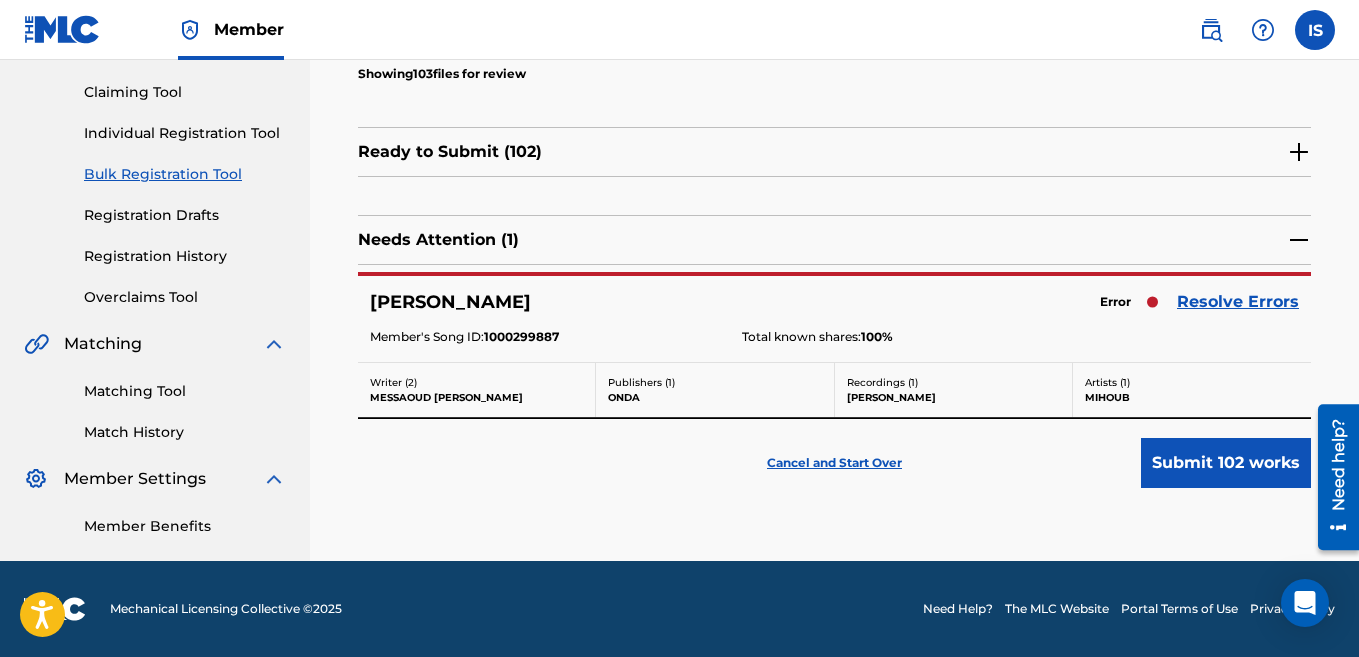 scroll, scrollTop: 0, scrollLeft: 0, axis: both 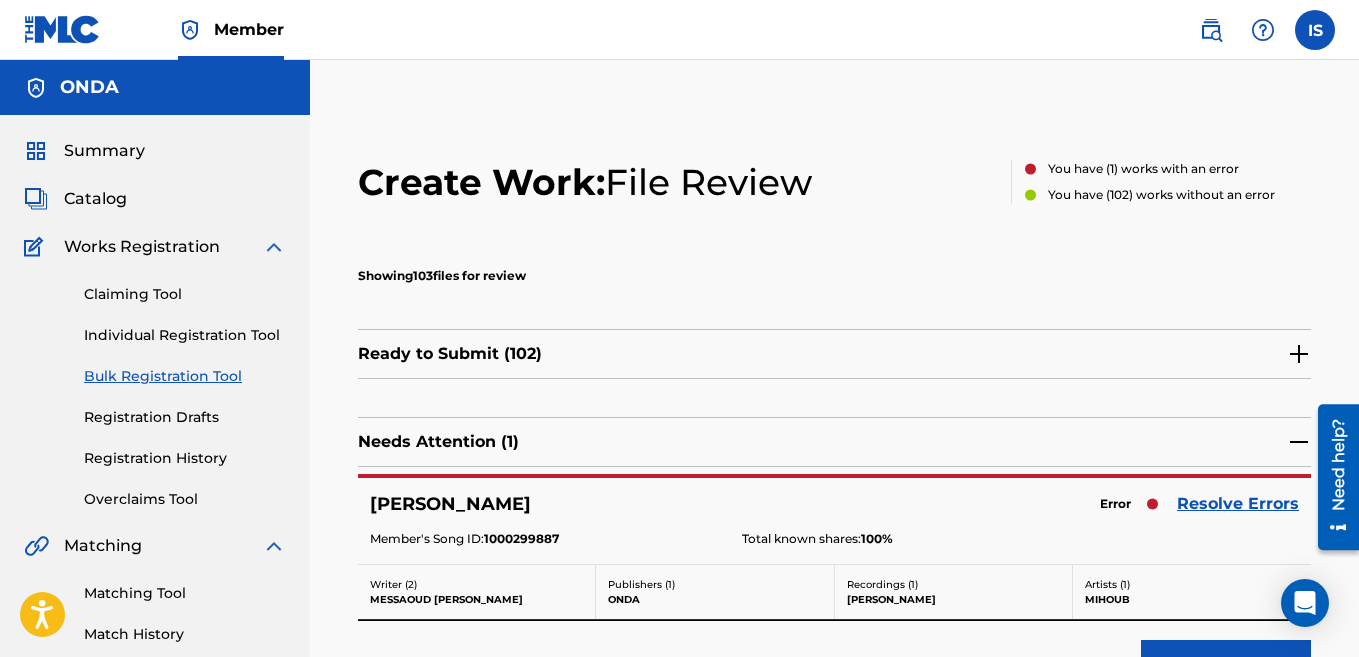 click on "Resolve Errors" at bounding box center [1238, 504] 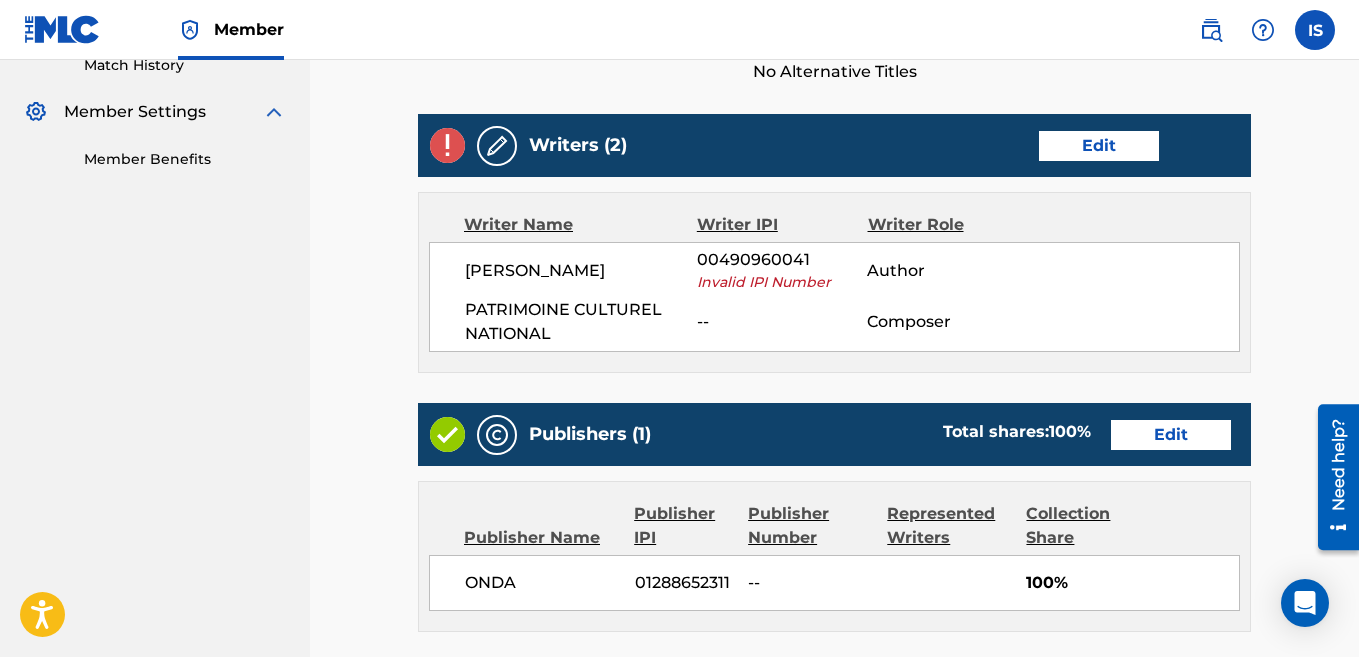 scroll, scrollTop: 567, scrollLeft: 0, axis: vertical 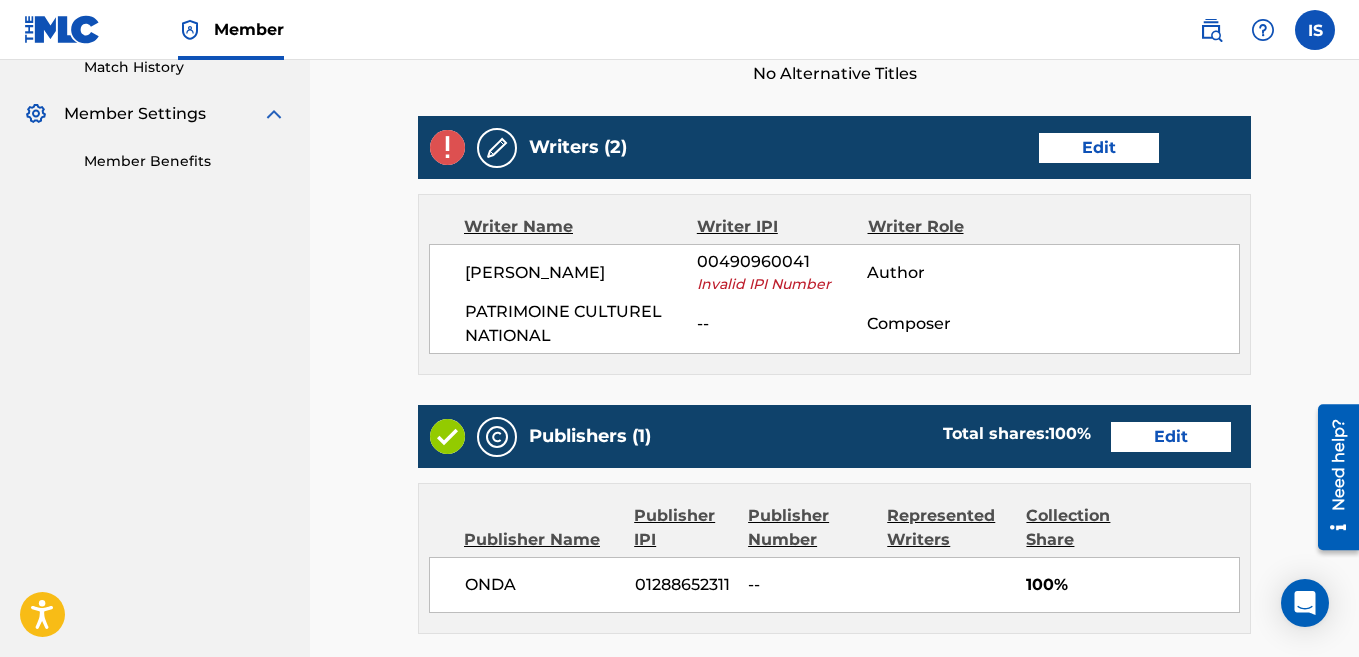 click on "[PERSON_NAME]" at bounding box center (581, 273) 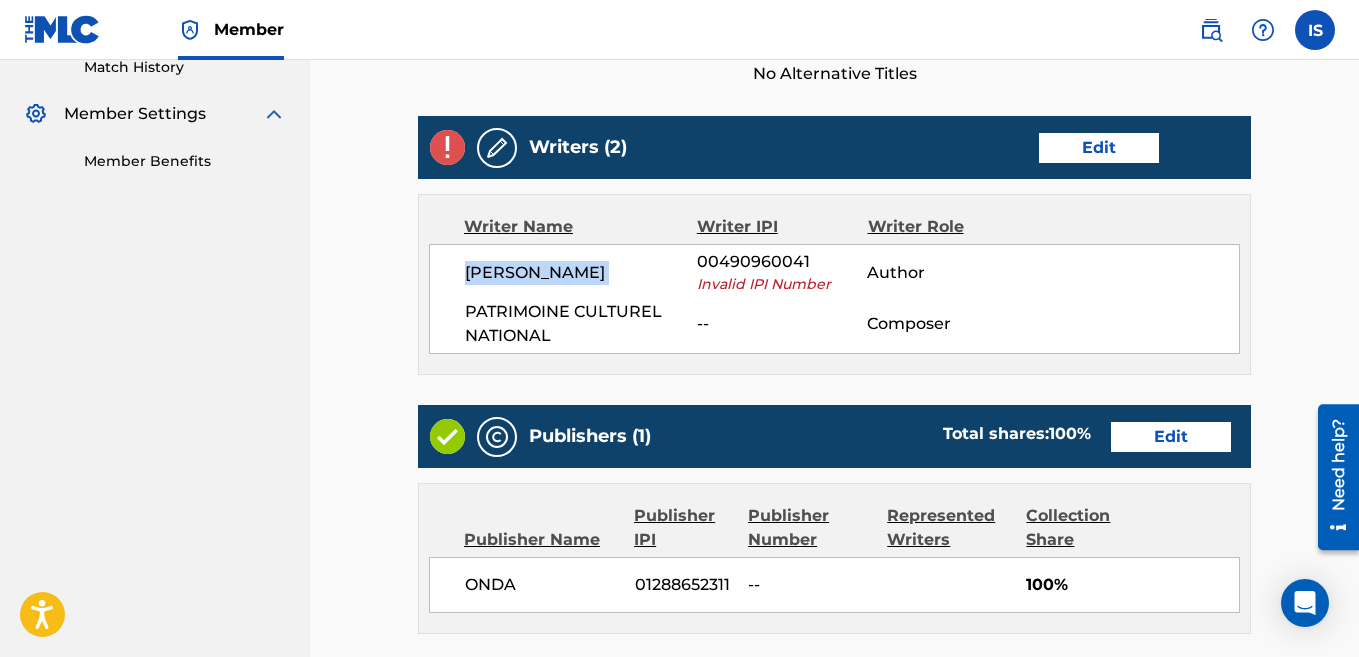 click on "[PERSON_NAME]" at bounding box center [581, 273] 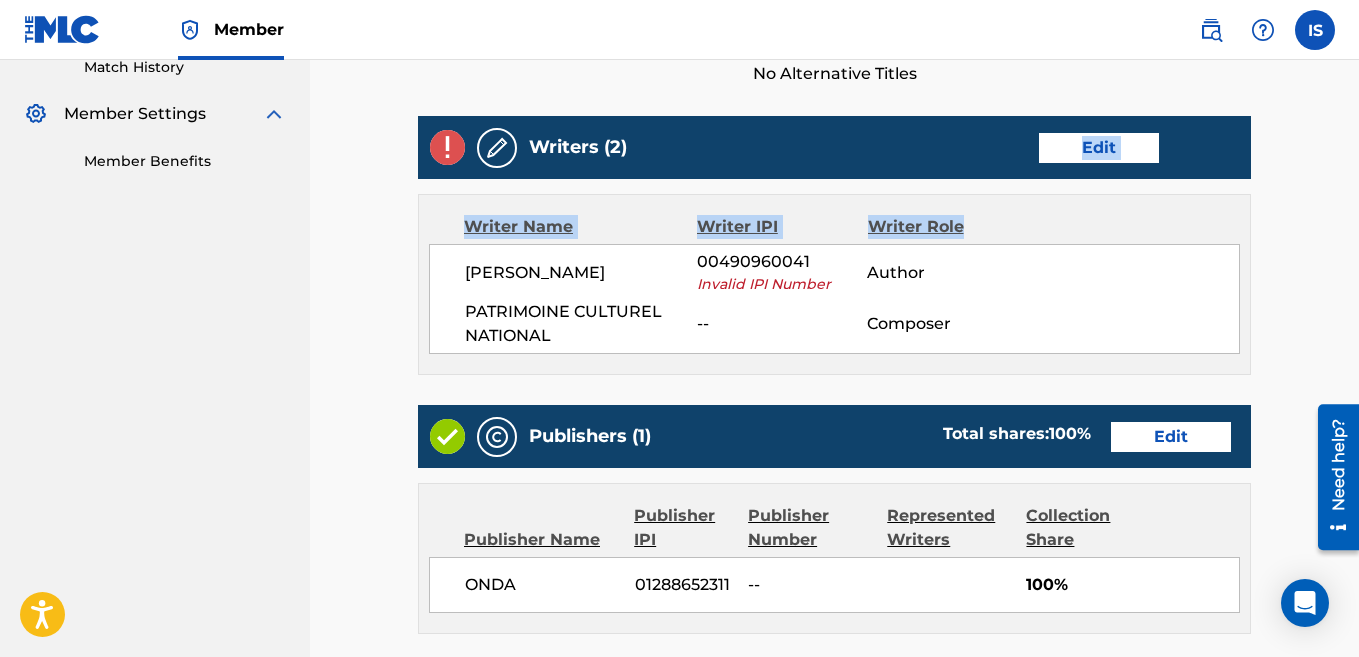 drag, startPoint x: 1099, startPoint y: 141, endPoint x: 1088, endPoint y: 164, distance: 25.495098 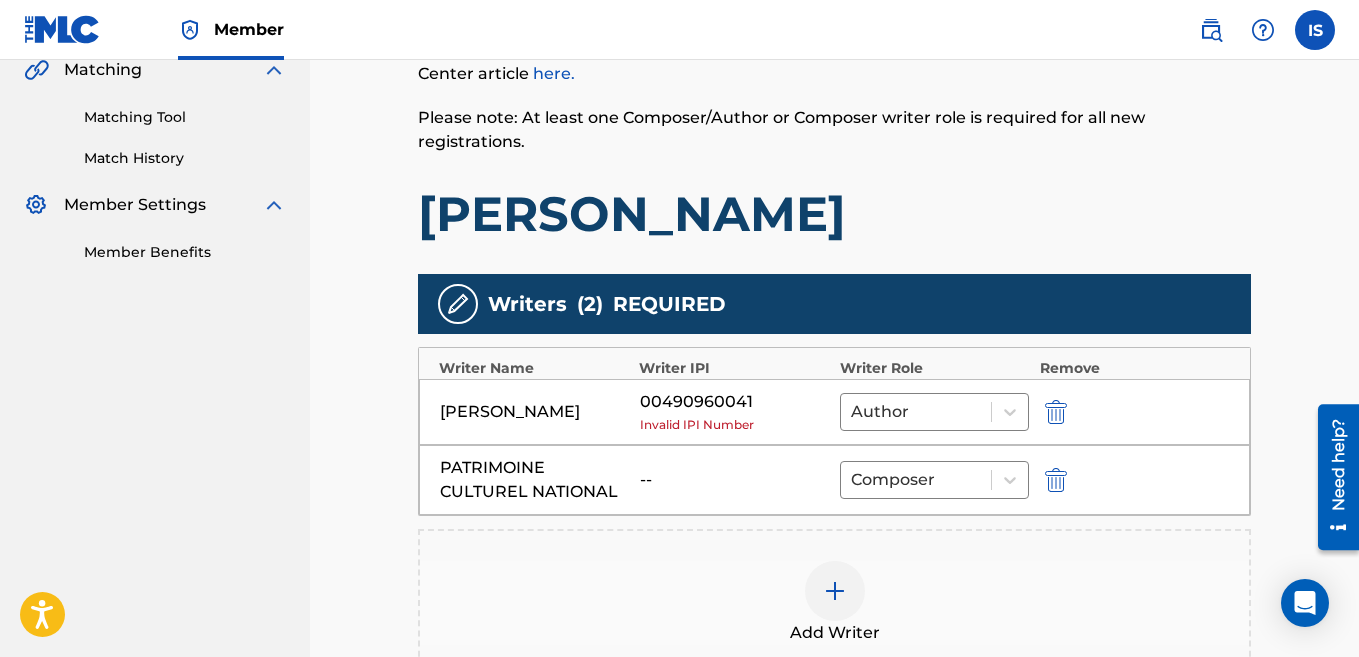 scroll, scrollTop: 517, scrollLeft: 0, axis: vertical 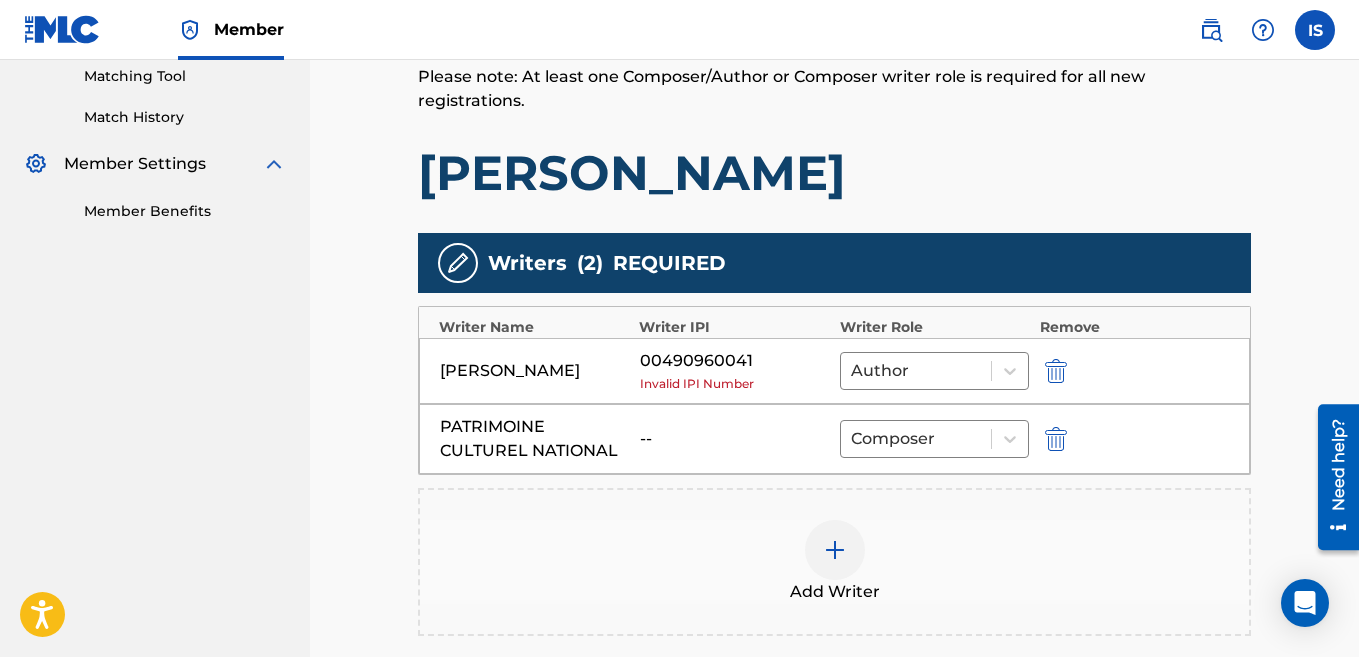 drag, startPoint x: 1064, startPoint y: 370, endPoint x: 1057, endPoint y: 358, distance: 13.892444 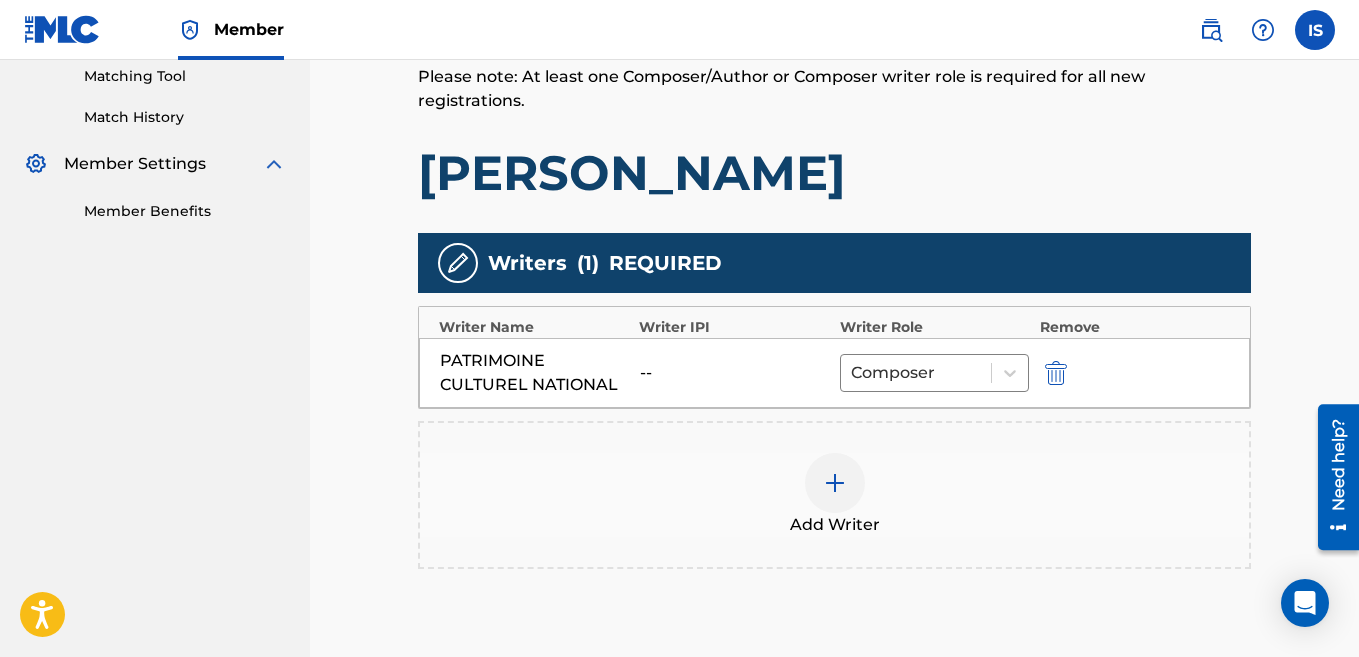 click at bounding box center (835, 483) 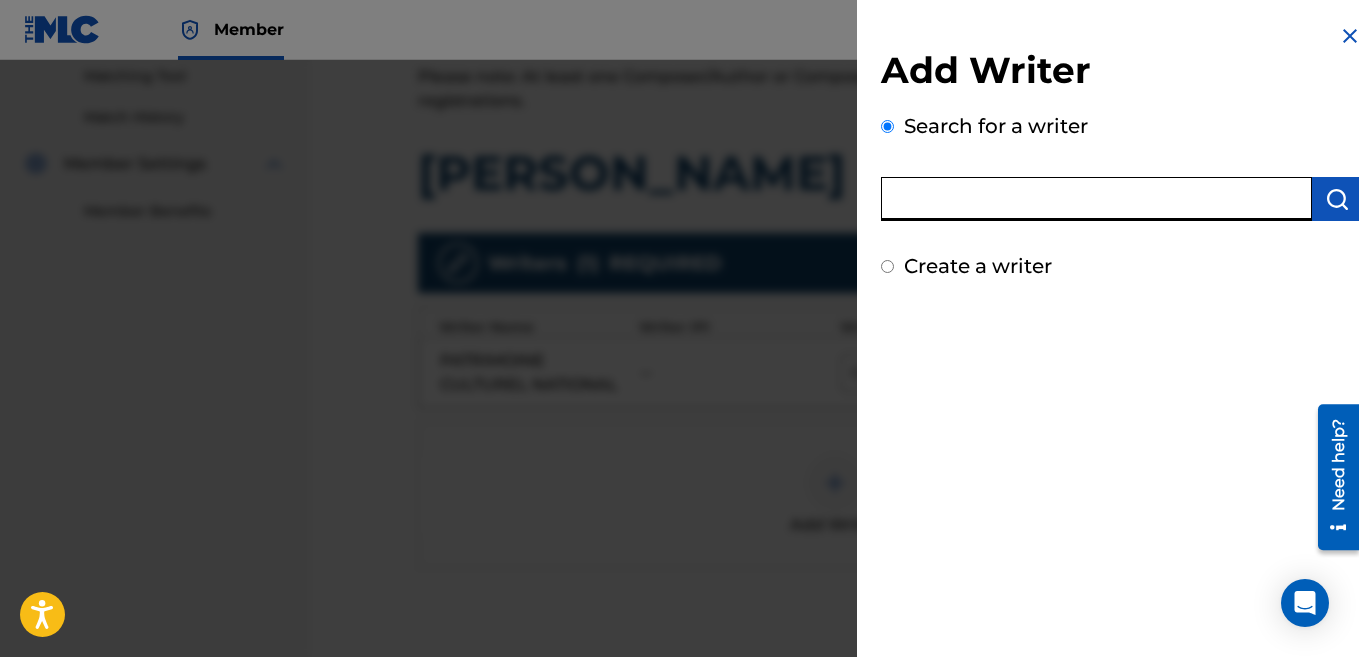 click at bounding box center (1096, 199) 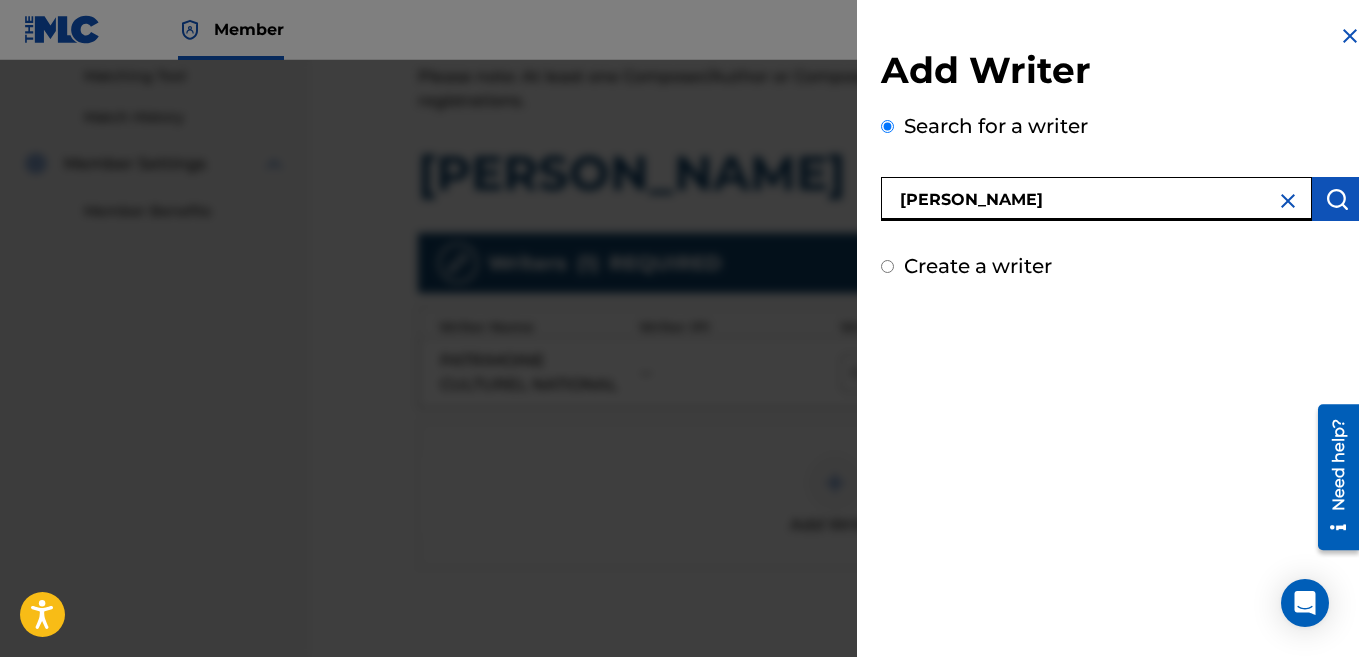 type on "[PERSON_NAME]" 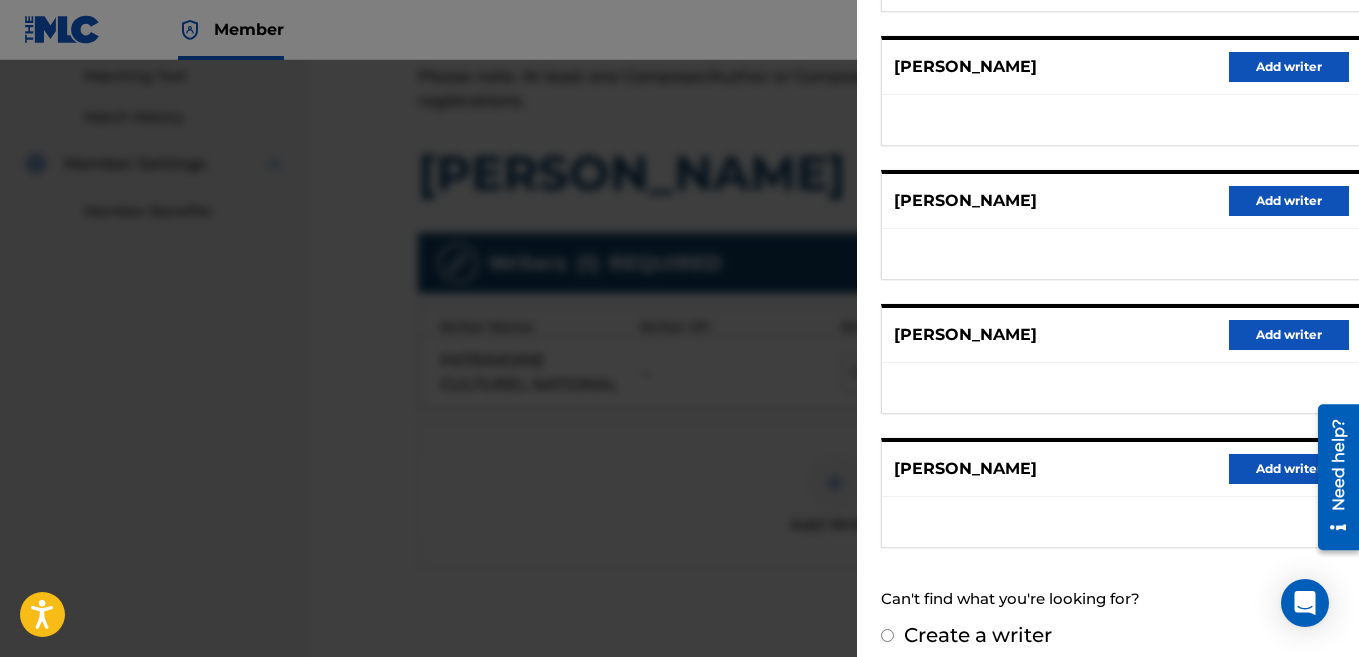 scroll, scrollTop: 377, scrollLeft: 0, axis: vertical 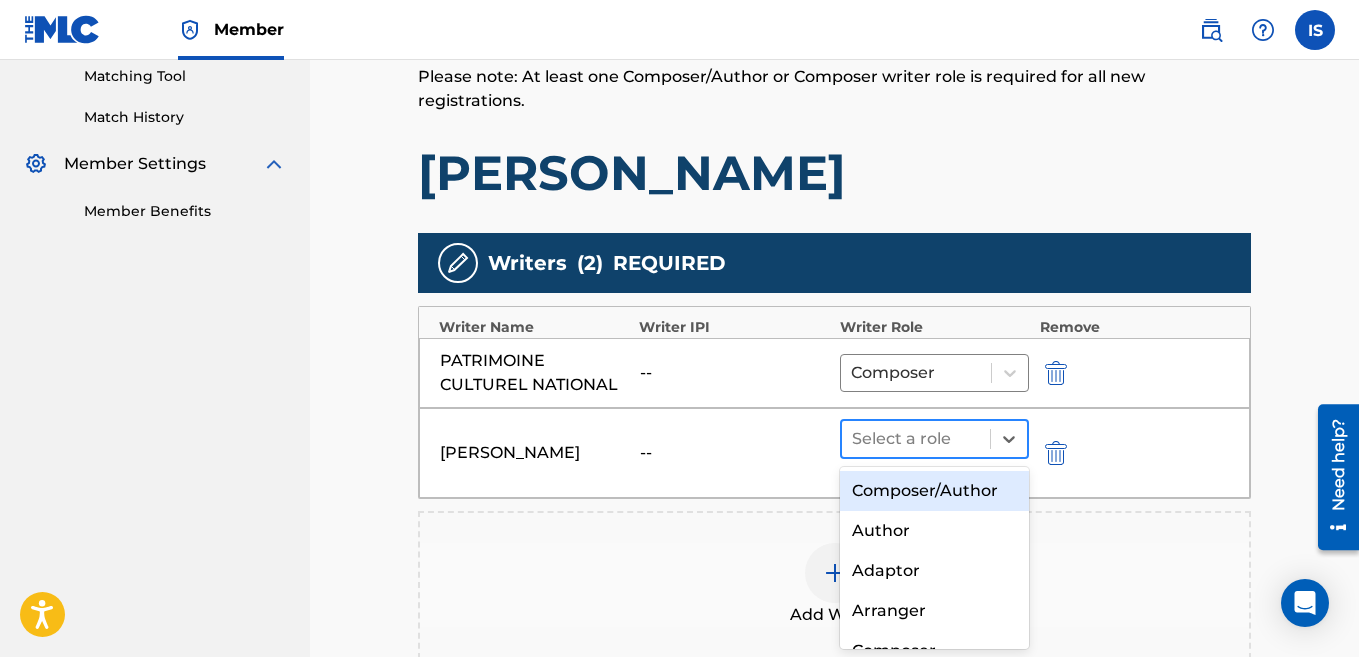 click at bounding box center (916, 439) 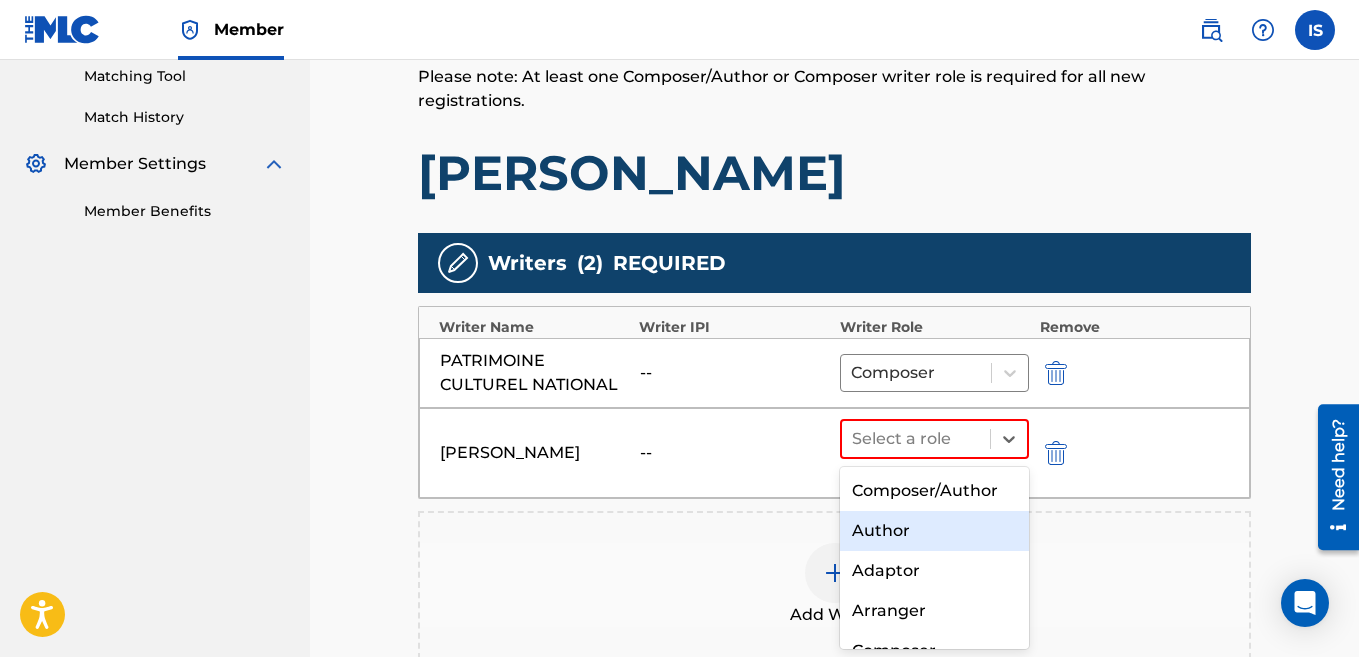 click on "Author" at bounding box center [935, 531] 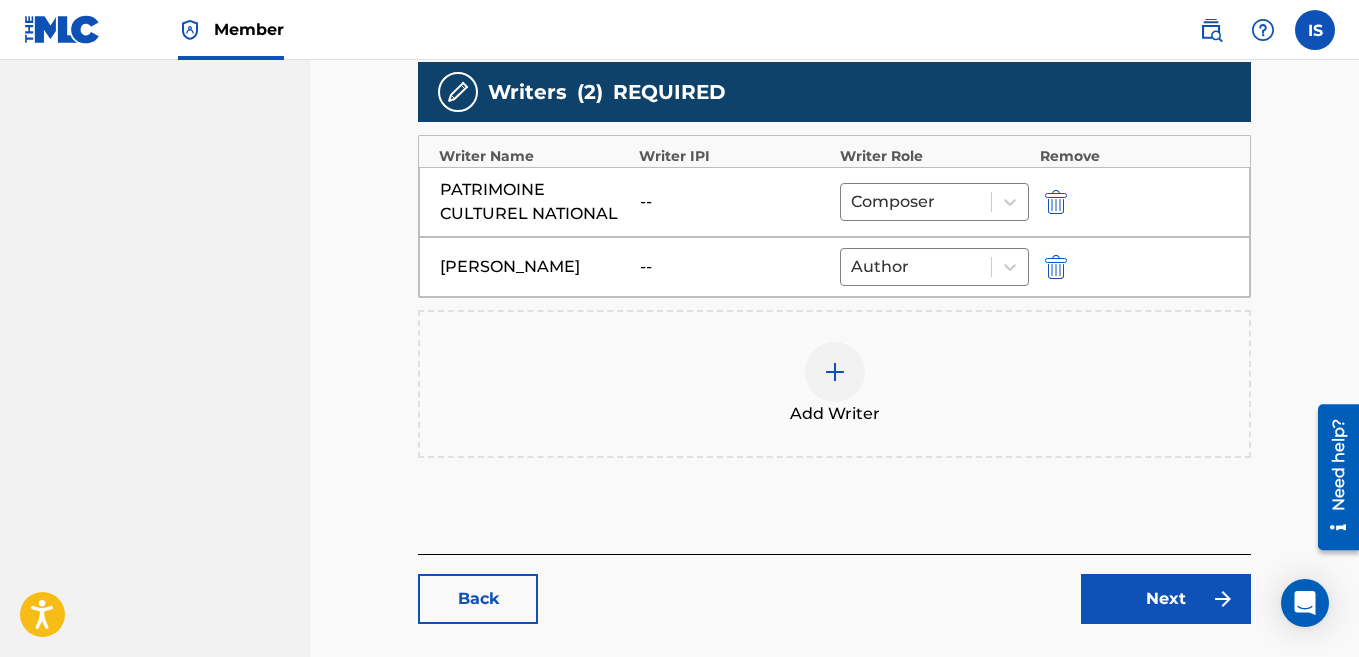 scroll, scrollTop: 821, scrollLeft: 0, axis: vertical 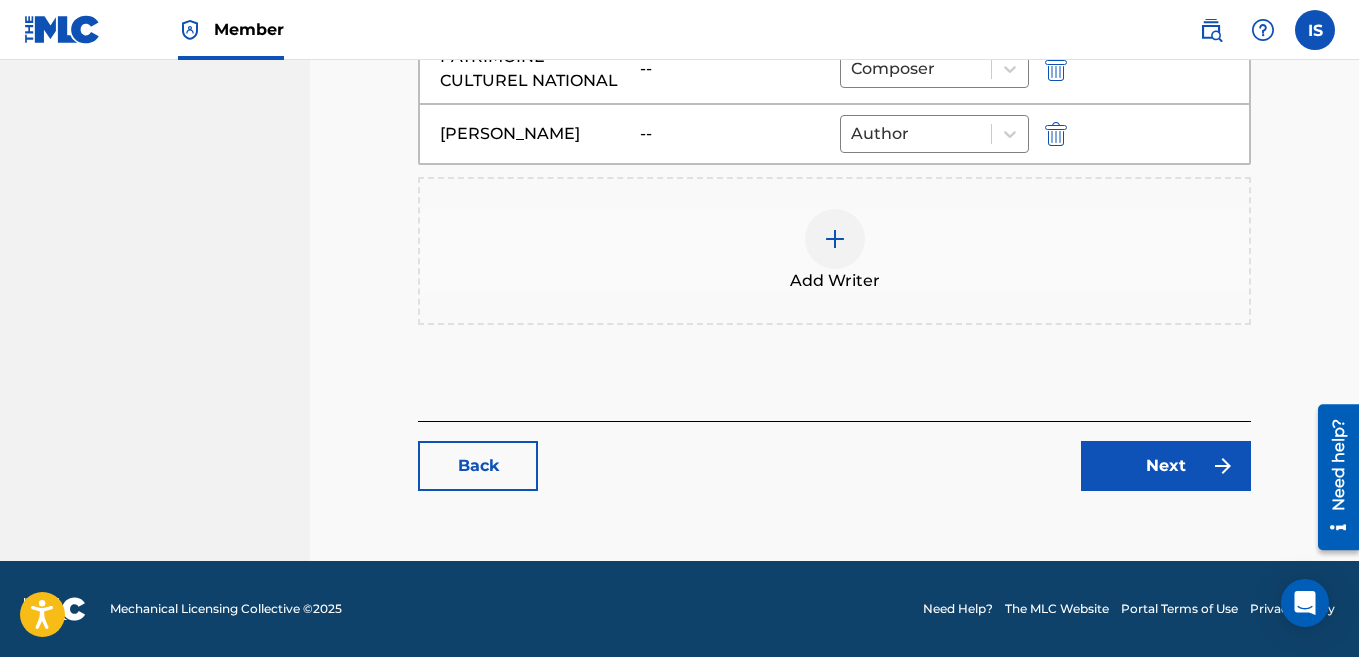 click on "Next" at bounding box center (1166, 466) 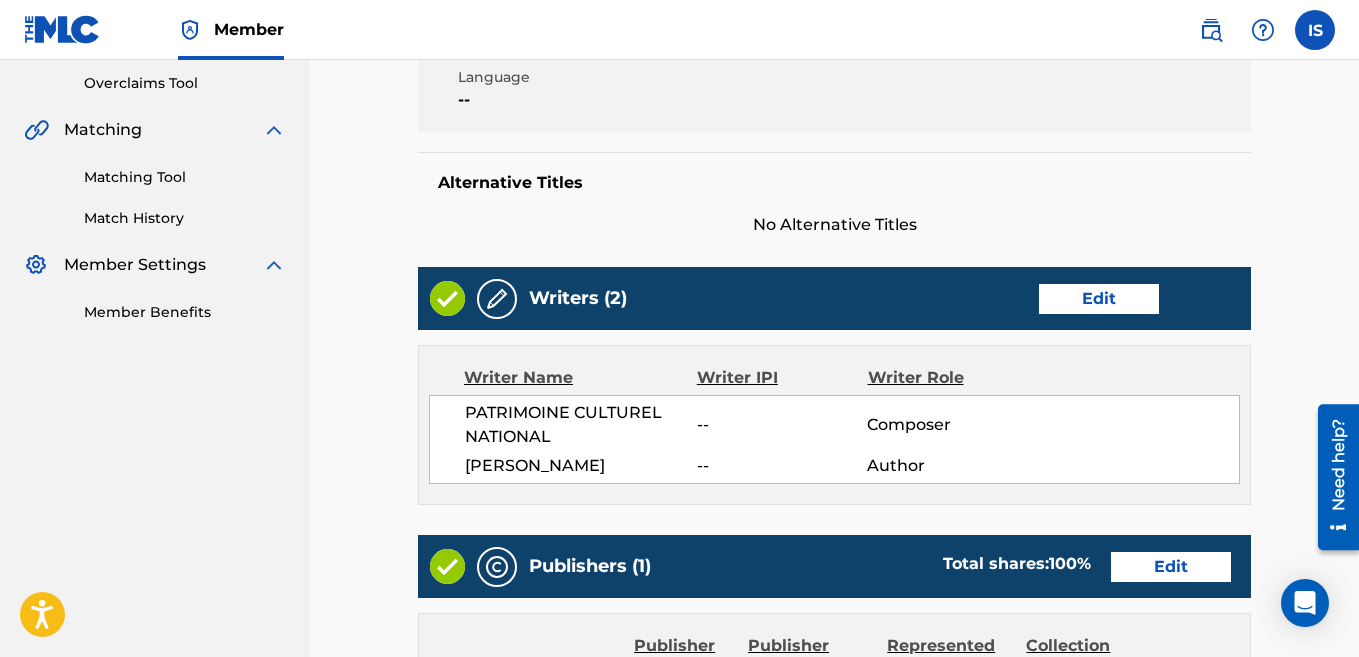 scroll, scrollTop: 1012, scrollLeft: 0, axis: vertical 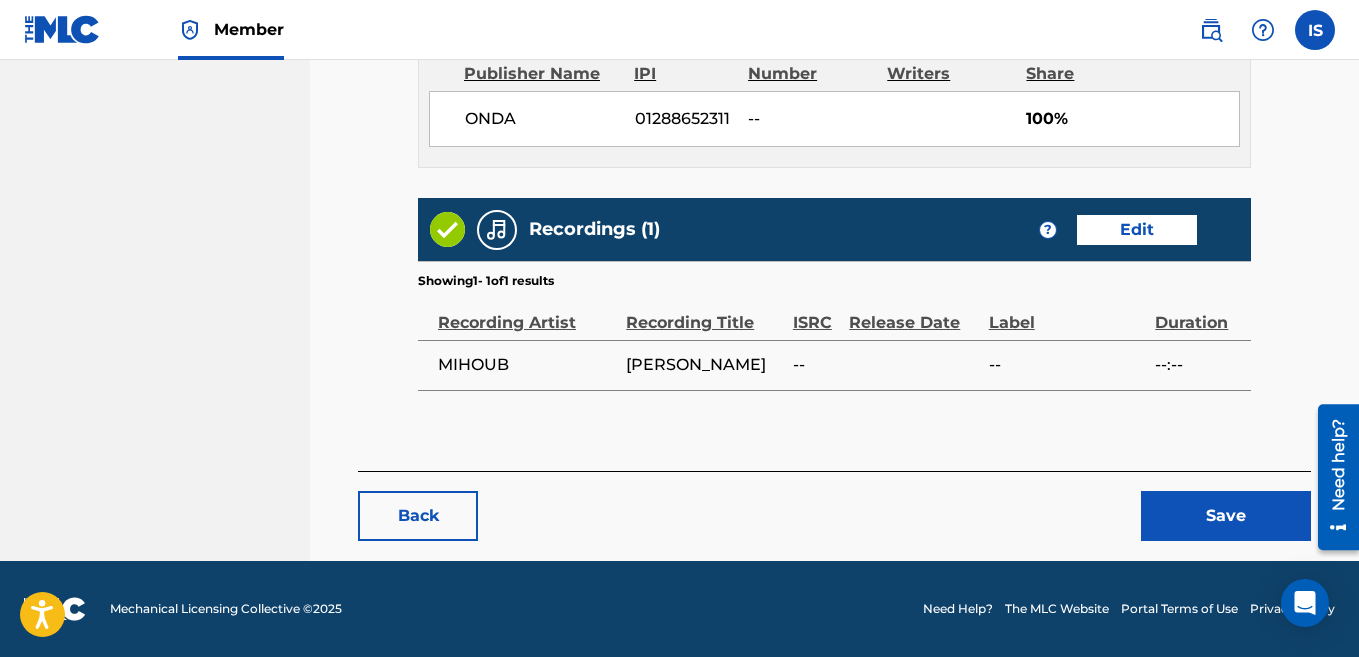 click on "Save" at bounding box center [1226, 516] 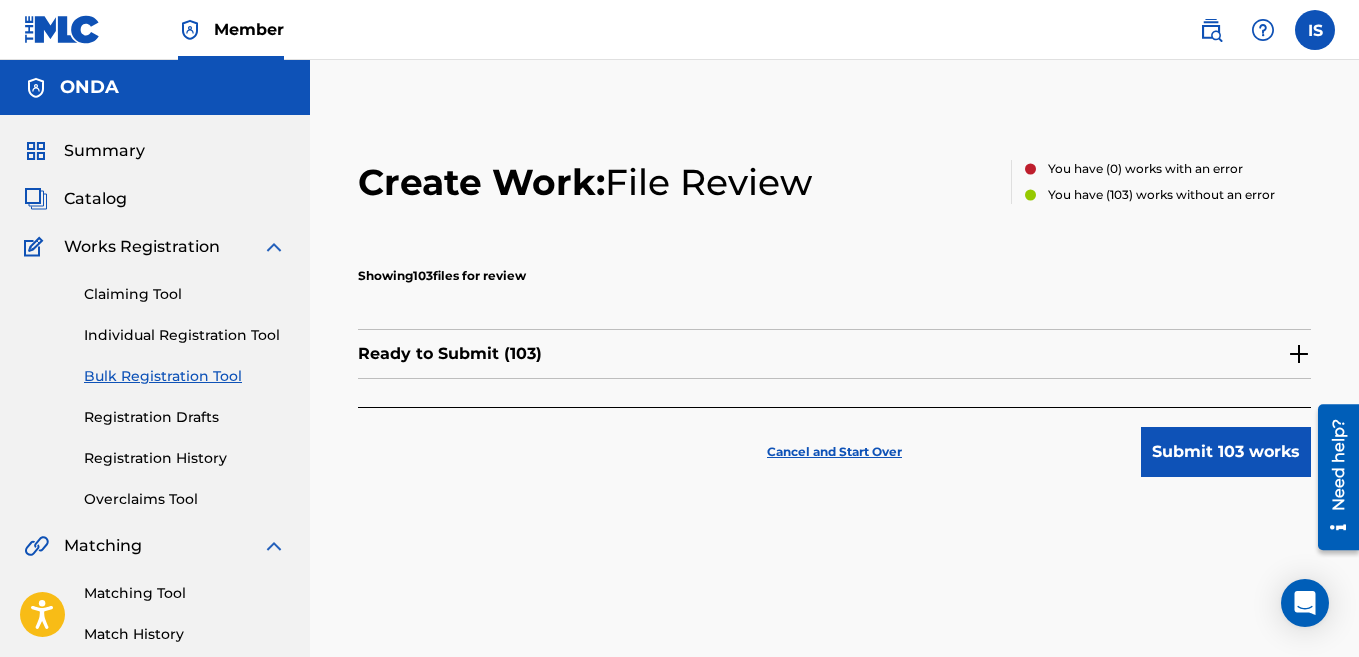 click on "Submit 103 works" at bounding box center [1226, 452] 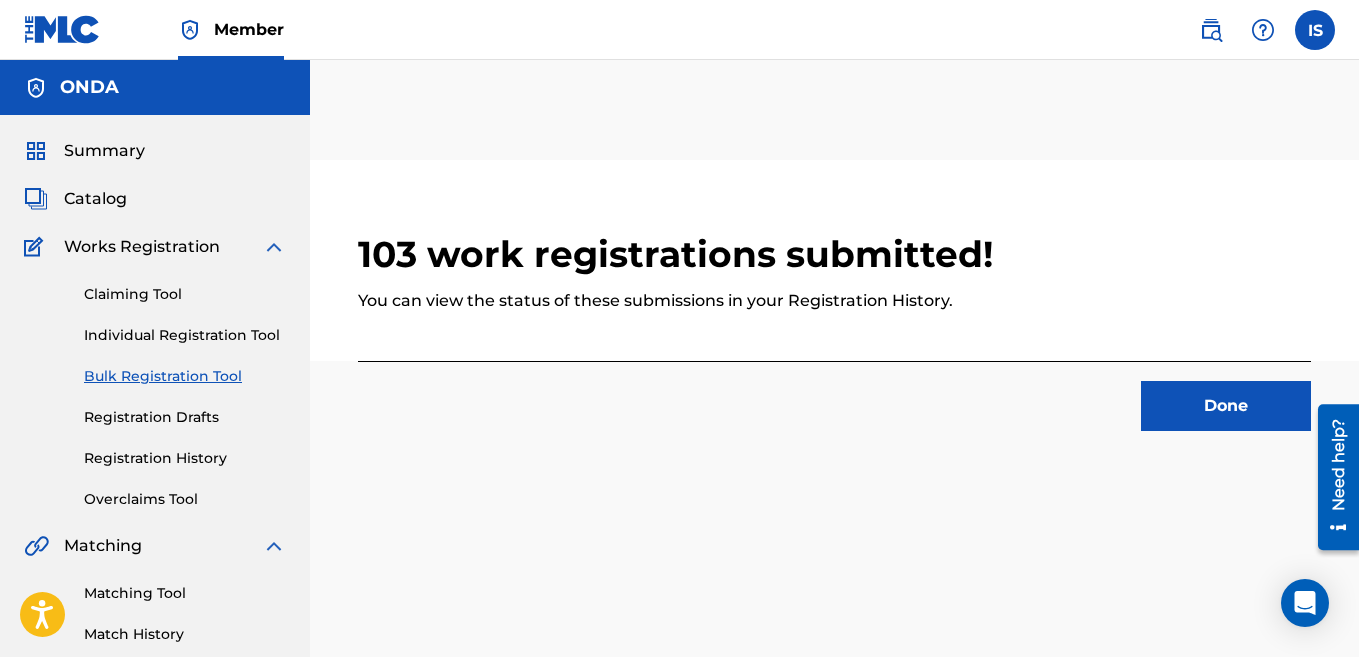 click on "Done" at bounding box center (1226, 406) 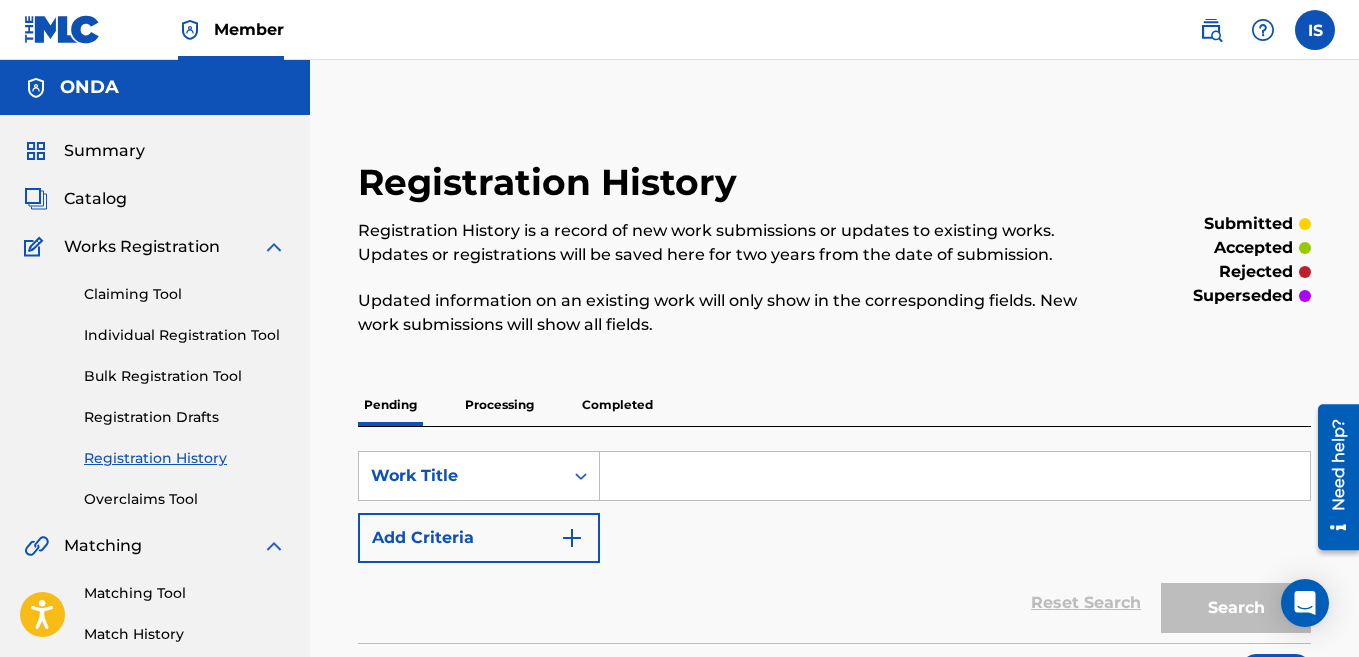 click on "Bulk Registration Tool" at bounding box center [185, 376] 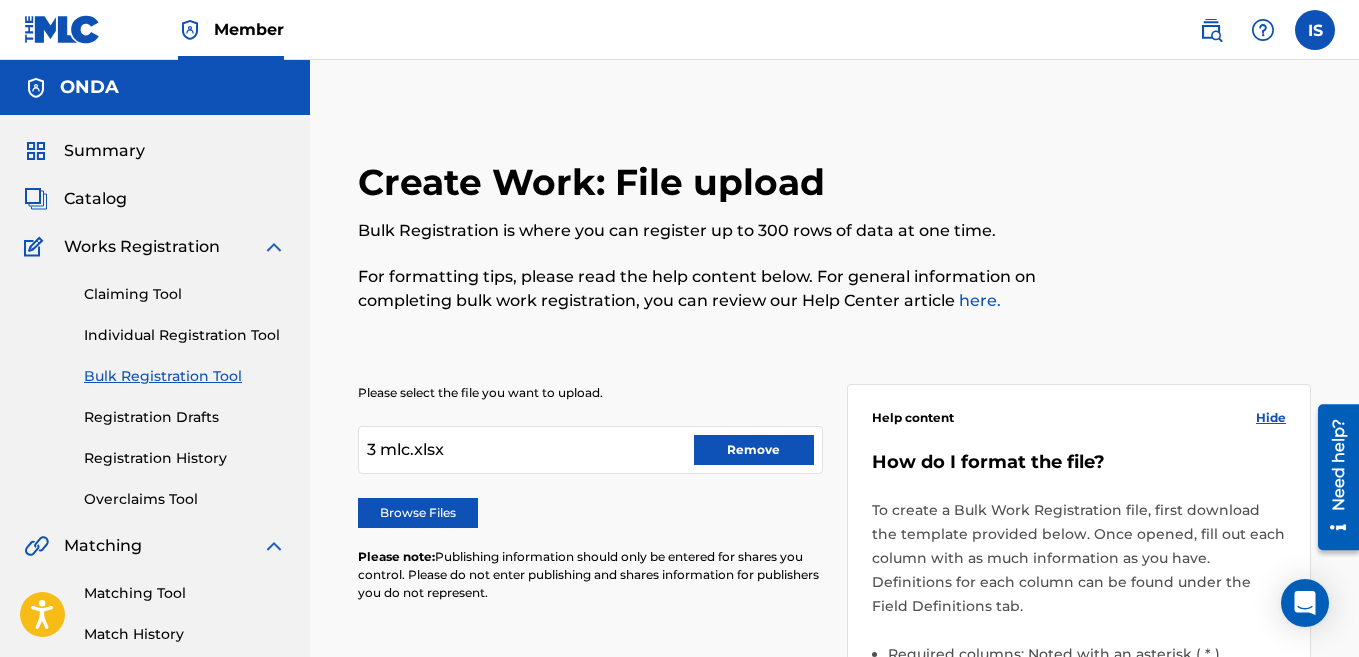 click on "Please select the file you want to upload. 3 mlc.xlsx Remove Browse Files Please note:  Publishing information should only be entered for shares you control. Please do not enter publishing and shares information for publishers you do not represent." at bounding box center [590, 505] 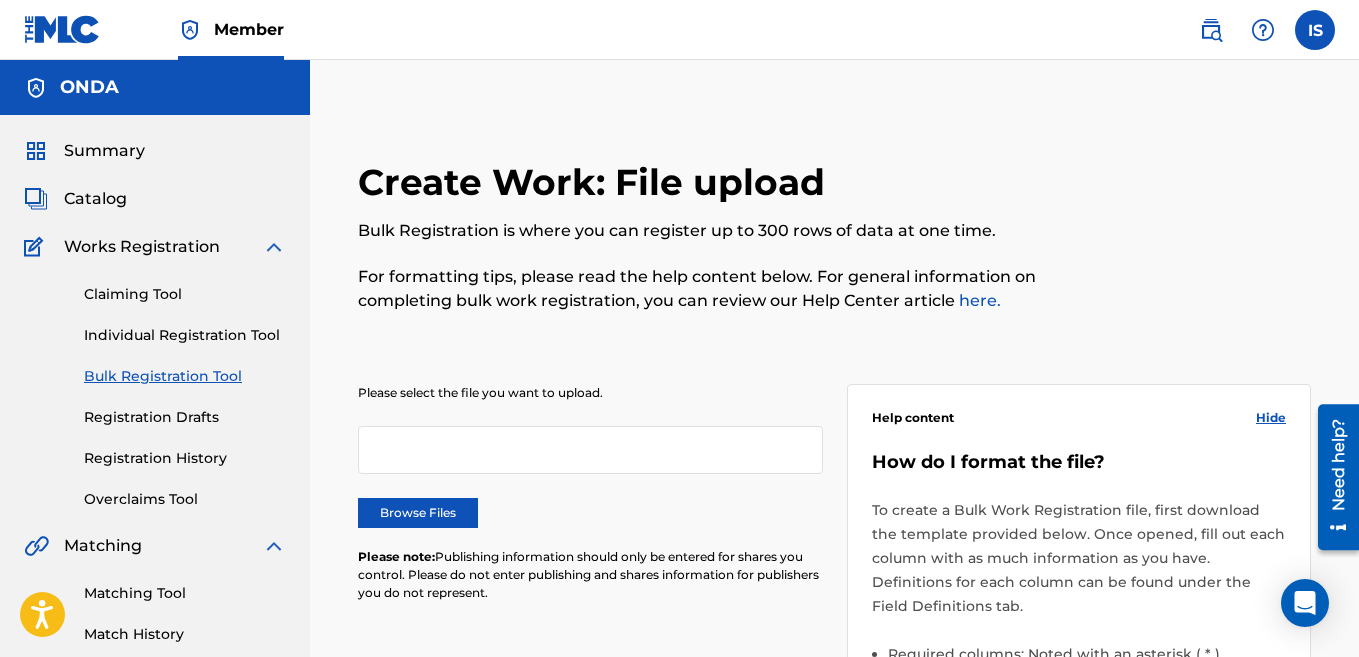 click on "Browse Files" at bounding box center (418, 513) 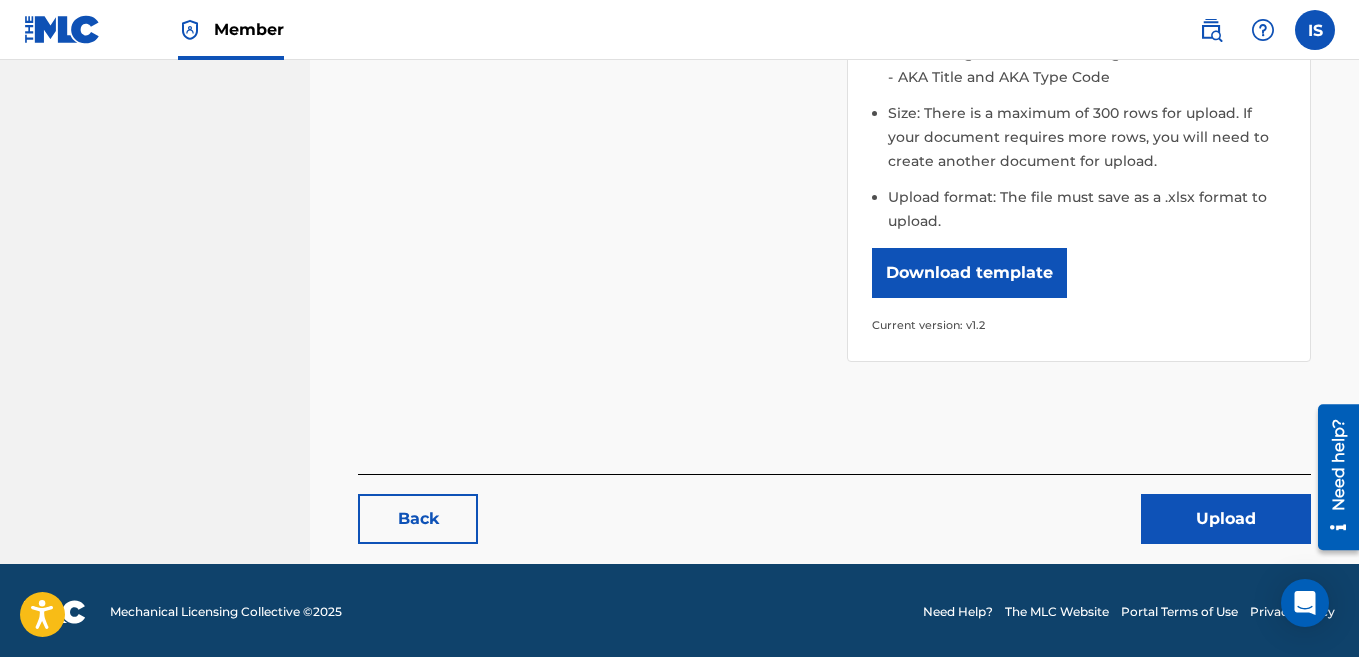 scroll, scrollTop: 736, scrollLeft: 0, axis: vertical 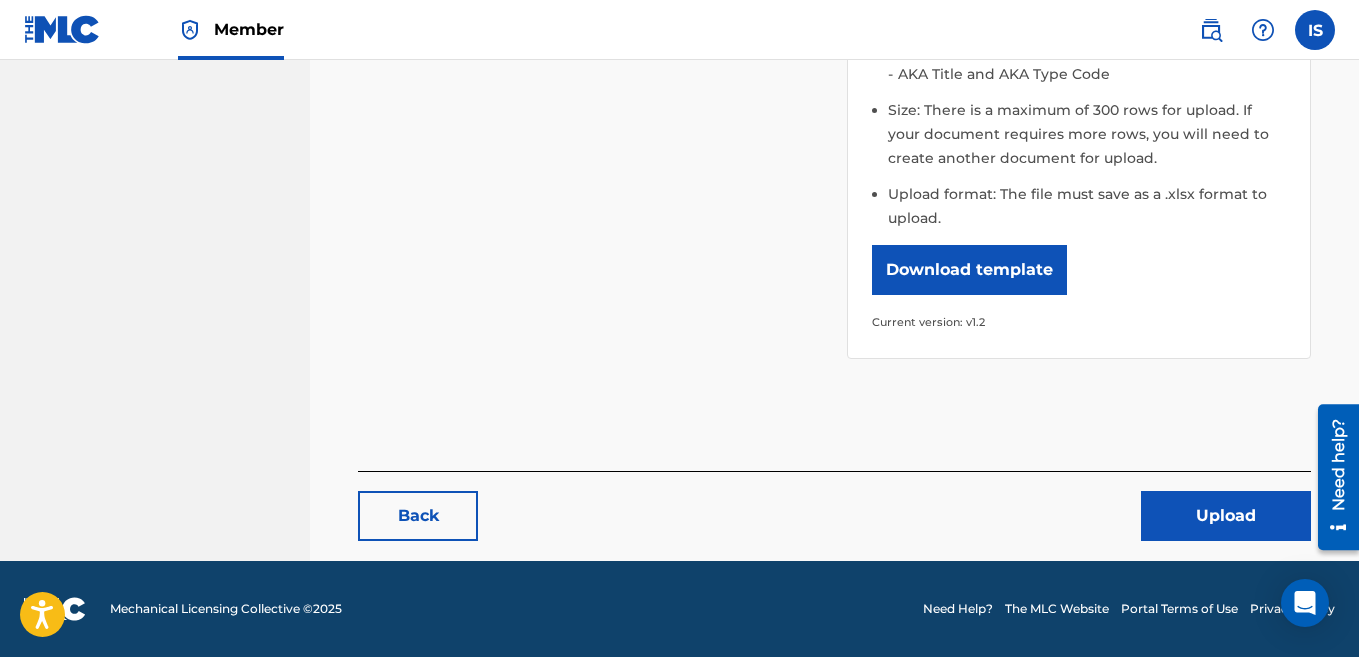 click on "Upload" at bounding box center (1226, 516) 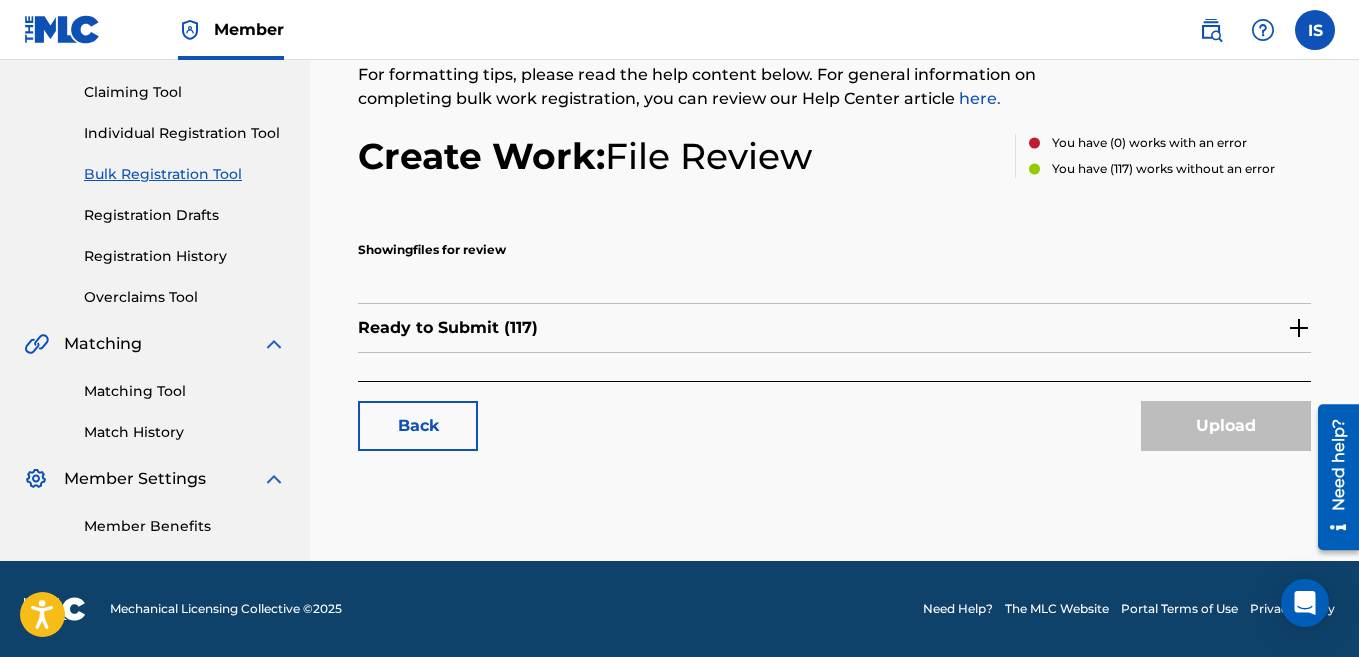 scroll, scrollTop: 0, scrollLeft: 0, axis: both 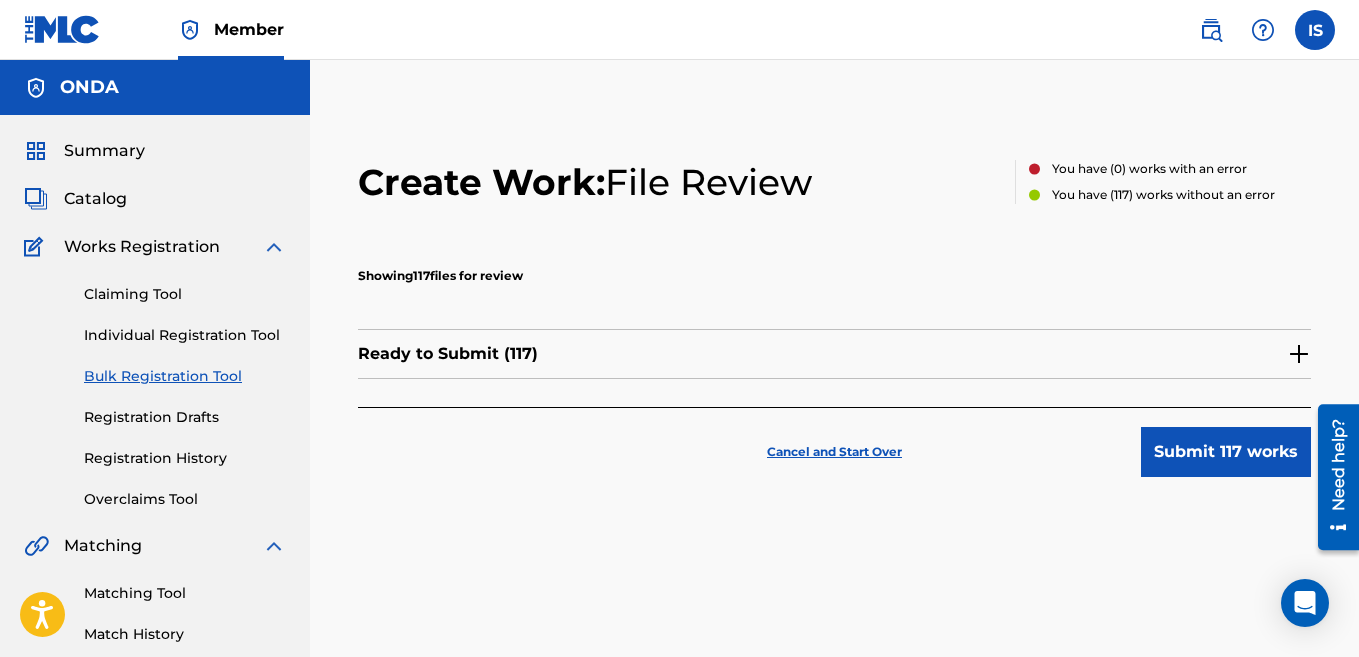 click on "Submit 117 works" at bounding box center (1226, 452) 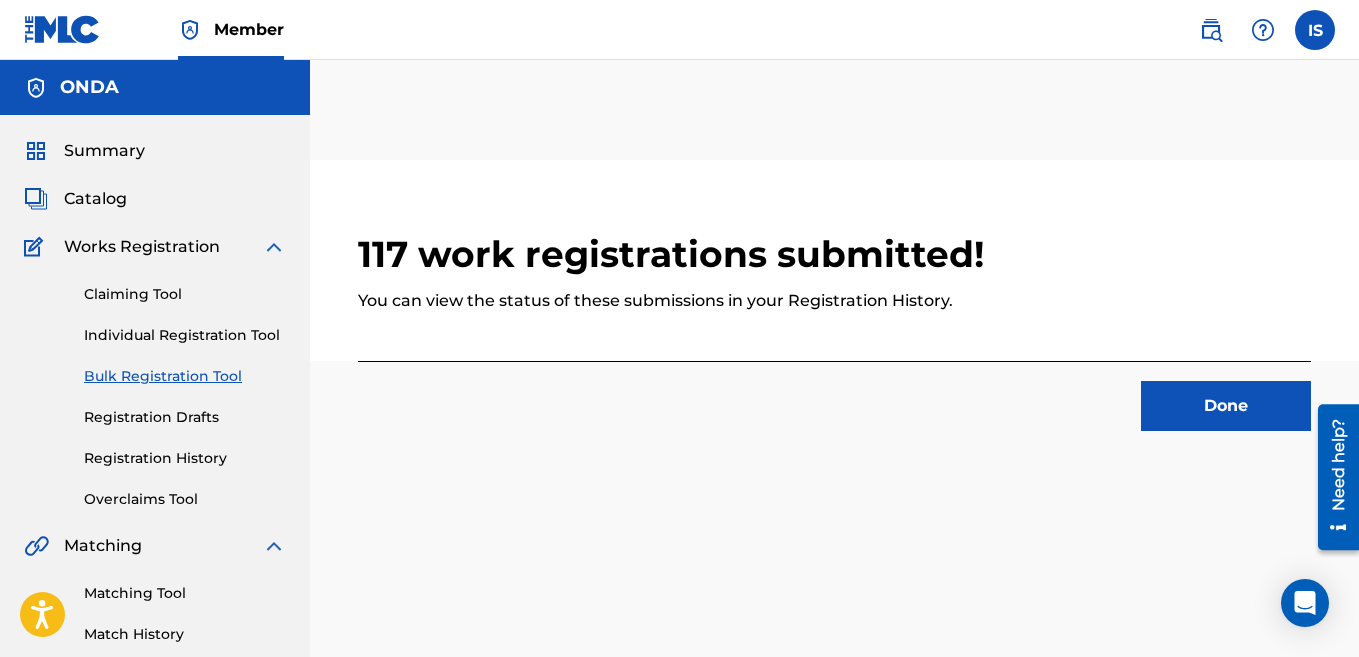 click on "Done" at bounding box center (1226, 406) 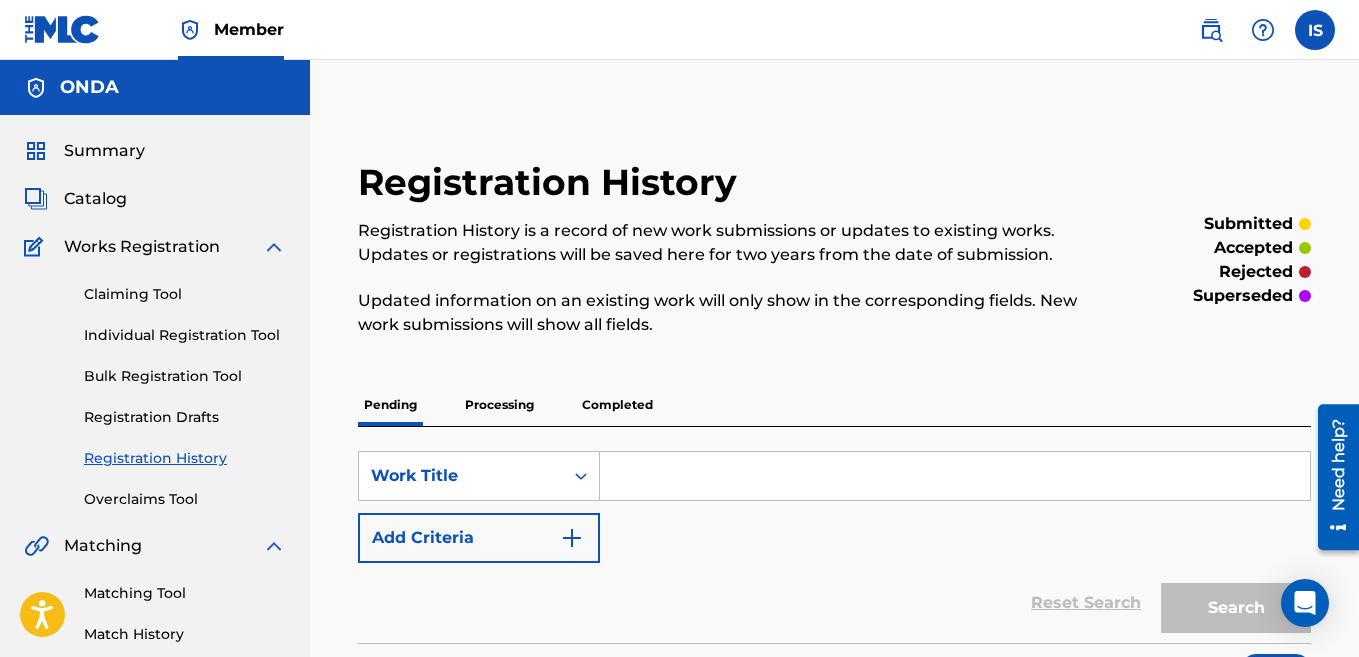 click on "Bulk Registration Tool" at bounding box center [185, 376] 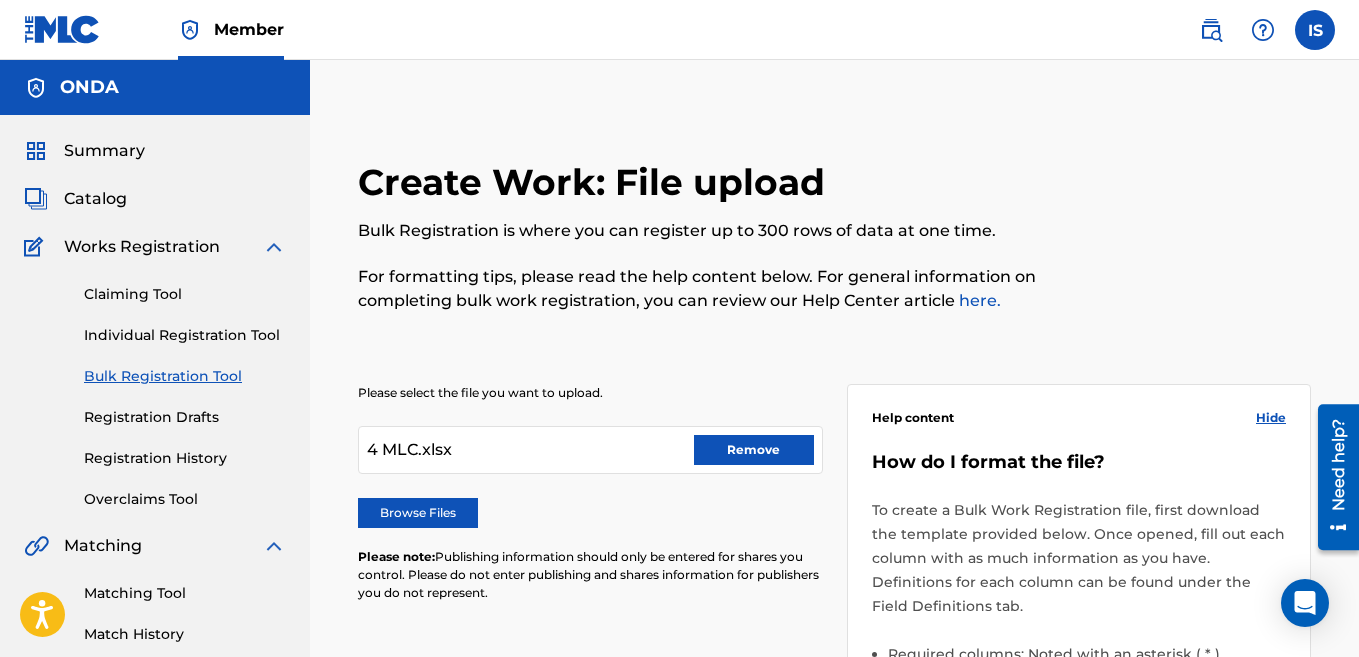 click on "Remove" at bounding box center (754, 450) 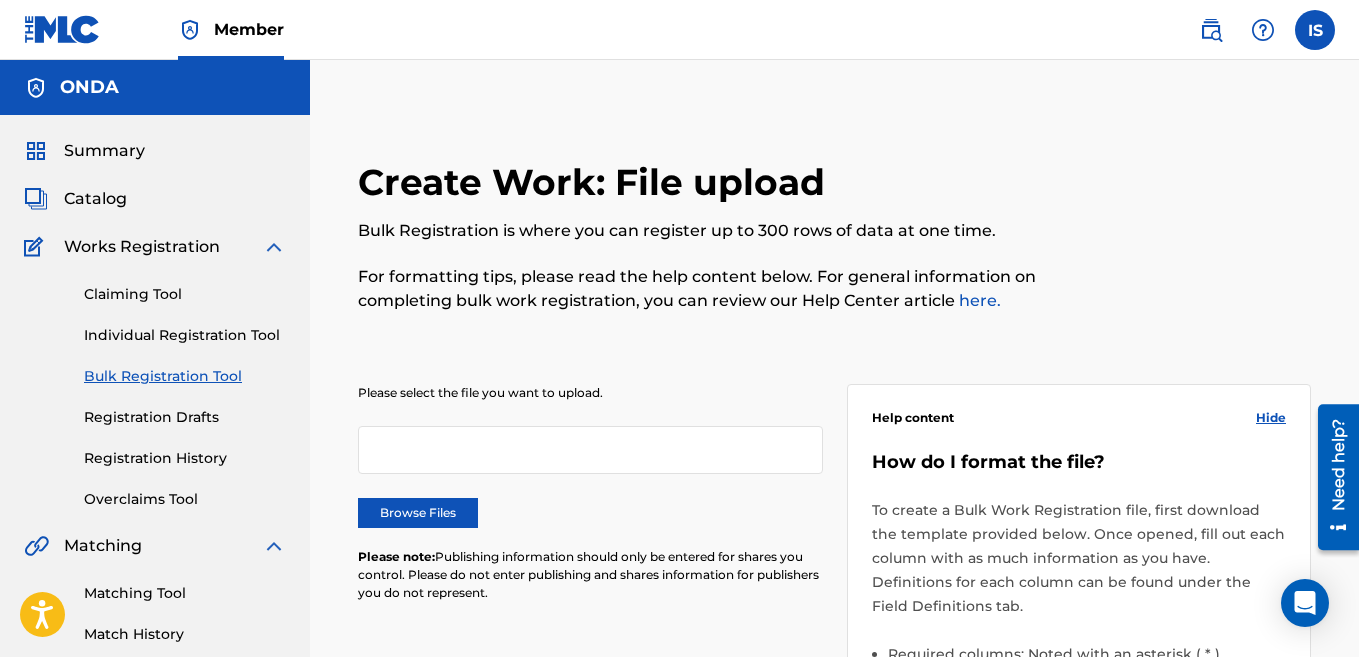 click on "Browse Files" at bounding box center (418, 513) 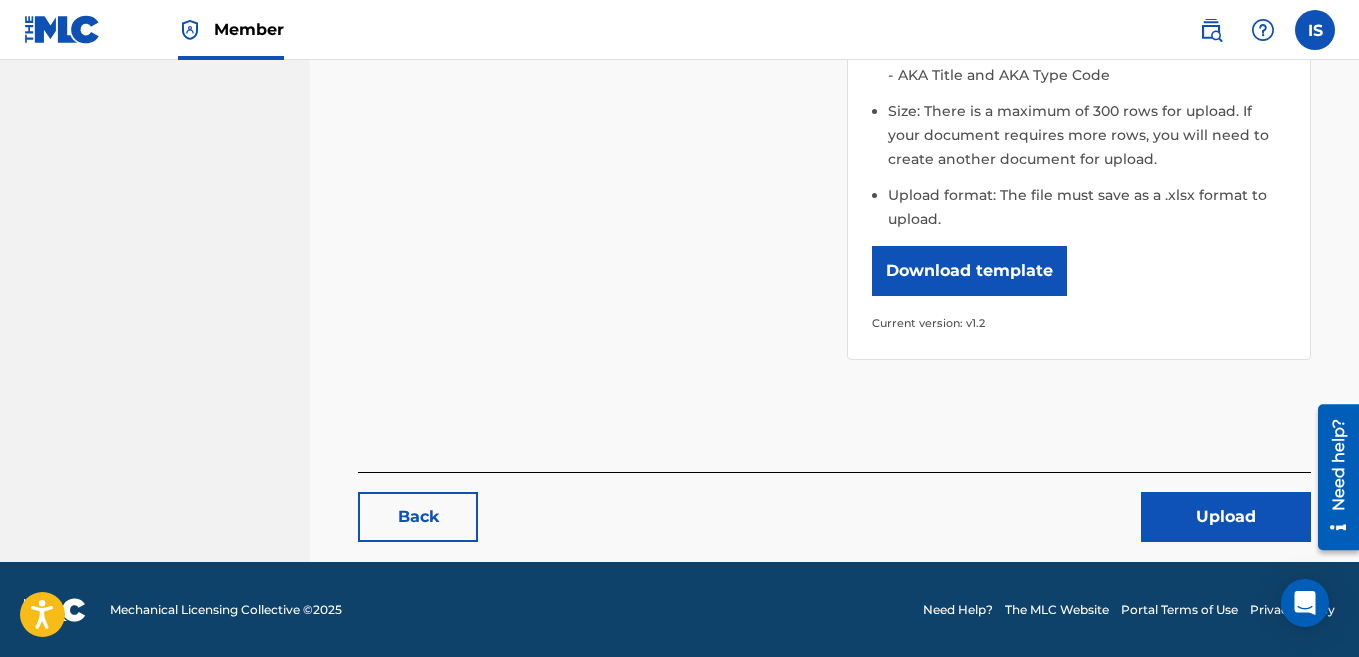 scroll, scrollTop: 736, scrollLeft: 0, axis: vertical 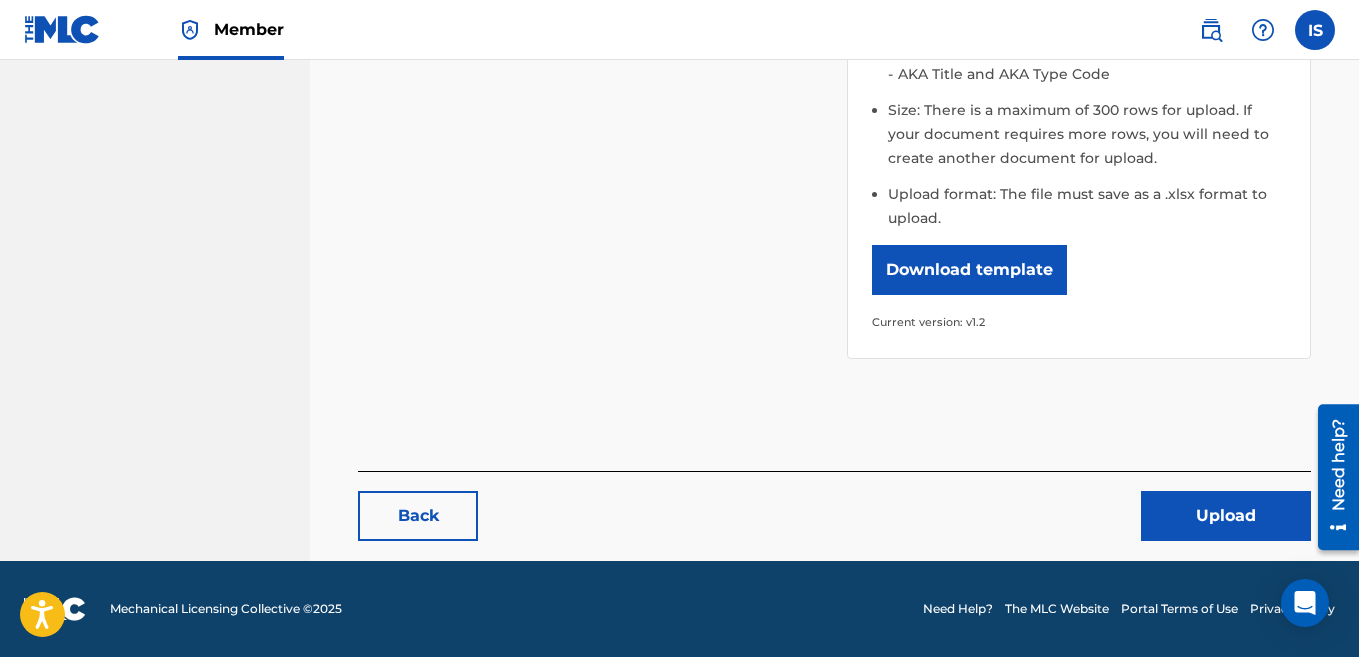 click on "Upload" at bounding box center [1226, 516] 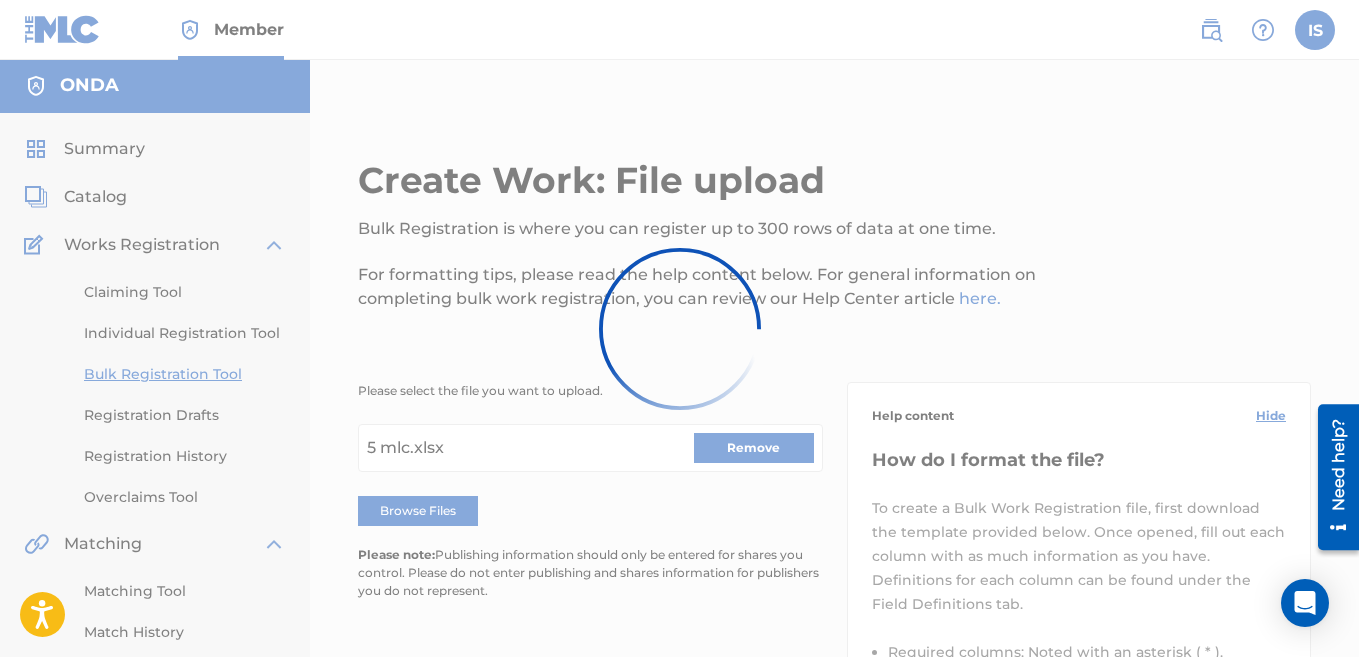 scroll, scrollTop: 0, scrollLeft: 0, axis: both 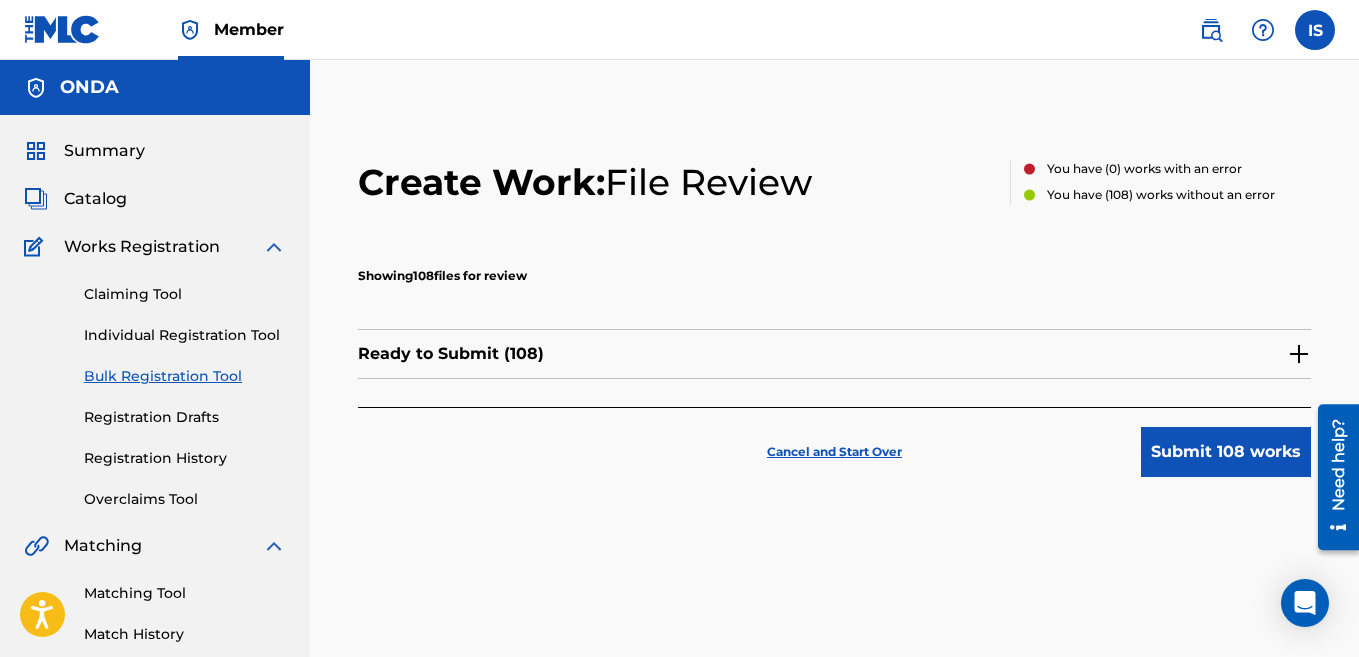 click on "Submit 108 works" at bounding box center [1226, 452] 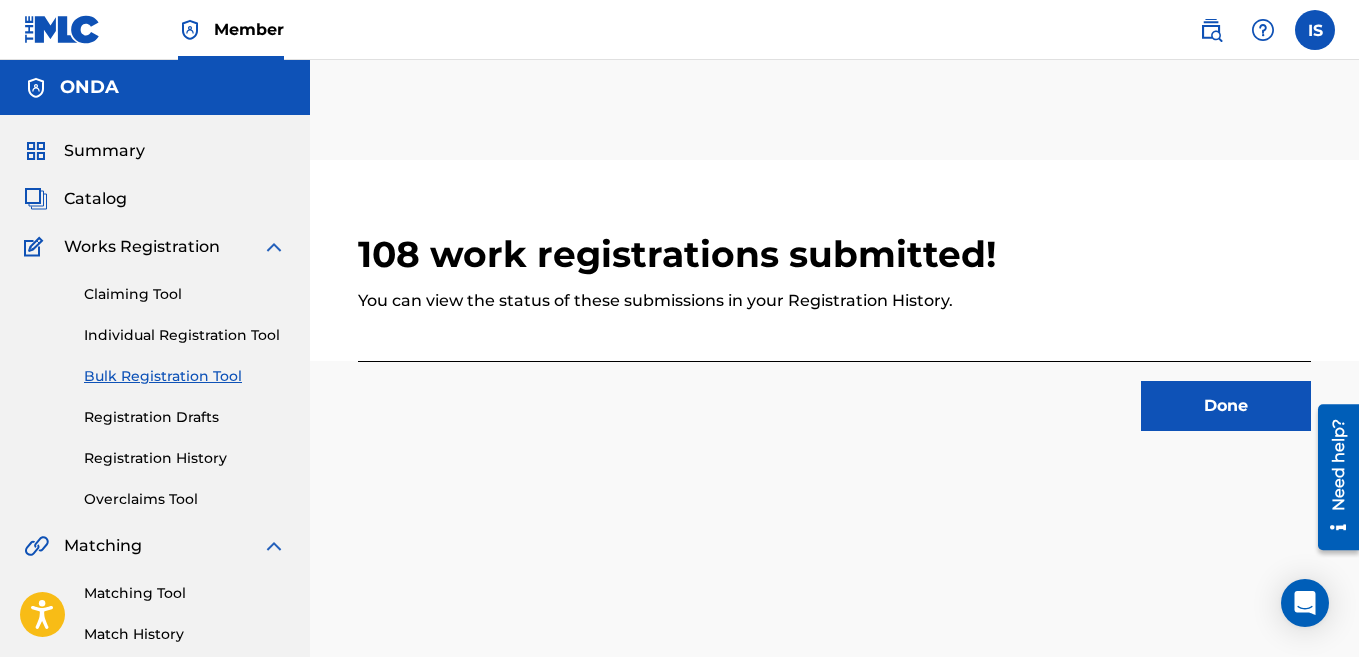 click on "Done" at bounding box center [1226, 406] 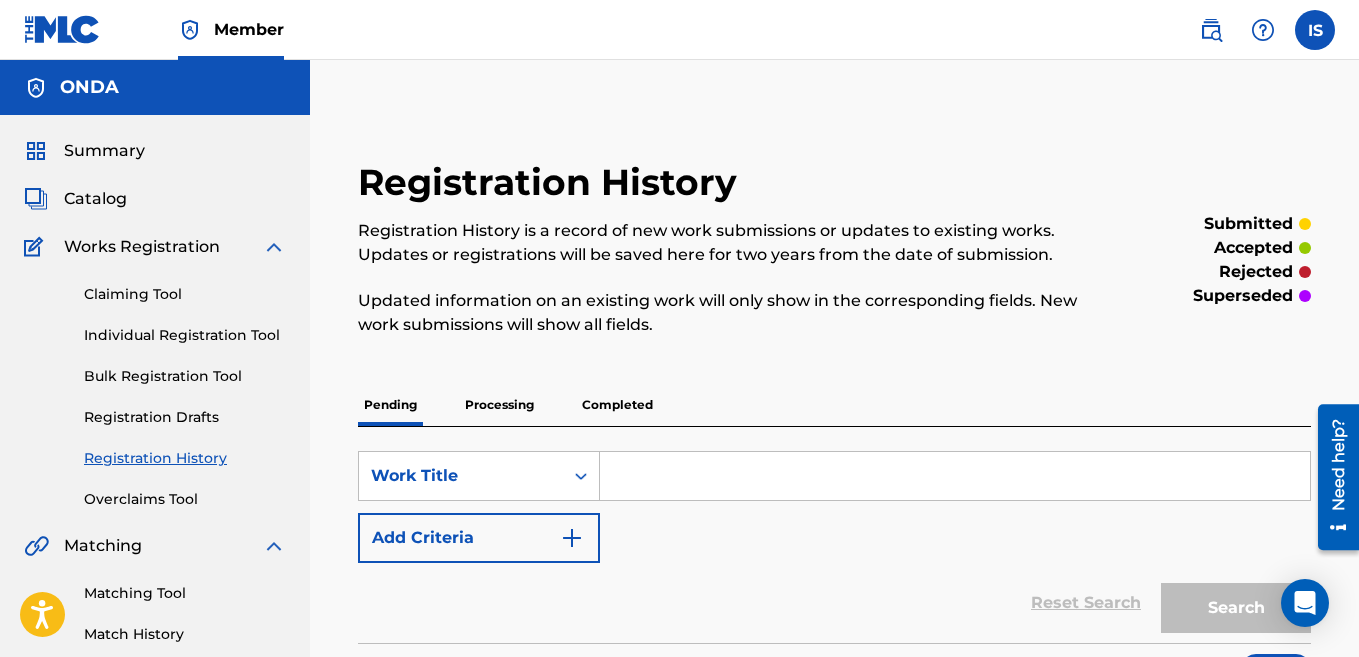 click on "Bulk Registration Tool" at bounding box center (185, 376) 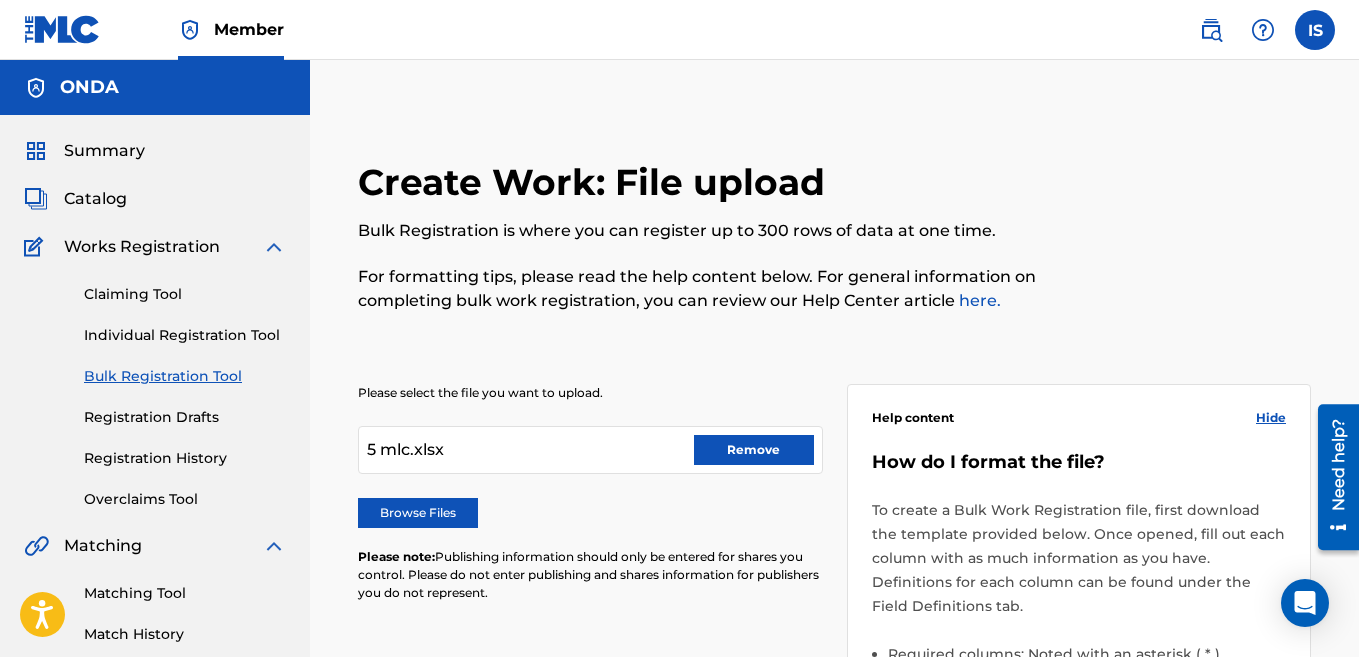 click on "Remove" at bounding box center (754, 450) 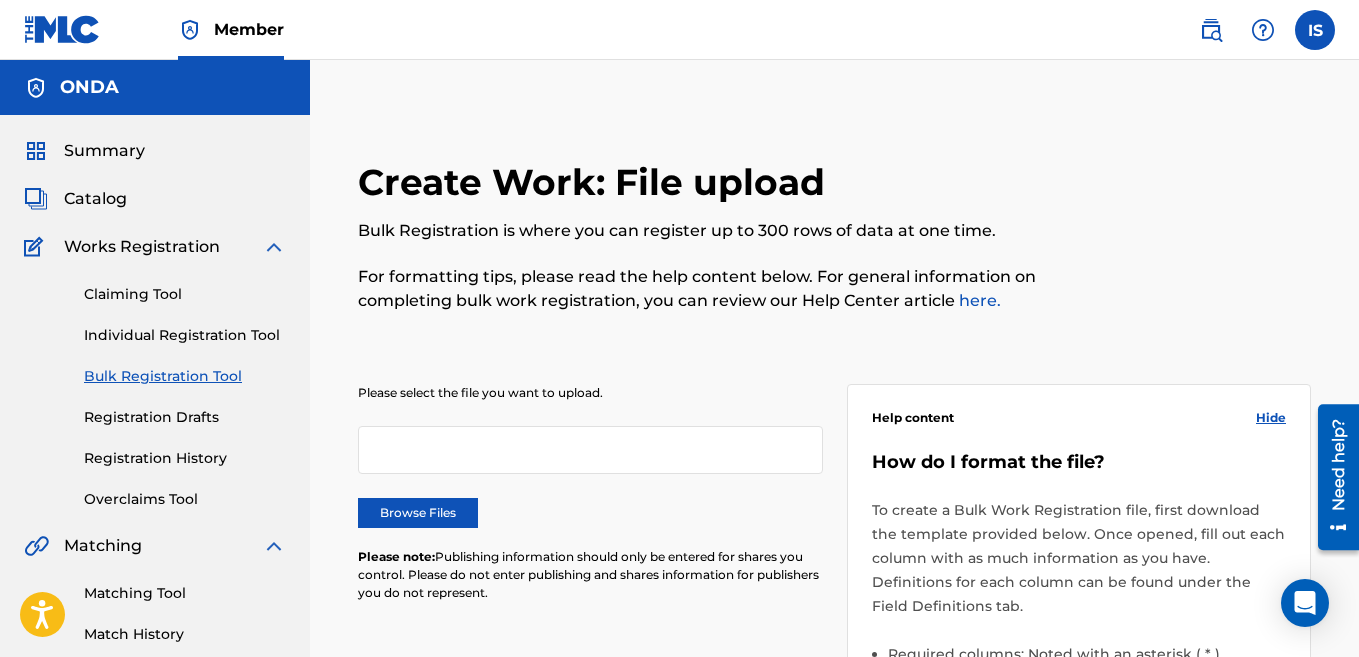 click on "Browse Files" at bounding box center [418, 513] 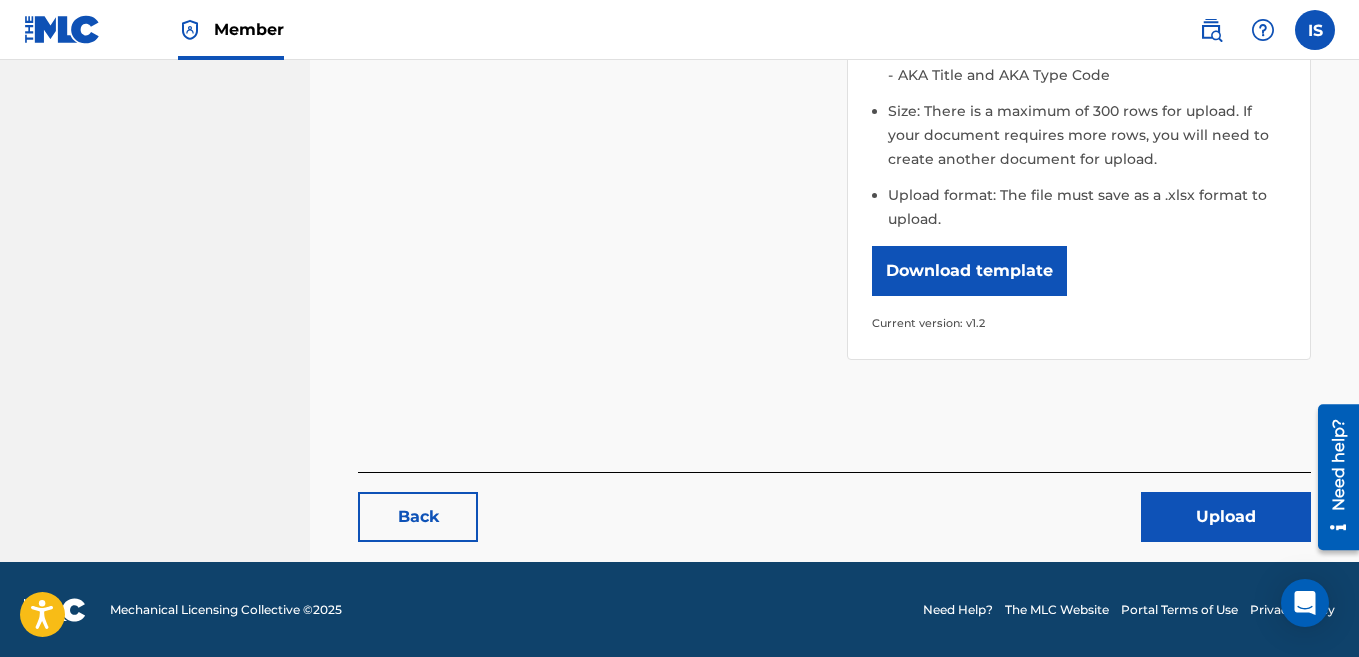 scroll, scrollTop: 736, scrollLeft: 0, axis: vertical 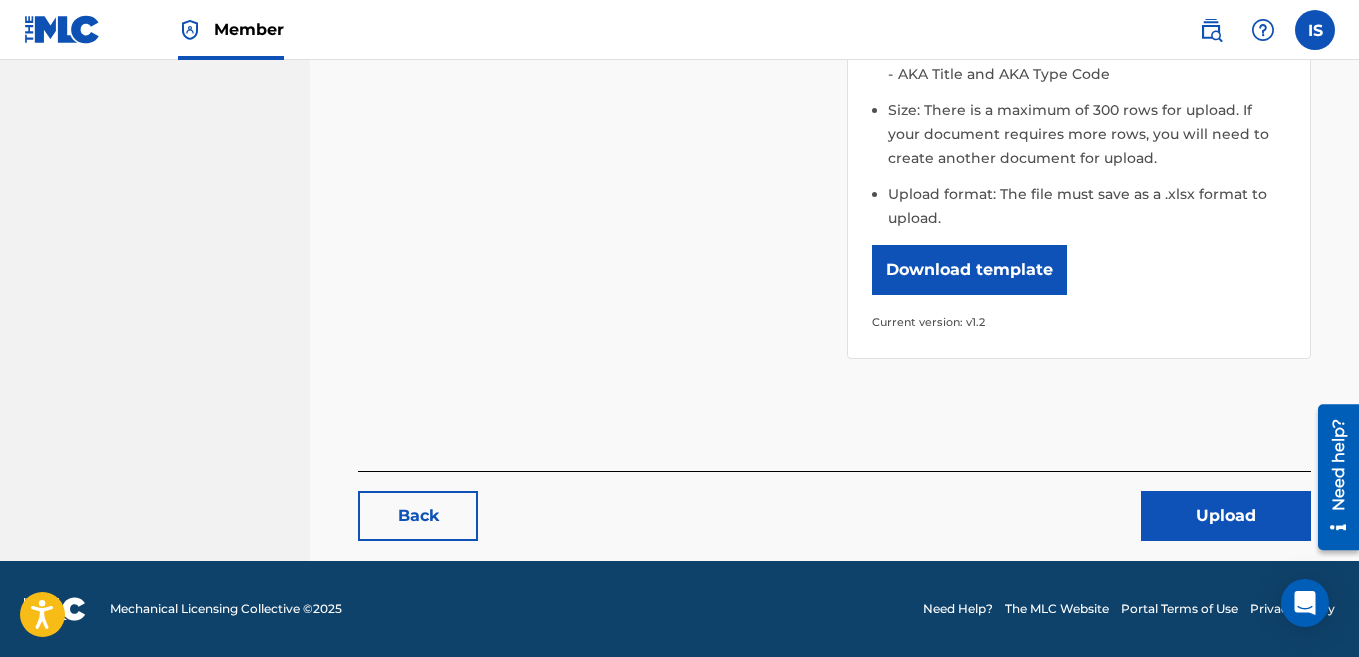 click on "Upload" at bounding box center [1226, 516] 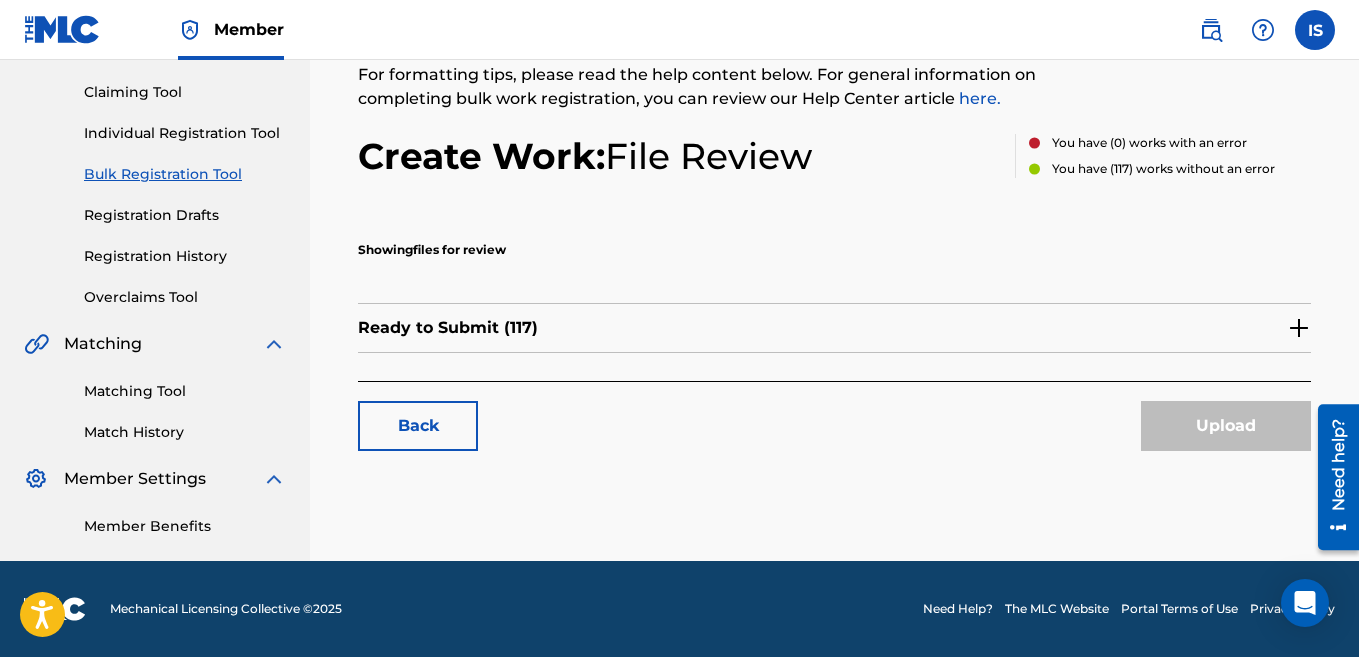 scroll, scrollTop: 0, scrollLeft: 0, axis: both 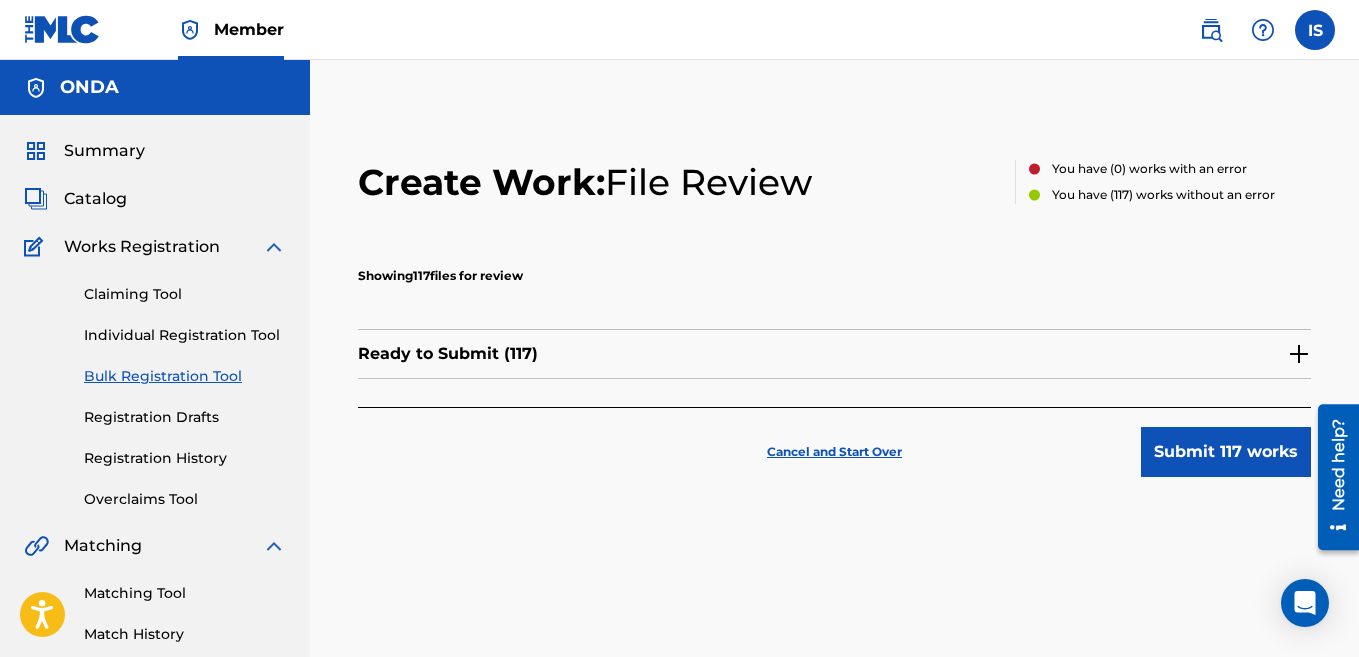 click on "Submit 117 works" at bounding box center [1226, 452] 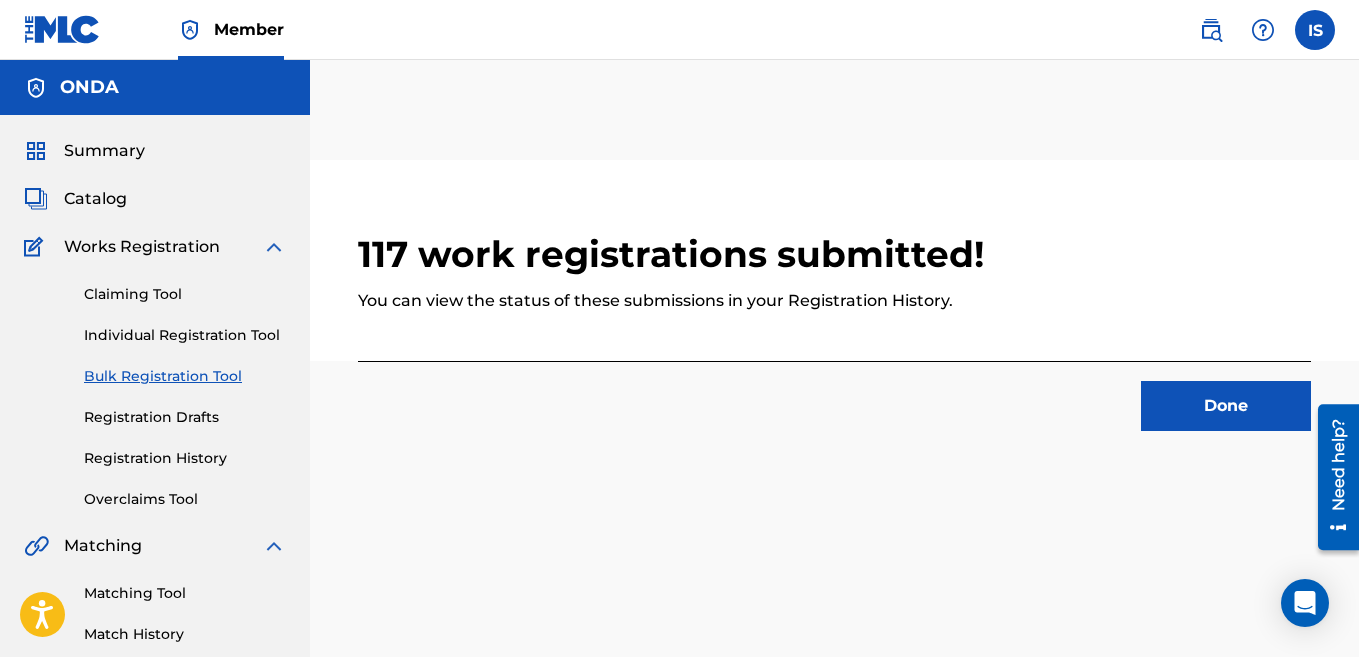 click on "Done" at bounding box center [1226, 406] 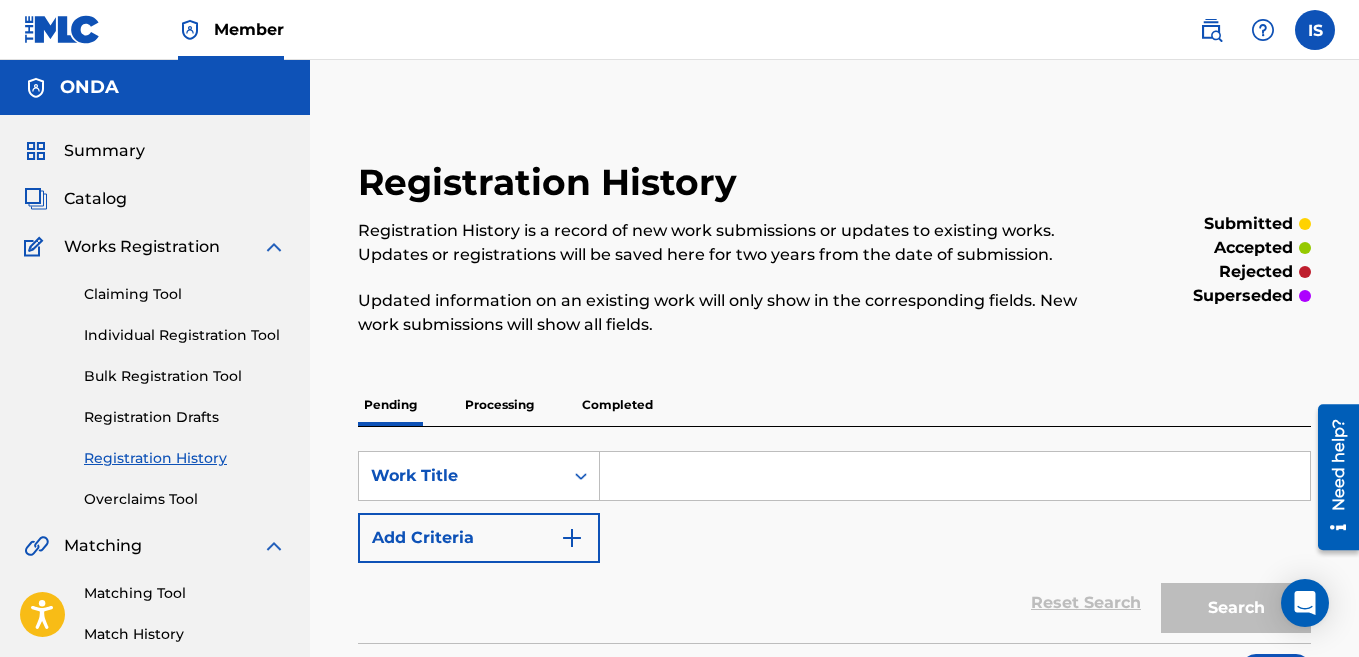 click on "Bulk Registration Tool" at bounding box center [185, 376] 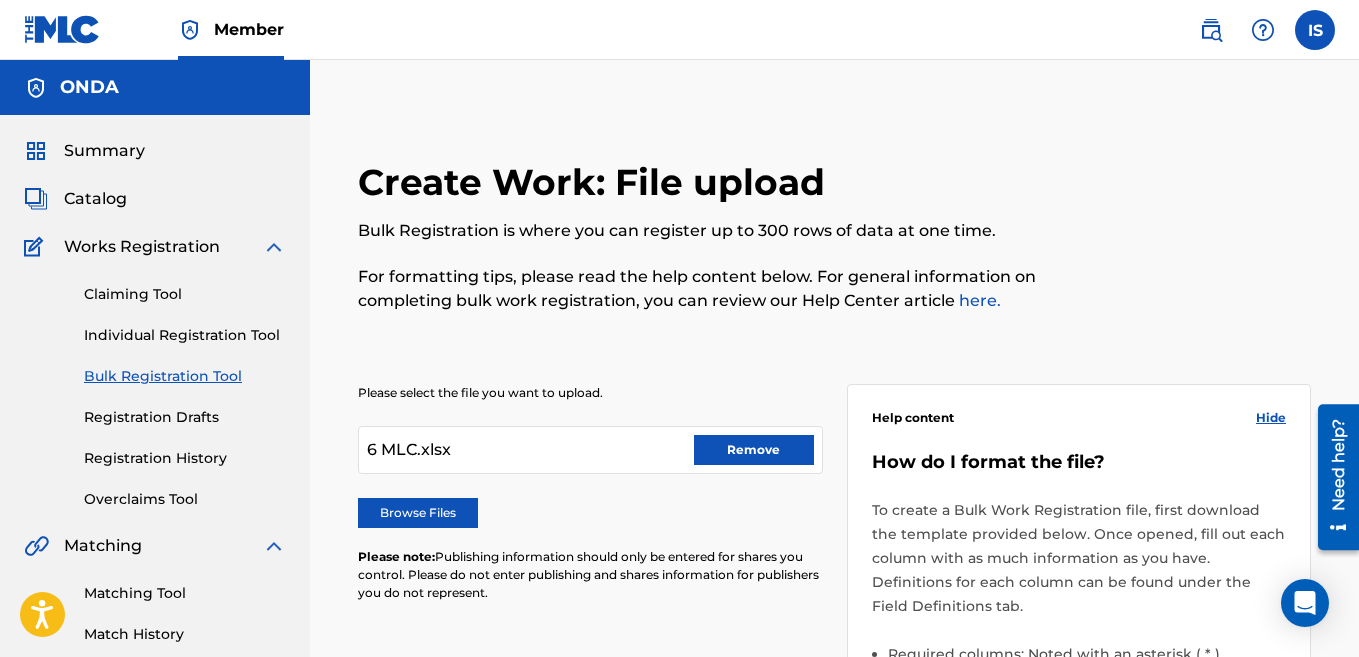click on "Remove" at bounding box center (754, 450) 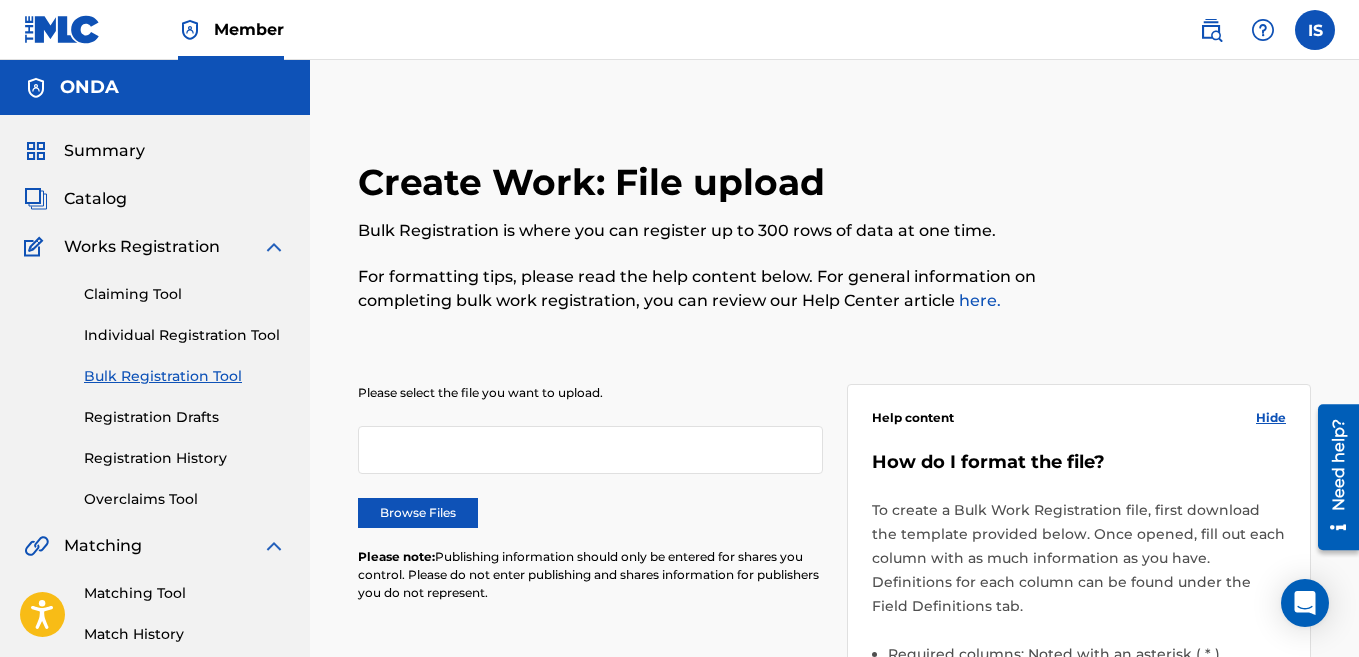 click on "Browse Files" at bounding box center (418, 513) 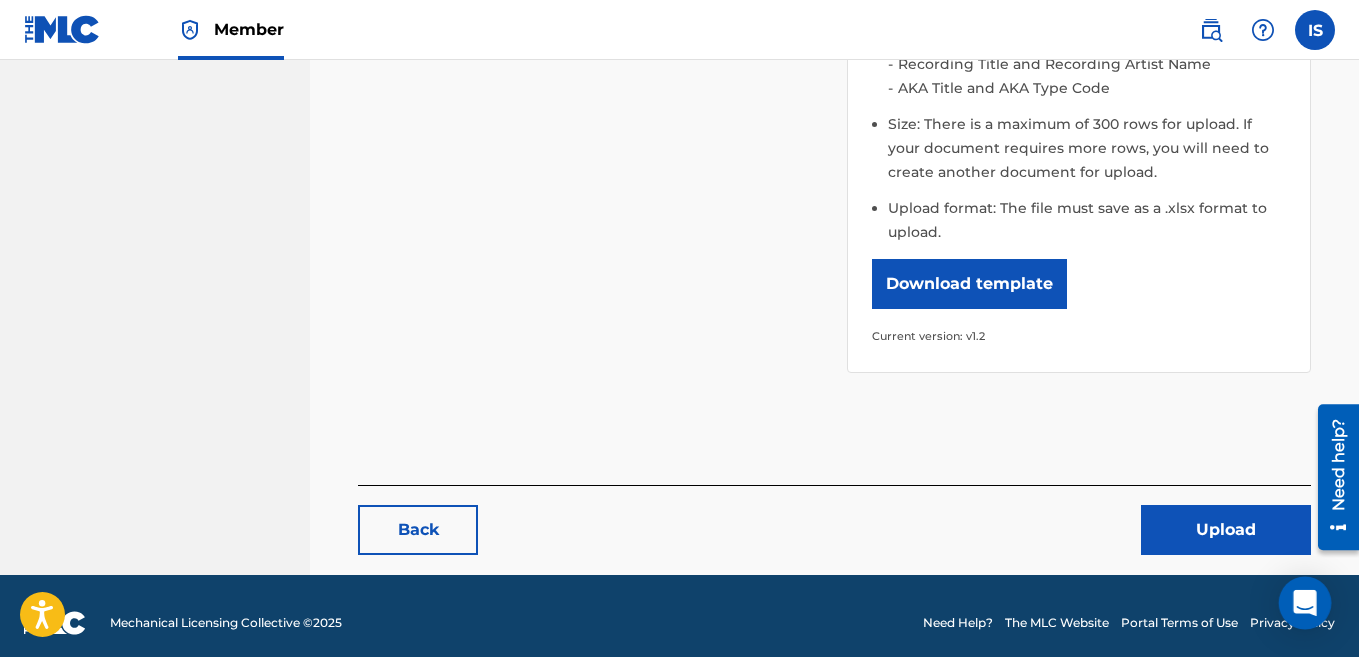 scroll, scrollTop: 736, scrollLeft: 0, axis: vertical 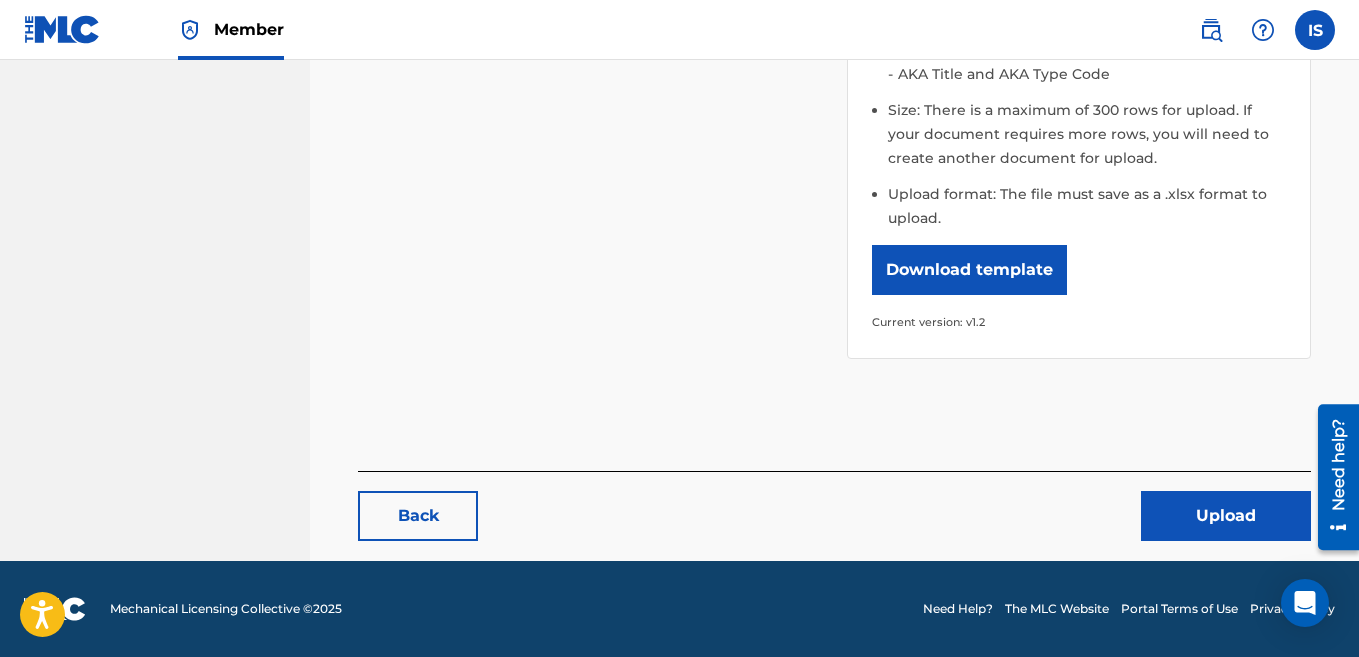 click on "Upload" at bounding box center [1226, 516] 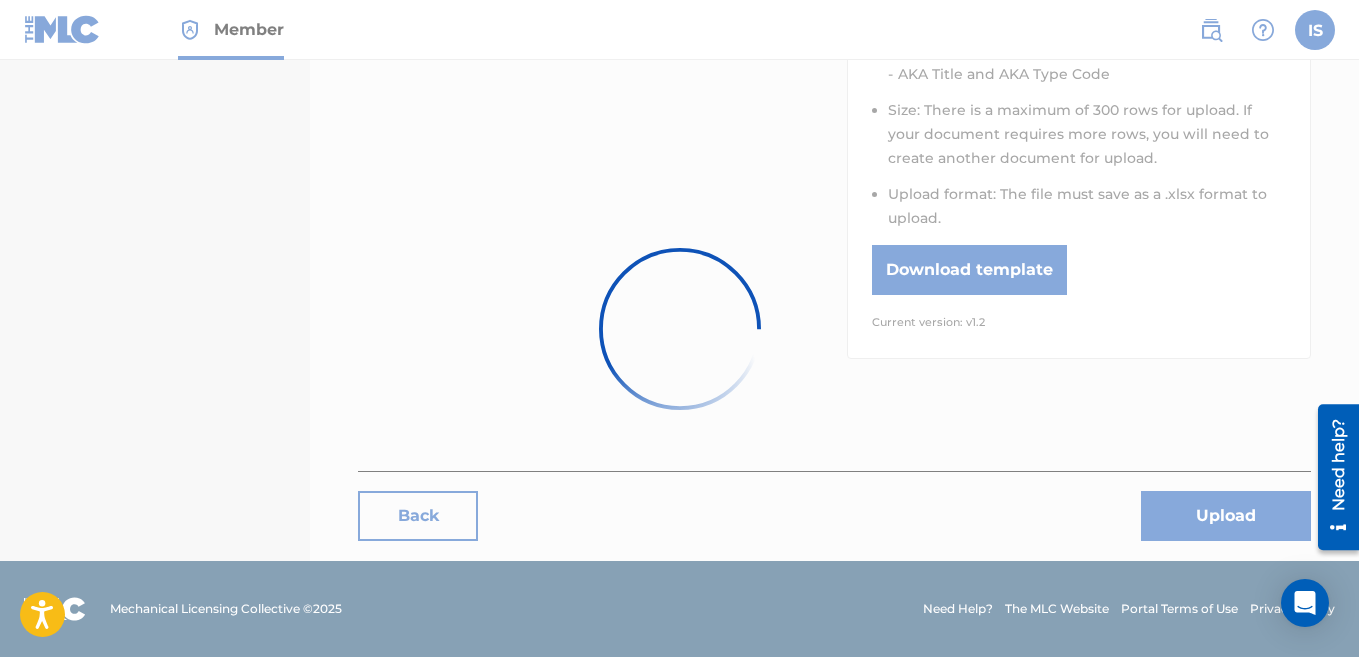 scroll, scrollTop: 0, scrollLeft: 0, axis: both 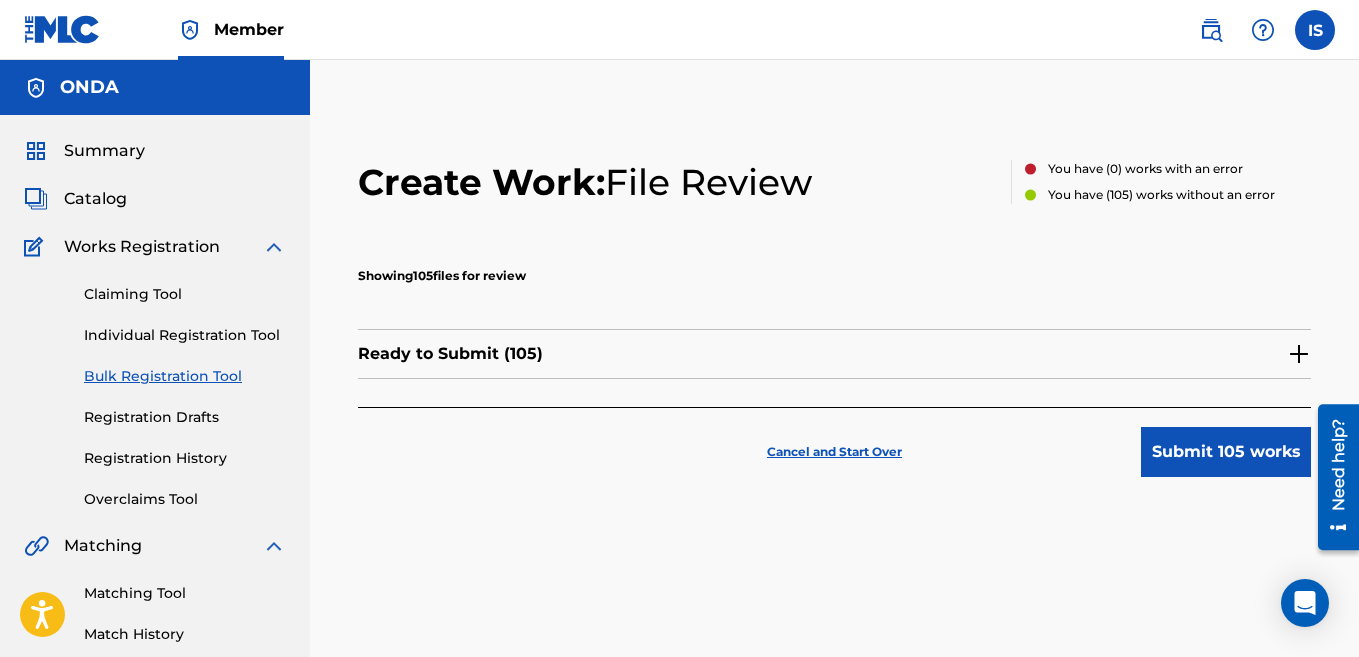 click on "Submit 105 works" at bounding box center (1226, 452) 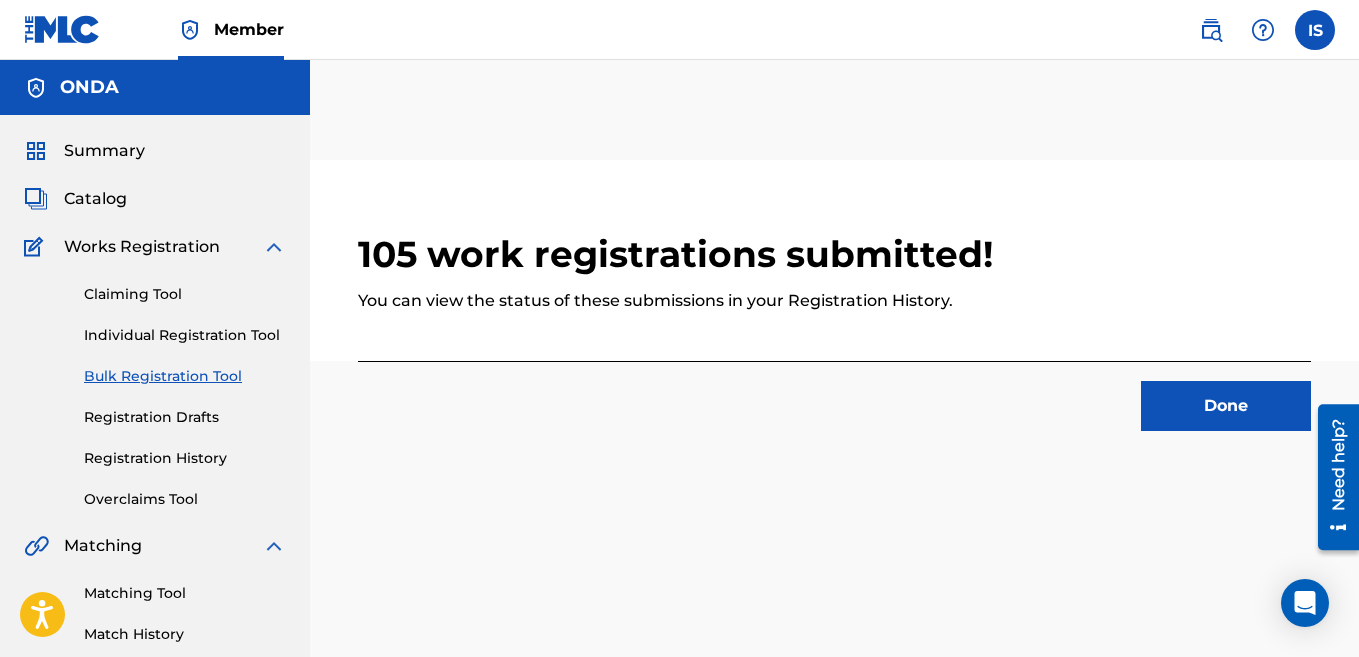 click on "Done" at bounding box center [1226, 406] 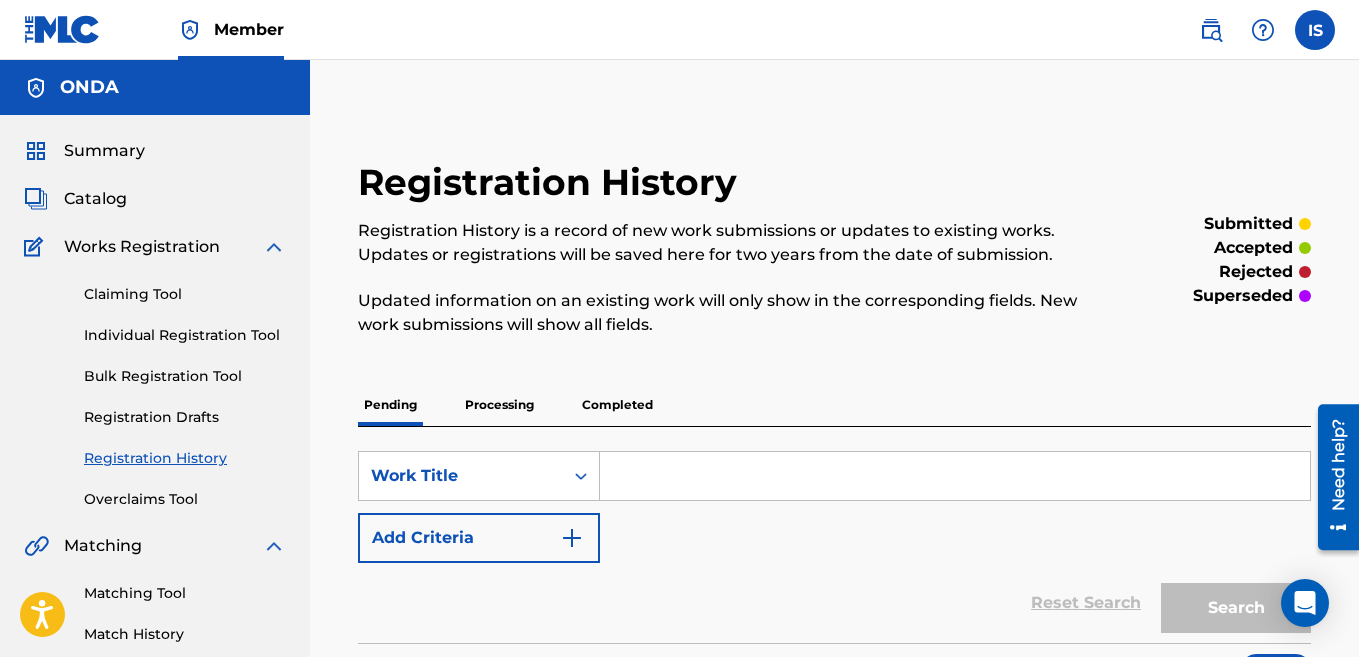 click on "Bulk Registration Tool" at bounding box center [185, 376] 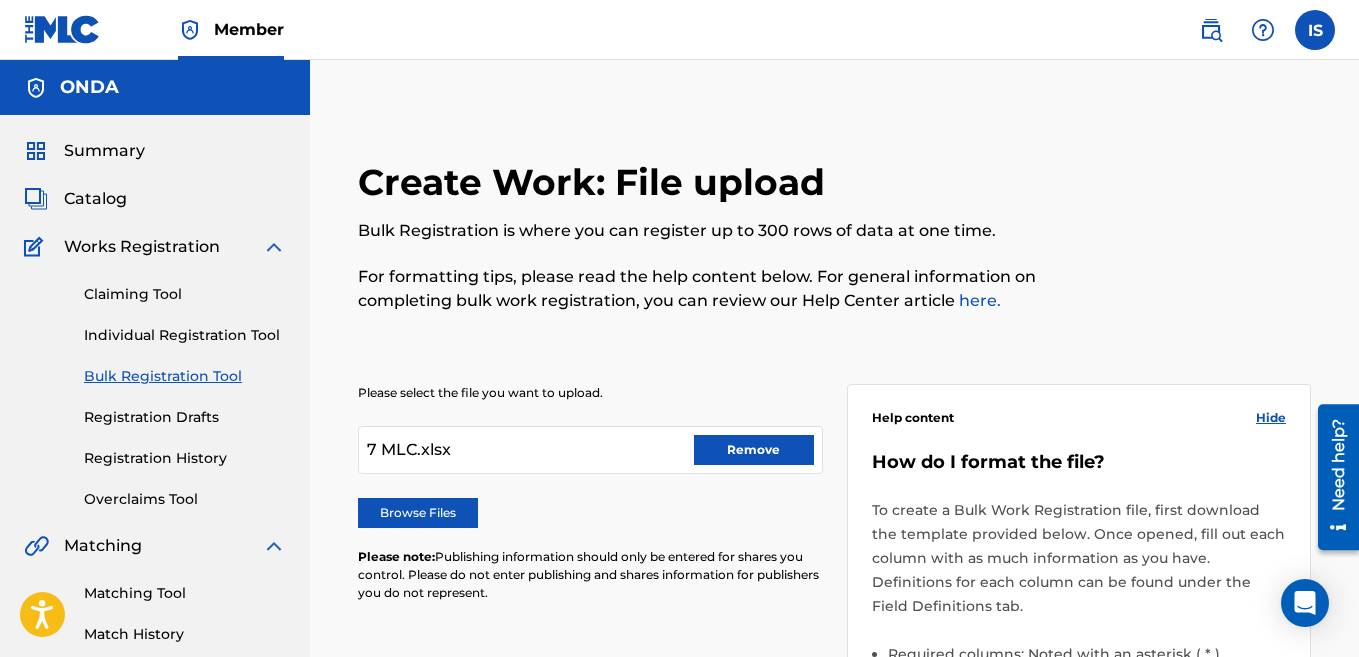 click on "Remove" at bounding box center (754, 450) 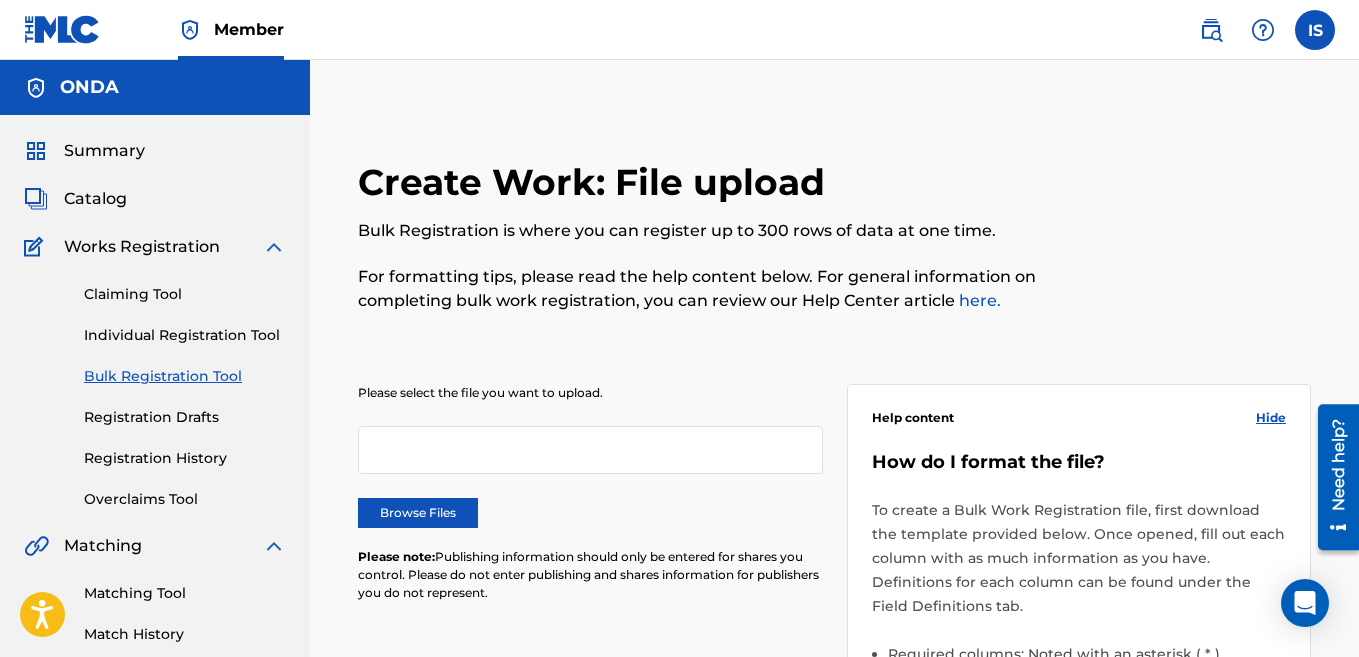 click on "Browse Files" at bounding box center [418, 513] 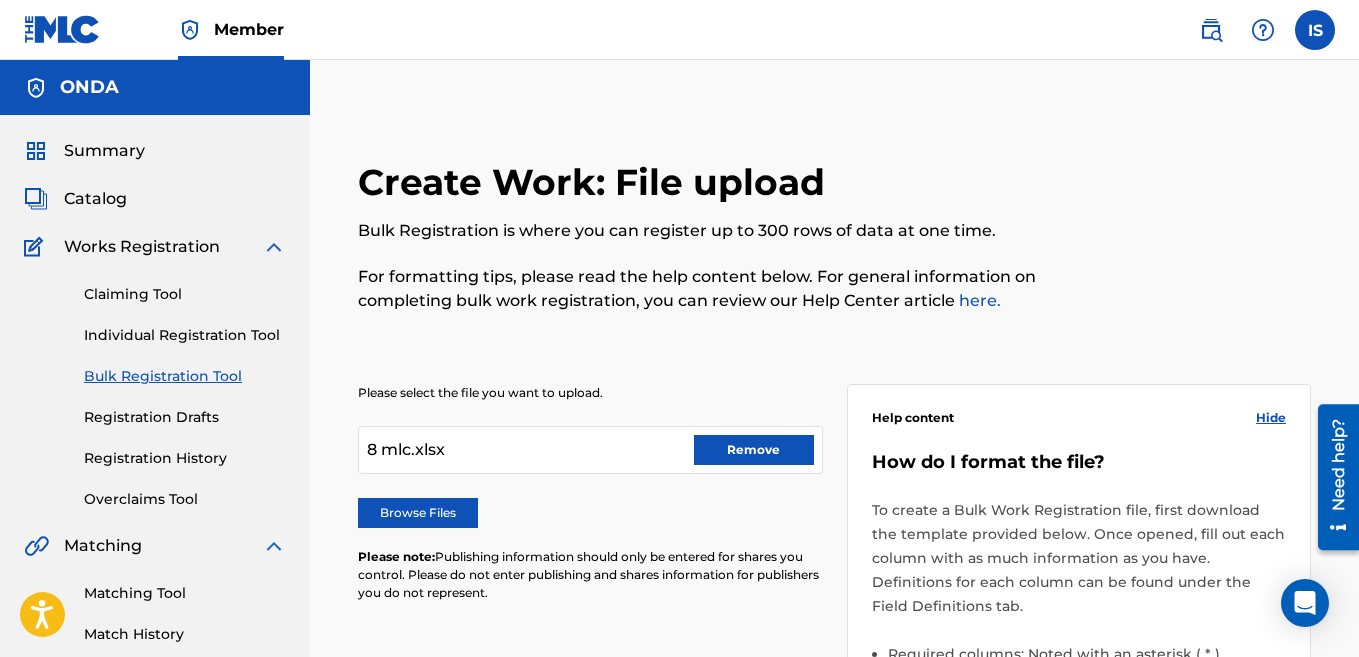 scroll, scrollTop: 736, scrollLeft: 0, axis: vertical 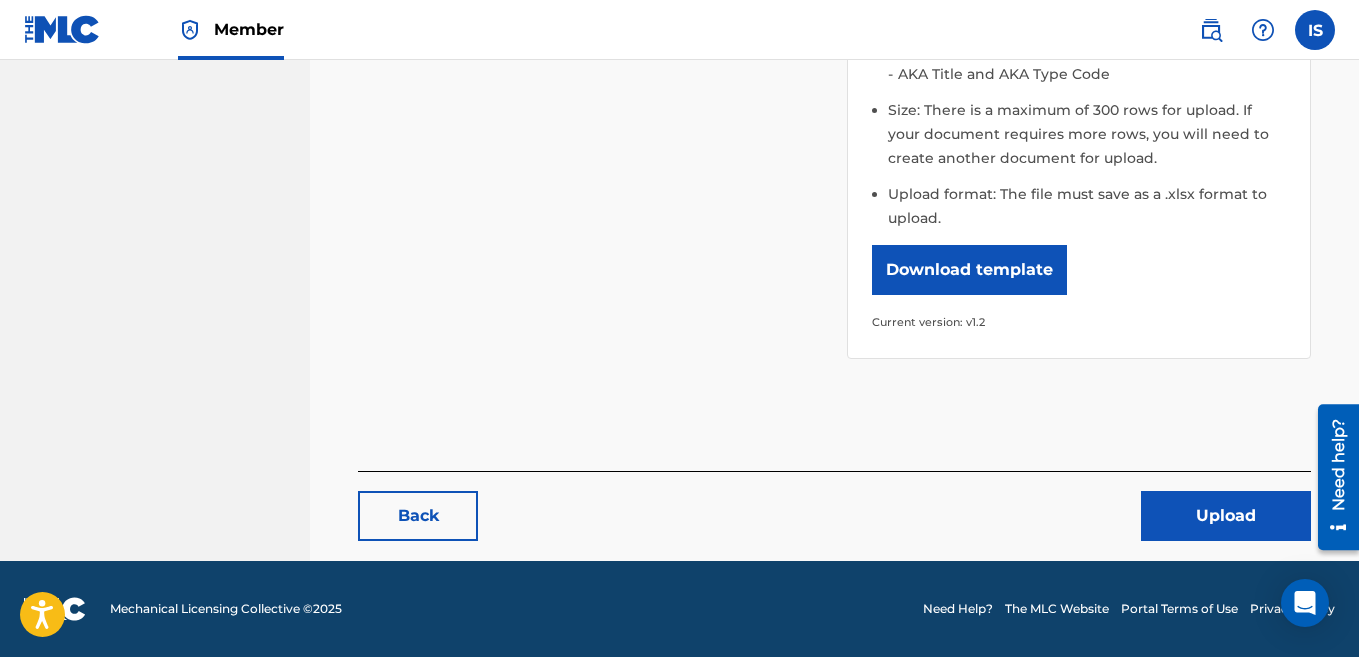 click on "Upload" at bounding box center (1226, 516) 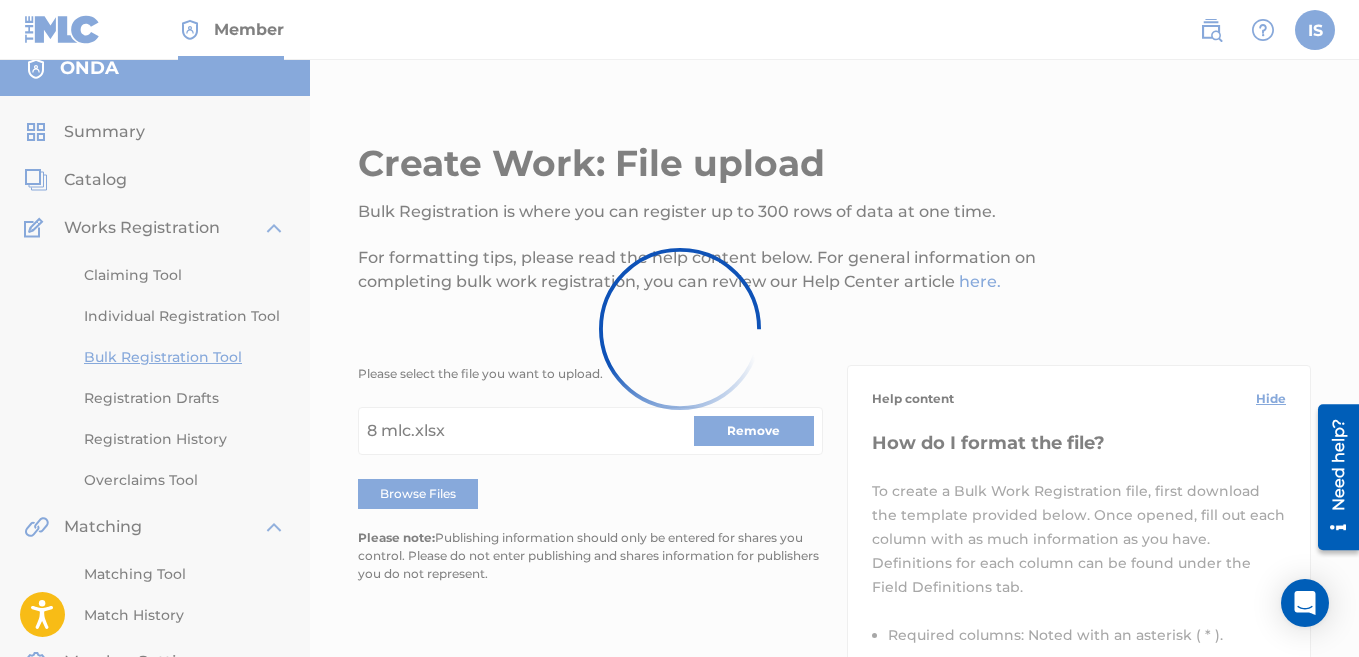 scroll, scrollTop: 0, scrollLeft: 0, axis: both 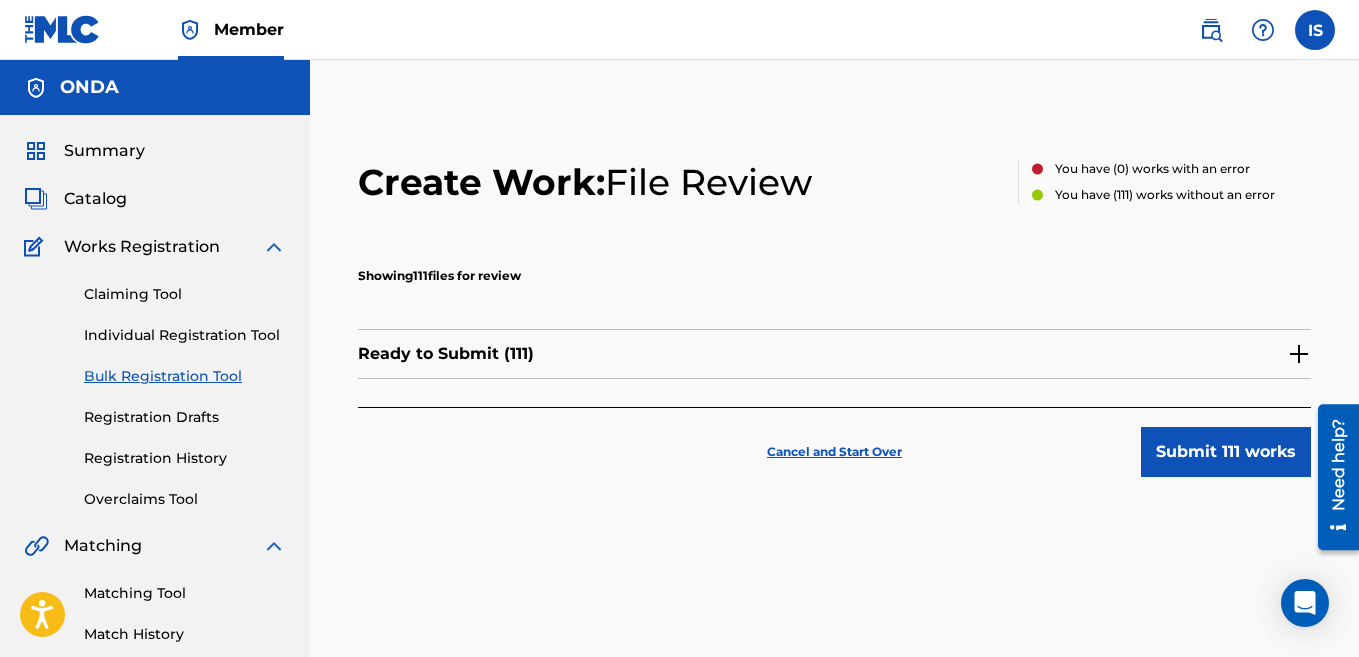 click on "Submit 111 works" at bounding box center [1226, 452] 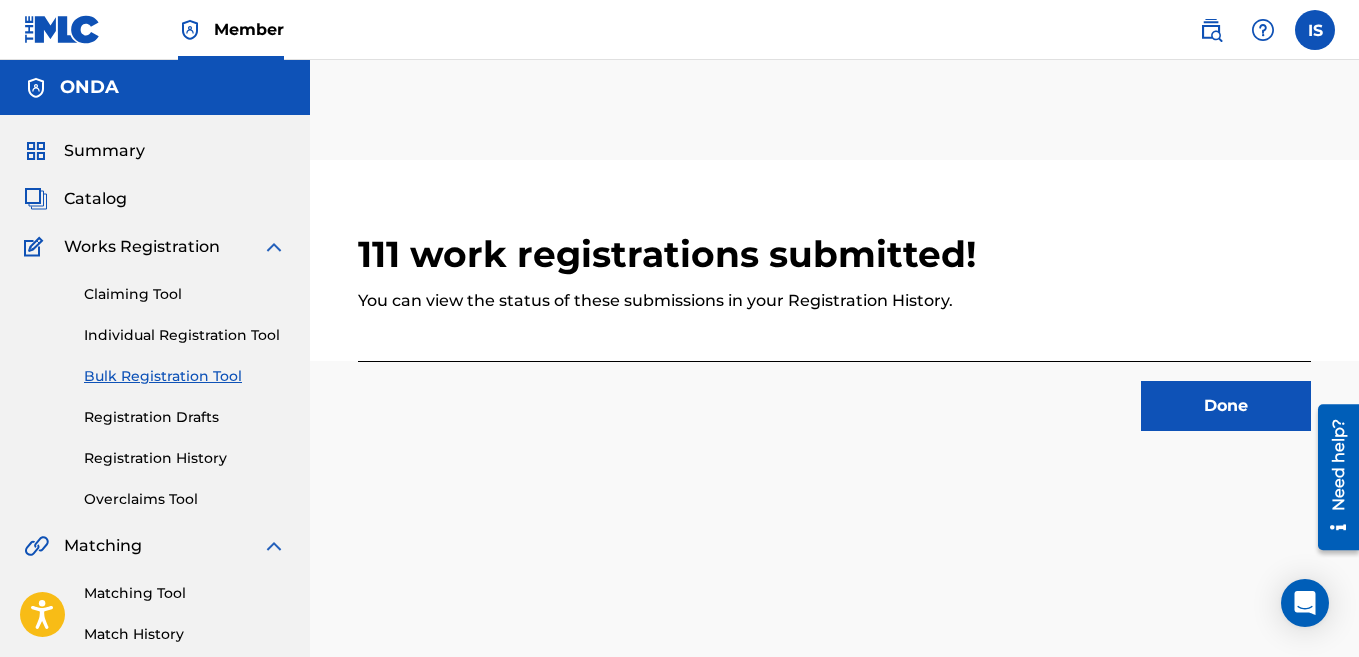 click on "Done" at bounding box center [1226, 406] 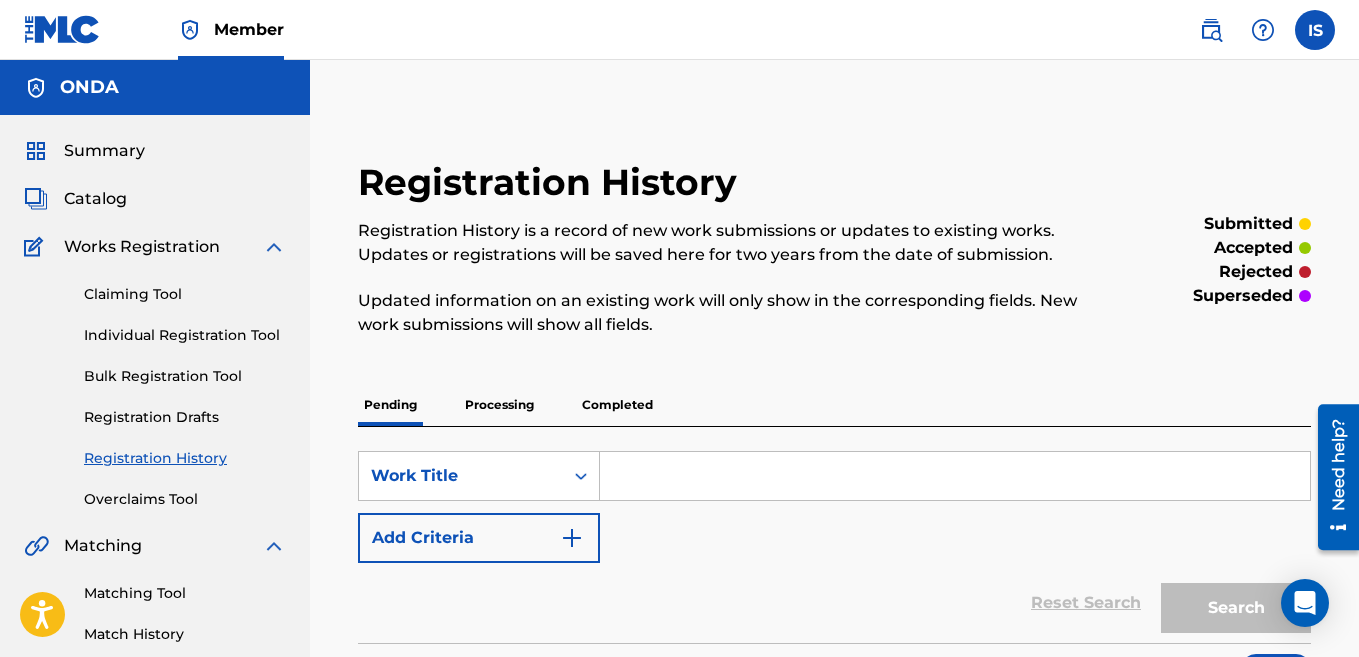 click on "Bulk Registration Tool" at bounding box center [185, 376] 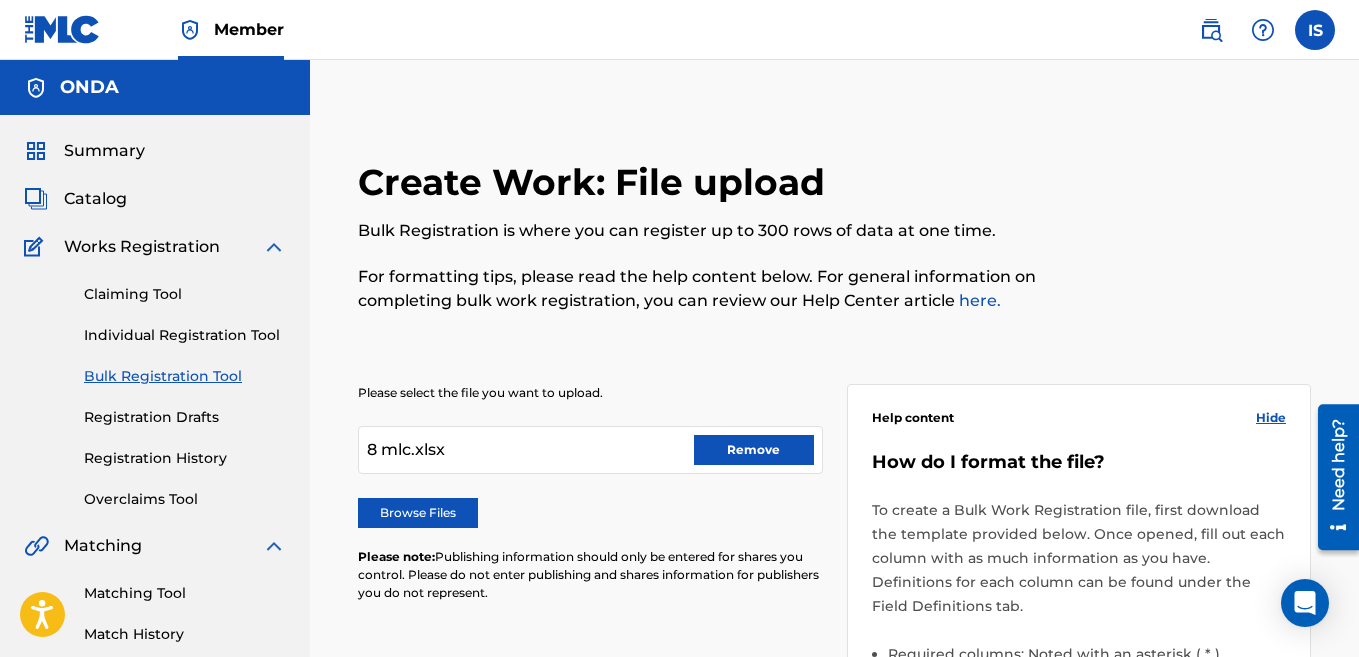 click on "Remove" at bounding box center [754, 450] 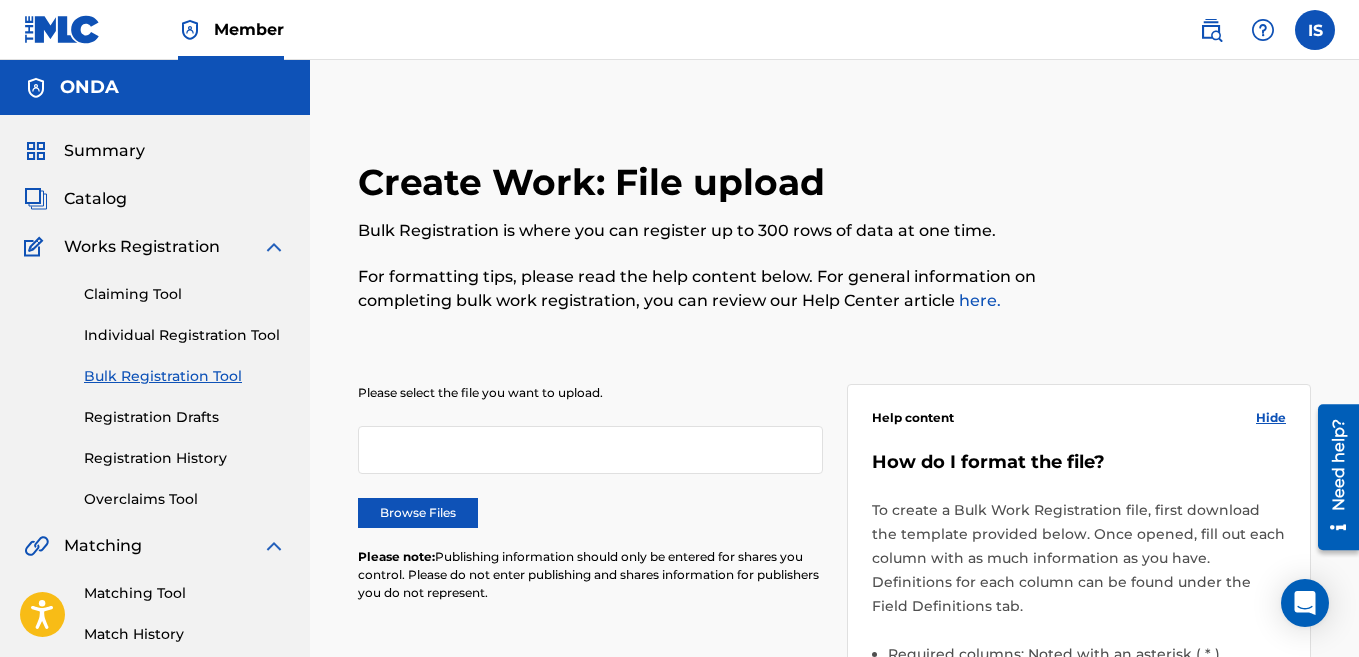 click on "Browse Files" at bounding box center [418, 513] 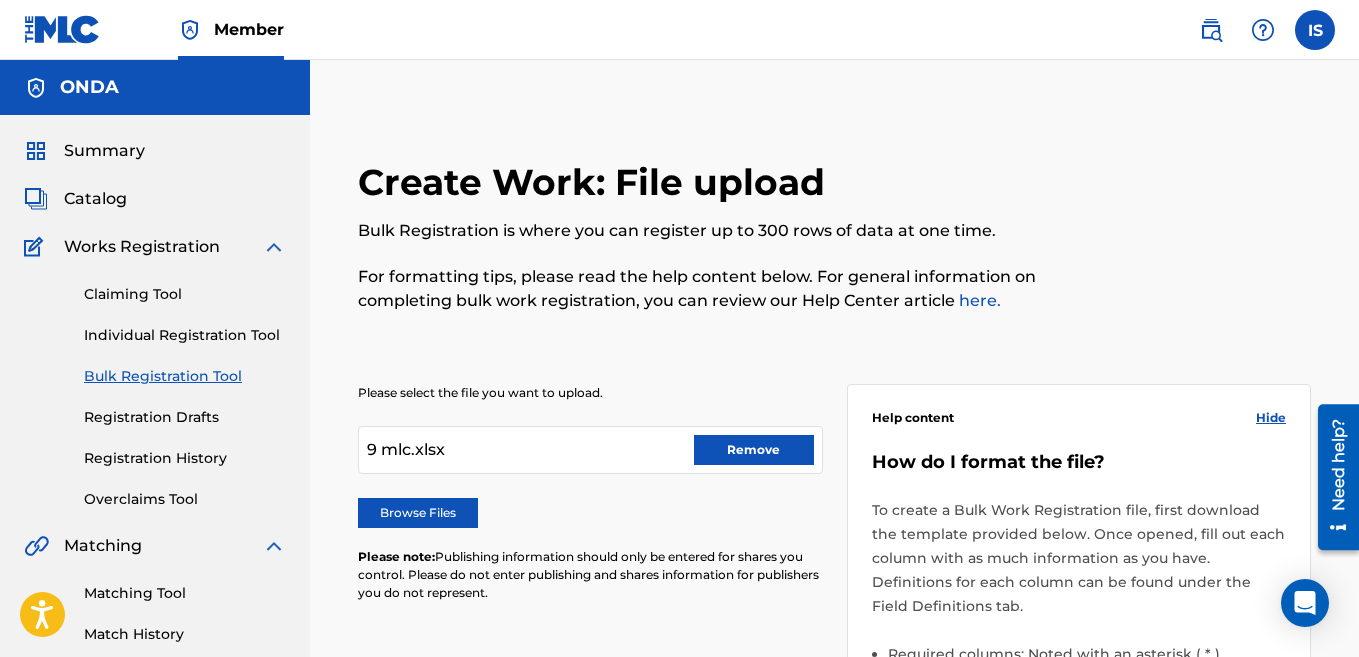 scroll, scrollTop: 736, scrollLeft: 0, axis: vertical 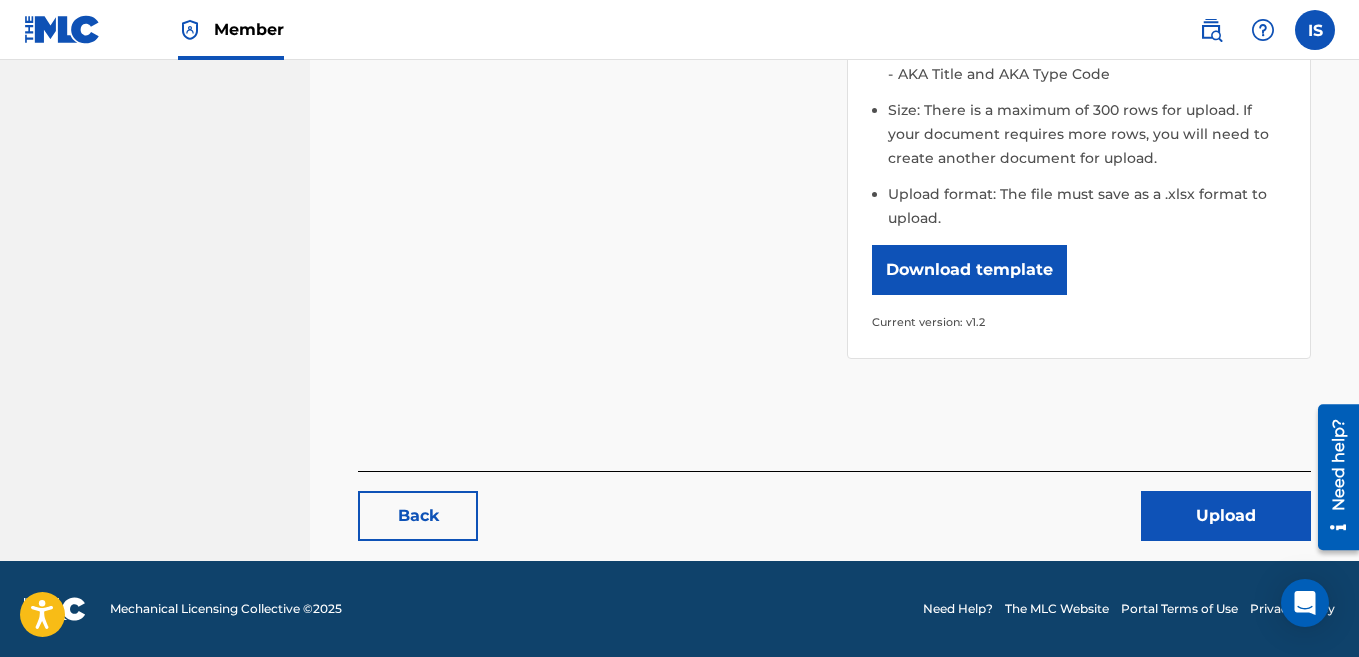 click on "Upload" at bounding box center (1226, 516) 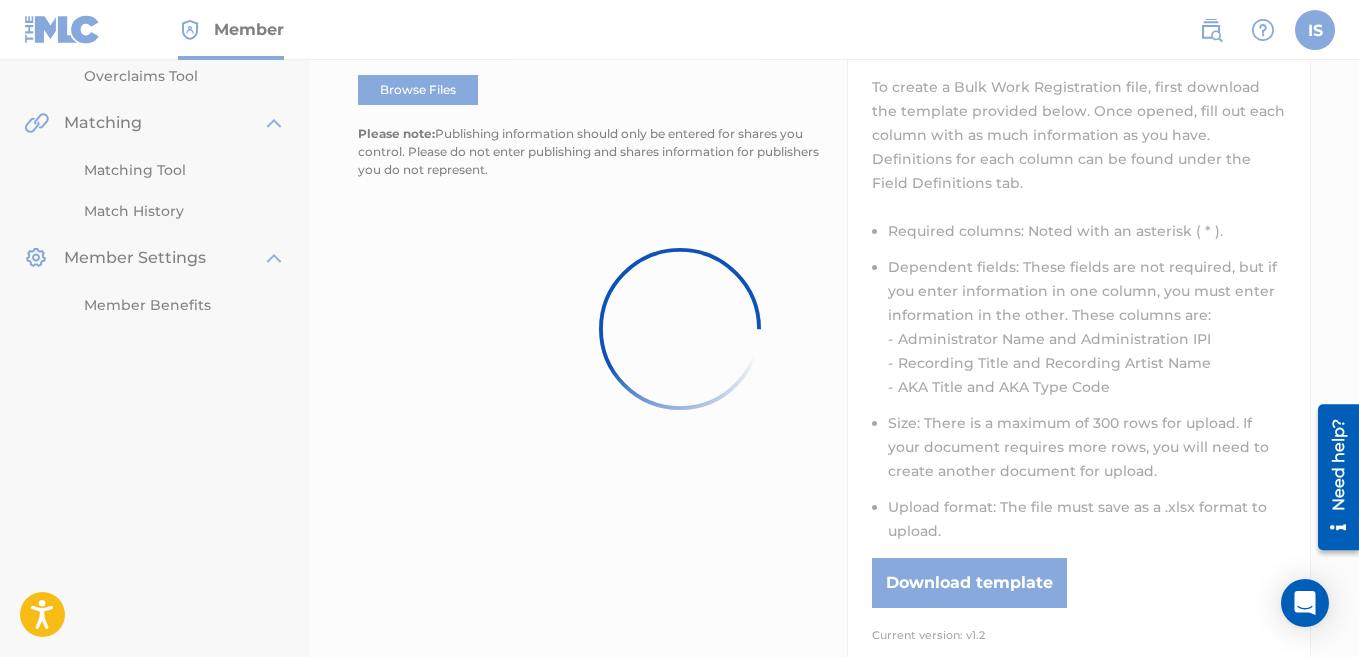 scroll, scrollTop: 0, scrollLeft: 0, axis: both 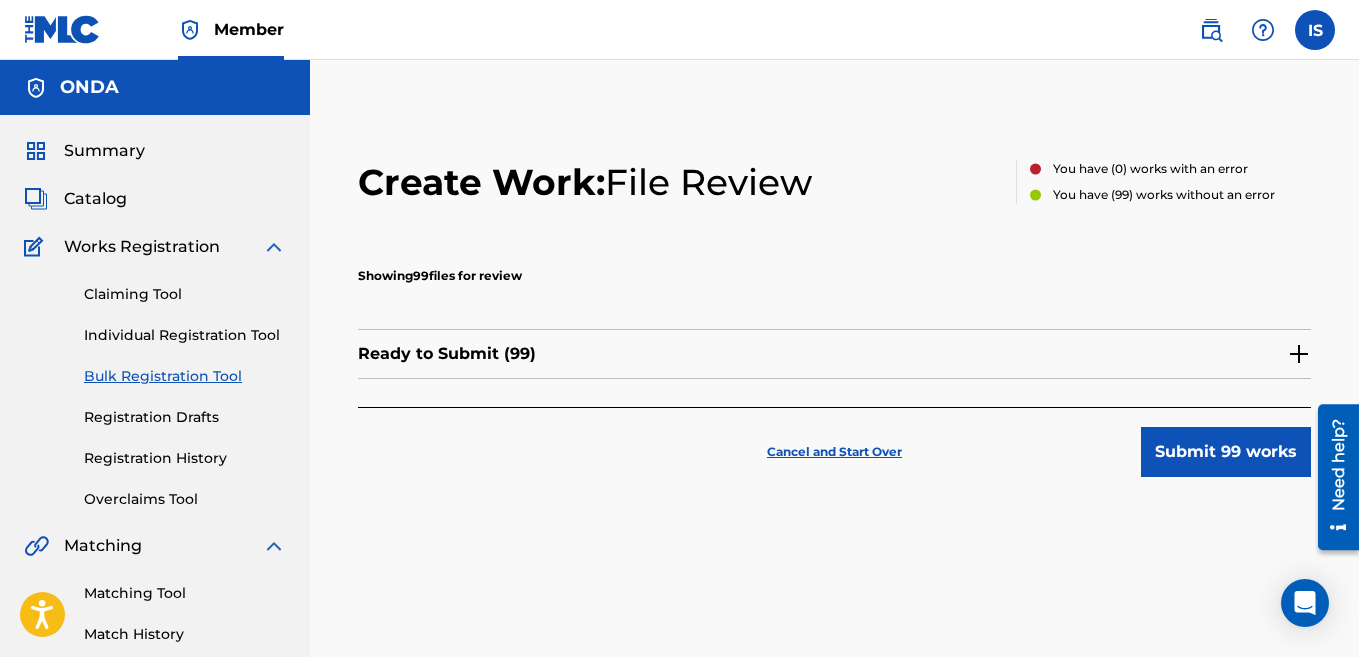 click on "Submit 99 works" at bounding box center (1226, 452) 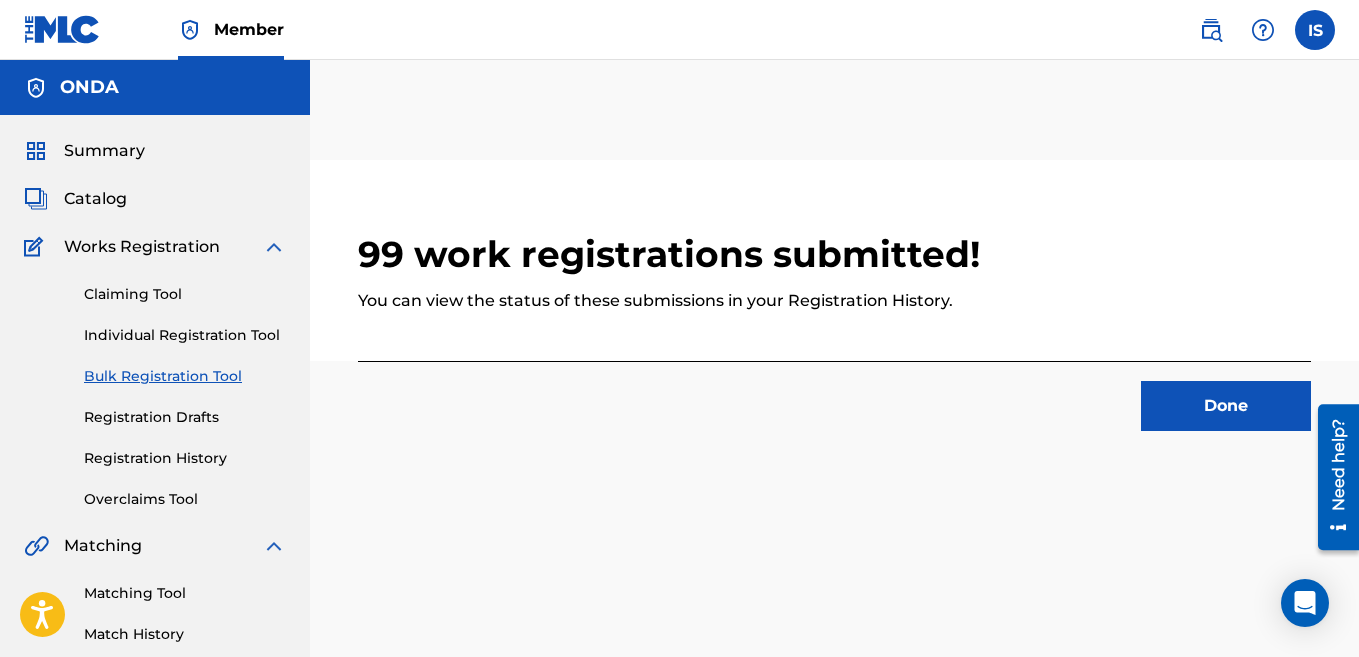 click on "Done" at bounding box center (1226, 406) 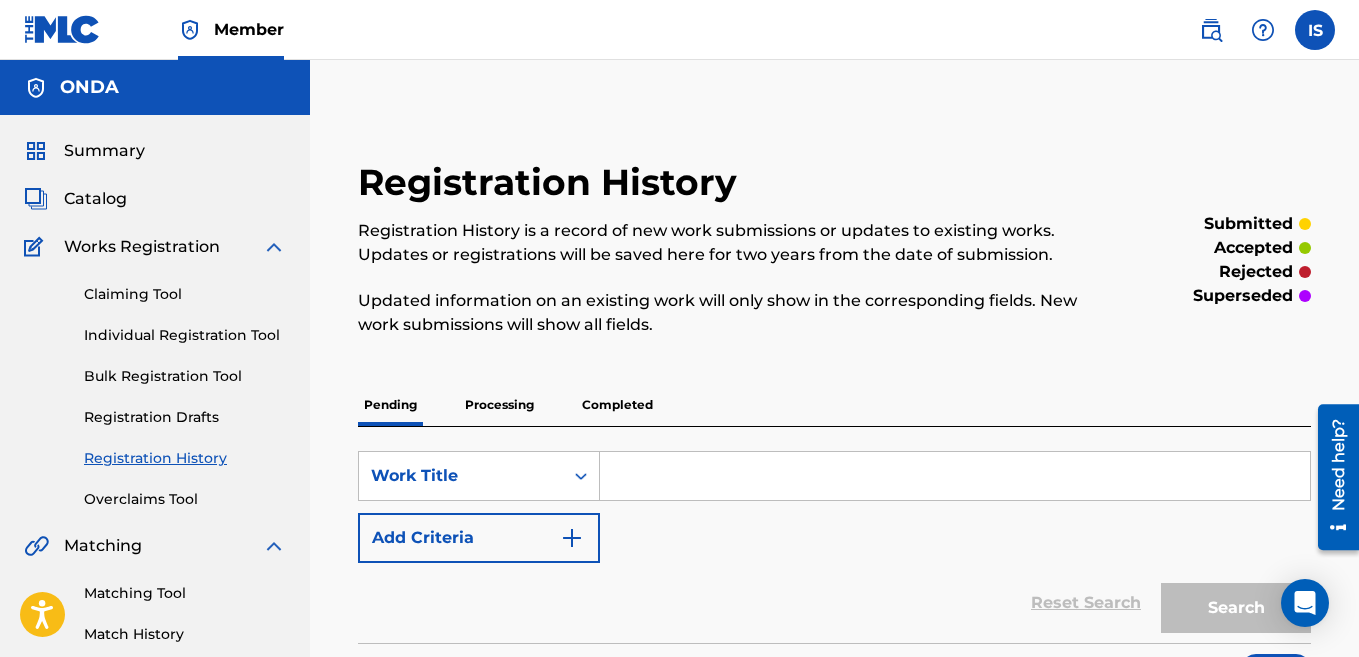 click on "Bulk Registration Tool" at bounding box center (185, 376) 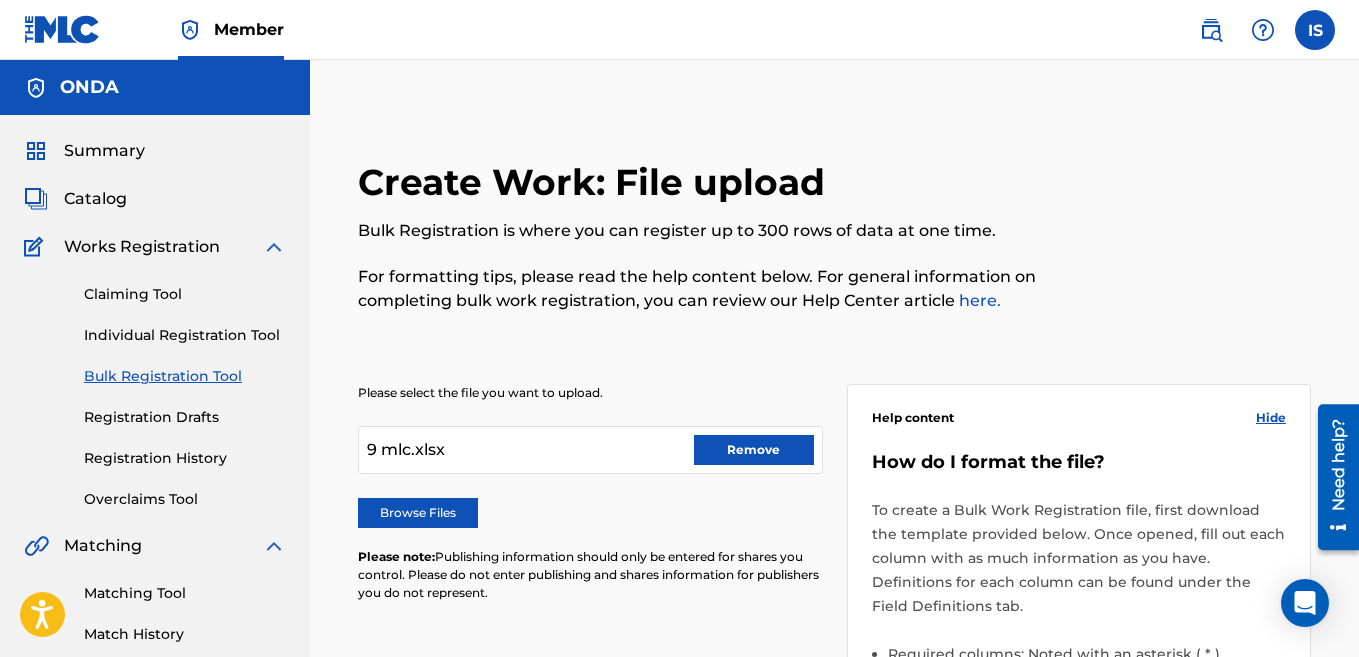 click on "Remove" at bounding box center (754, 450) 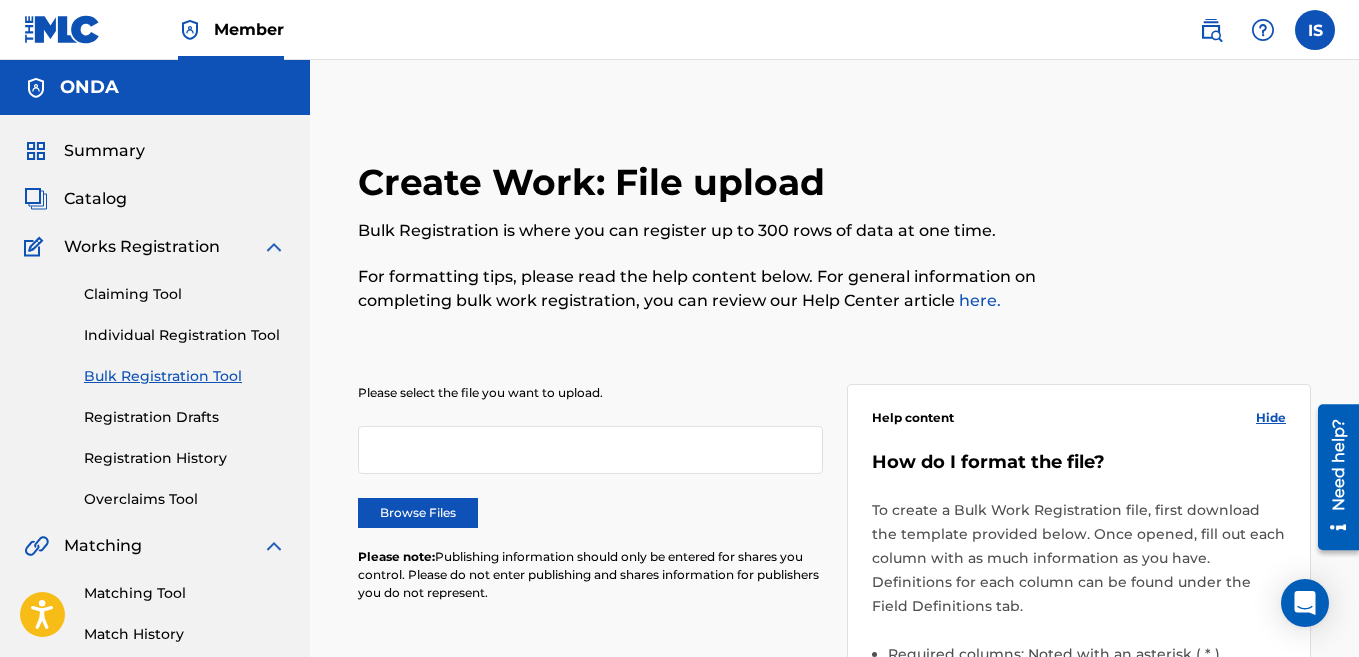 click on "Browse Files" at bounding box center (418, 513) 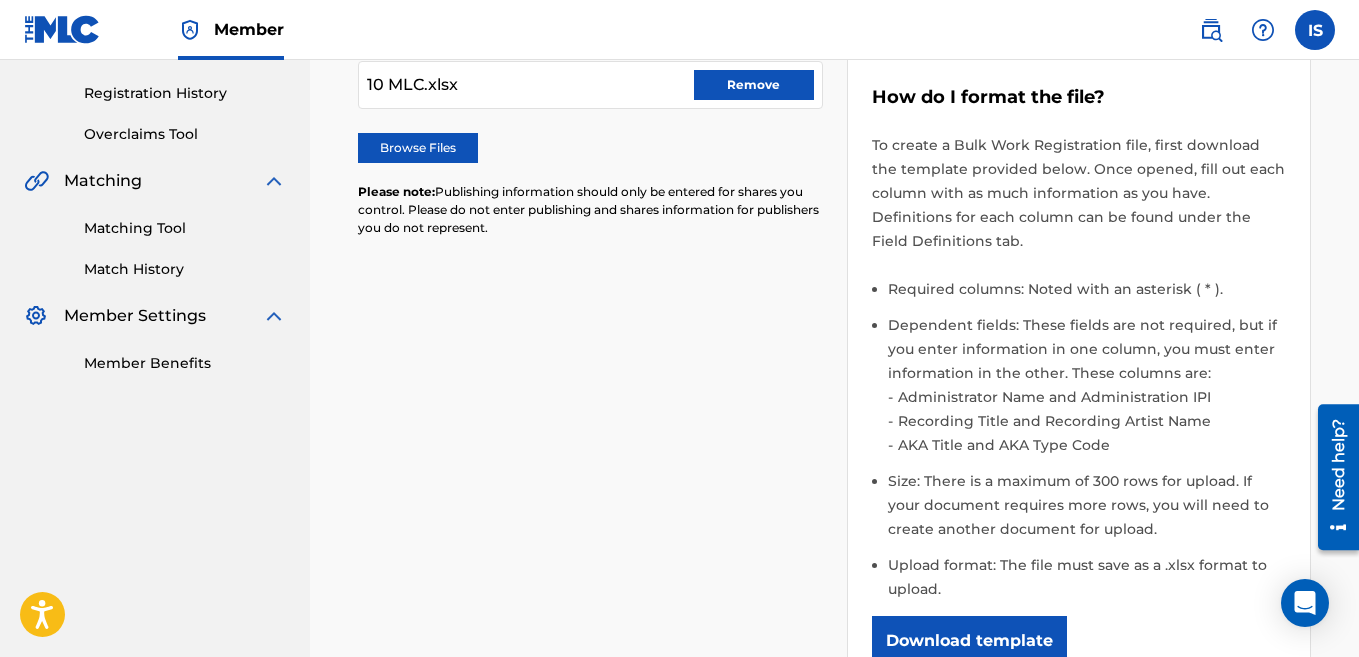 scroll, scrollTop: 736, scrollLeft: 0, axis: vertical 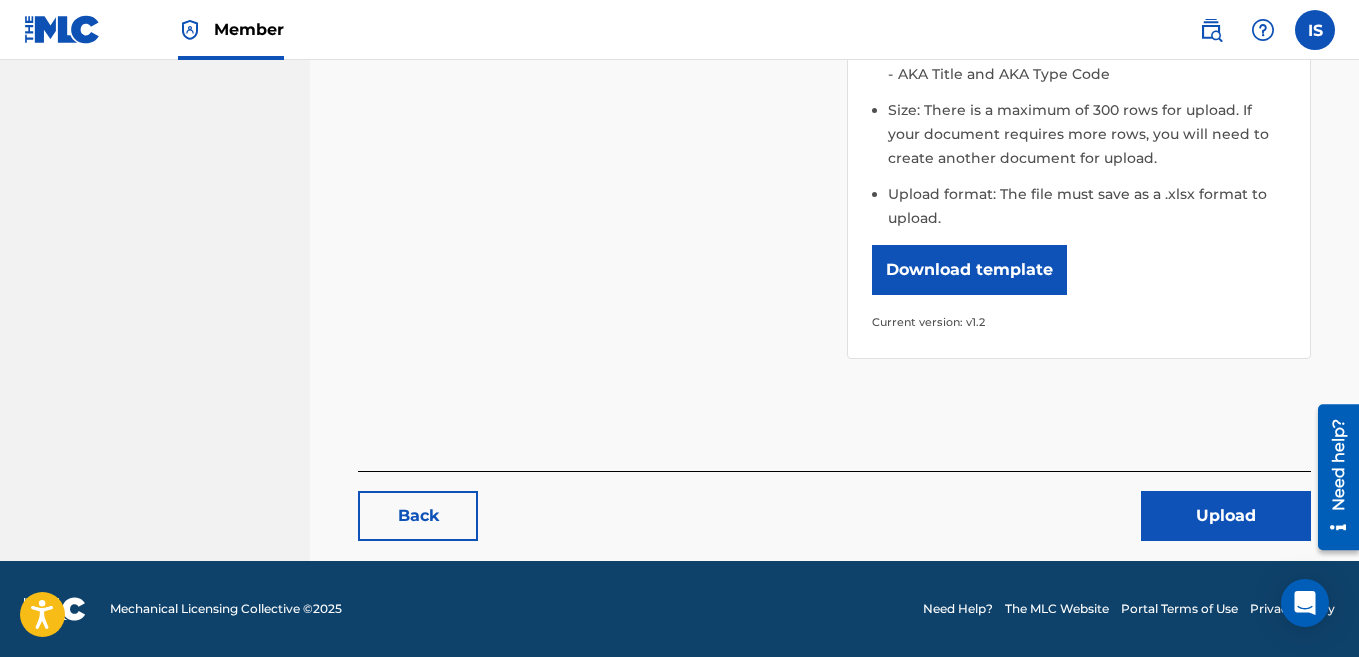 click on "Upload" at bounding box center [1226, 516] 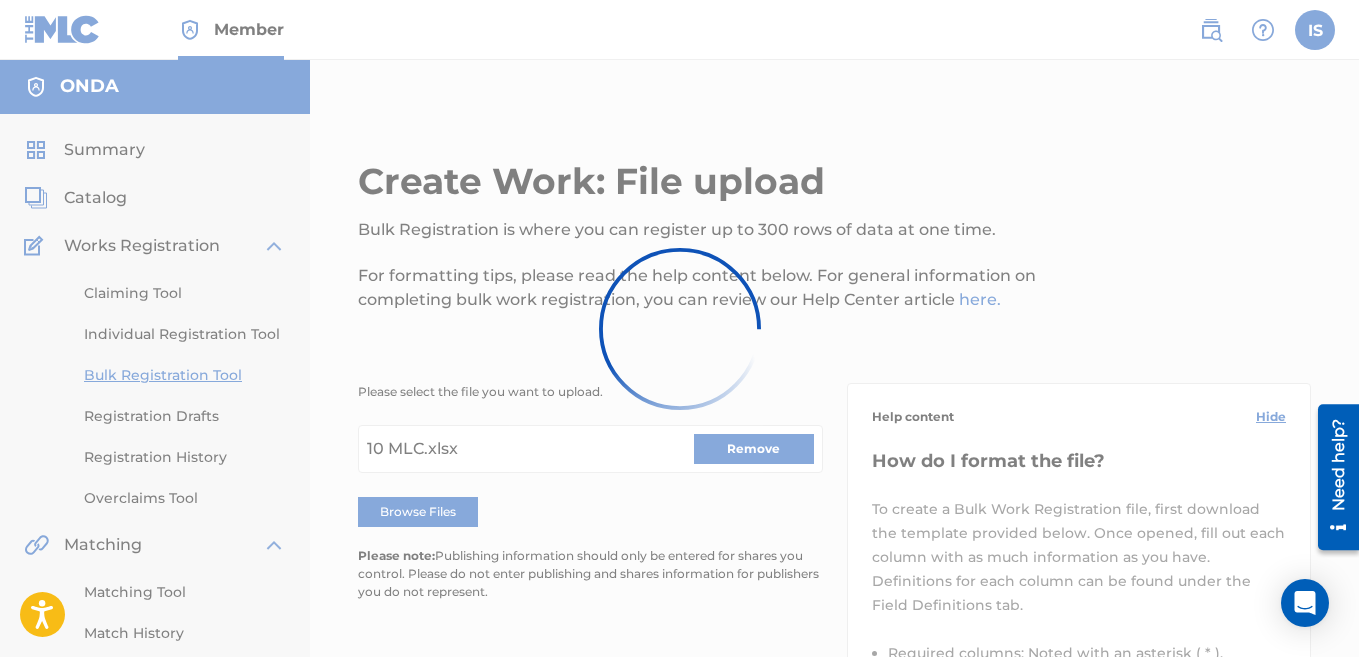 scroll, scrollTop: 0, scrollLeft: 0, axis: both 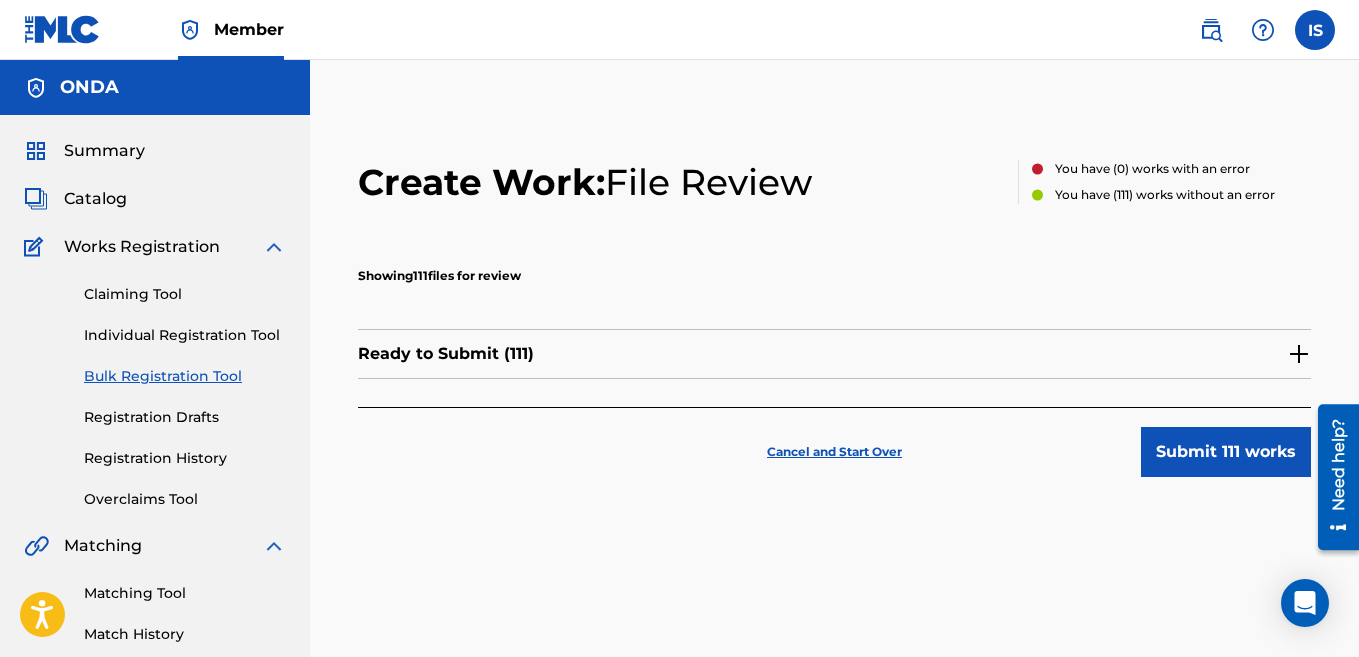 click on "Submit 111 works" at bounding box center (1226, 452) 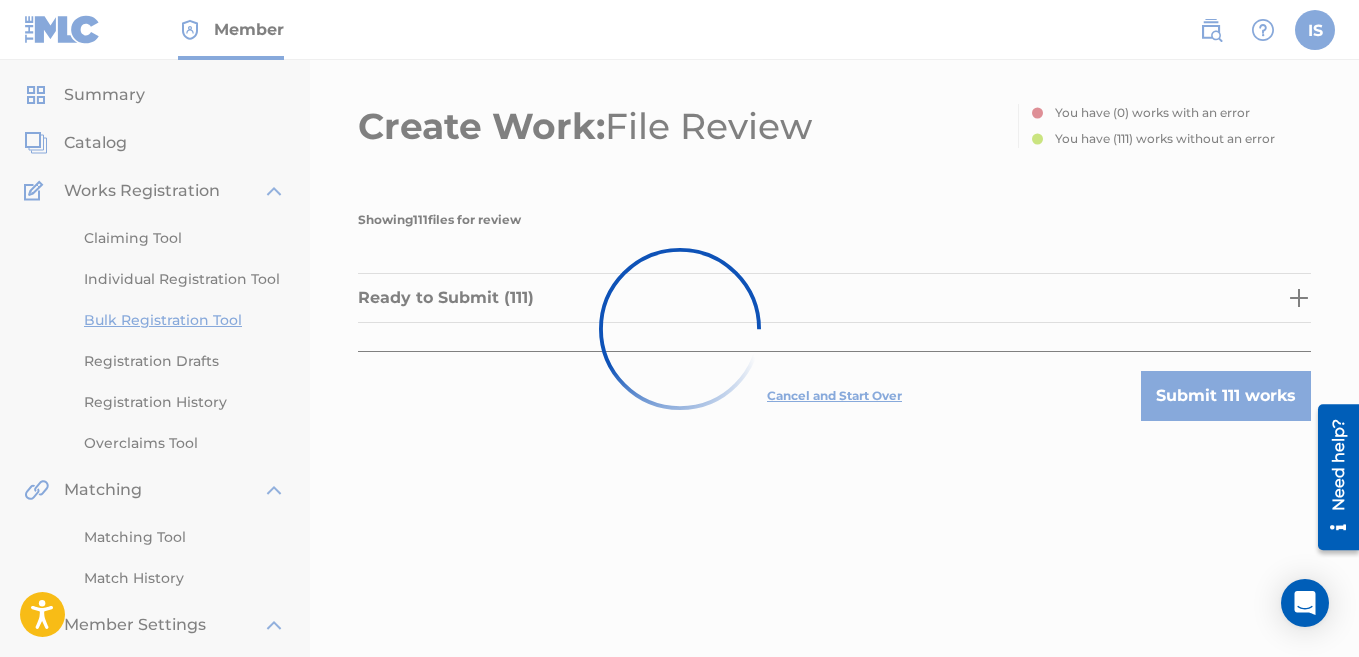 scroll, scrollTop: 0, scrollLeft: 0, axis: both 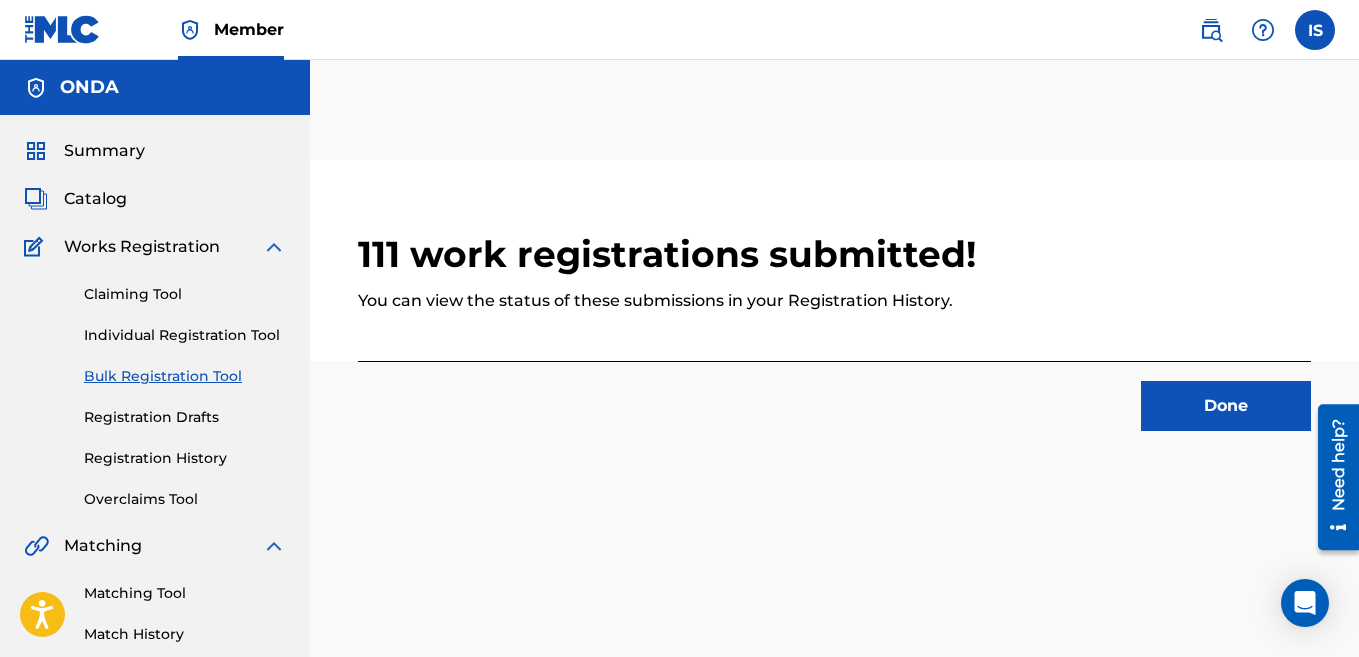 click on "Done" at bounding box center (1226, 406) 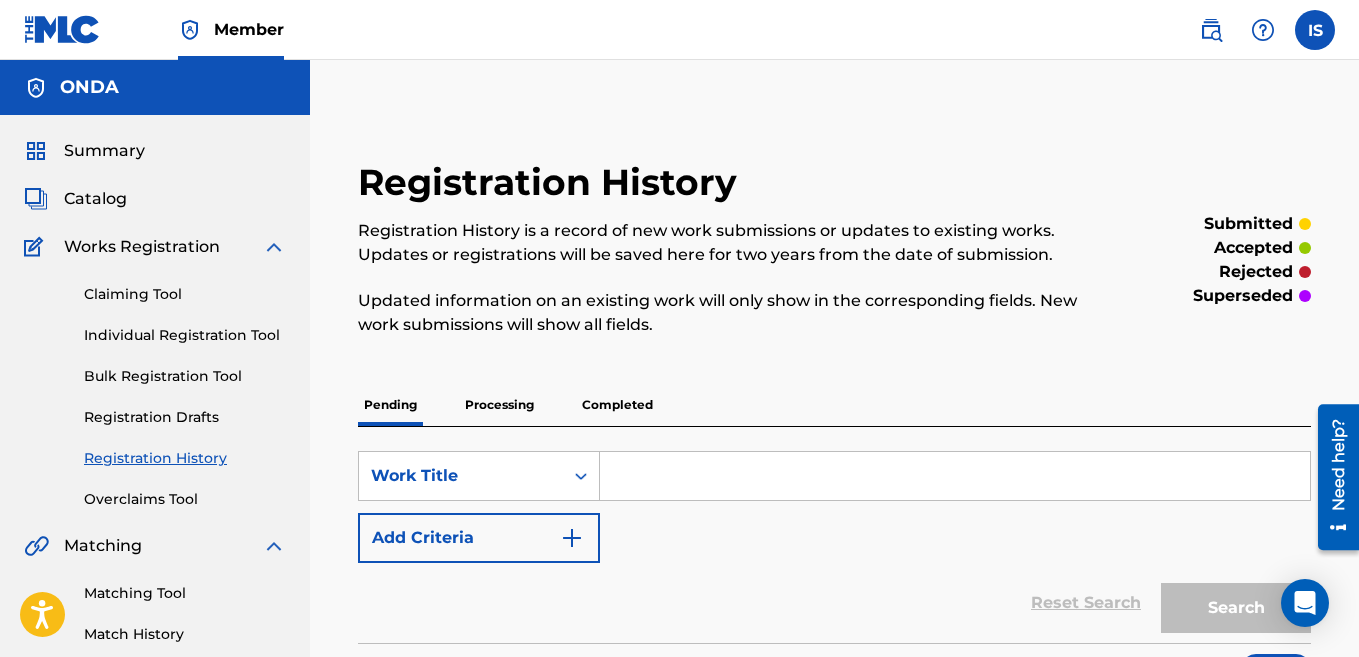 click on "Bulk Registration Tool" at bounding box center (185, 376) 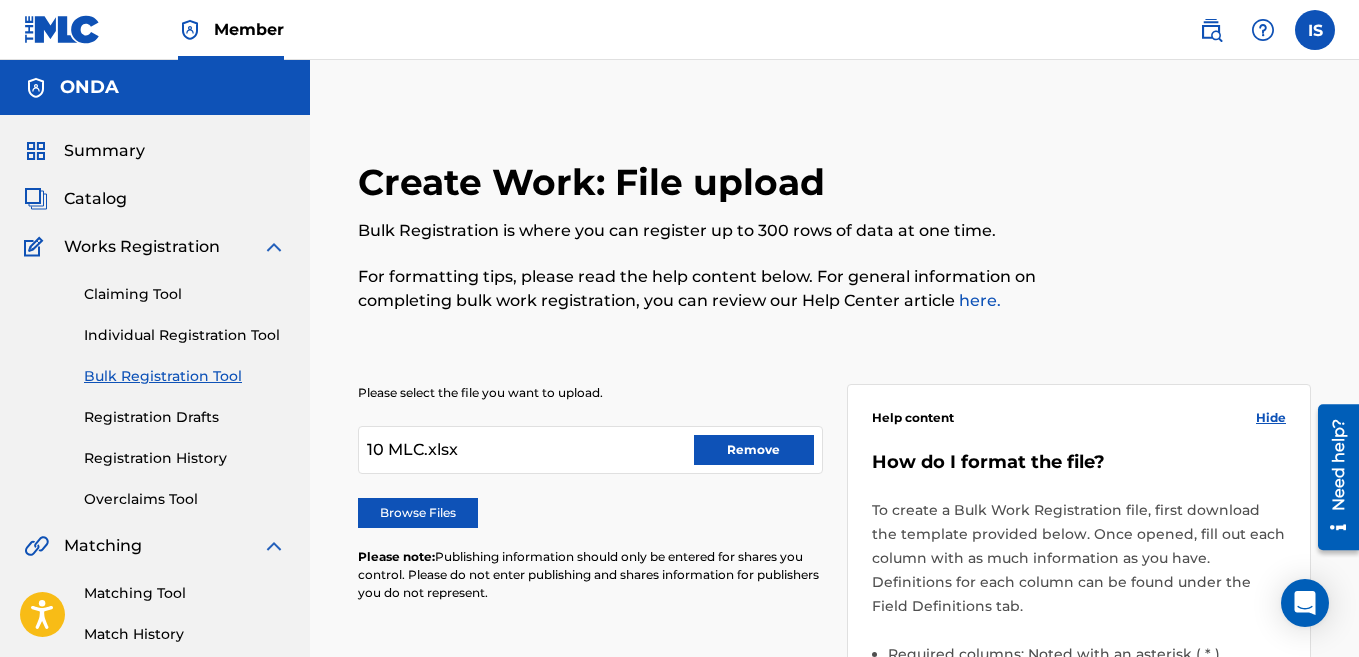 click on "Remove" at bounding box center (754, 450) 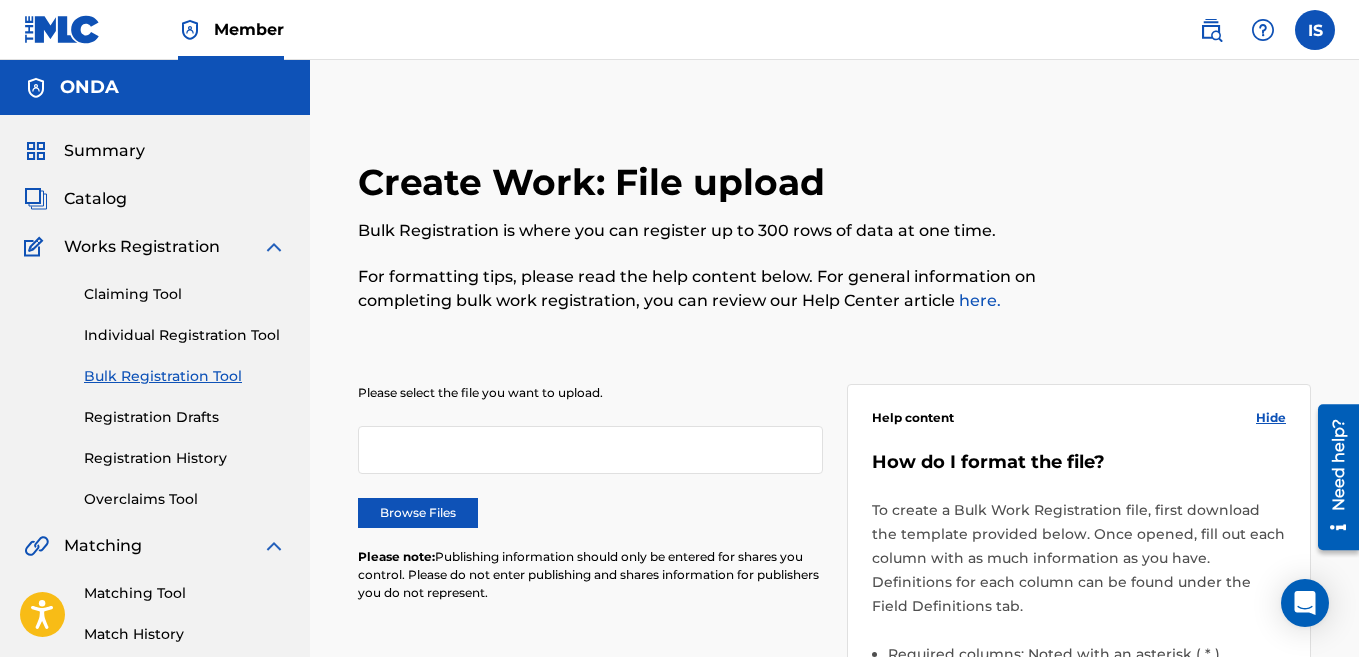 click on "Browse Files" at bounding box center [418, 513] 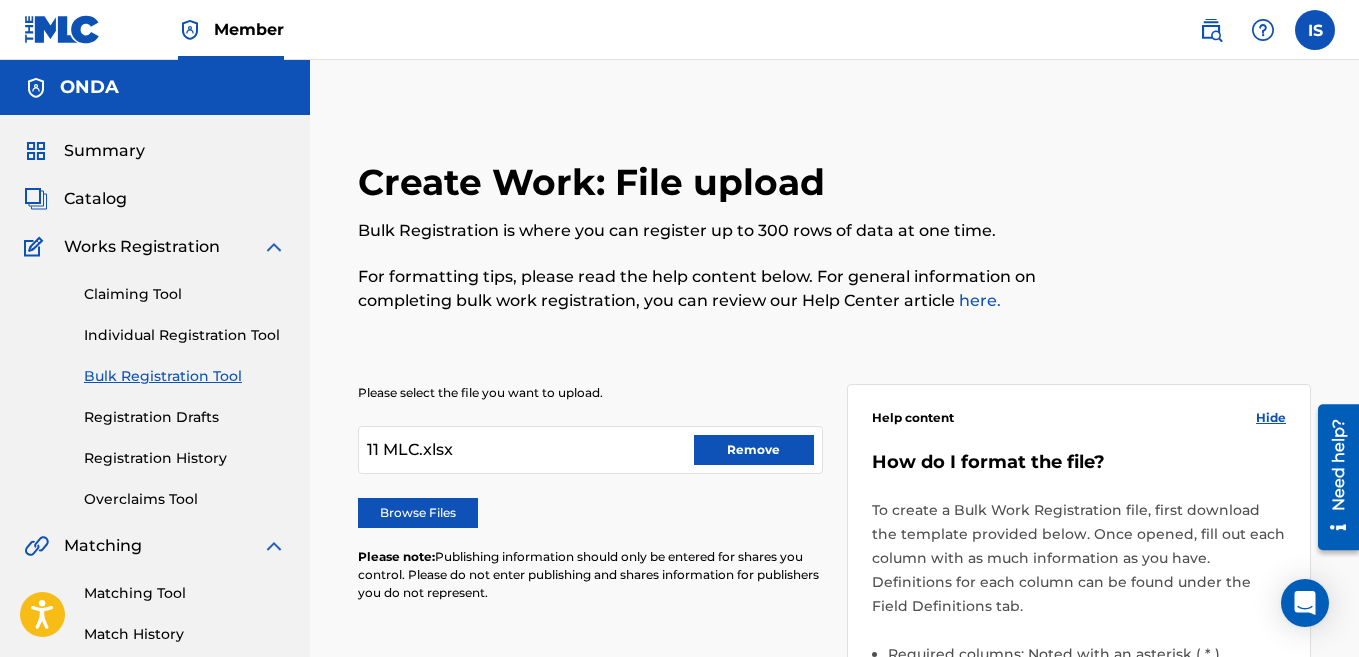 scroll, scrollTop: 736, scrollLeft: 0, axis: vertical 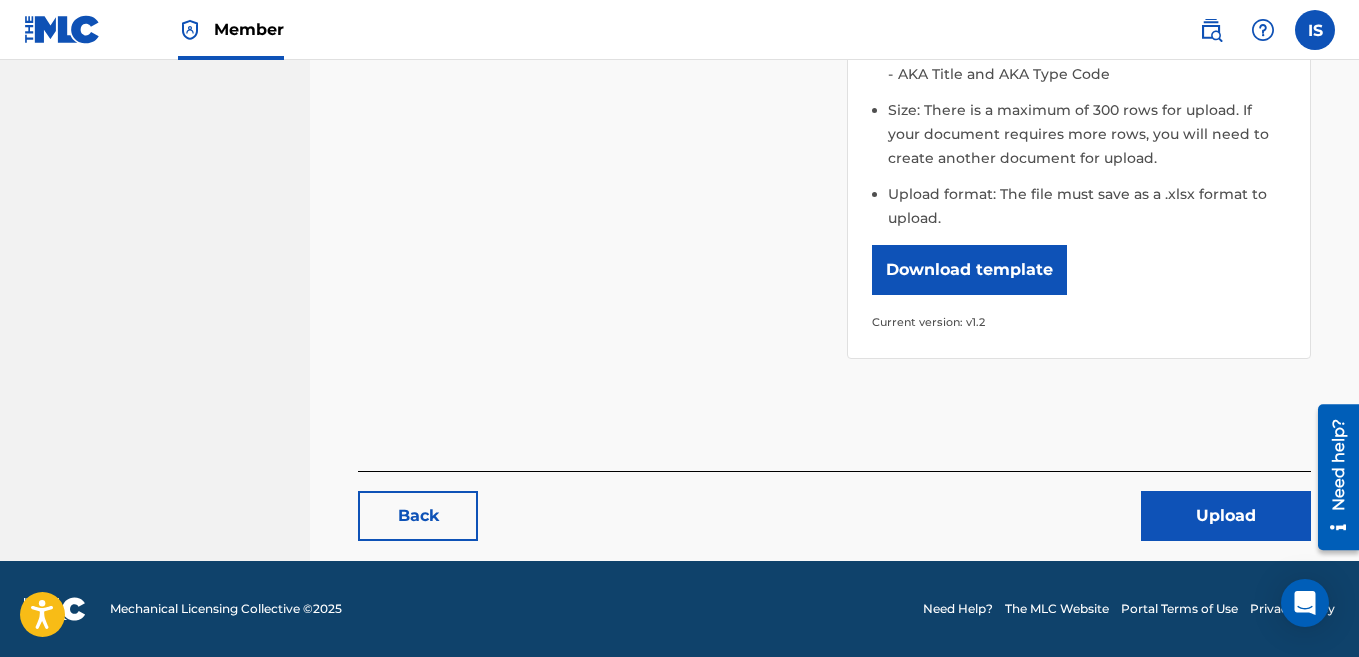 click on "Upload" at bounding box center [1226, 516] 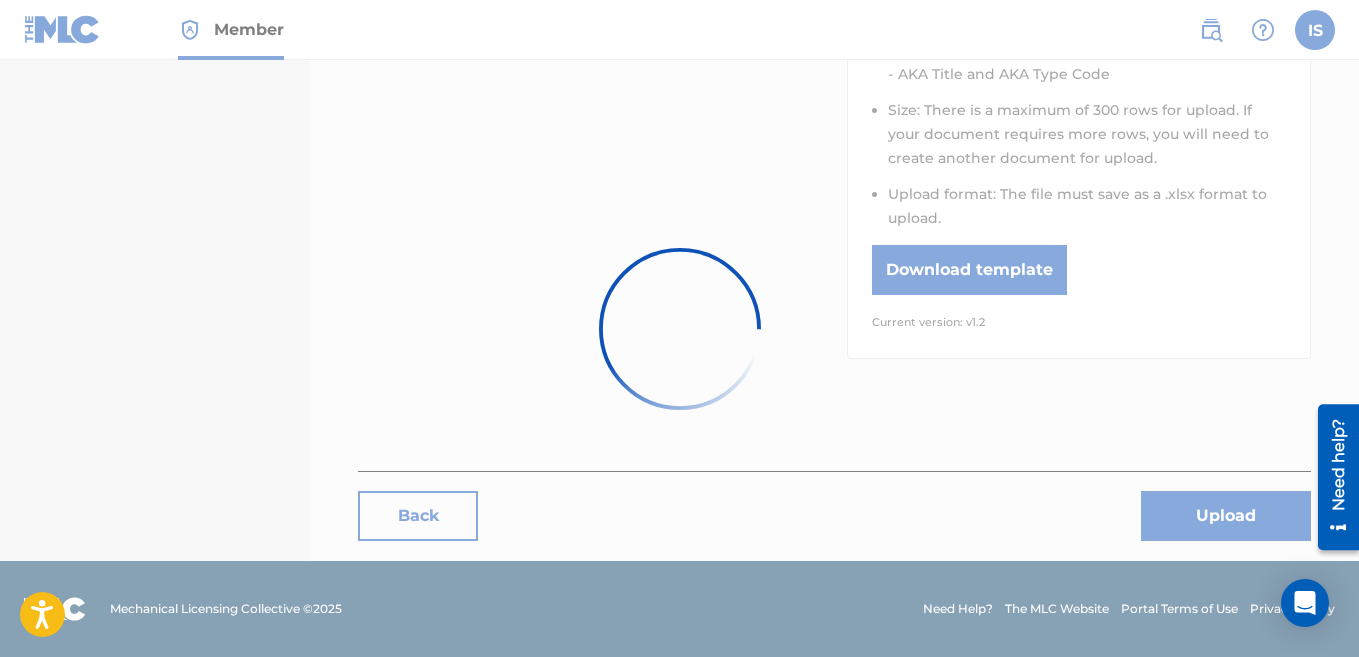 scroll, scrollTop: 0, scrollLeft: 0, axis: both 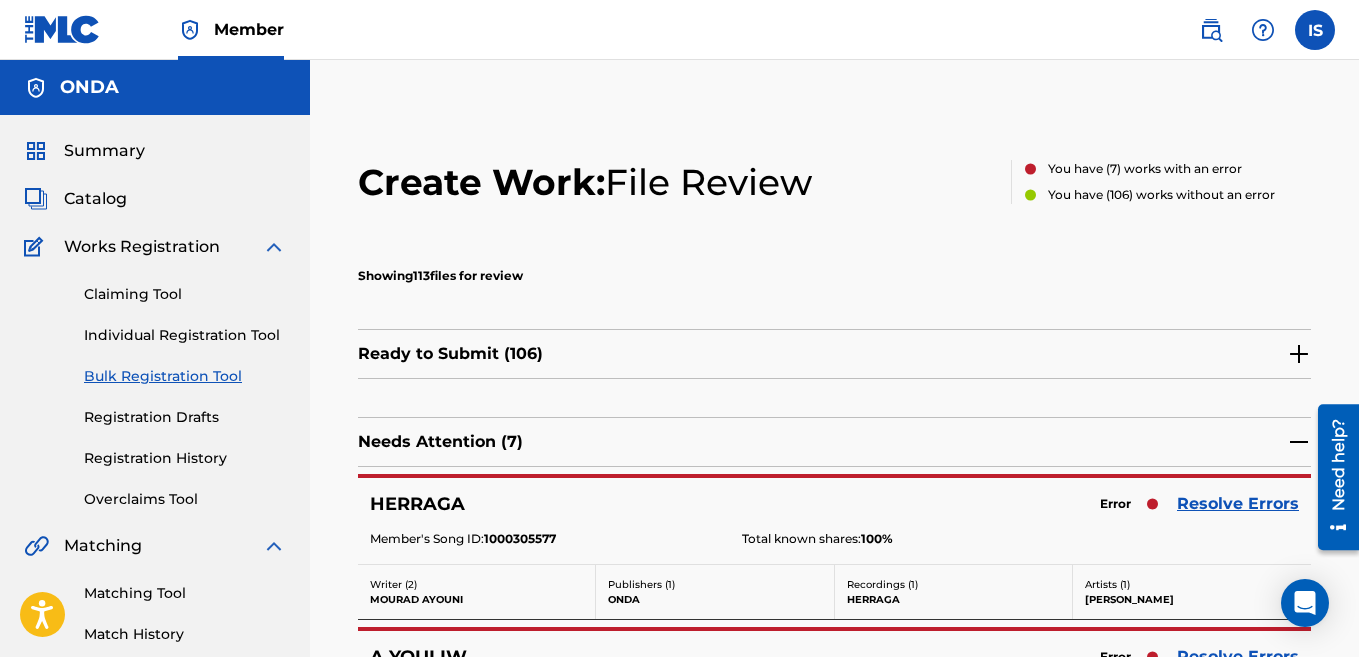 click on "Resolve Errors" at bounding box center [1238, 504] 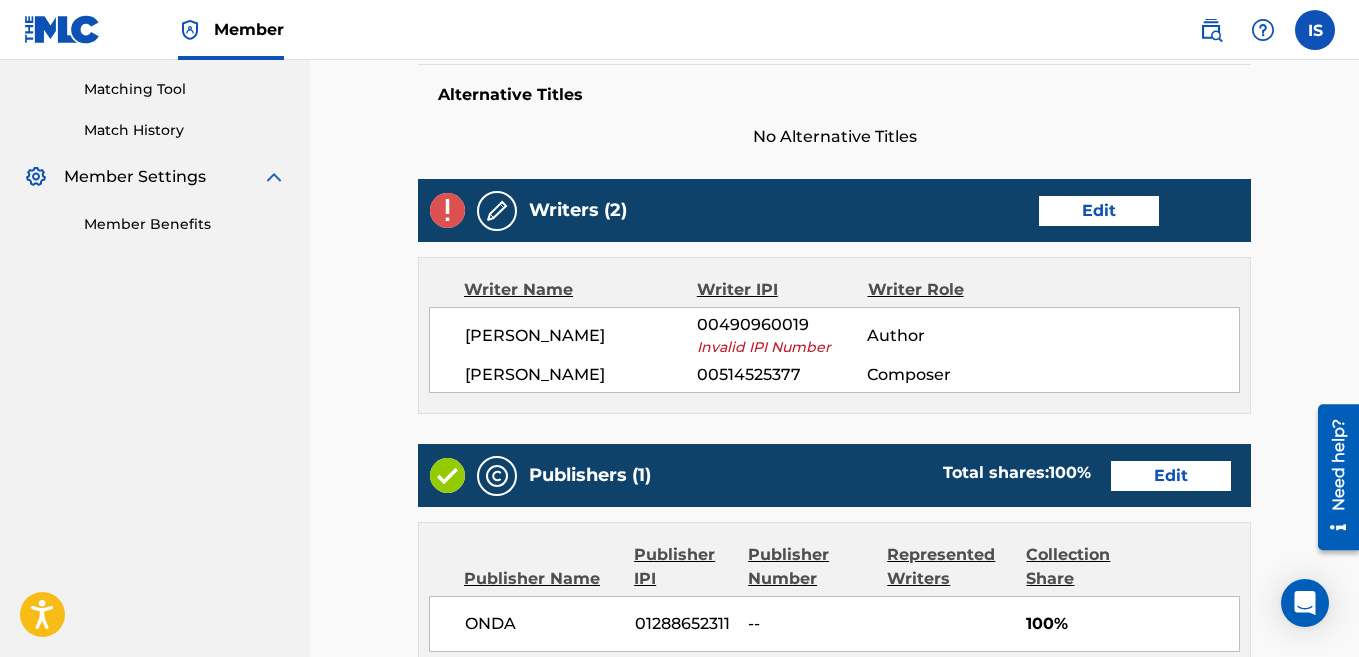 scroll, scrollTop: 554, scrollLeft: 0, axis: vertical 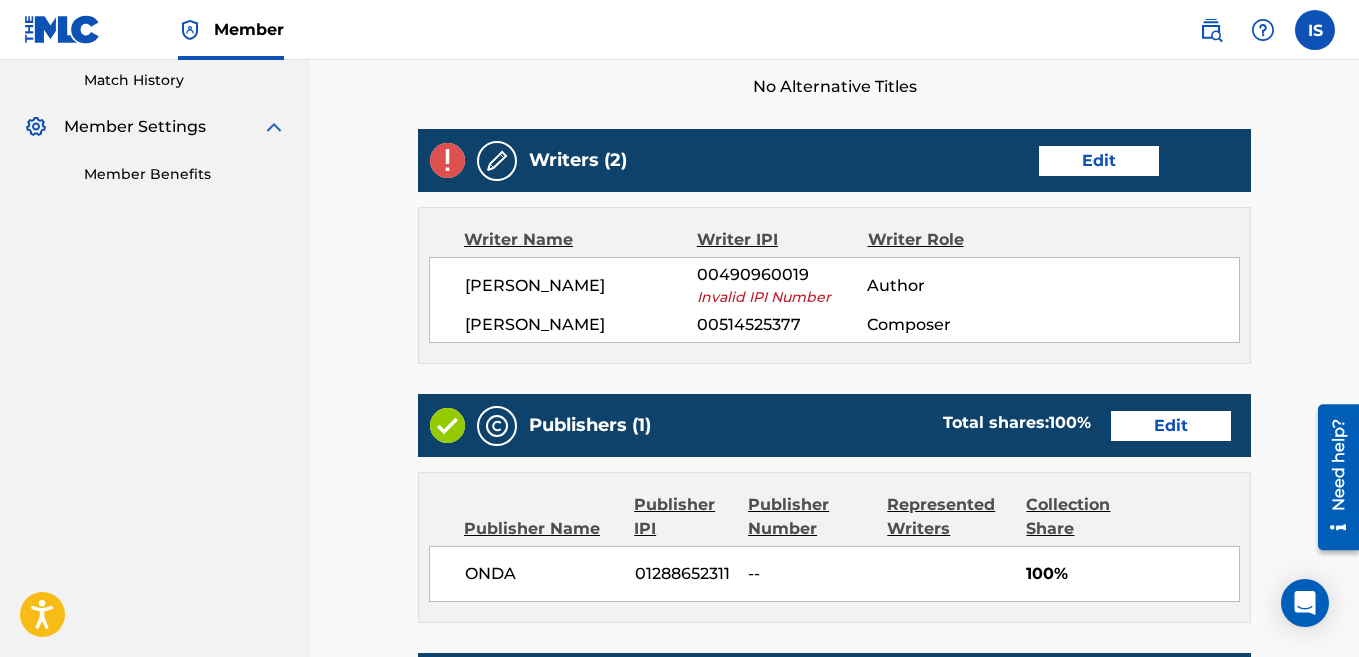 click on "[PERSON_NAME]" at bounding box center [581, 286] 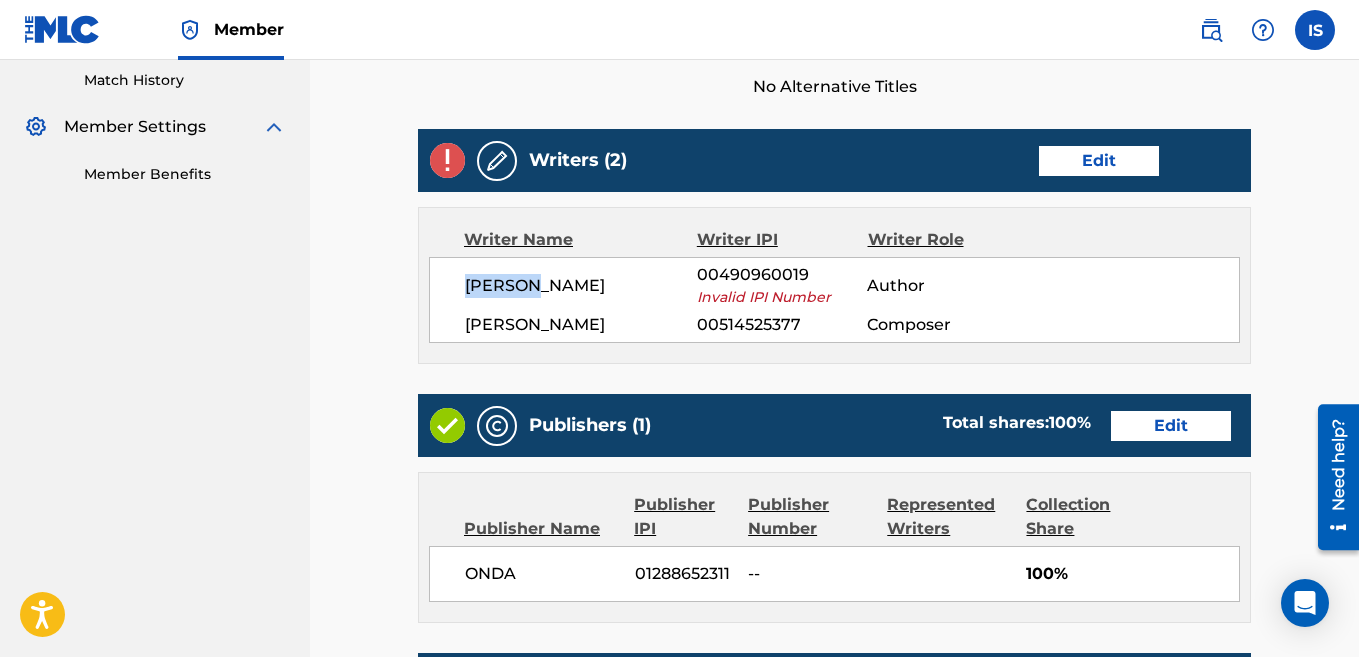 click on "[PERSON_NAME]" at bounding box center (581, 286) 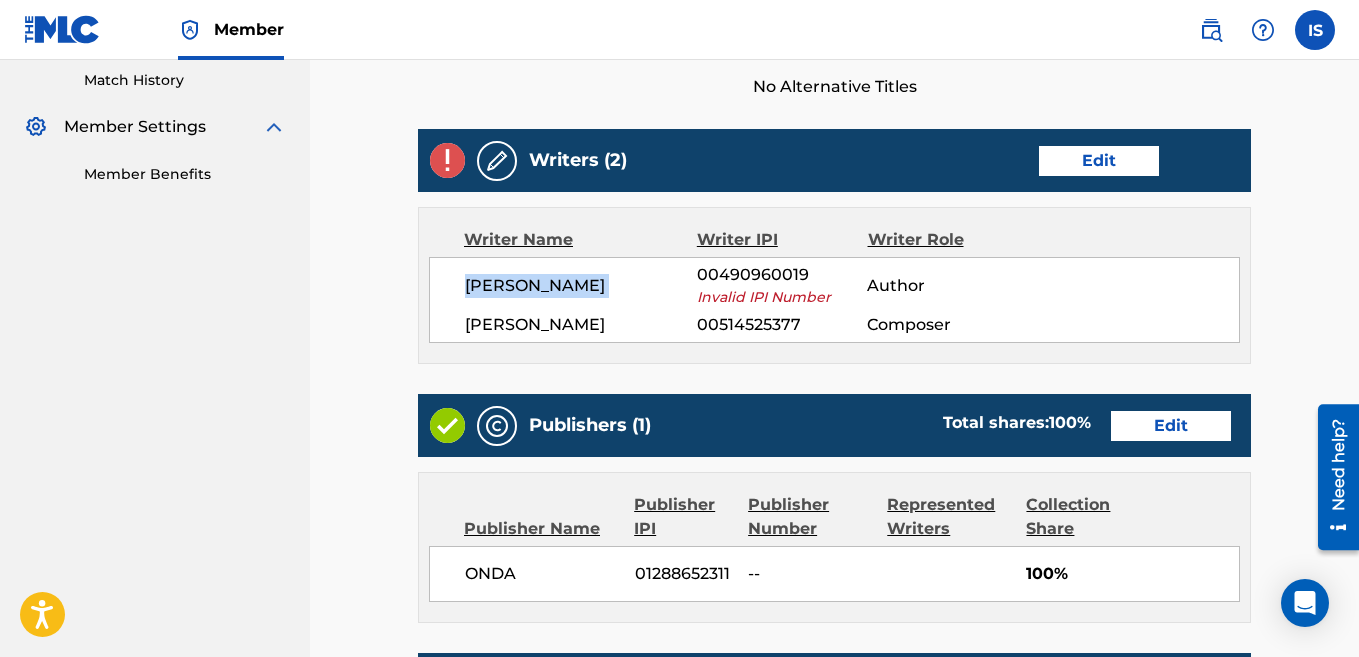 click on "[PERSON_NAME]" at bounding box center [581, 286] 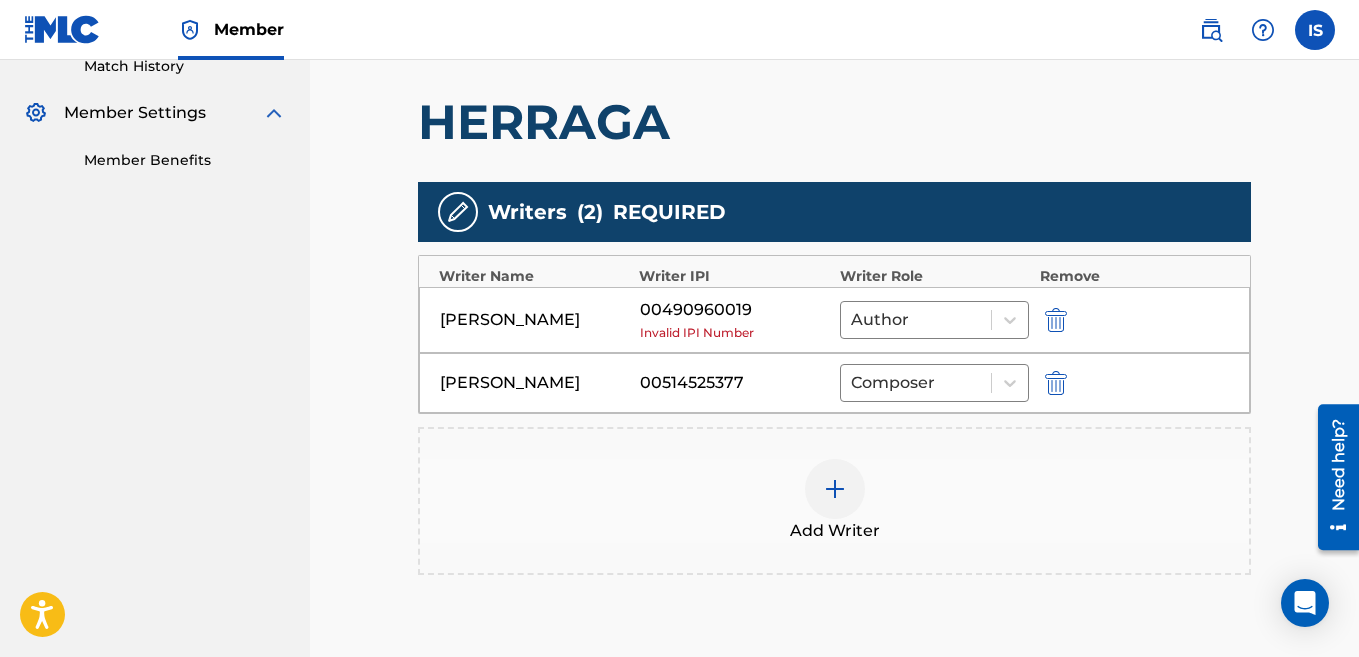 scroll, scrollTop: 565, scrollLeft: 0, axis: vertical 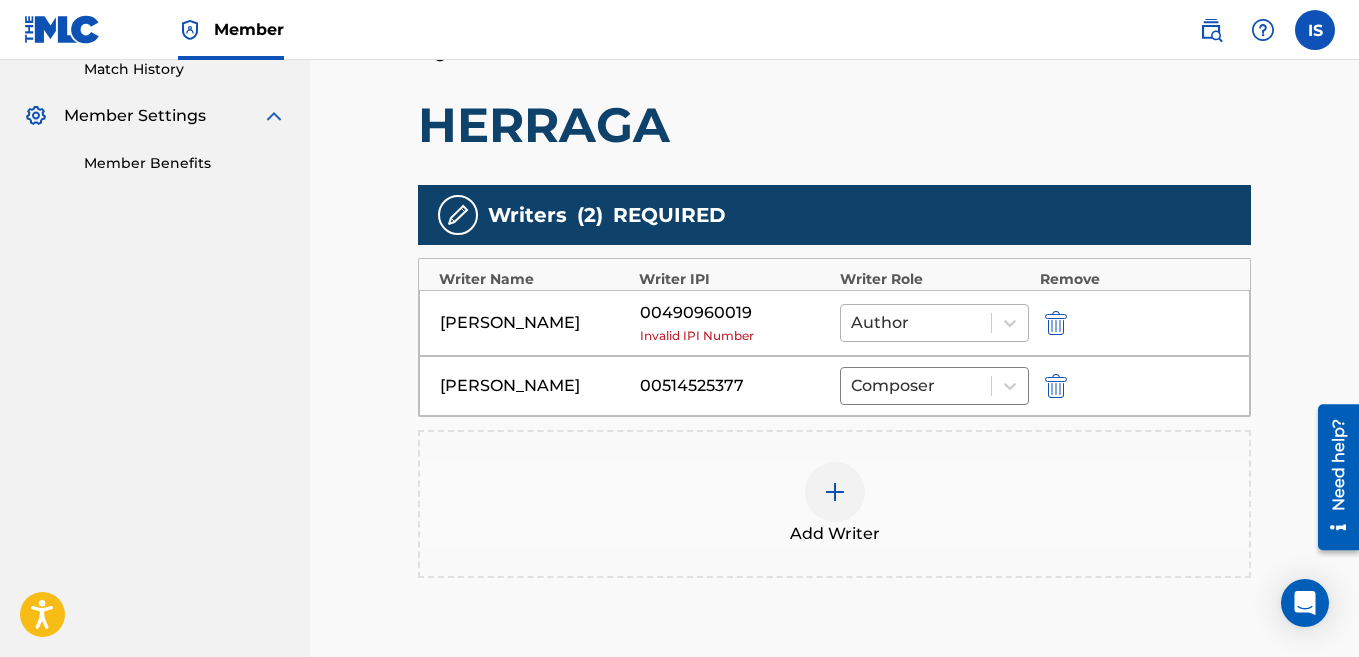 click at bounding box center [916, 323] 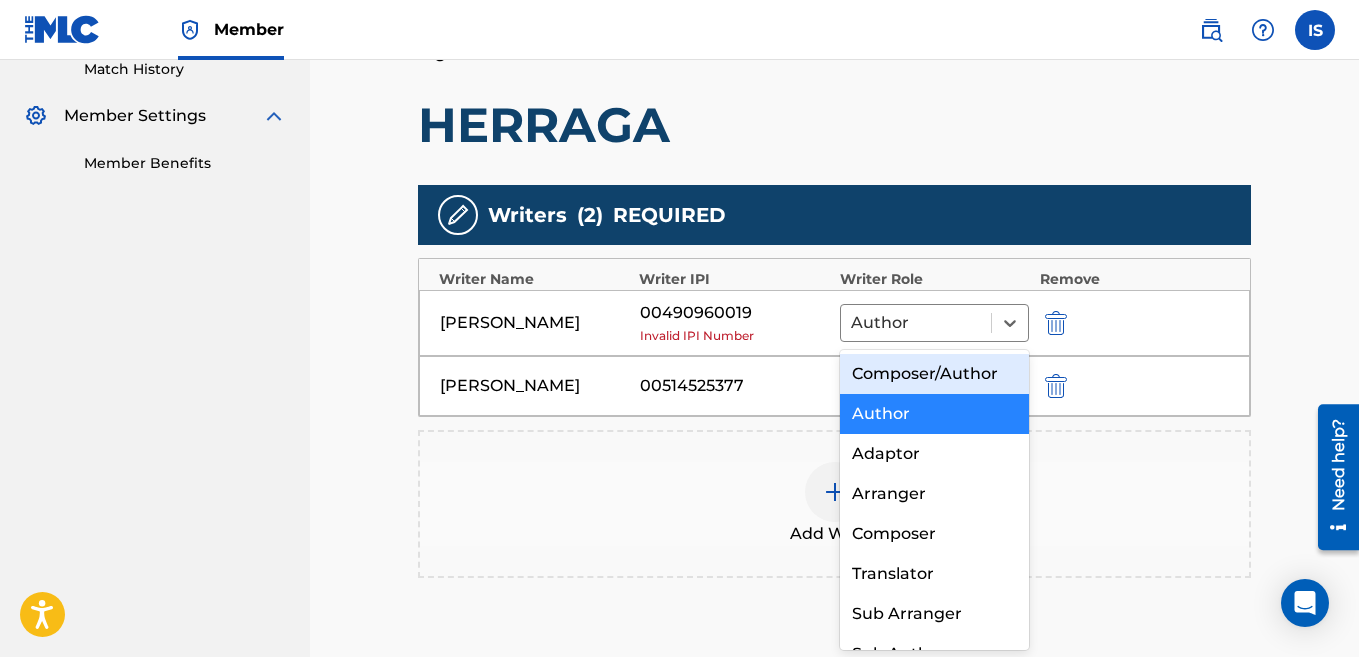 click at bounding box center [1056, 323] 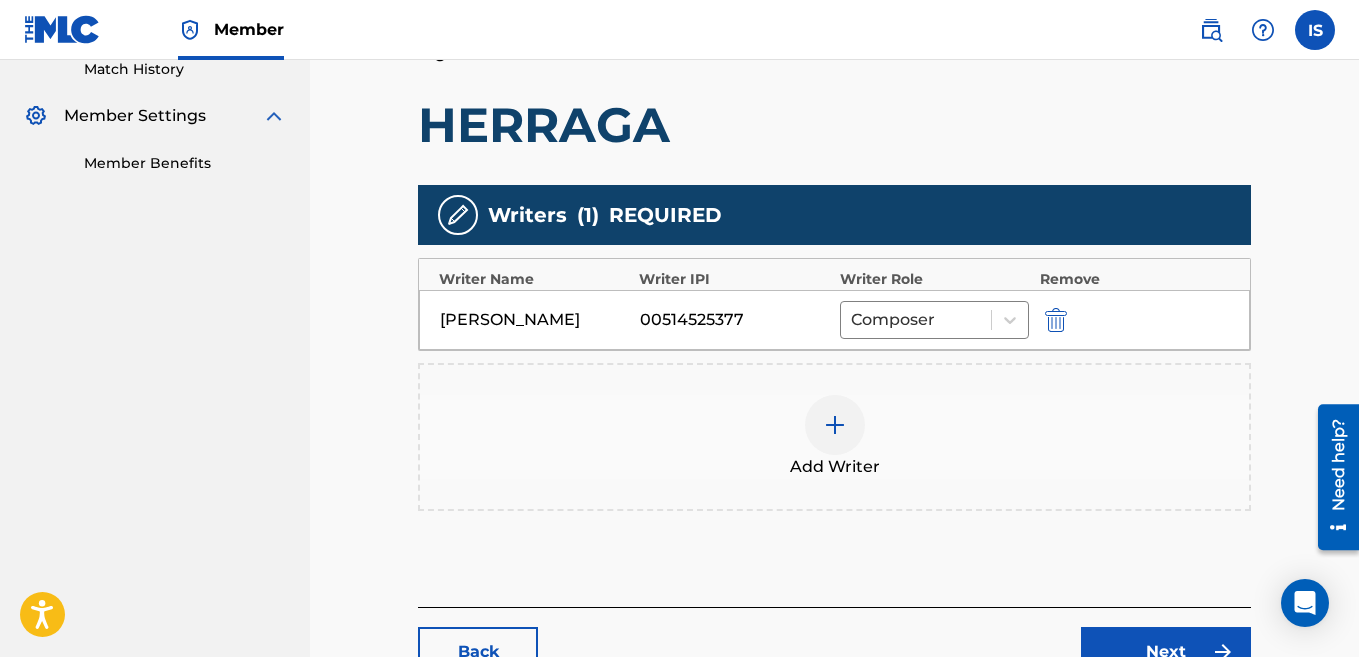 click at bounding box center [835, 425] 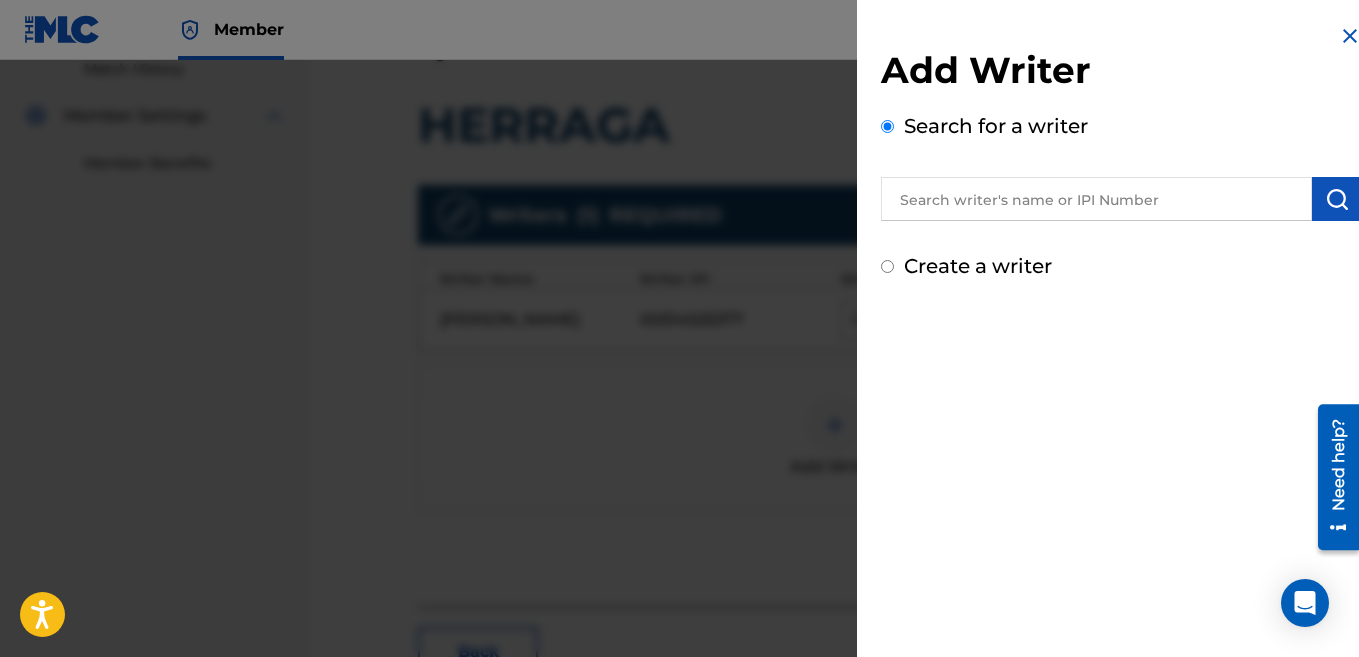 click at bounding box center (1096, 199) 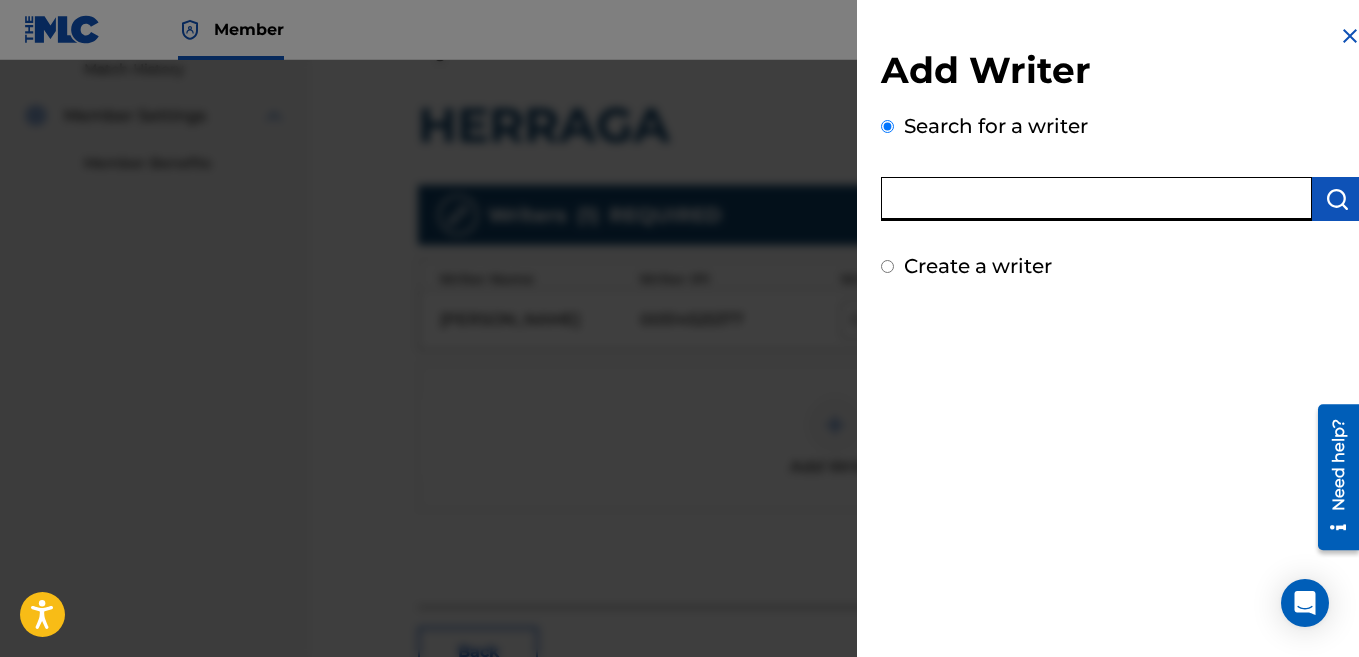 paste on "[PERSON_NAME]" 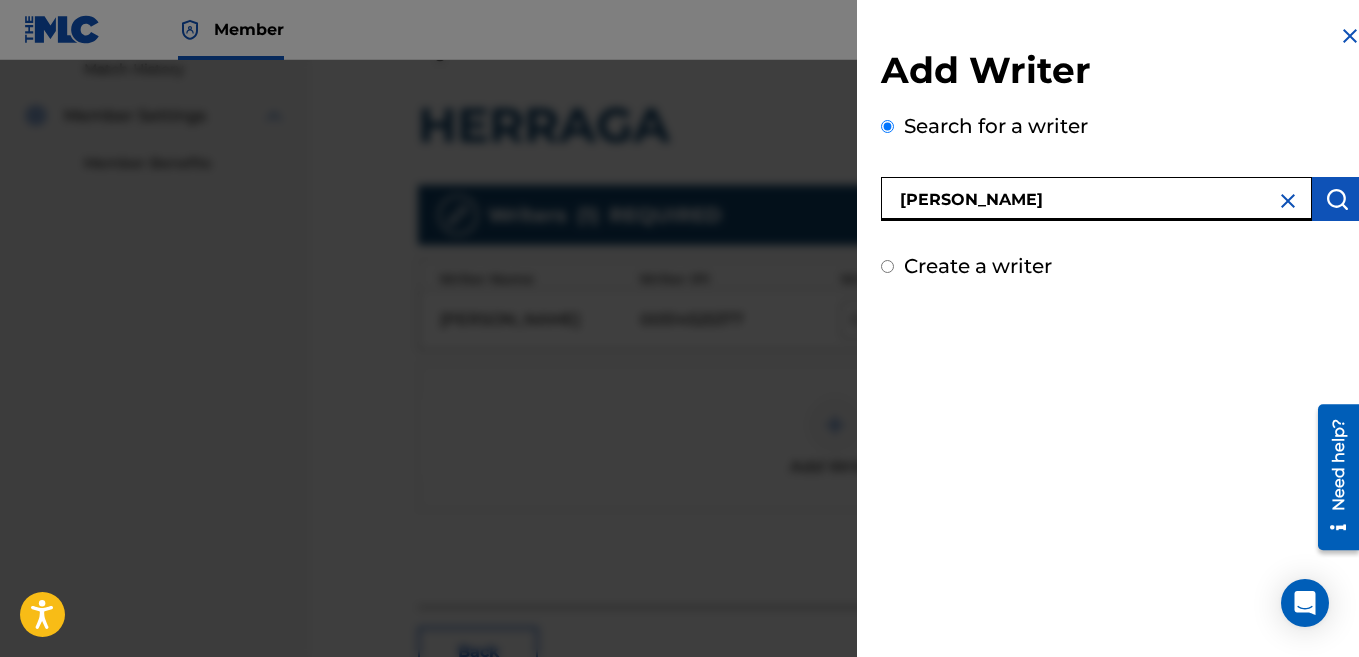 type on "[PERSON_NAME]" 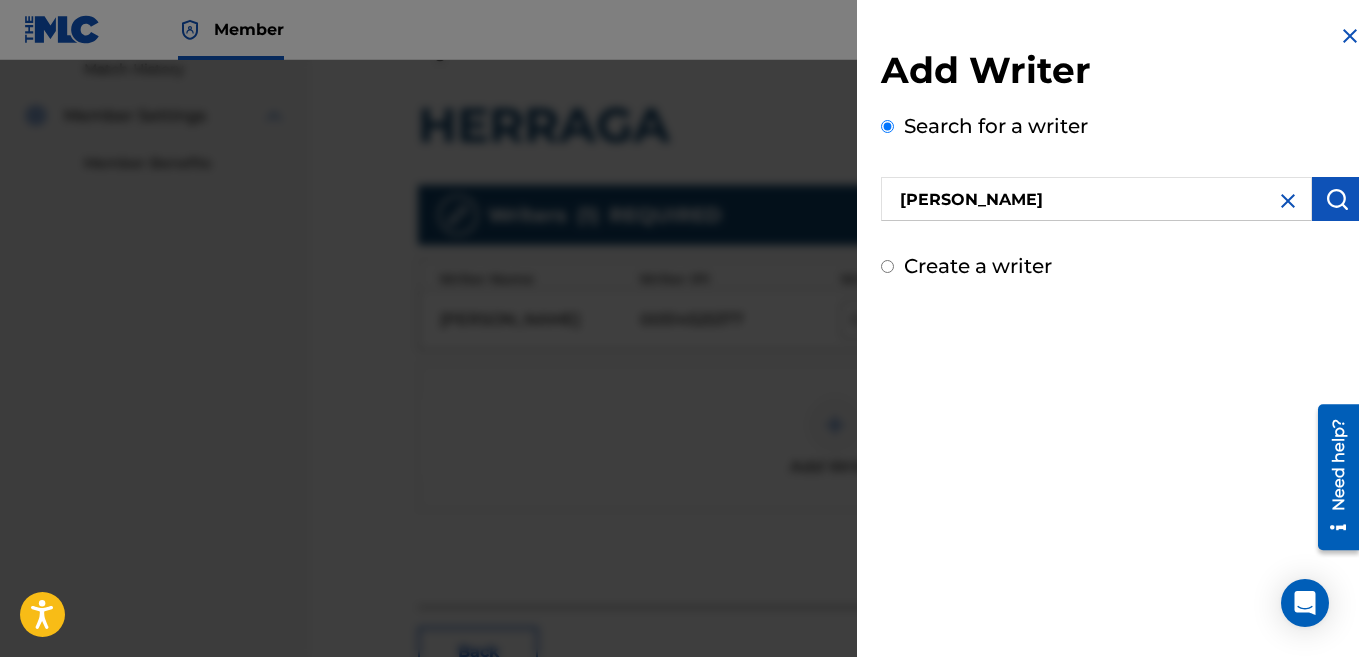 click at bounding box center [1337, 199] 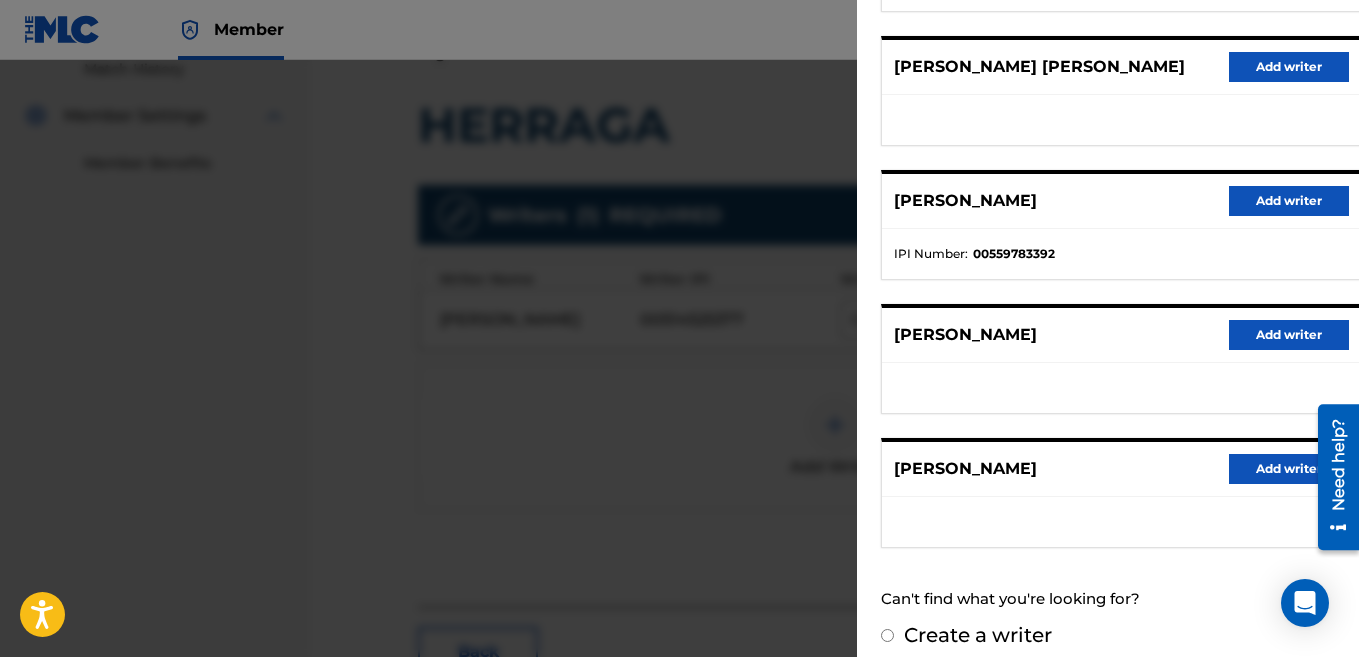 scroll, scrollTop: 385, scrollLeft: 0, axis: vertical 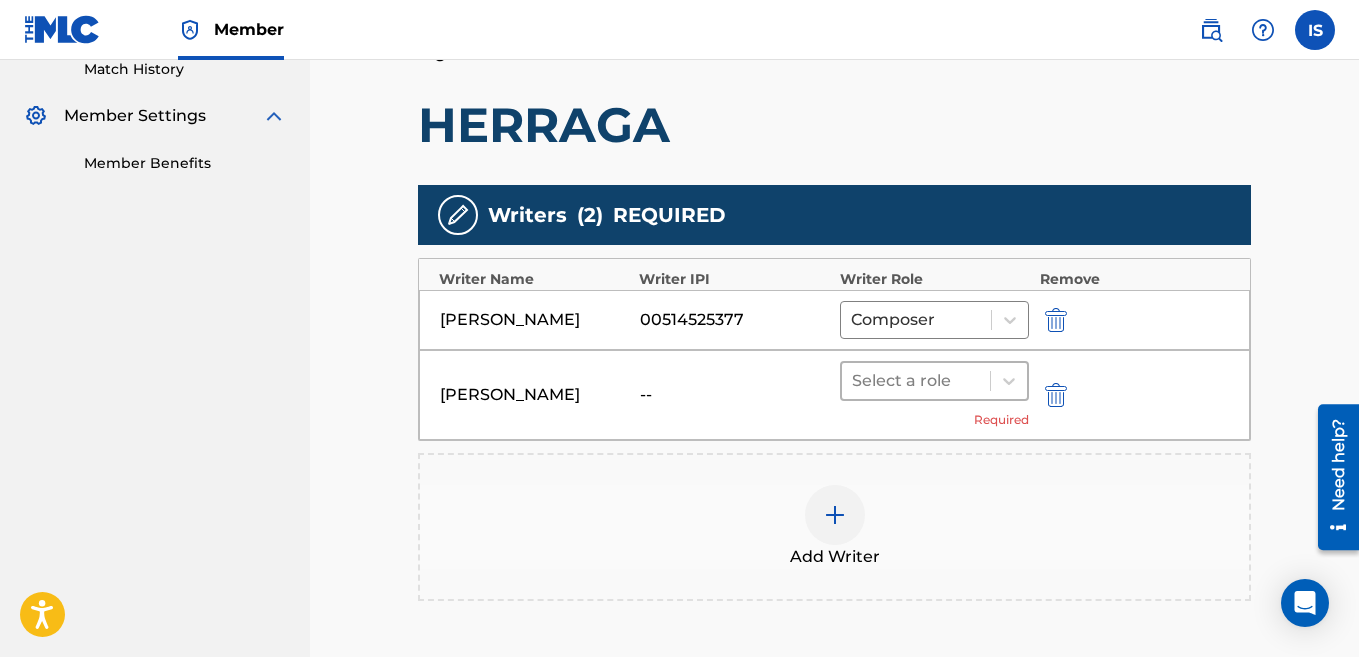 click at bounding box center (916, 381) 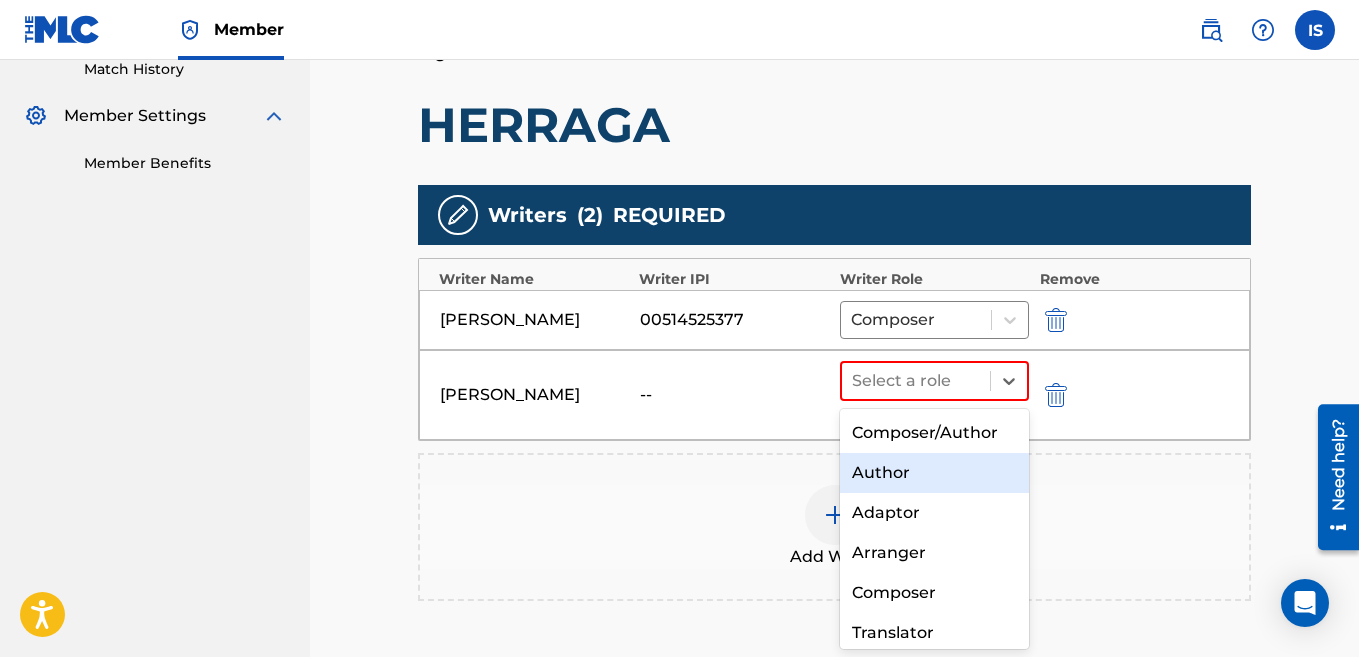 click on "Author" at bounding box center (935, 473) 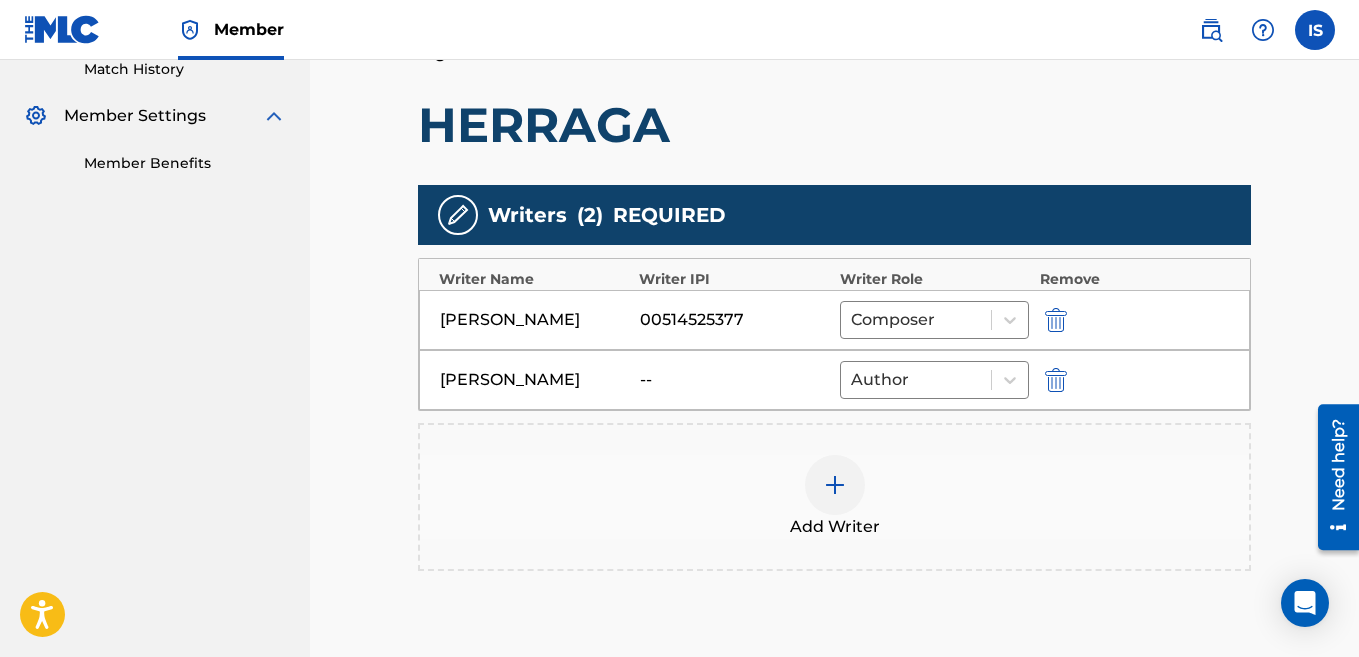 scroll, scrollTop: 811, scrollLeft: 0, axis: vertical 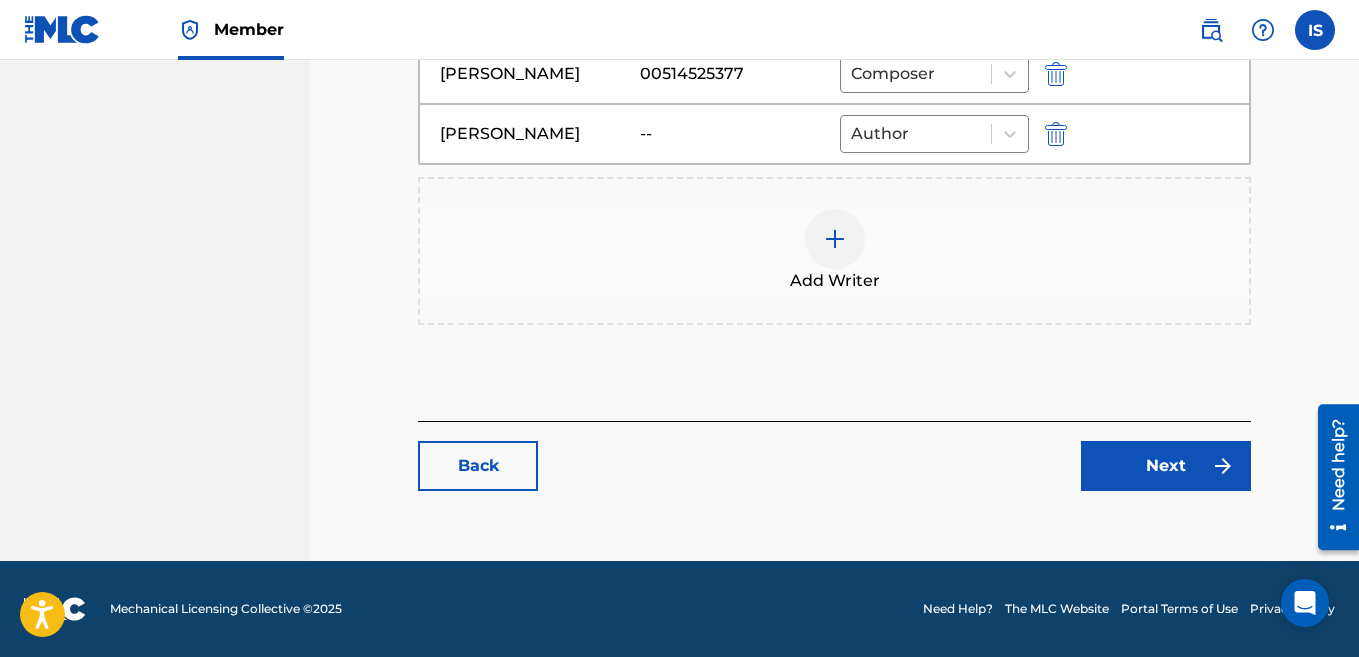 click on "Next" at bounding box center [1166, 466] 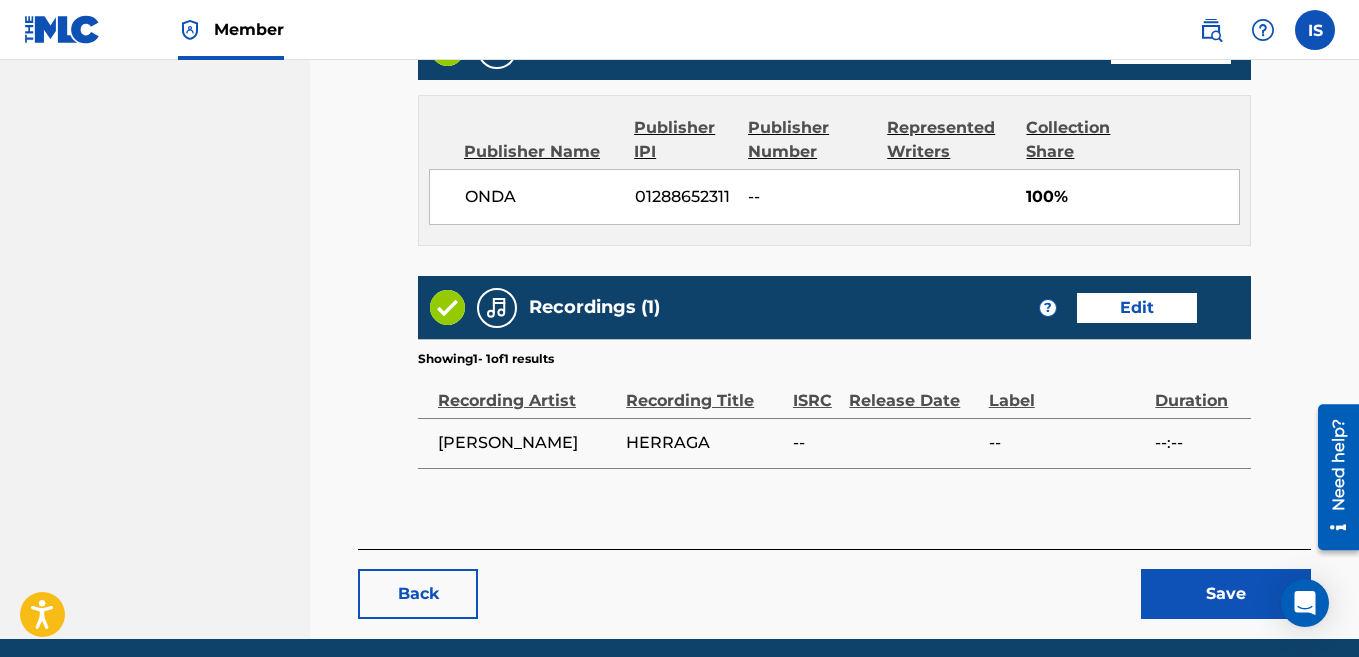 scroll, scrollTop: 988, scrollLeft: 0, axis: vertical 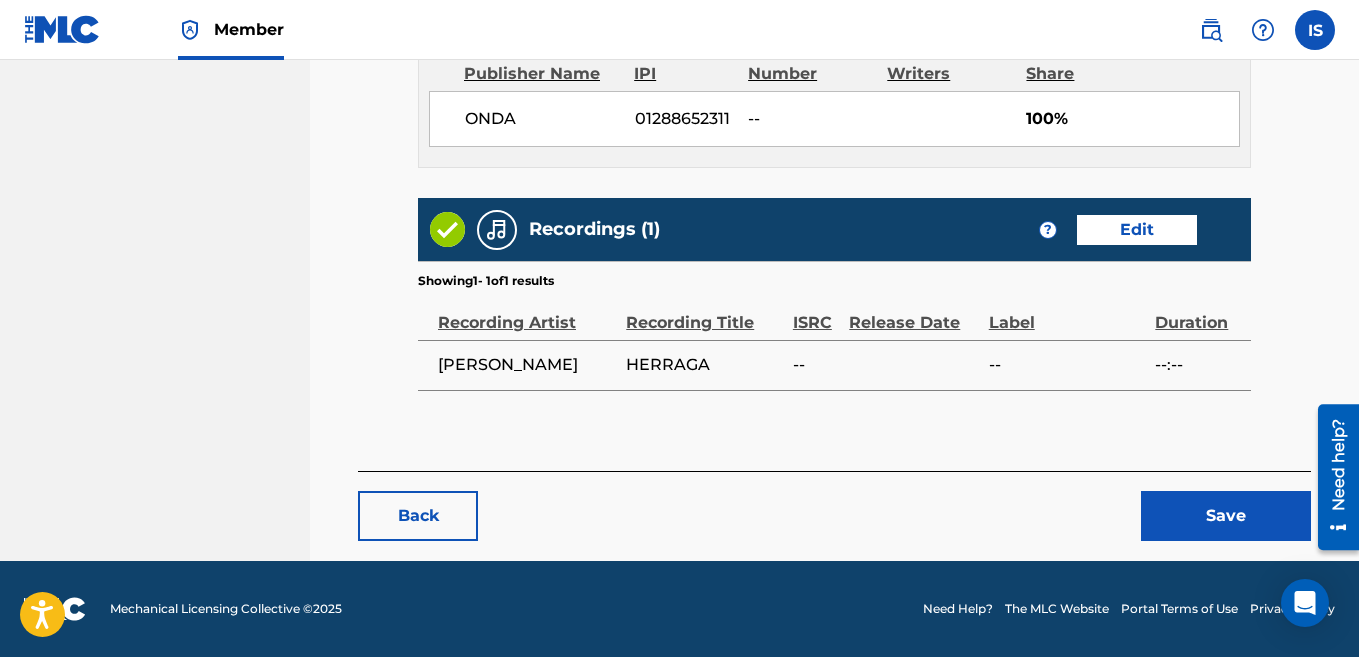click on "Save" at bounding box center (1226, 516) 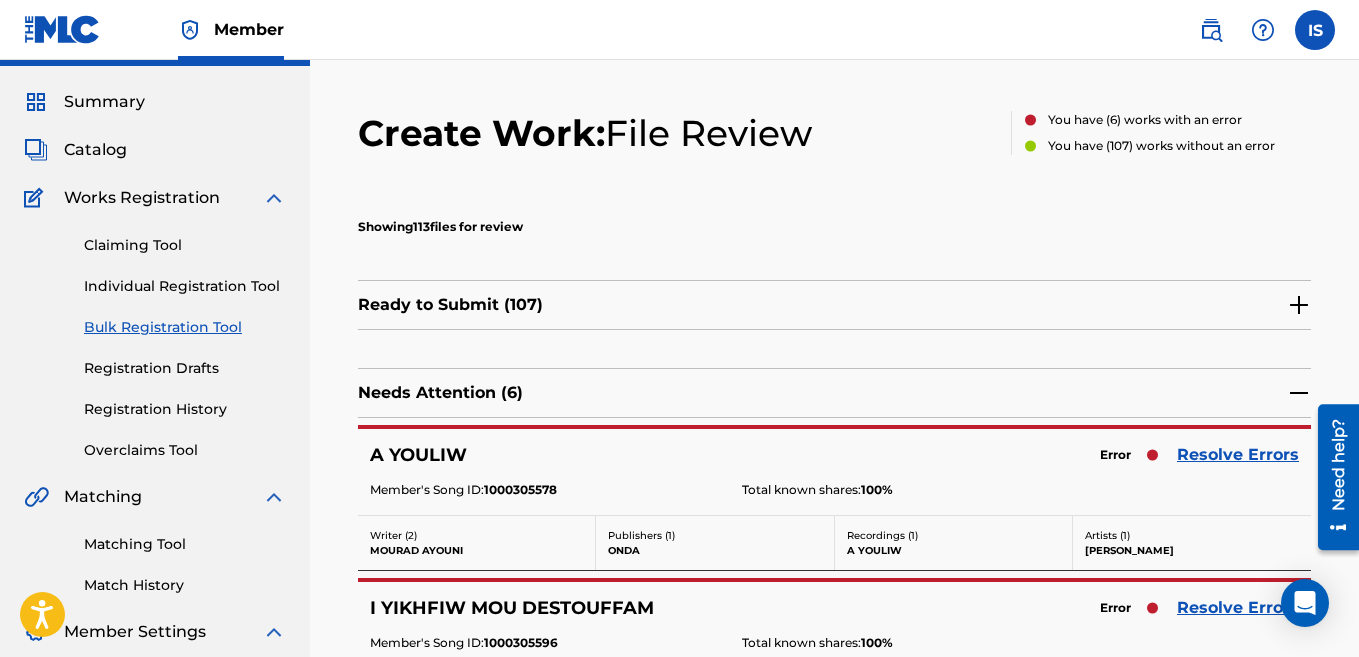 scroll, scrollTop: 71, scrollLeft: 0, axis: vertical 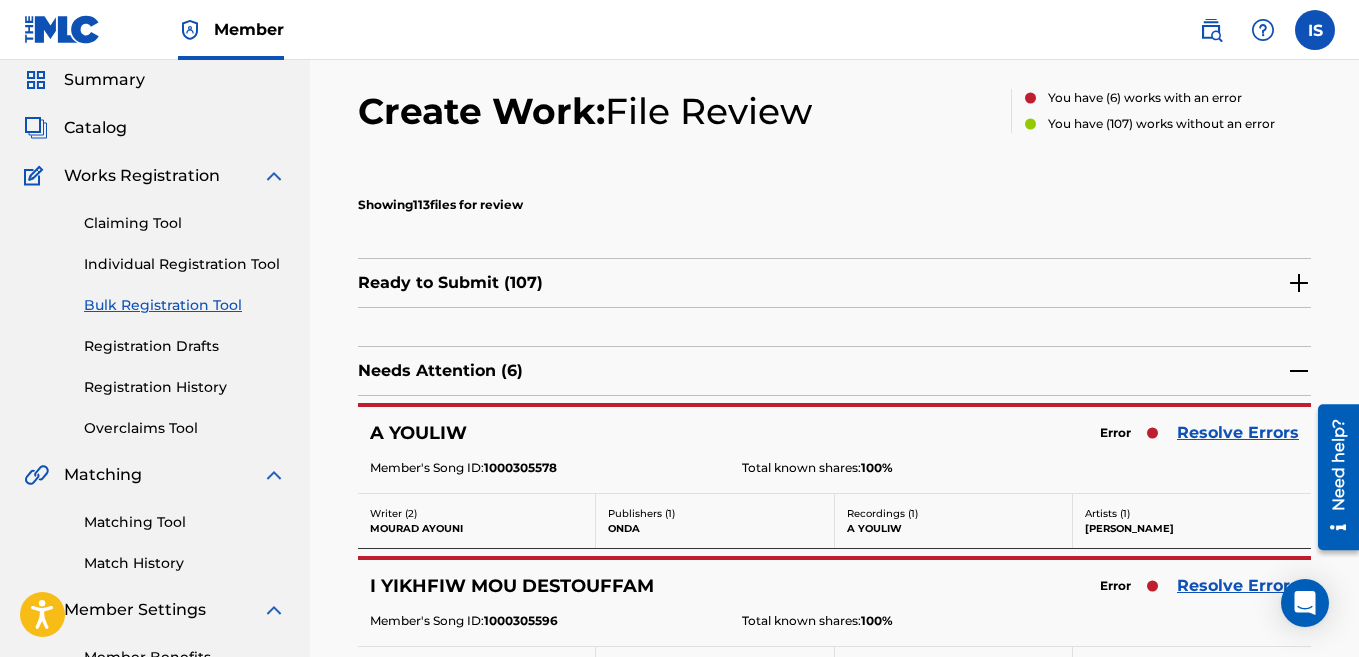 click on "Resolve Errors" at bounding box center (1238, 433) 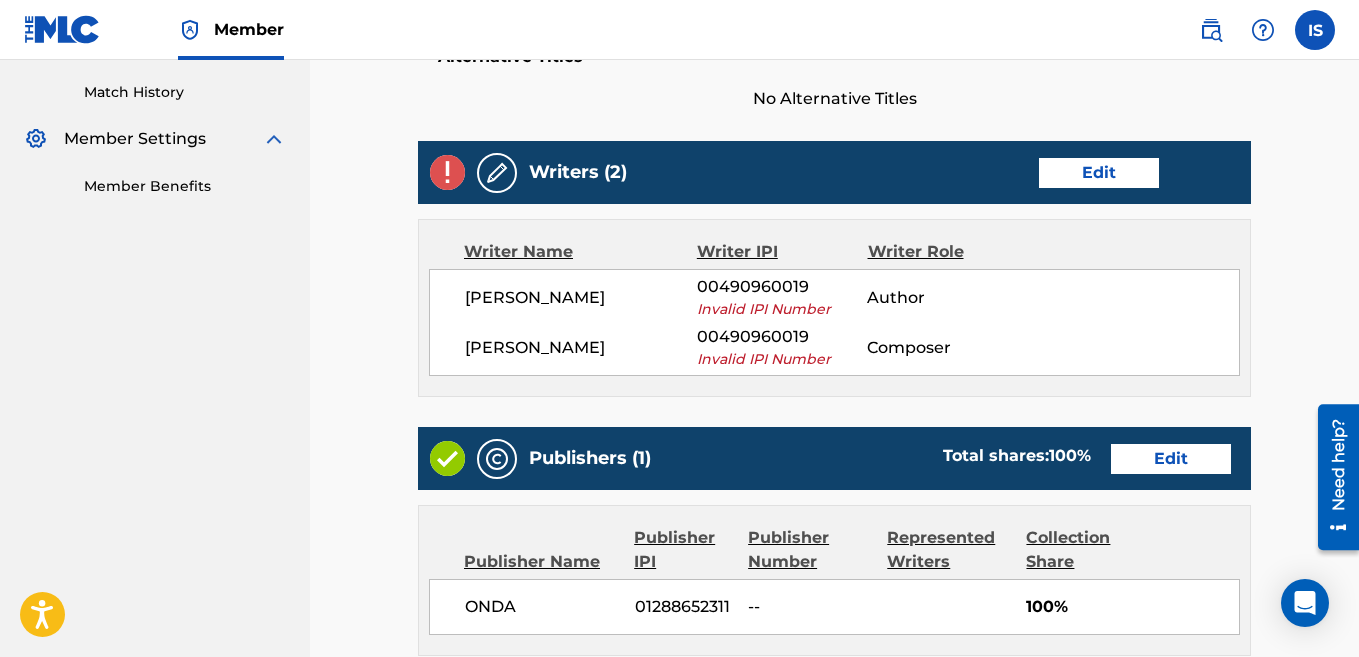 scroll, scrollTop: 546, scrollLeft: 0, axis: vertical 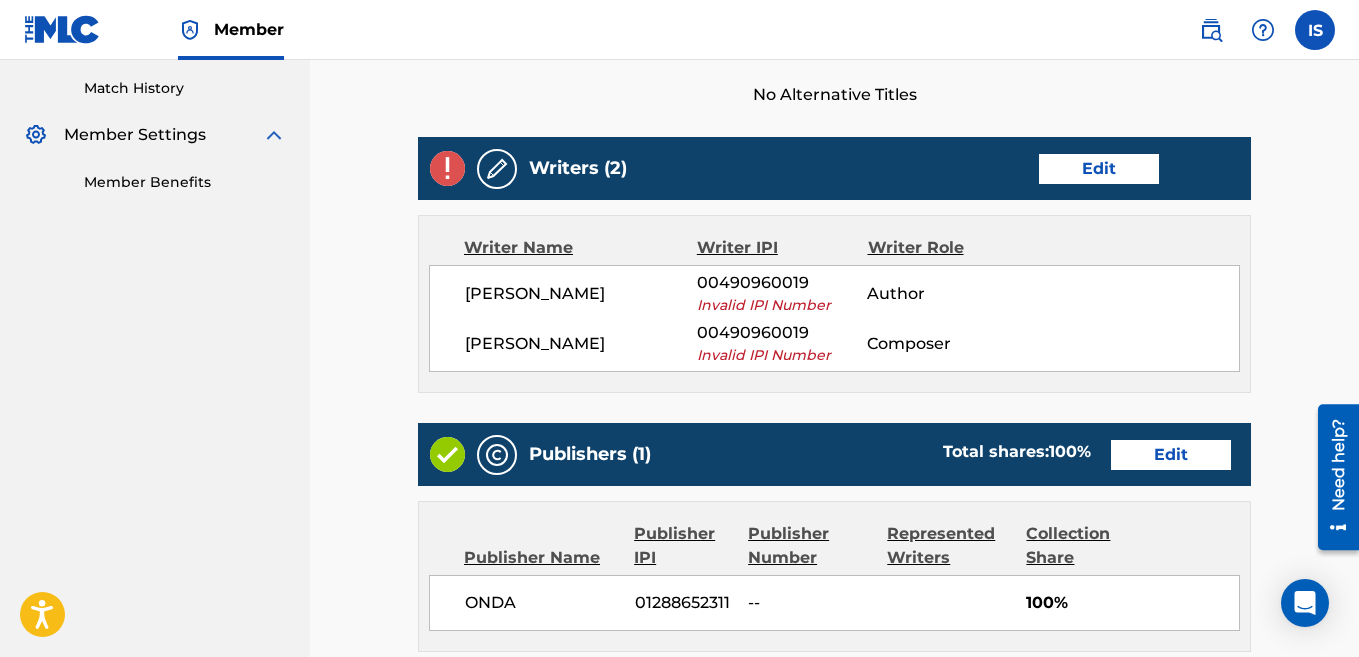 click on "Edit" at bounding box center (1099, 169) 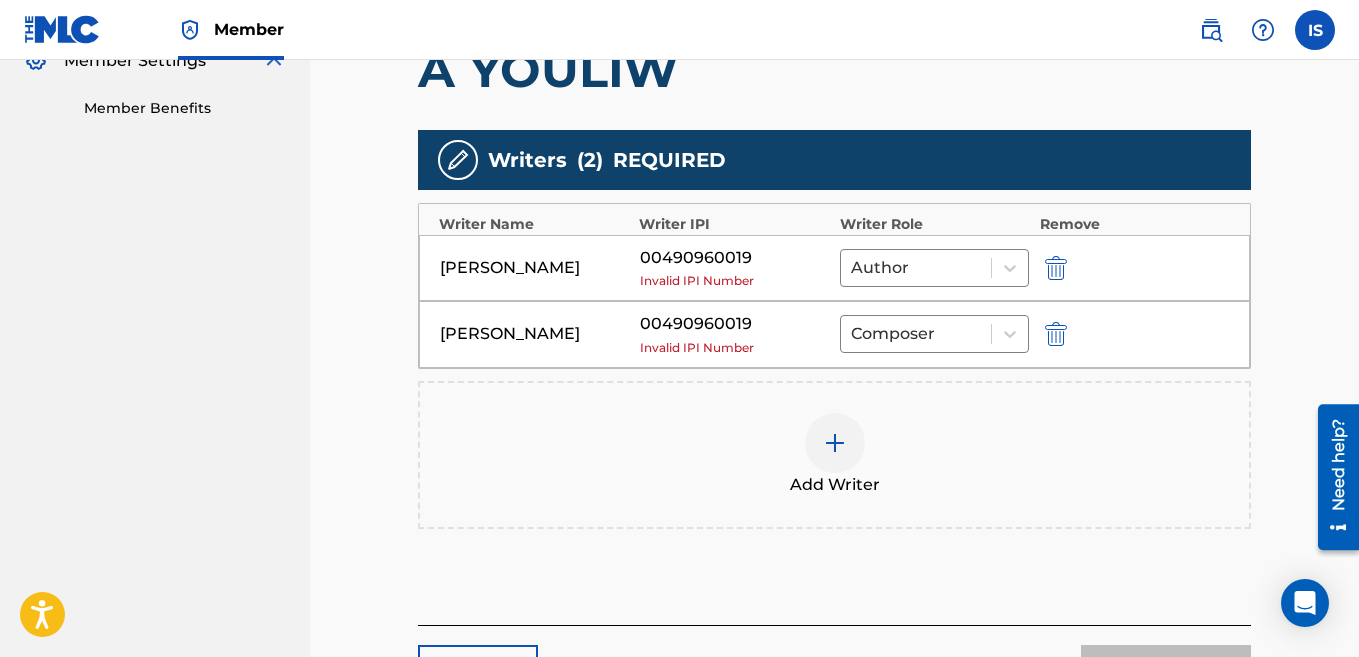 scroll, scrollTop: 623, scrollLeft: 0, axis: vertical 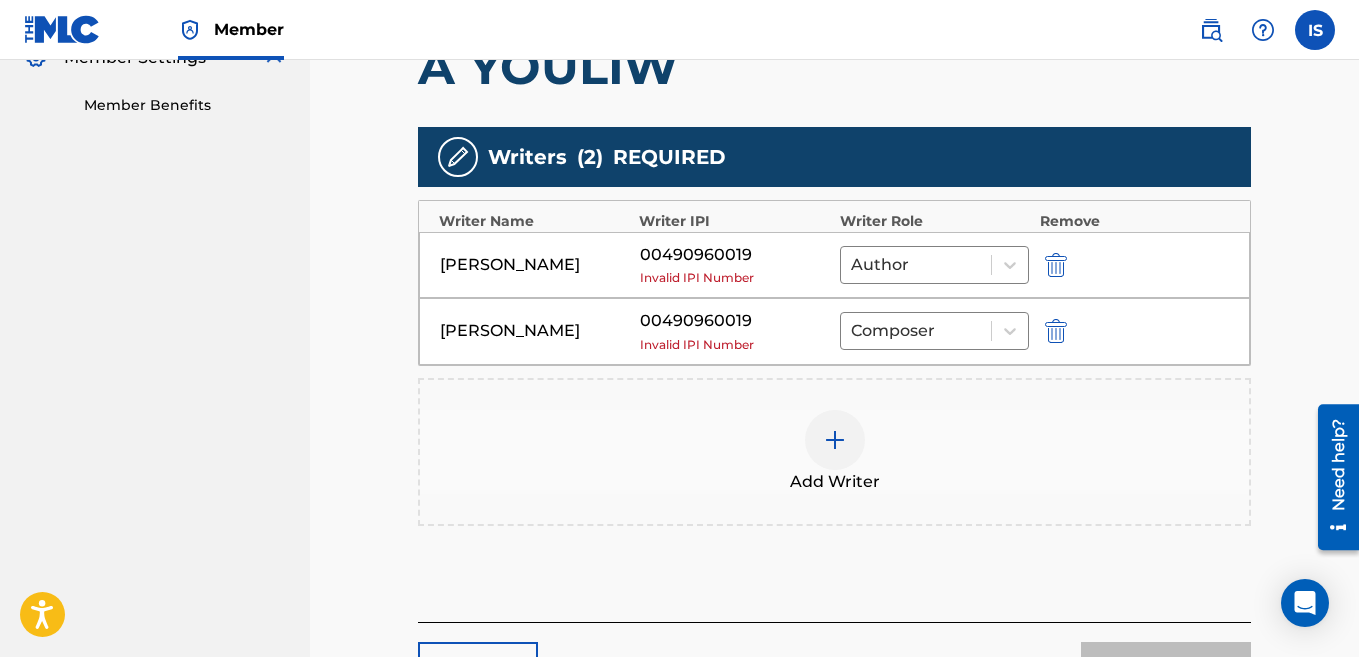 click at bounding box center (1054, 264) 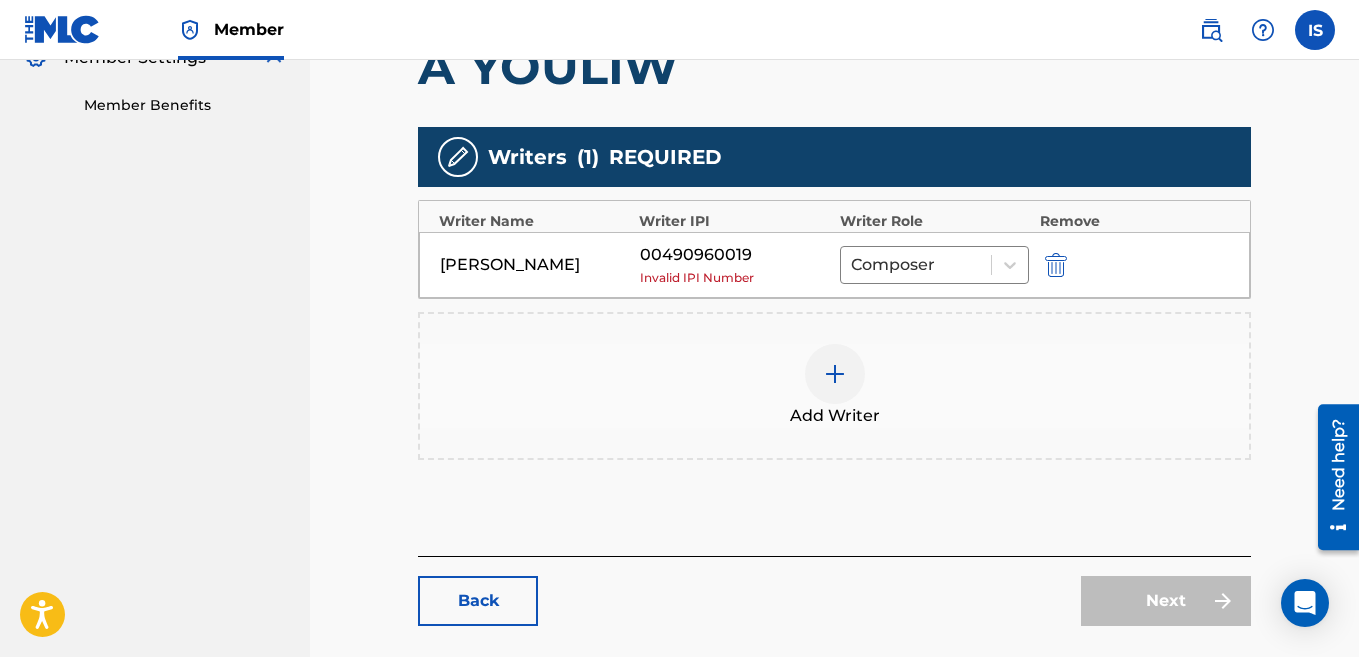click at bounding box center [1054, 264] 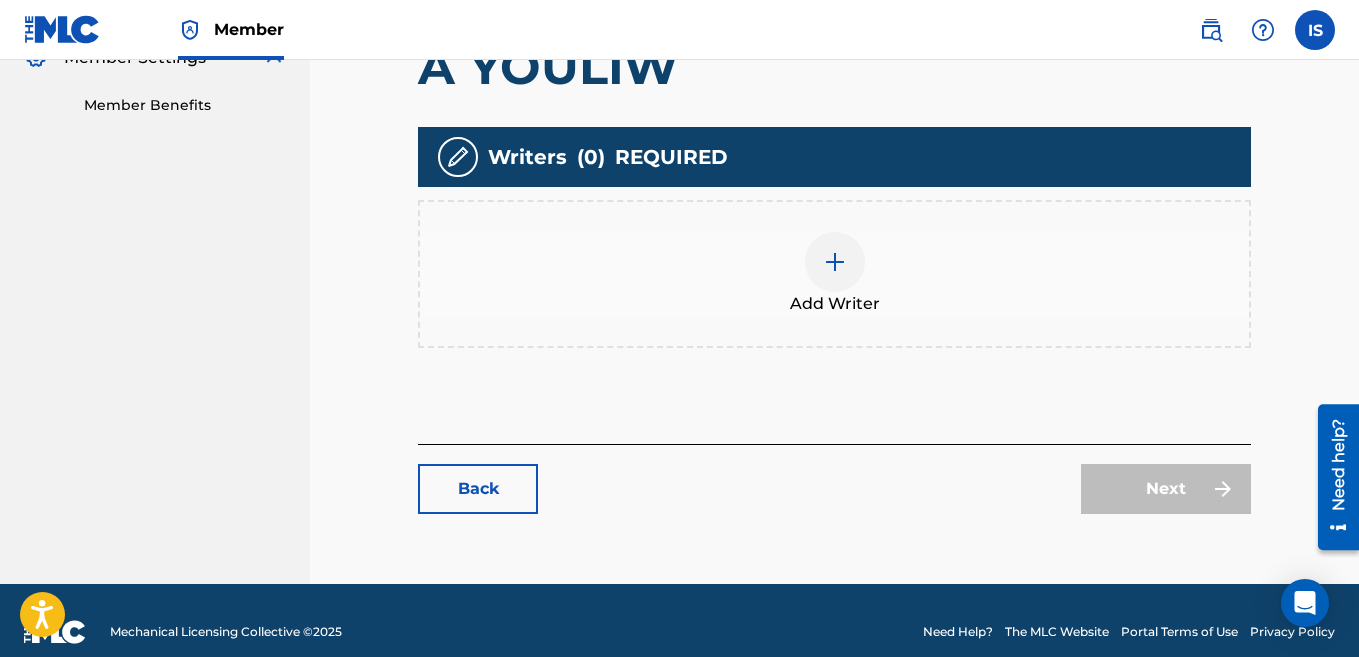 click at bounding box center (835, 262) 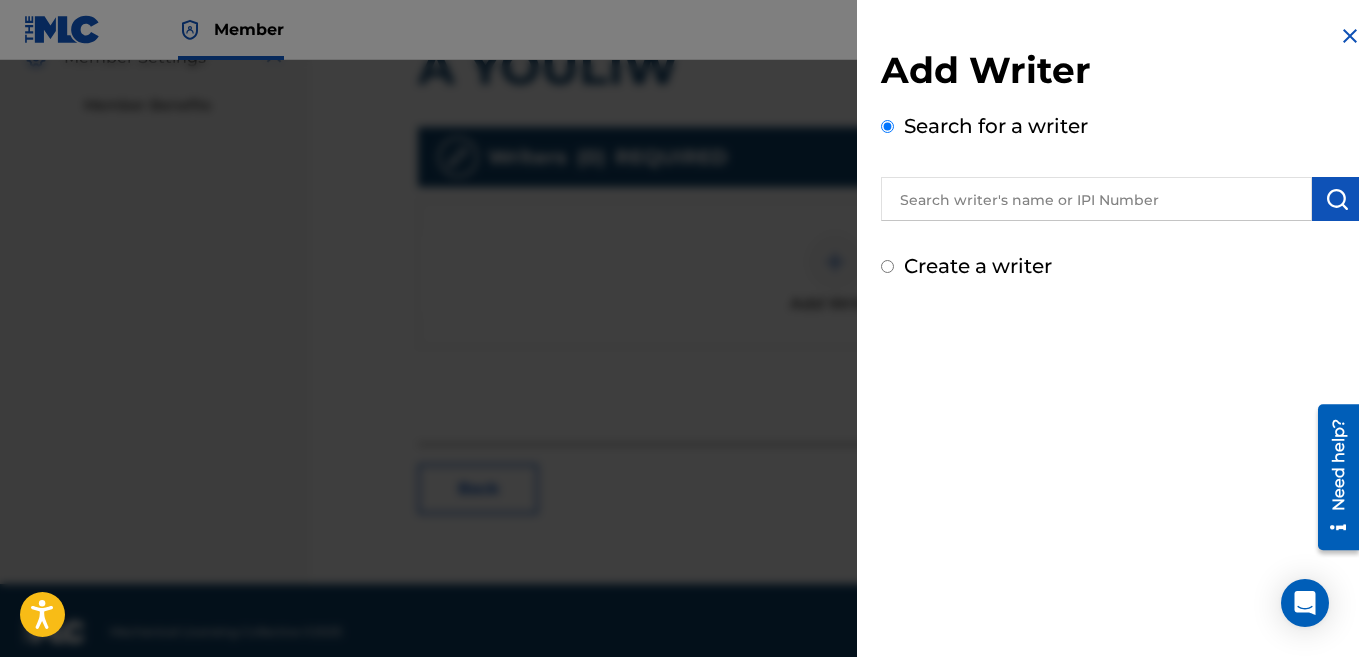 click at bounding box center [1096, 199] 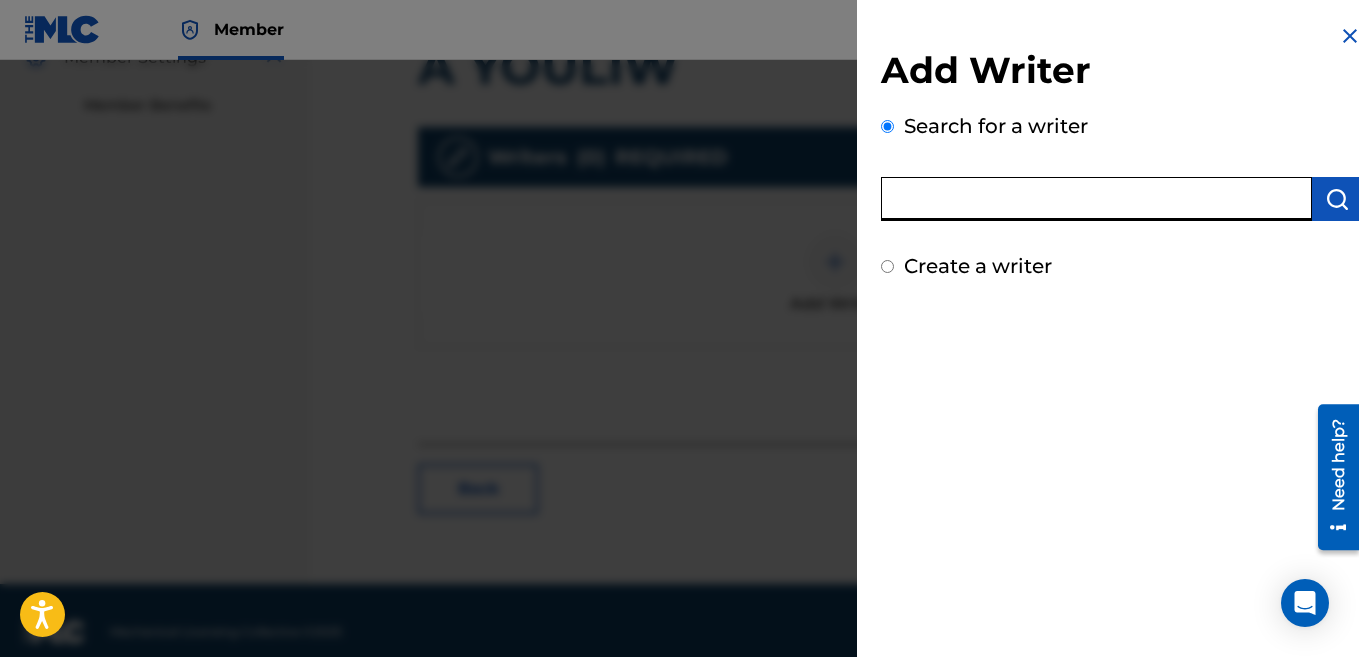 paste on "[PERSON_NAME]" 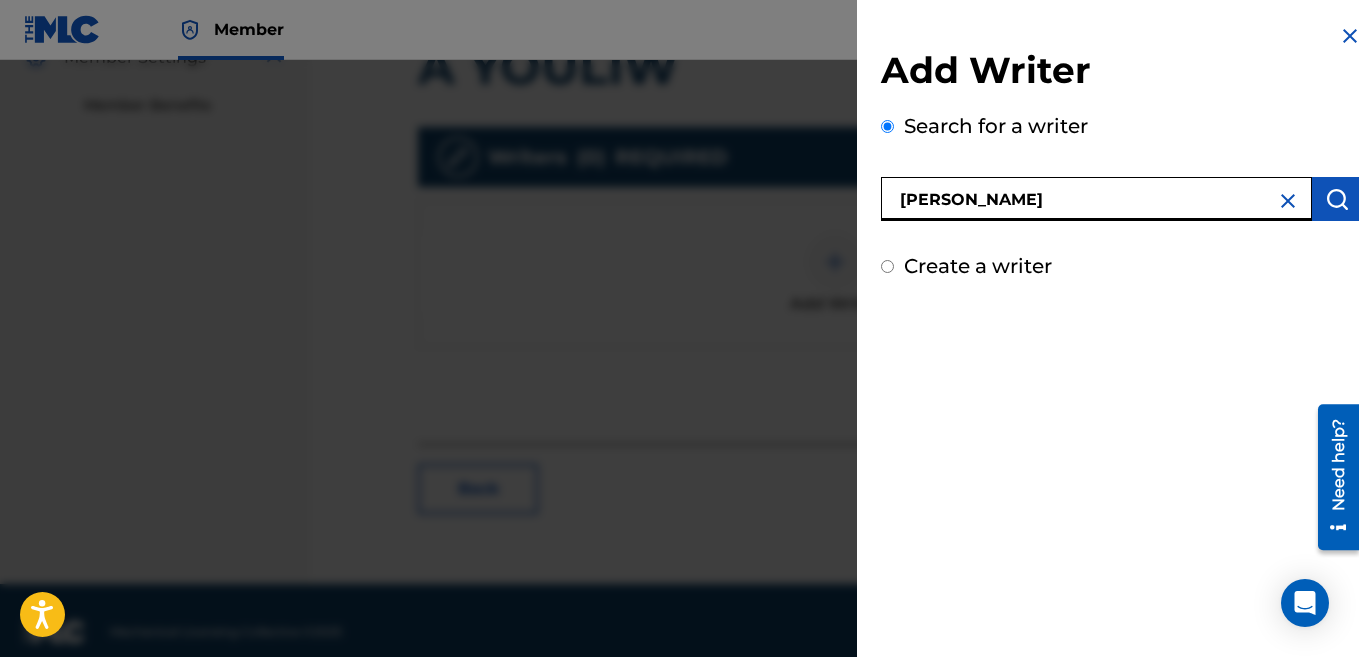 type on "[PERSON_NAME]" 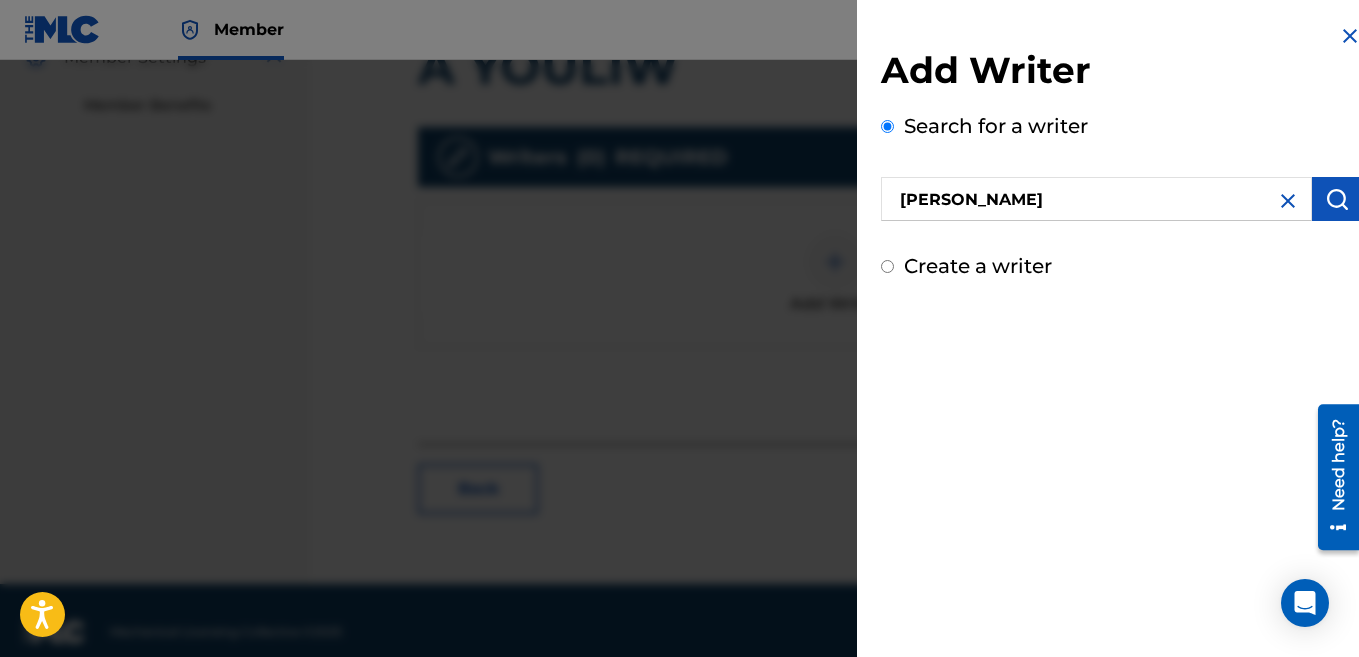 click at bounding box center (1337, 199) 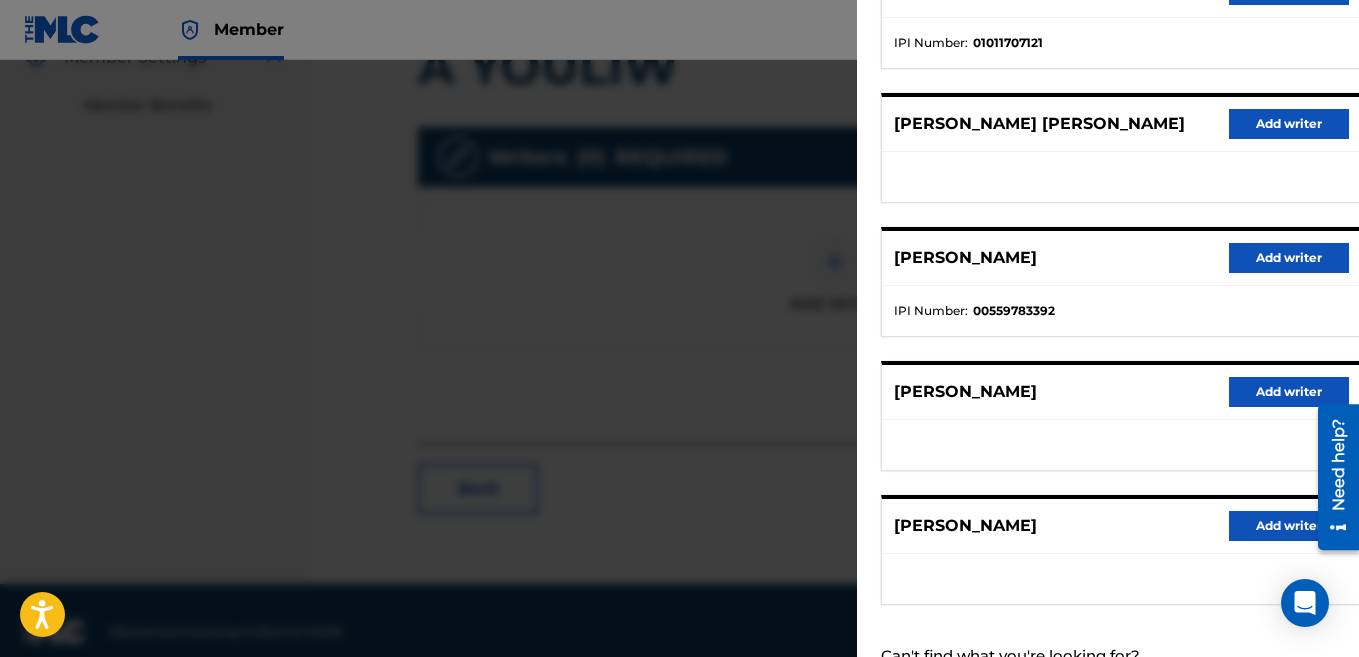scroll, scrollTop: 385, scrollLeft: 0, axis: vertical 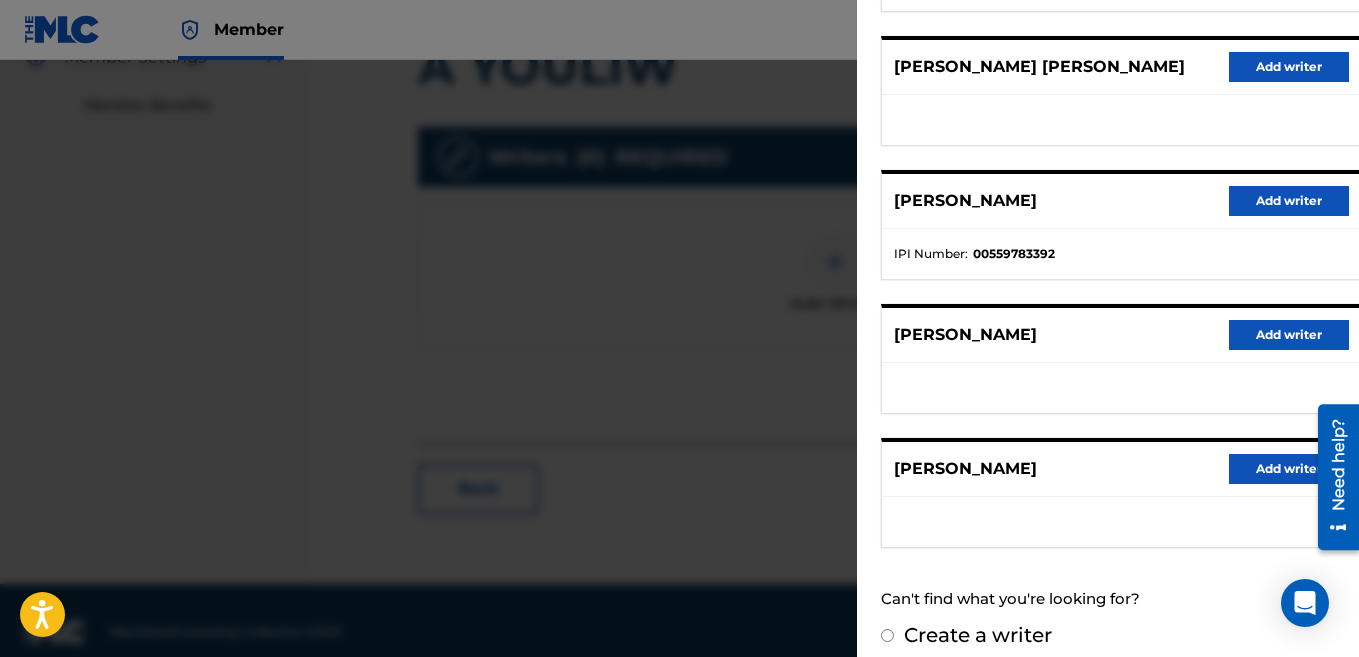 click on "Add writer" at bounding box center [1289, 469] 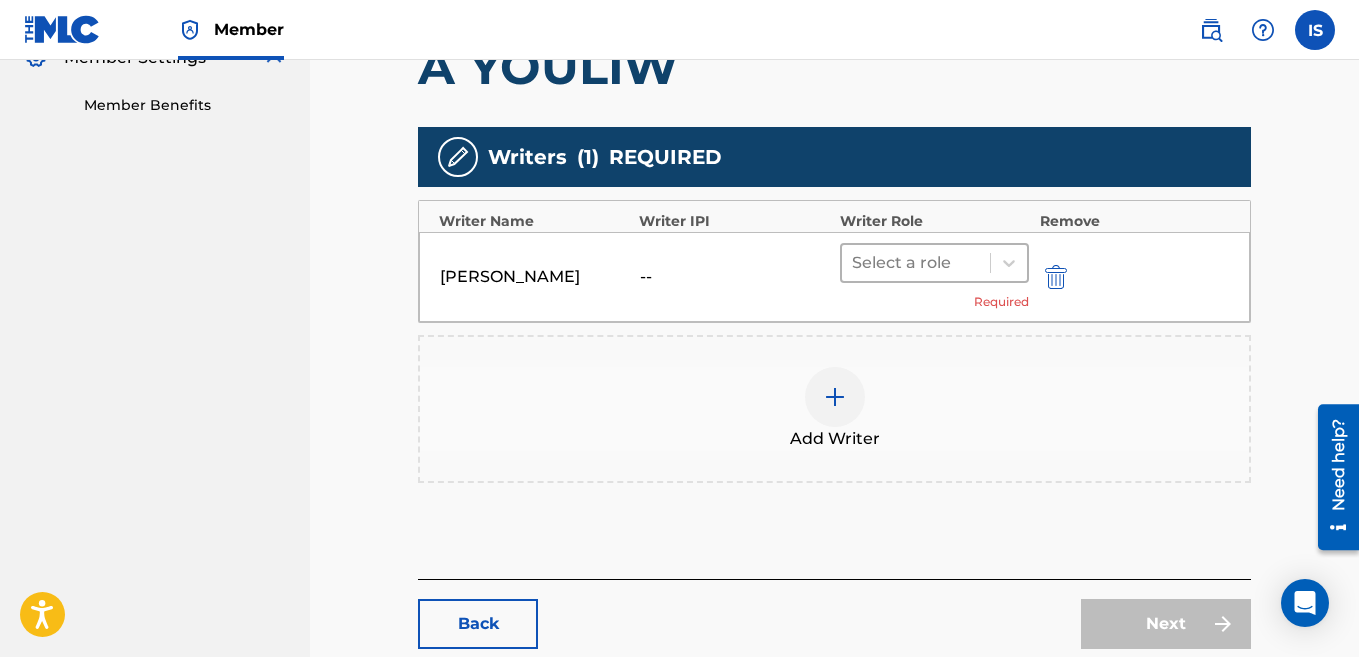 click at bounding box center (916, 263) 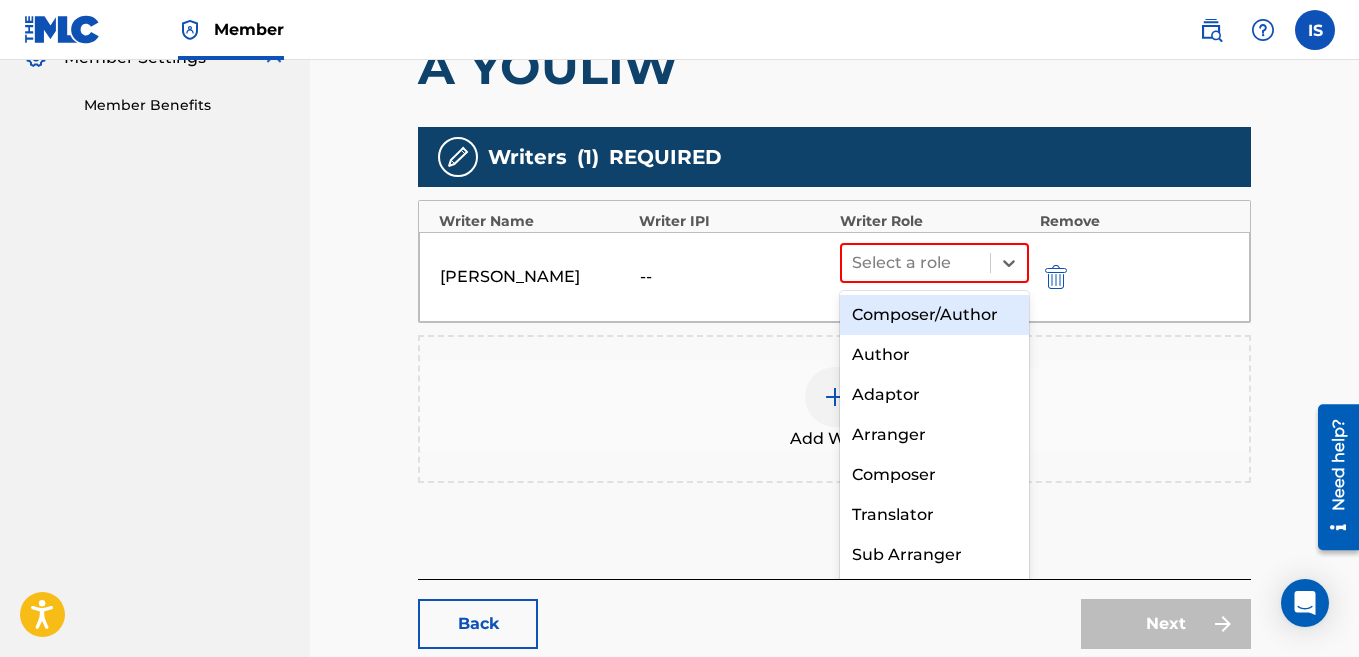 click on "Composer/Author" at bounding box center (935, 315) 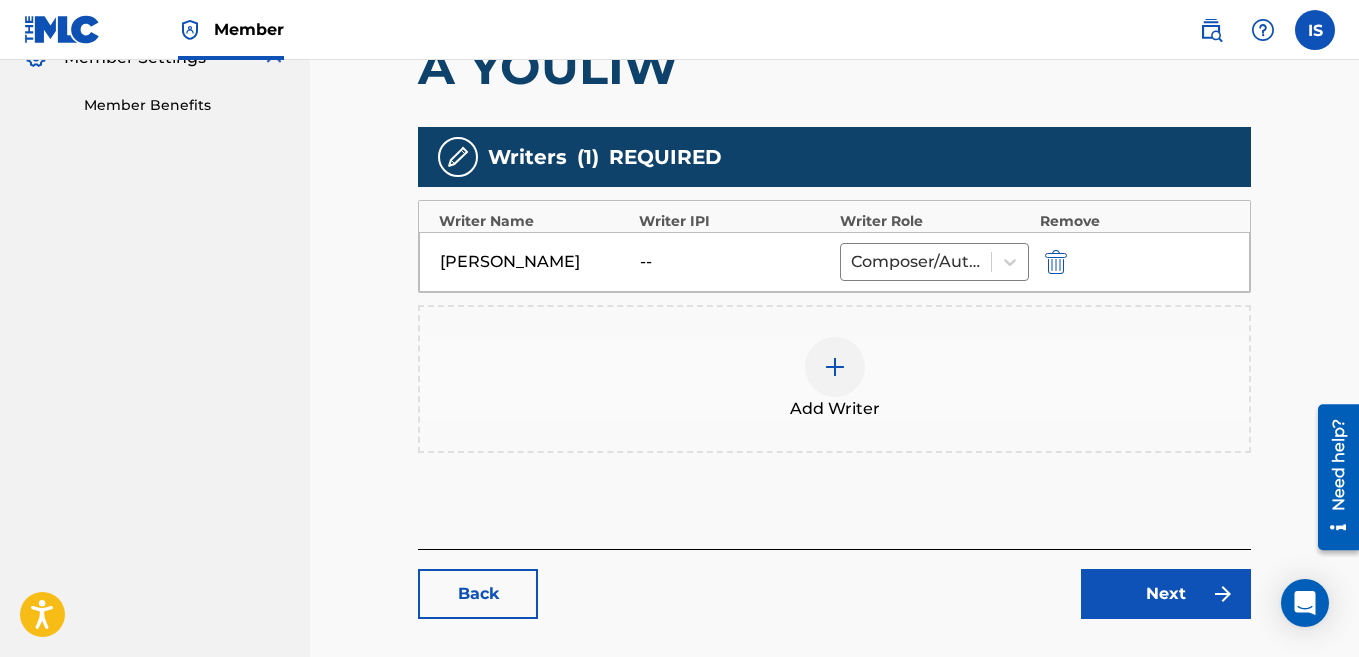click on "Next" at bounding box center (1166, 594) 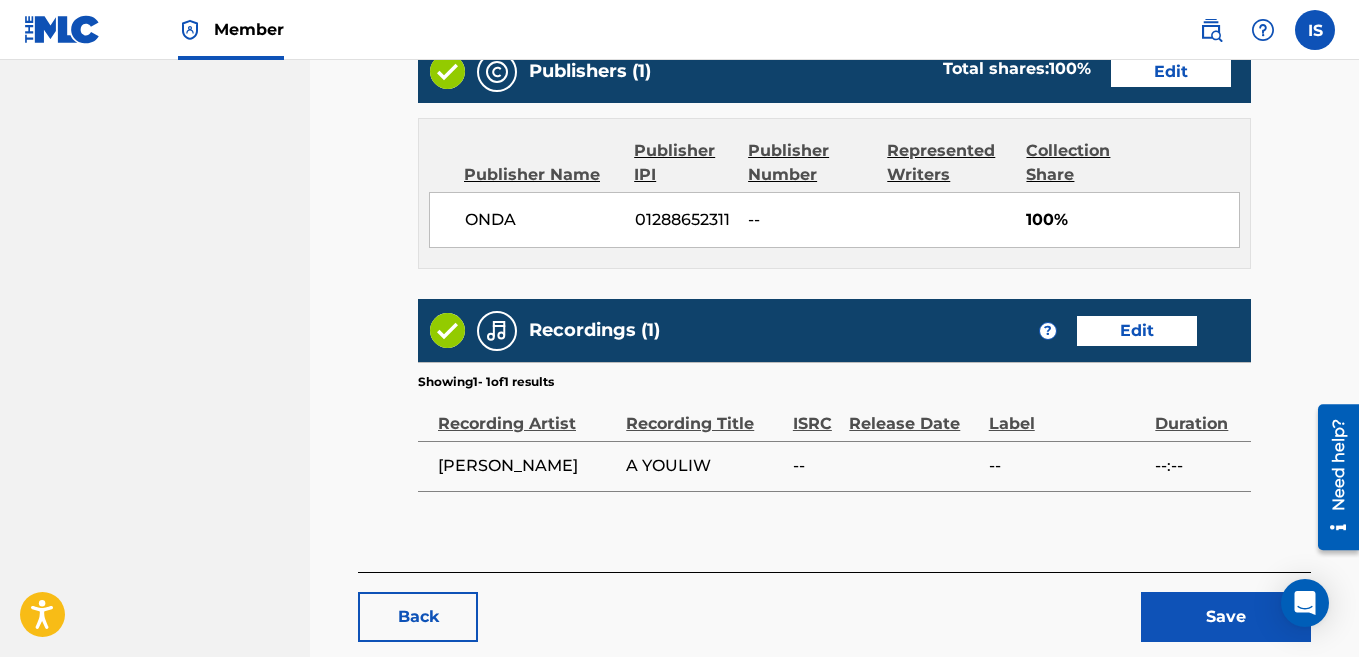 scroll, scrollTop: 973, scrollLeft: 0, axis: vertical 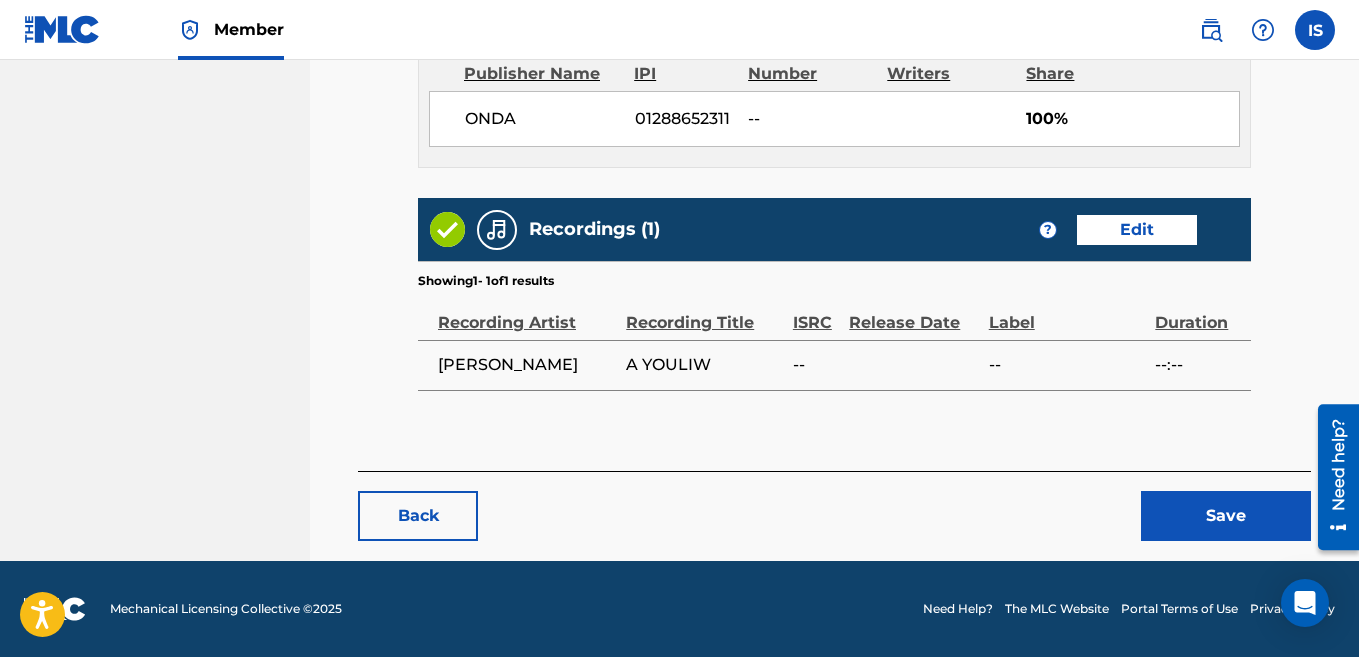 click on "Save" at bounding box center (1226, 516) 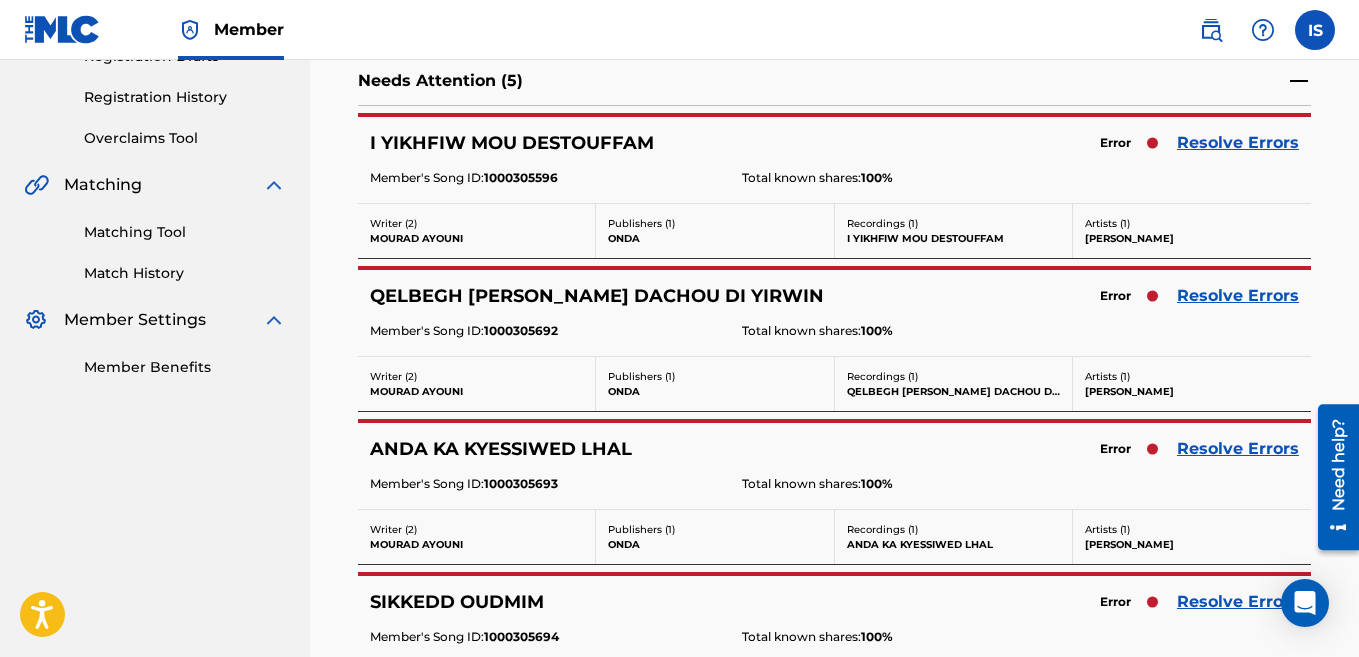 scroll, scrollTop: 241, scrollLeft: 0, axis: vertical 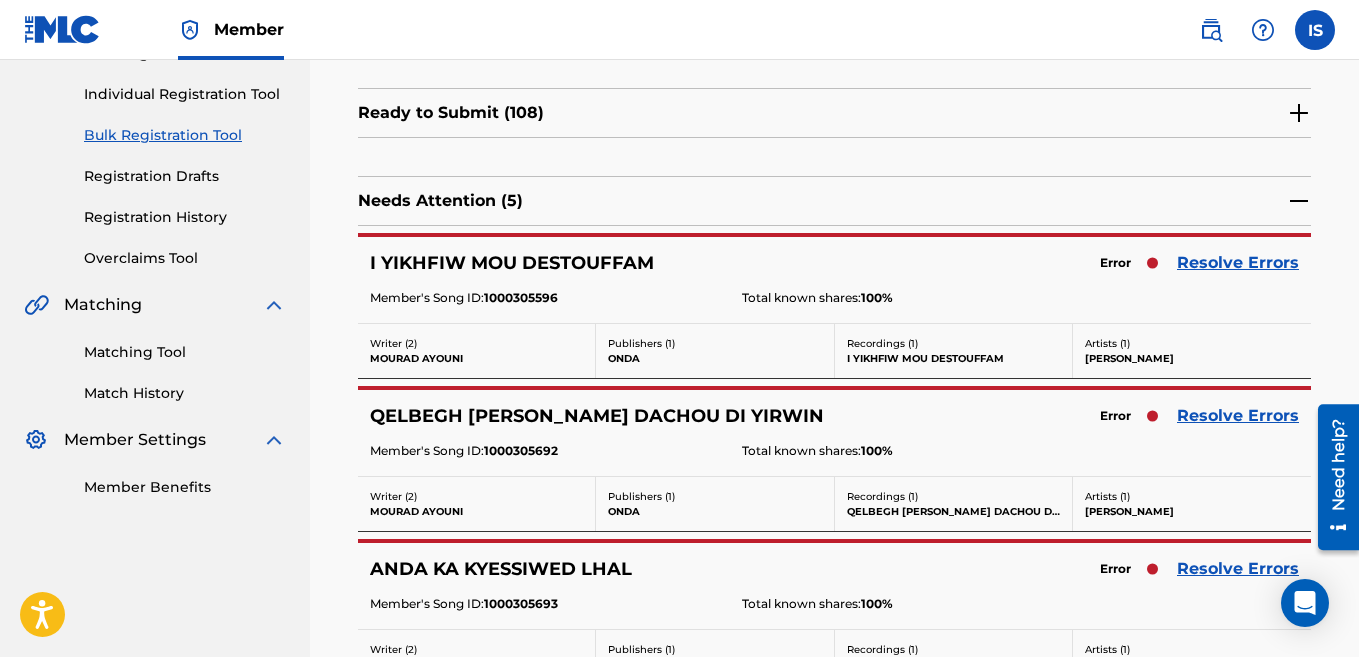click on "Resolve Errors" at bounding box center (1238, 263) 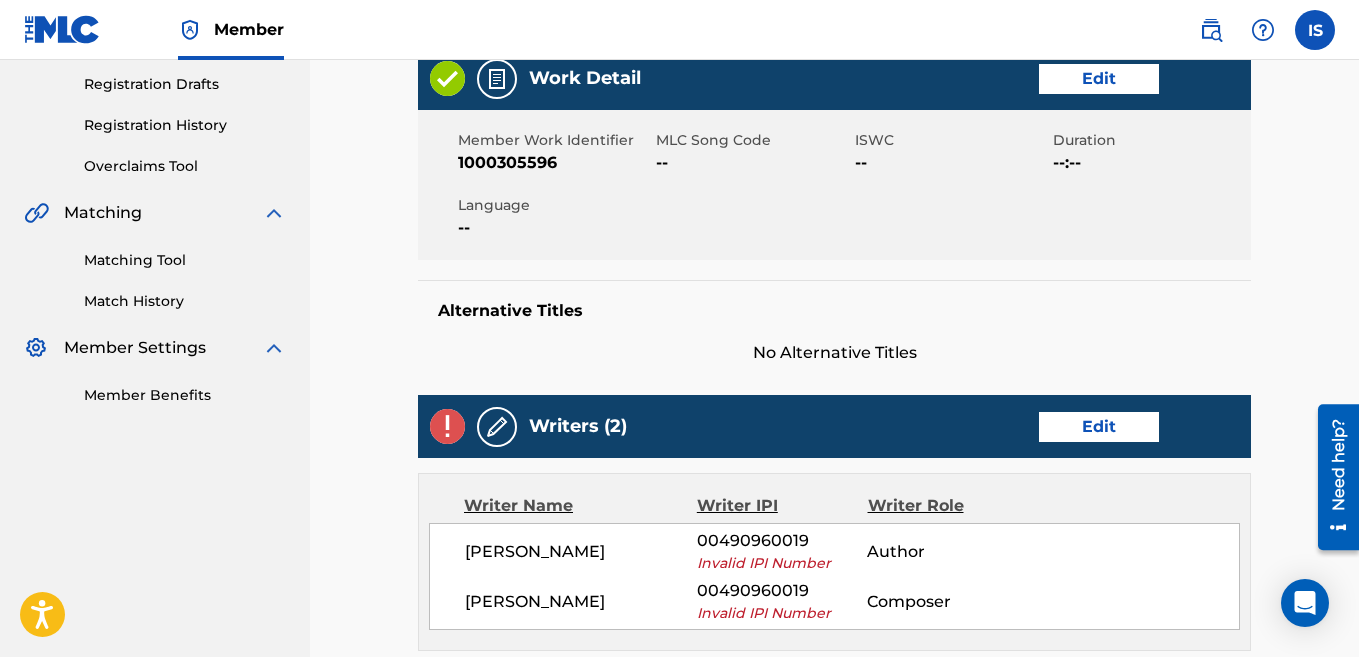 scroll, scrollTop: 367, scrollLeft: 0, axis: vertical 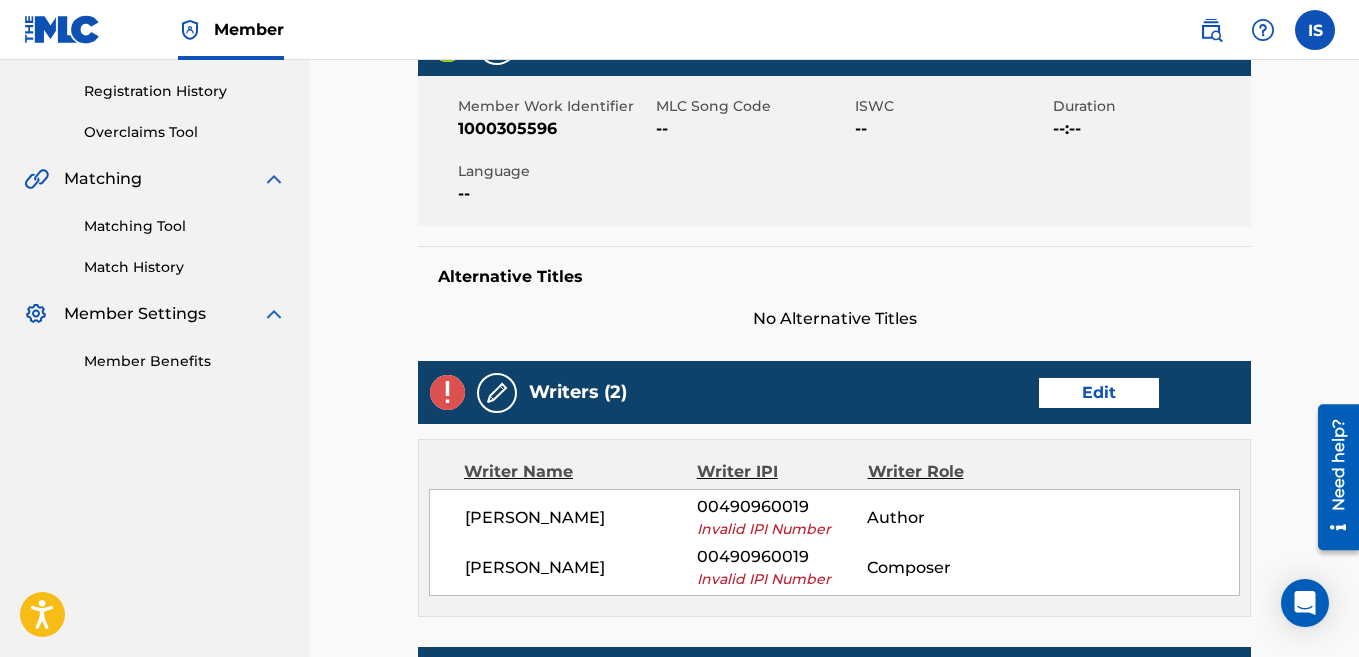 click on "Edit" at bounding box center [1099, 393] 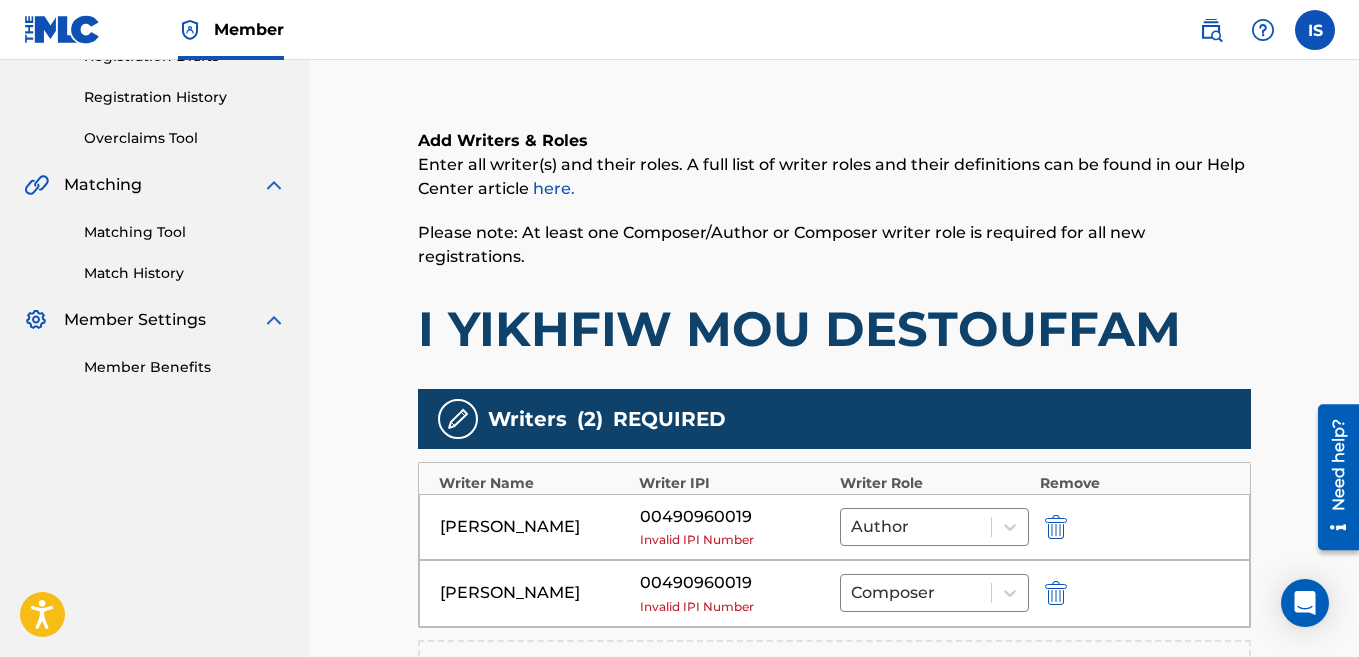 scroll, scrollTop: 473, scrollLeft: 0, axis: vertical 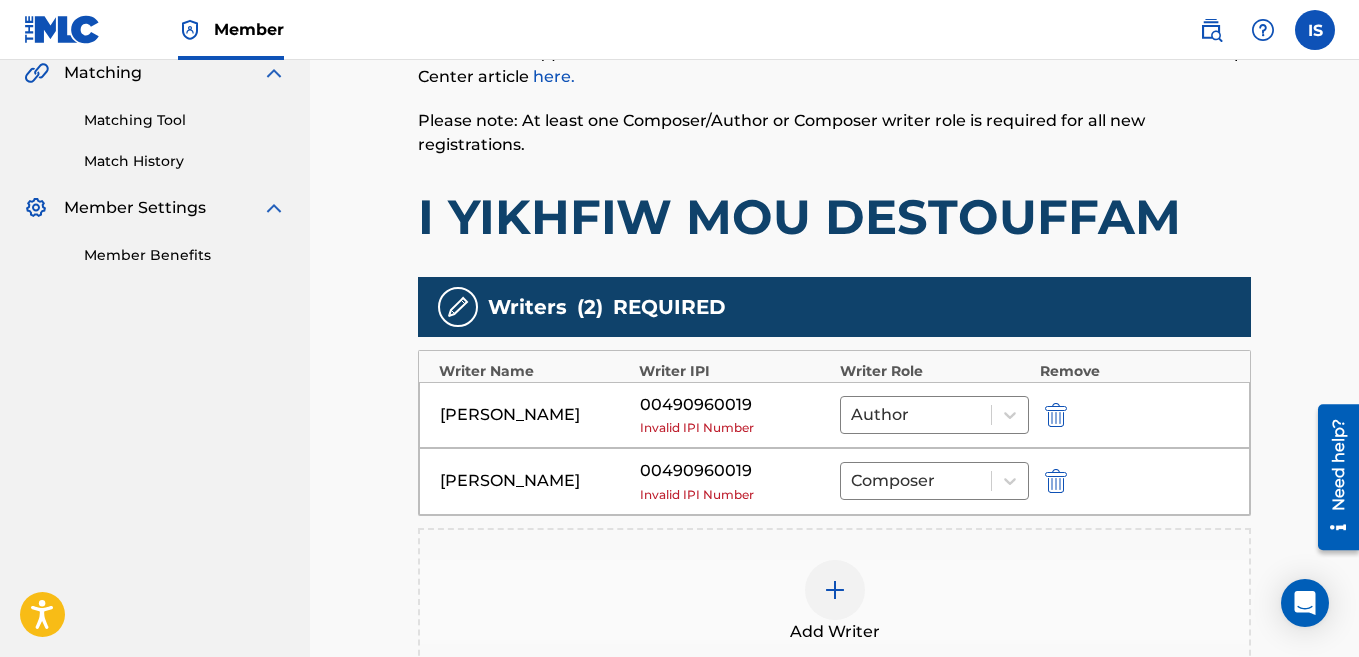click at bounding box center (1056, 415) 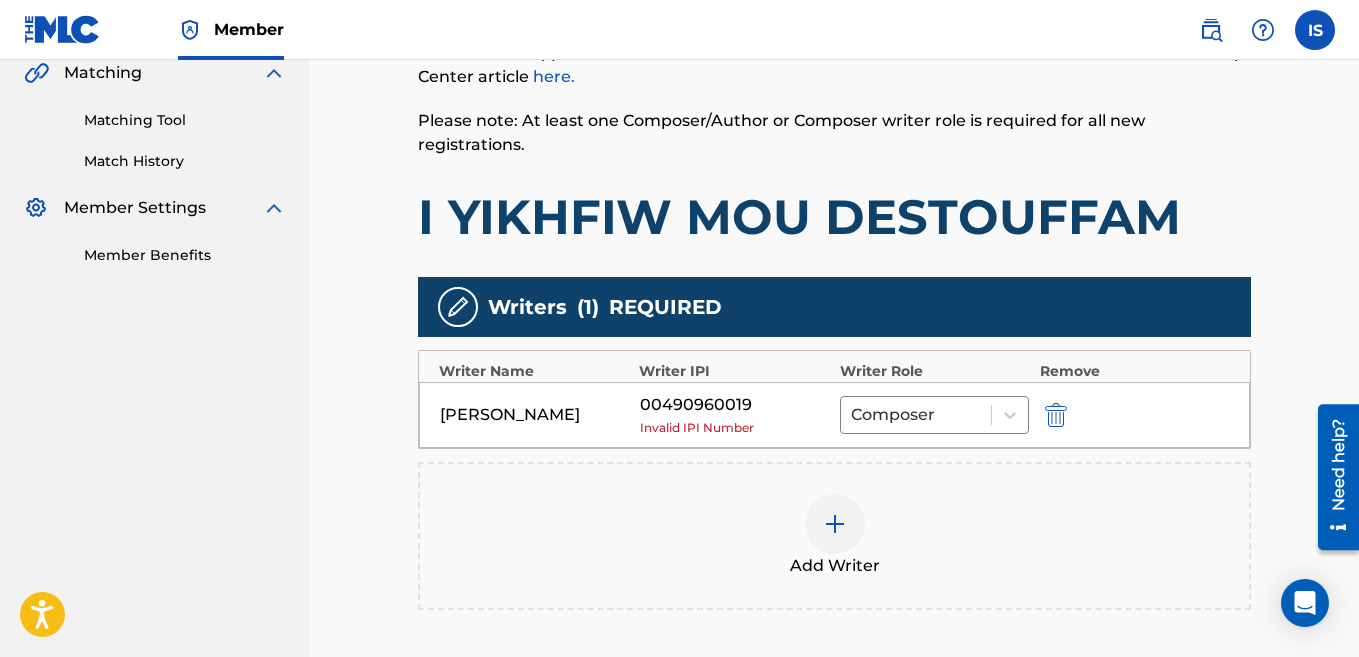 click at bounding box center (1056, 415) 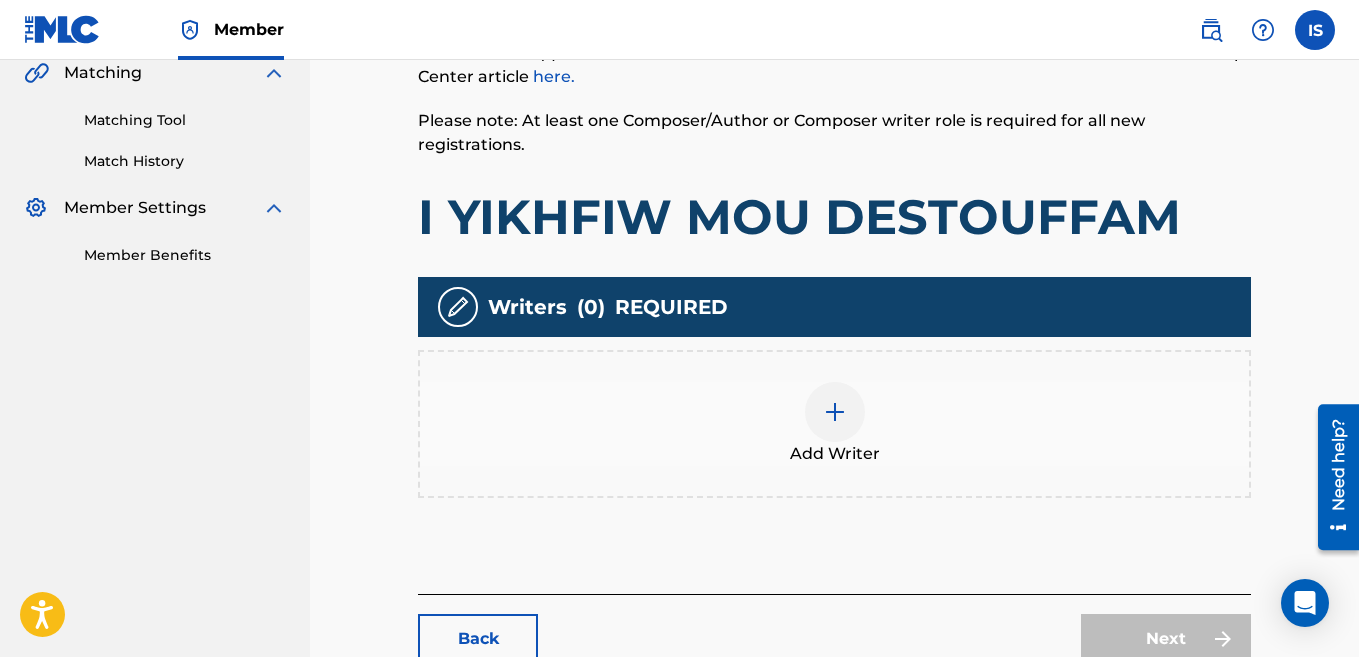 click at bounding box center (835, 412) 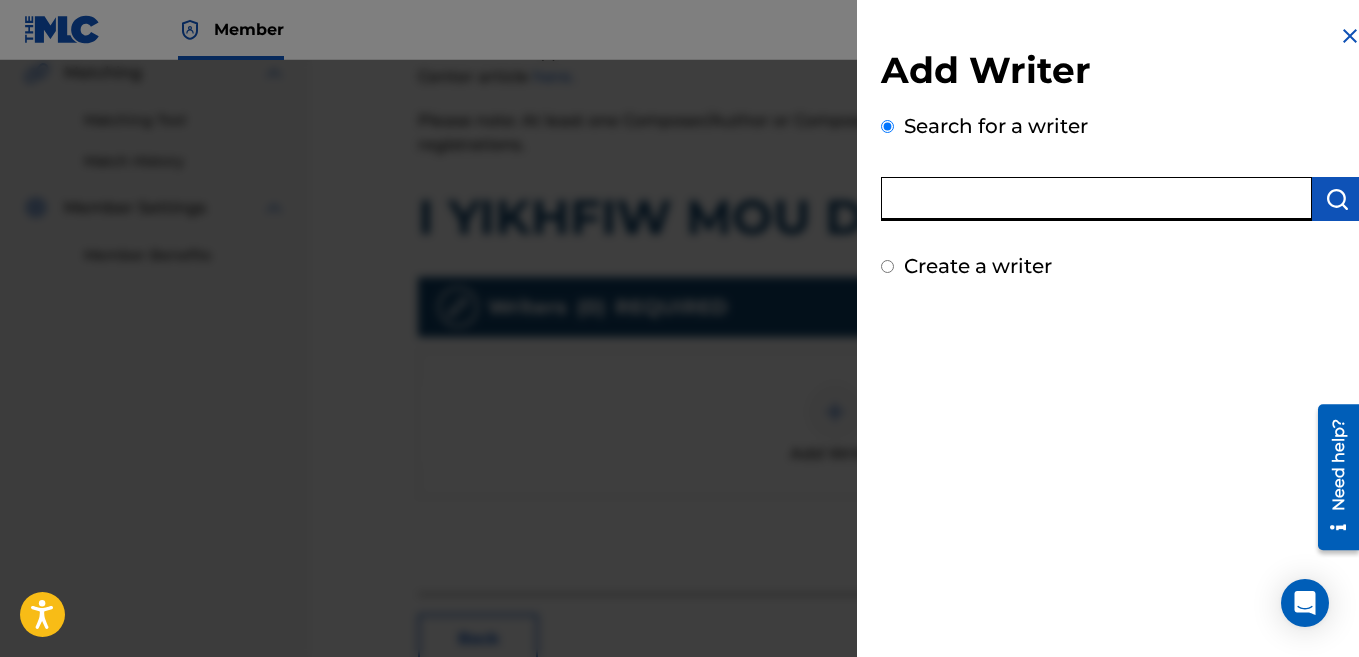click at bounding box center [1096, 199] 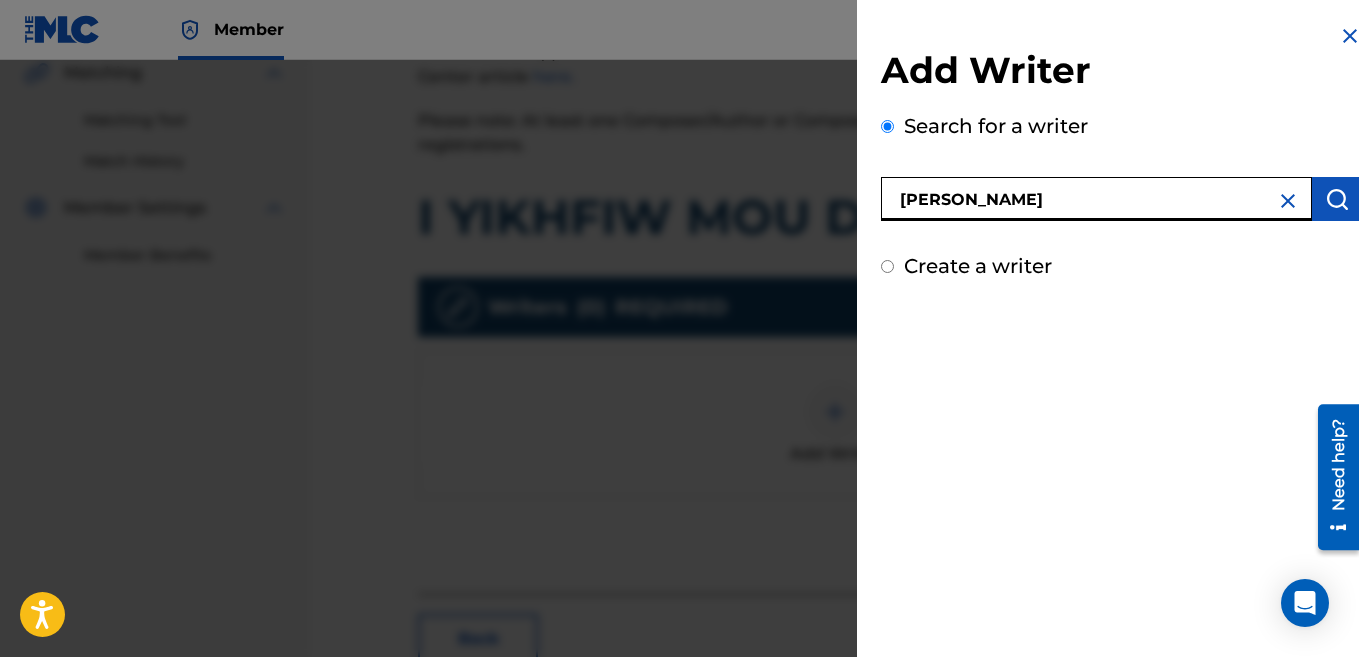 type on "[PERSON_NAME]" 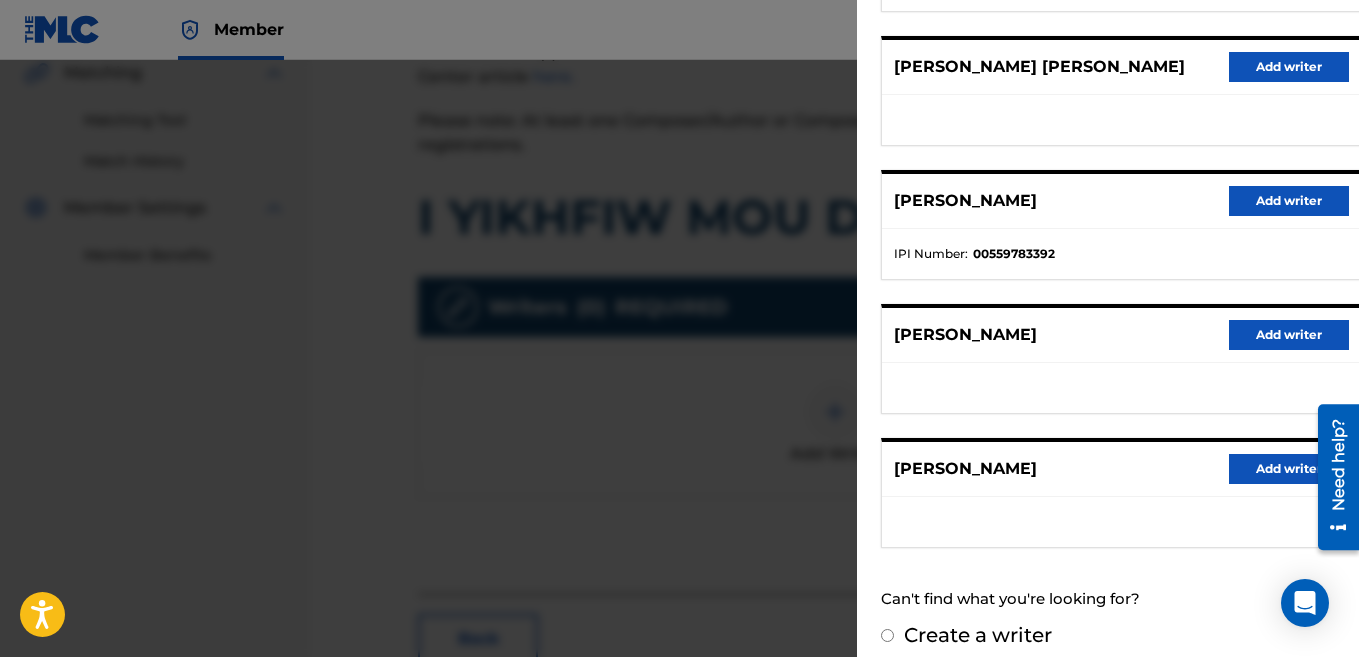 scroll, scrollTop: 385, scrollLeft: 0, axis: vertical 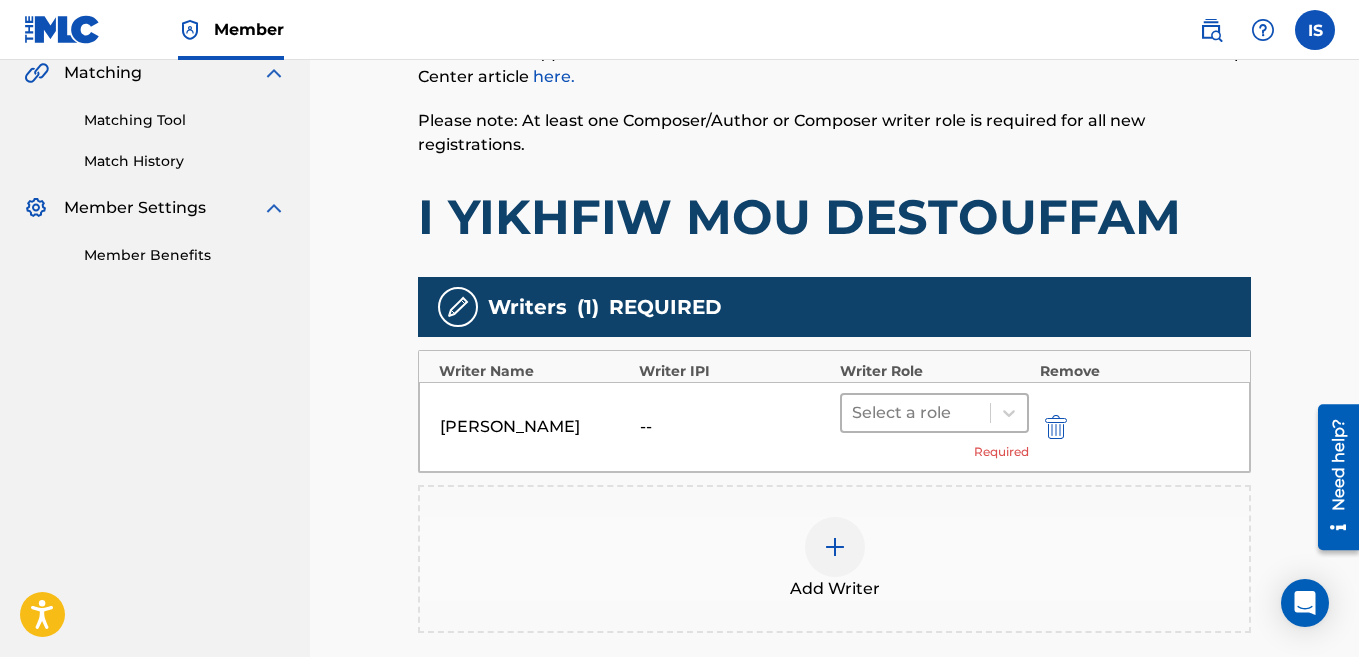 click at bounding box center [916, 413] 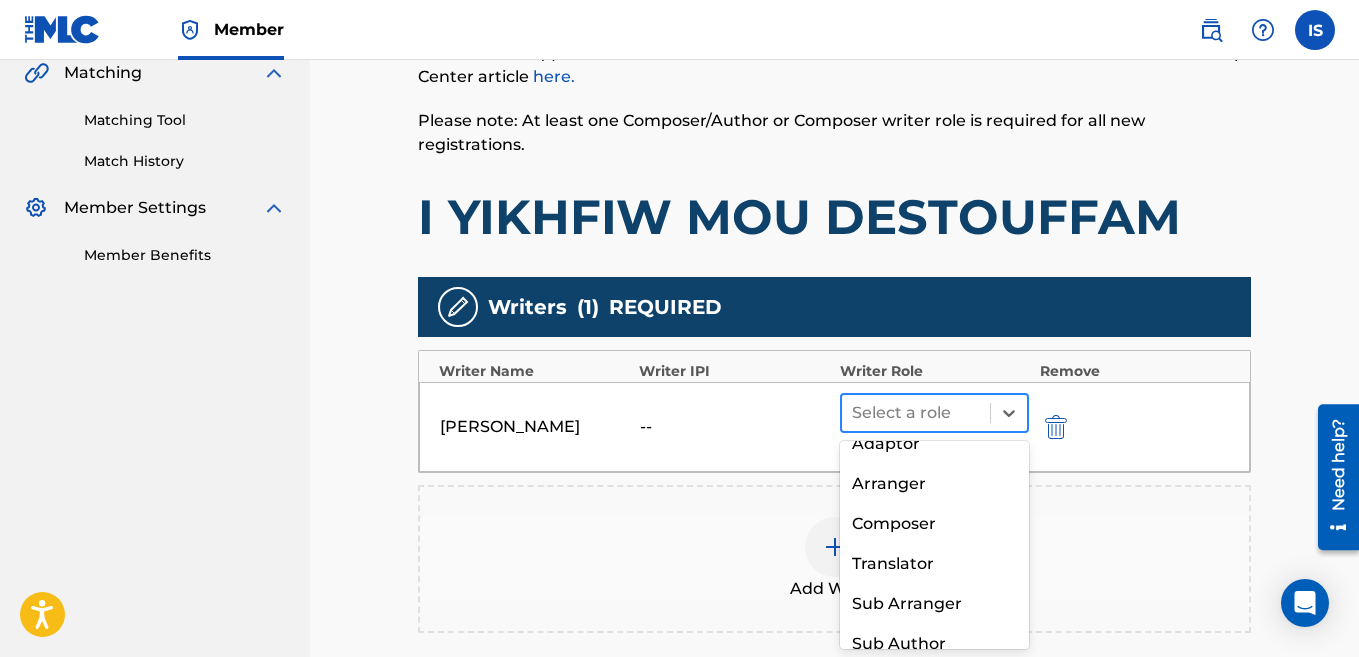 scroll, scrollTop: 70, scrollLeft: 0, axis: vertical 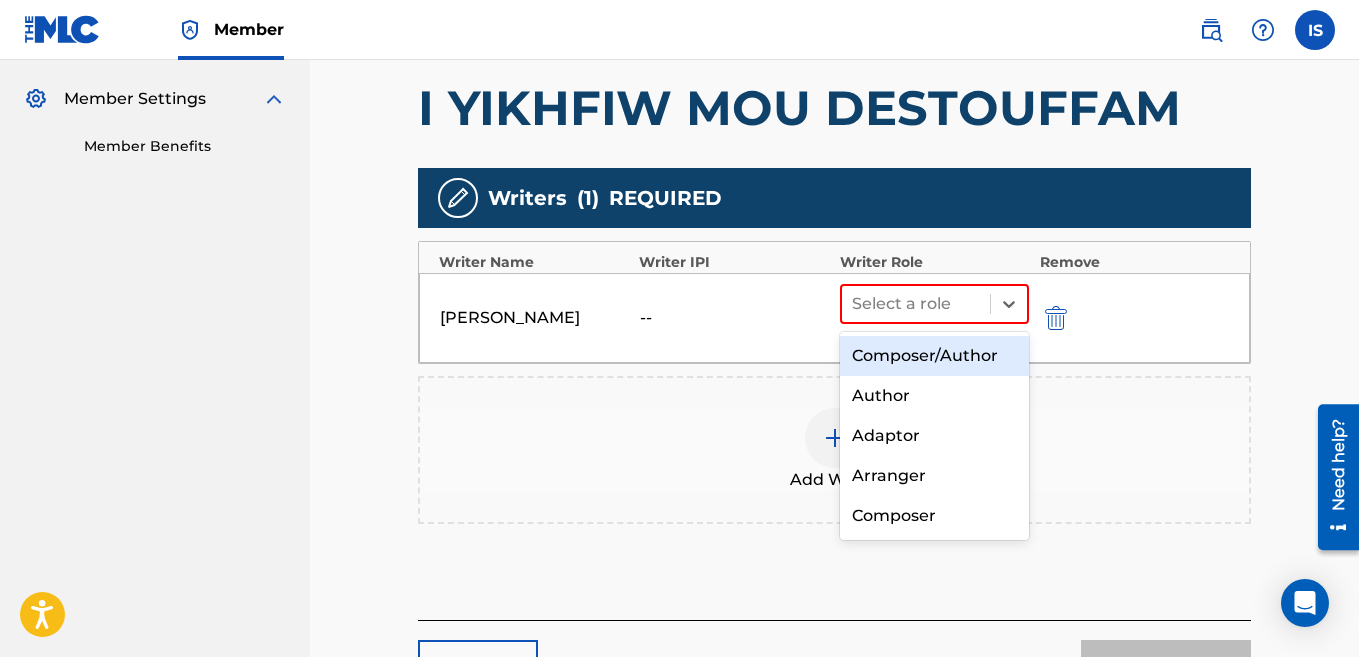 click on "Composer/Author" at bounding box center (935, 356) 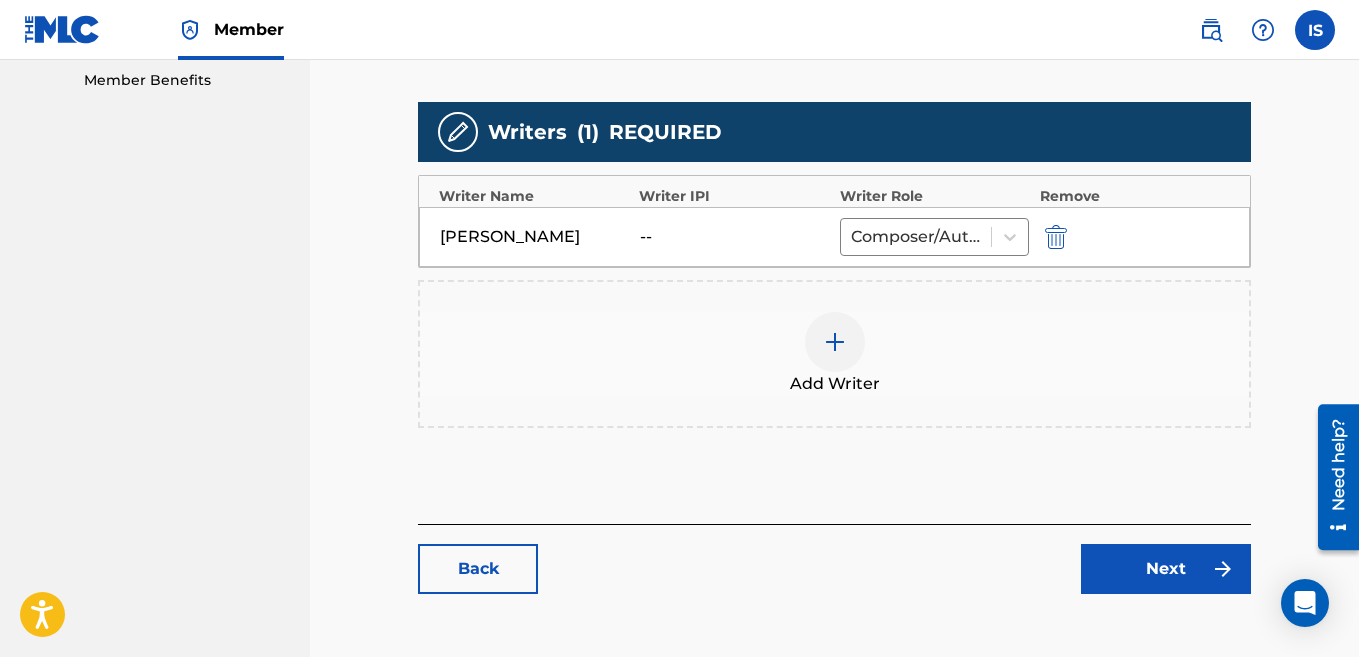 scroll 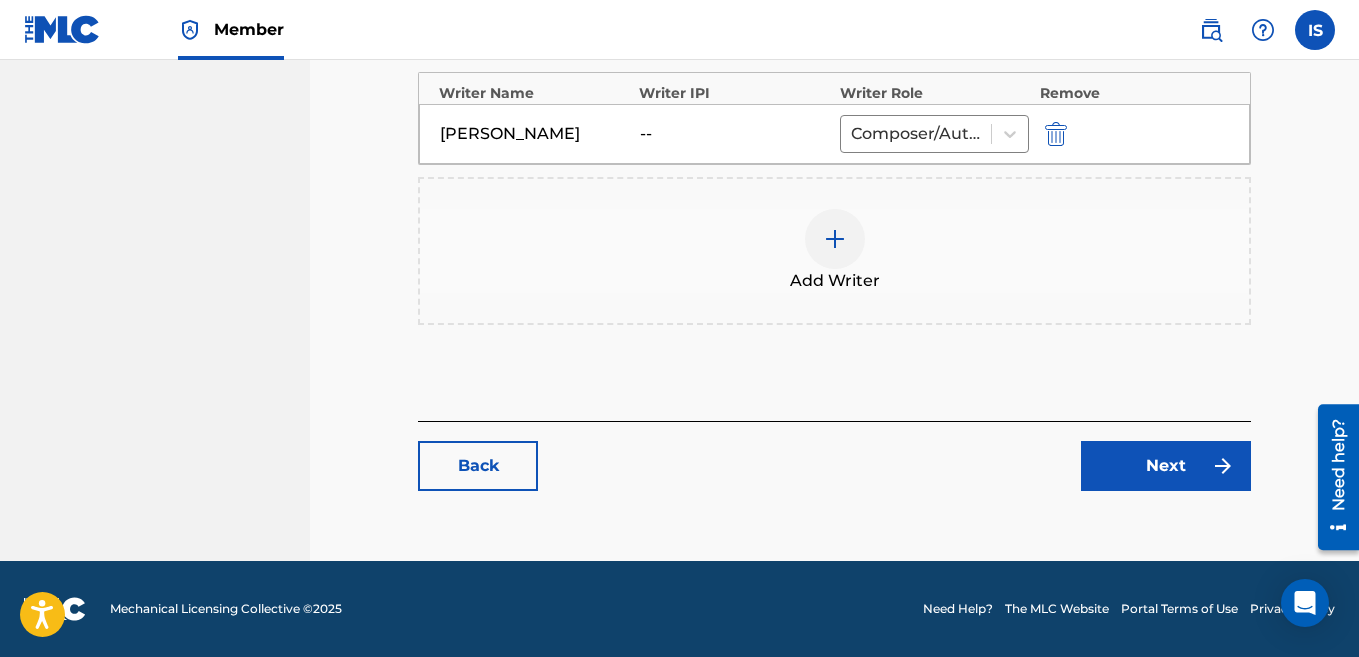 click on "Next" at bounding box center [1166, 466] 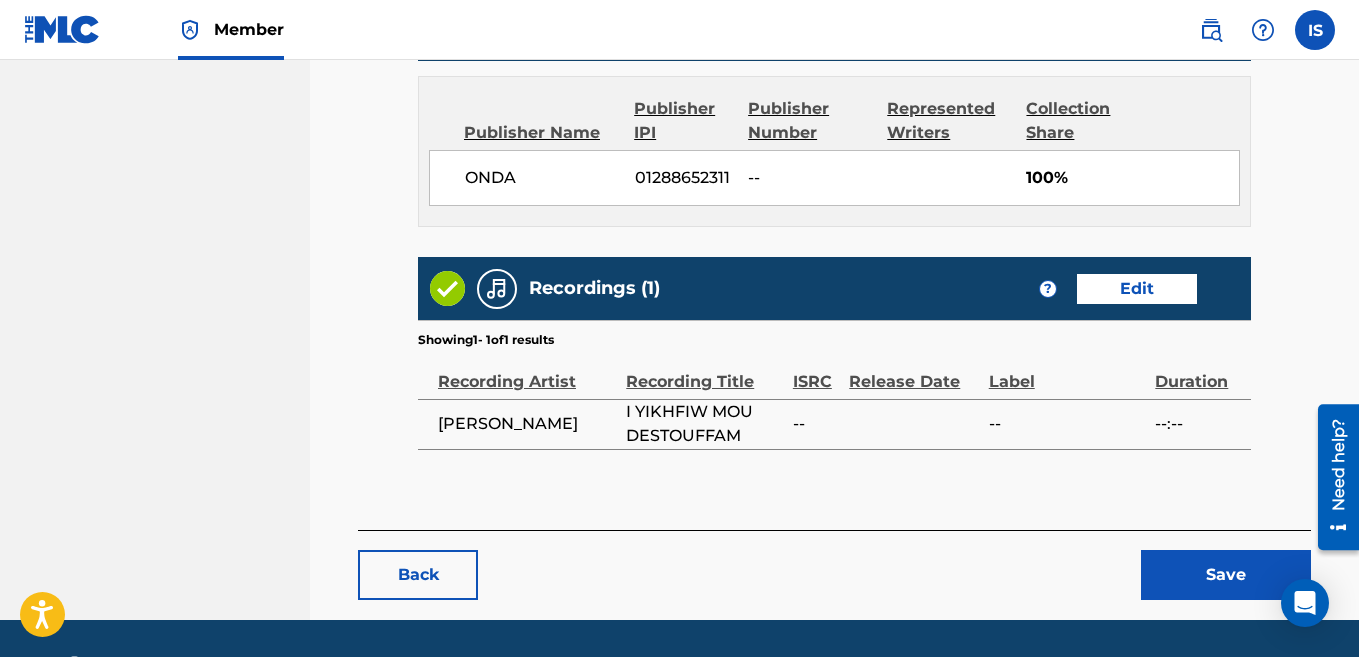 click on "Save" at bounding box center (1226, 575) 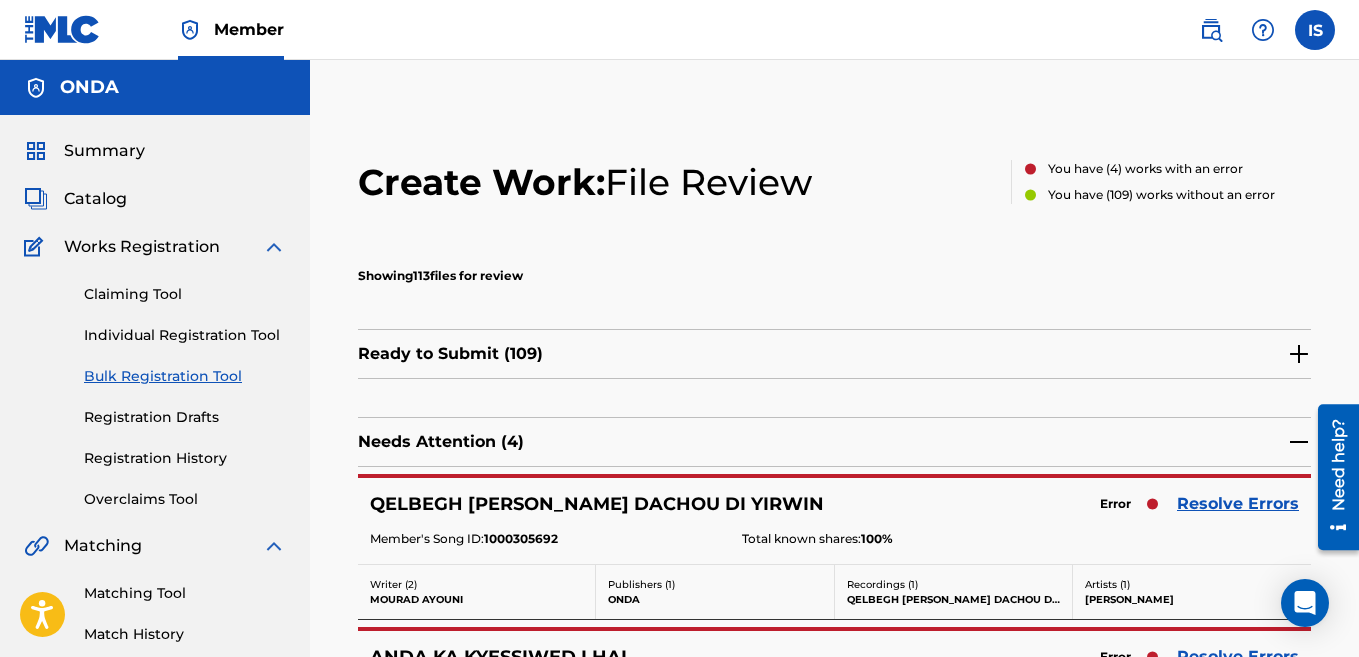 click on "Resolve Errors" at bounding box center [1238, 504] 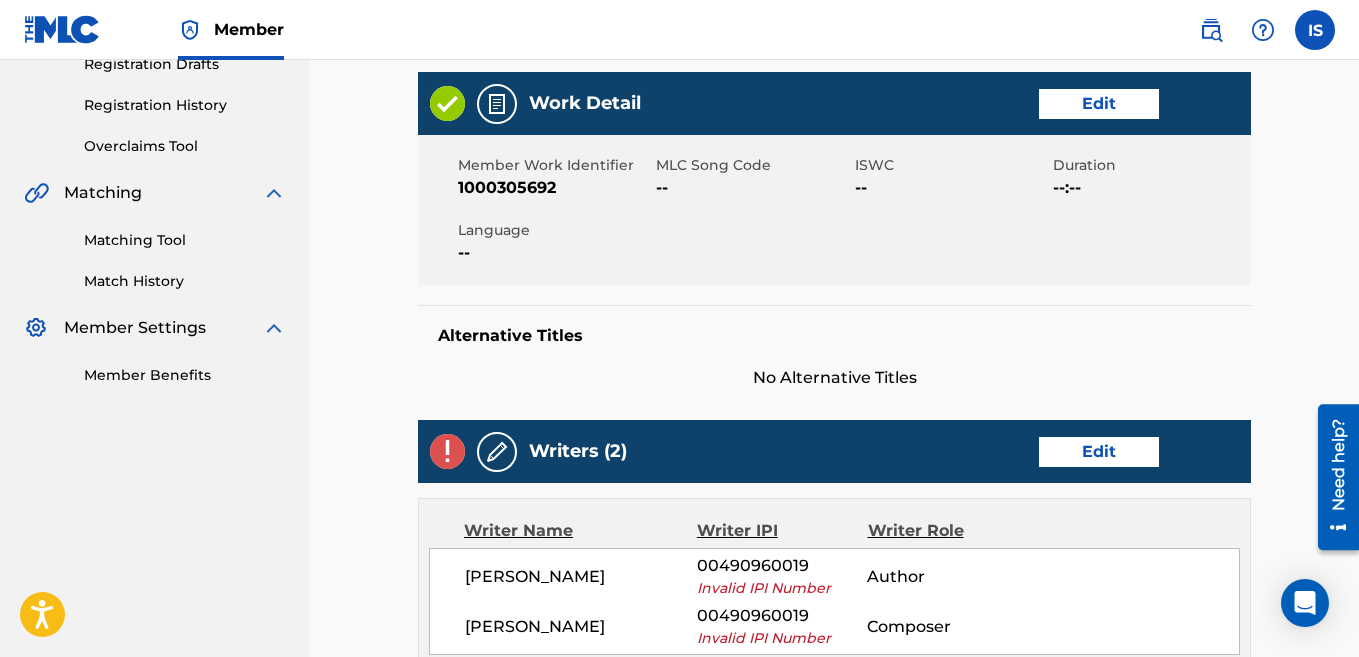 click on "Edit" at bounding box center (1099, 452) 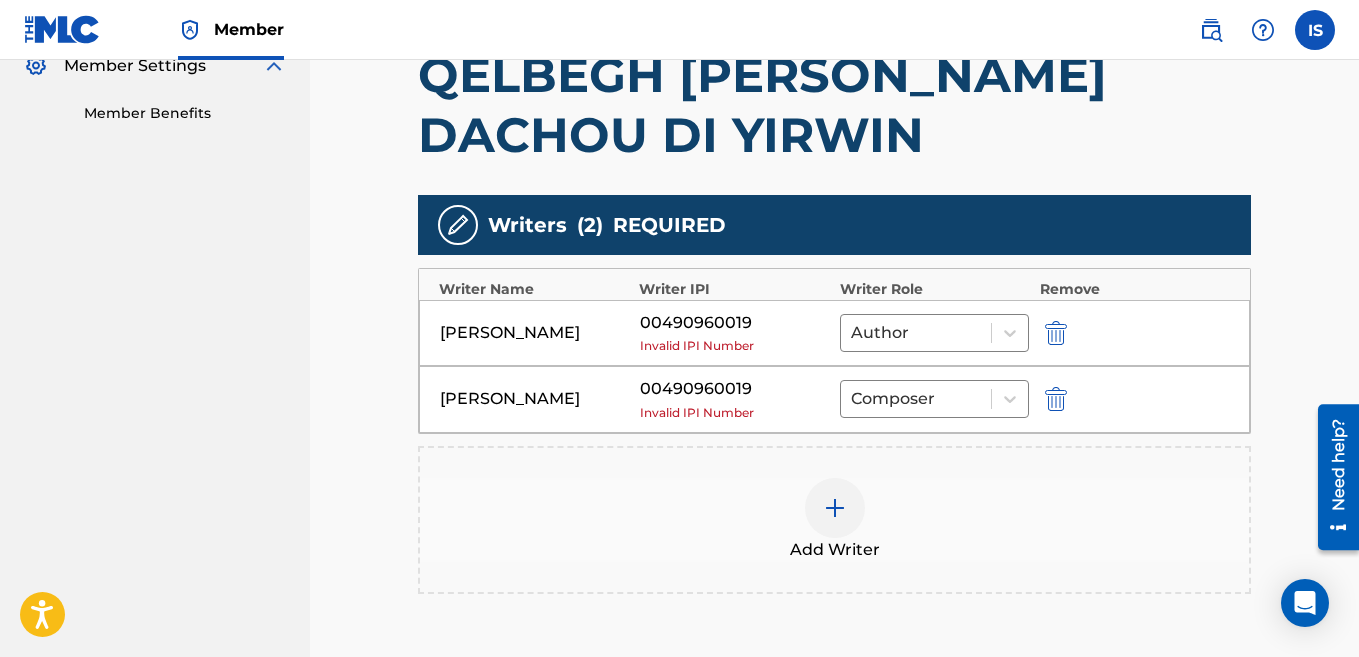 click at bounding box center (1056, 333) 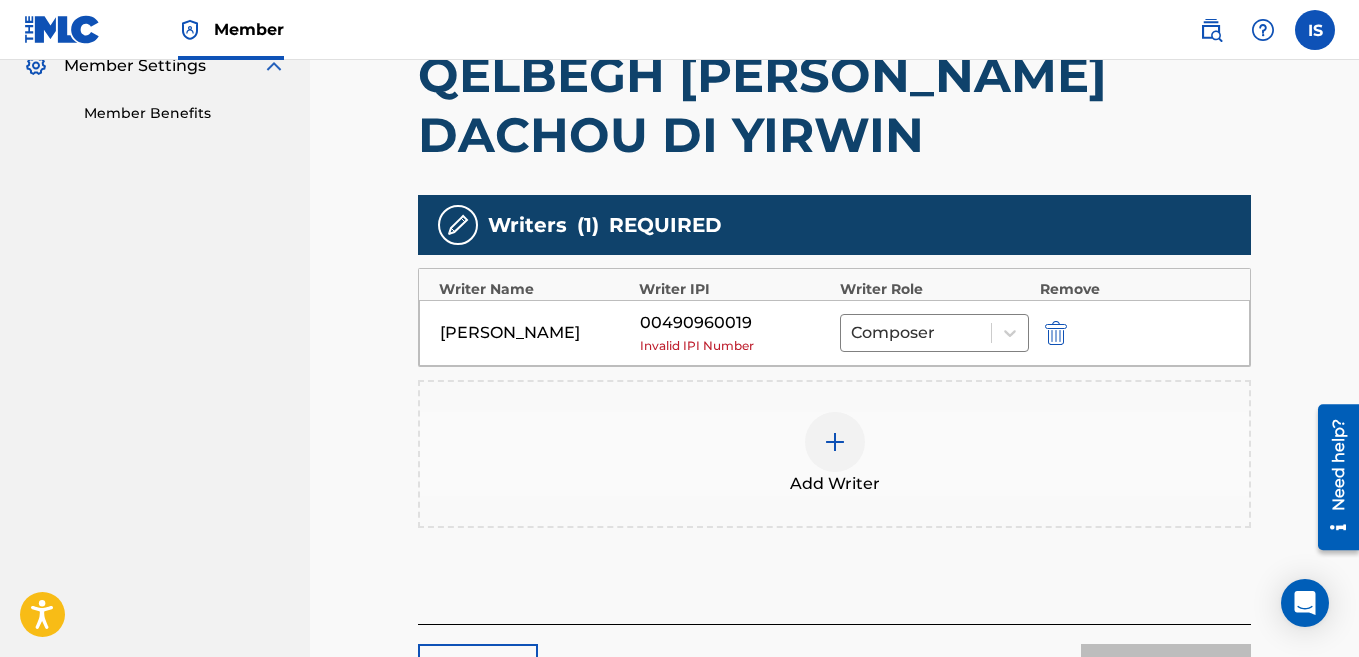 click at bounding box center (1056, 333) 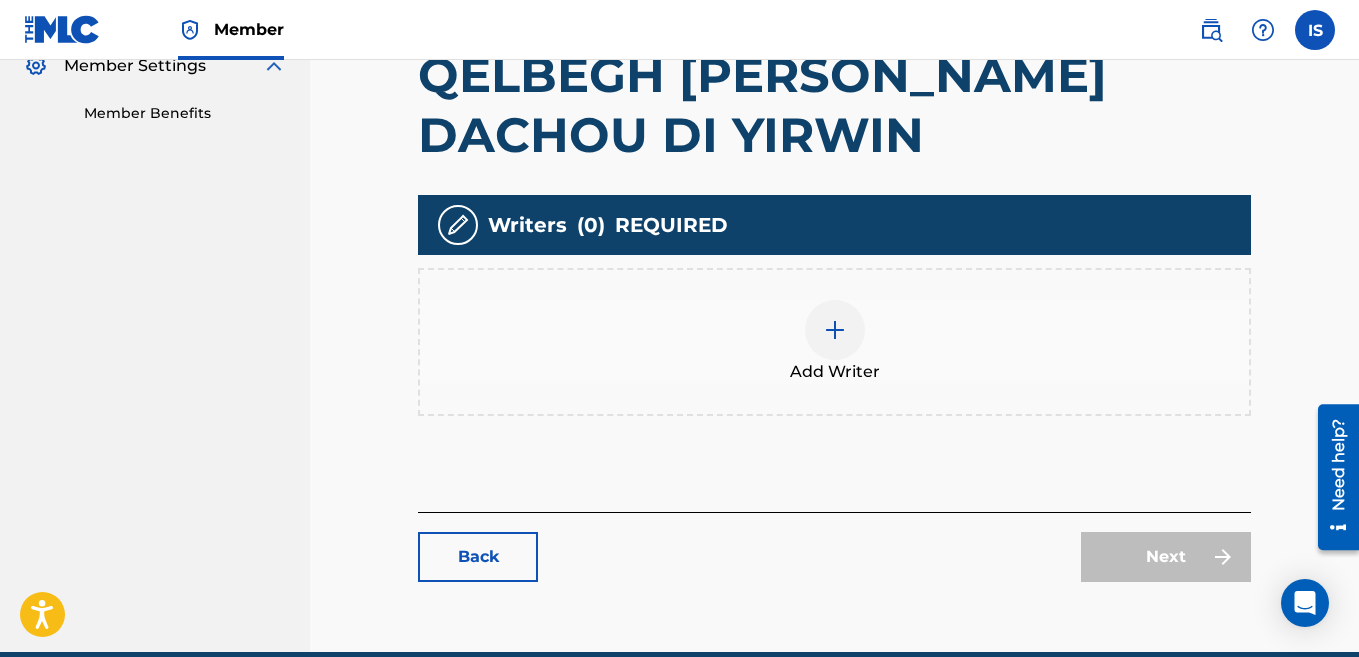 click at bounding box center (835, 330) 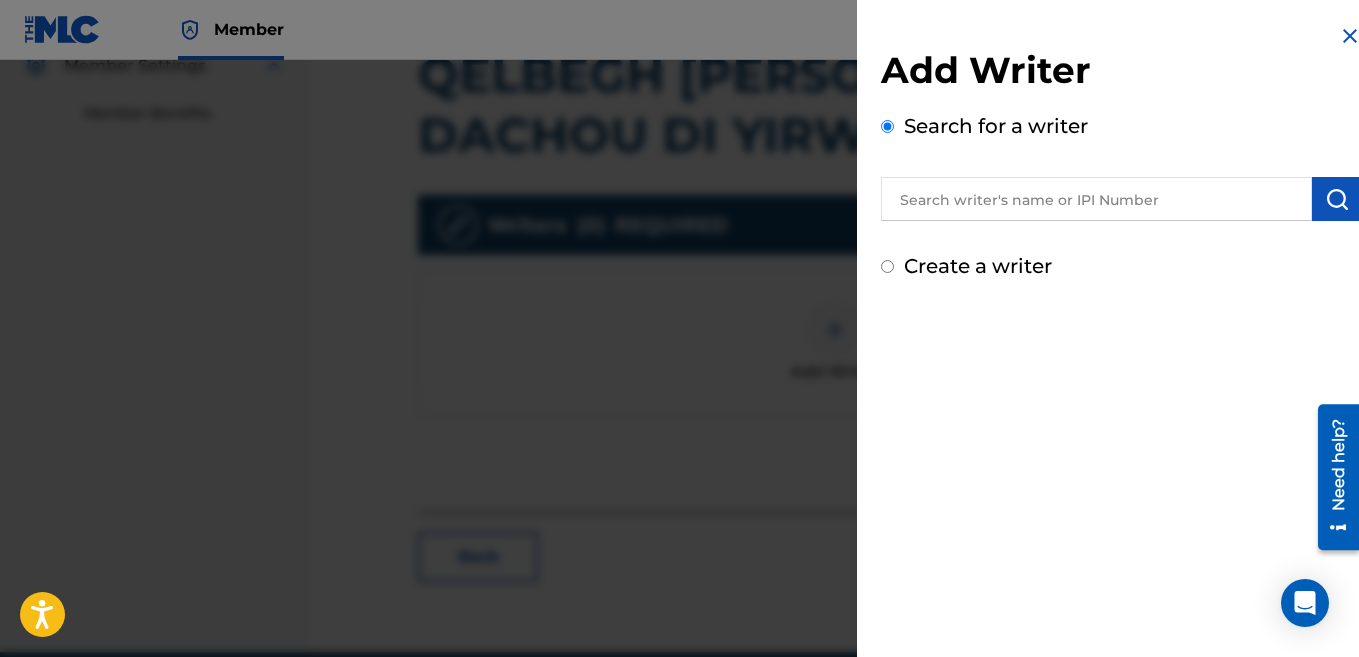click at bounding box center [1096, 199] 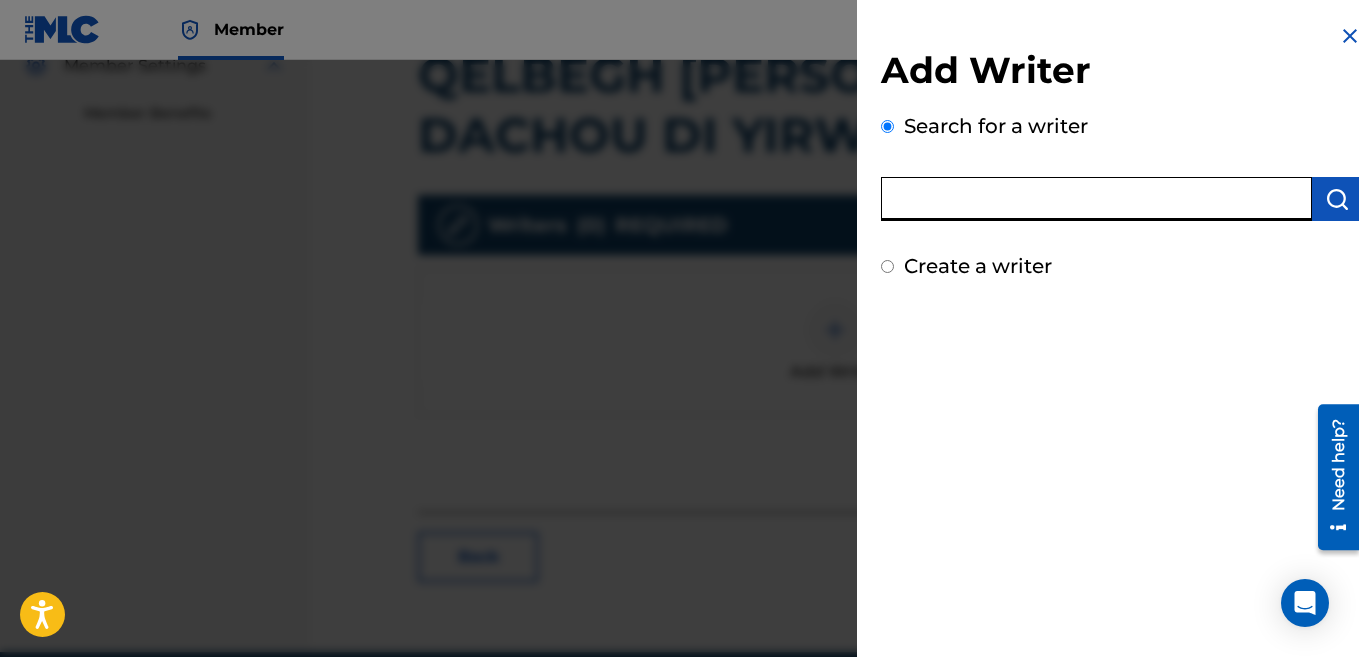 paste on "[PERSON_NAME]" 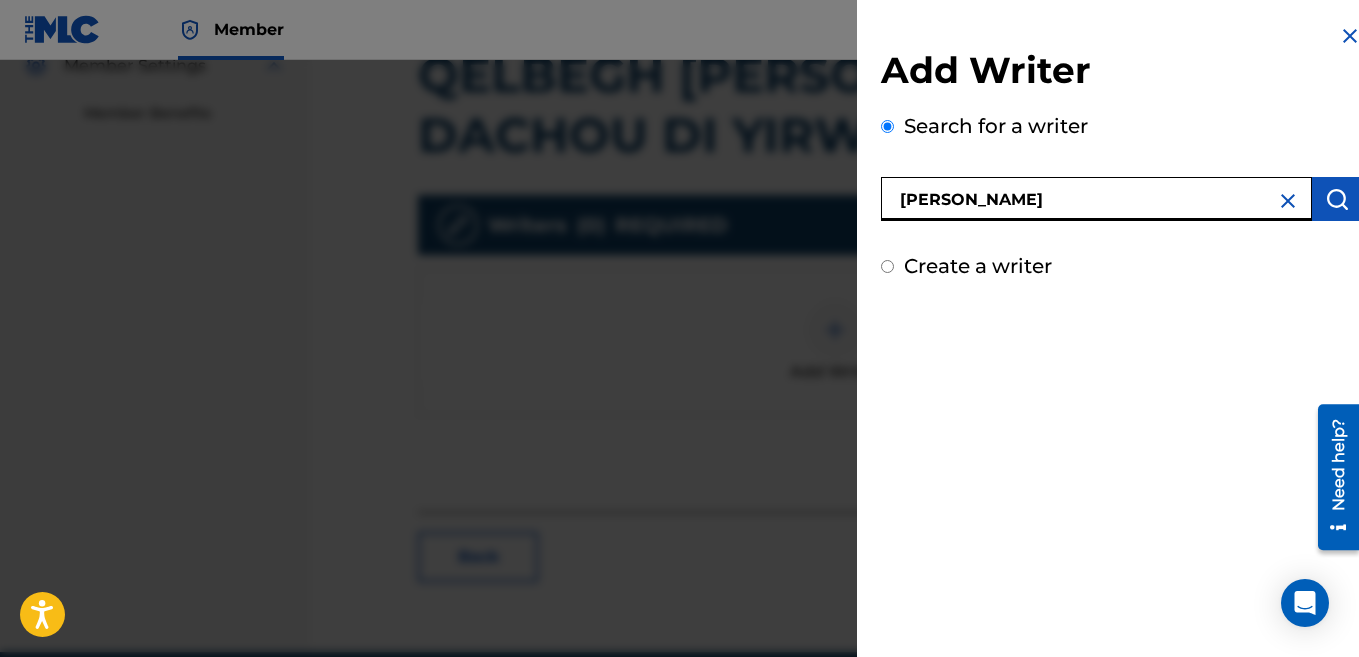 type on "[PERSON_NAME]" 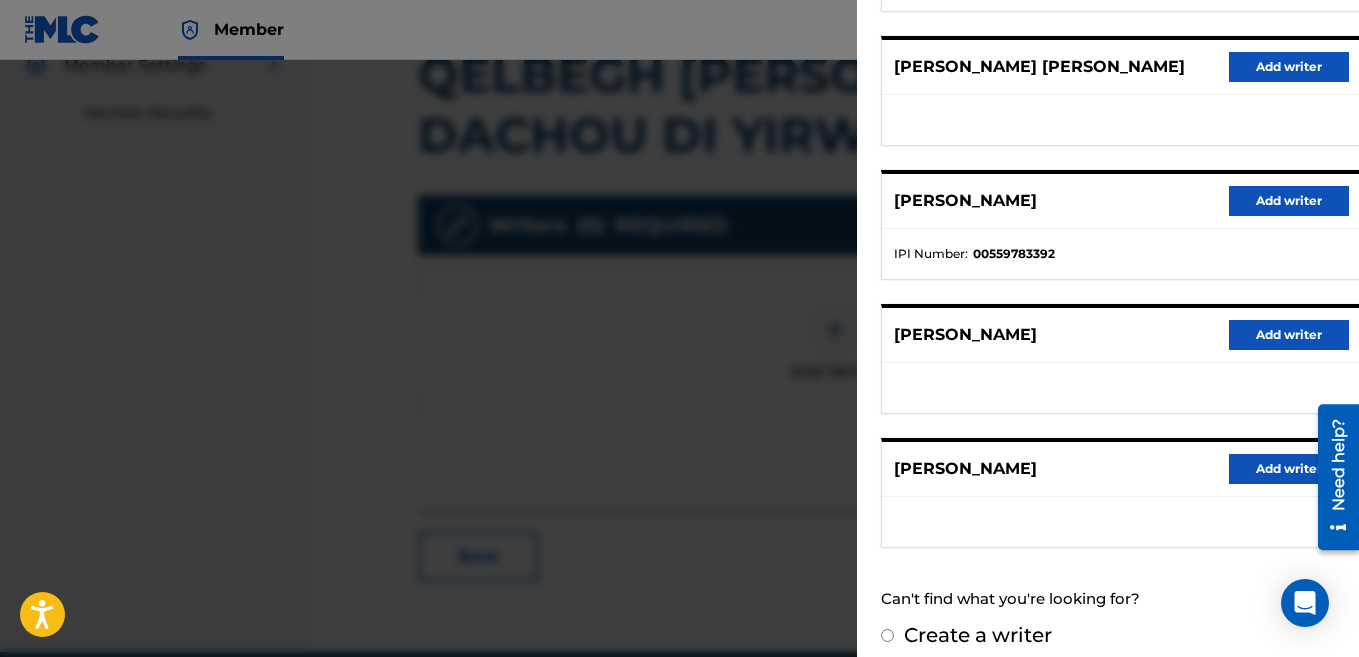 click on "Add writer" at bounding box center [1289, 469] 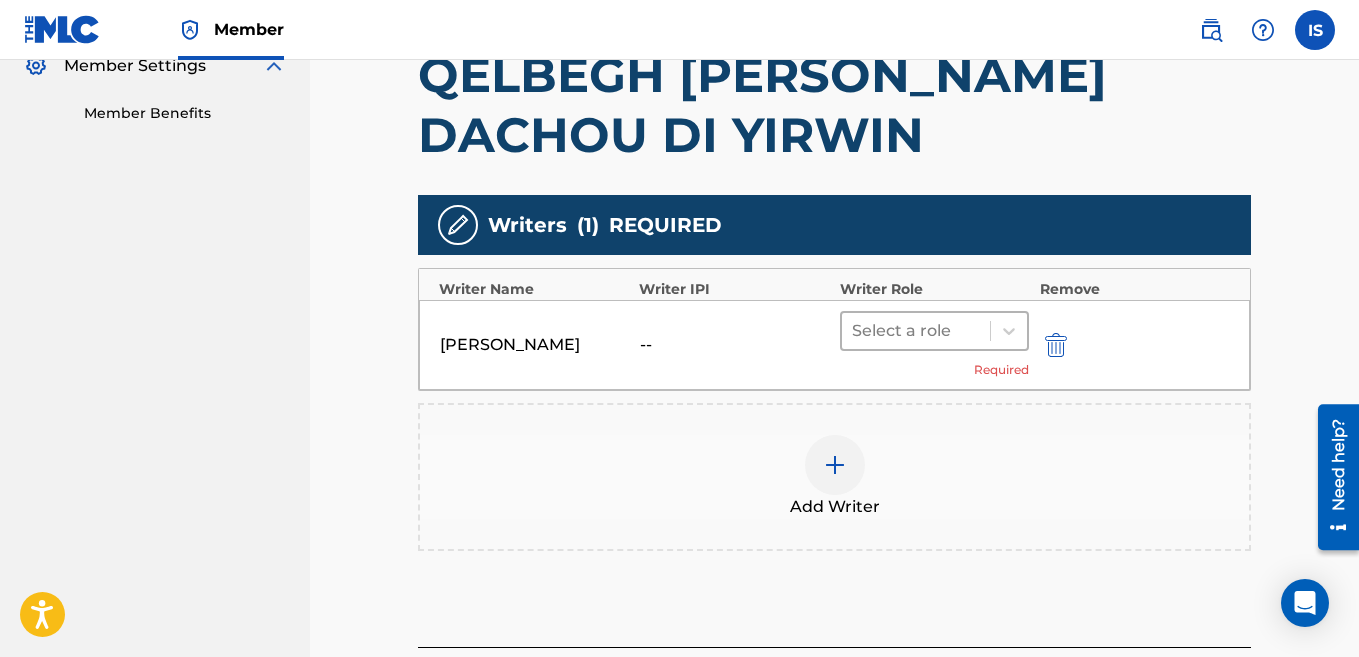 click at bounding box center [916, 331] 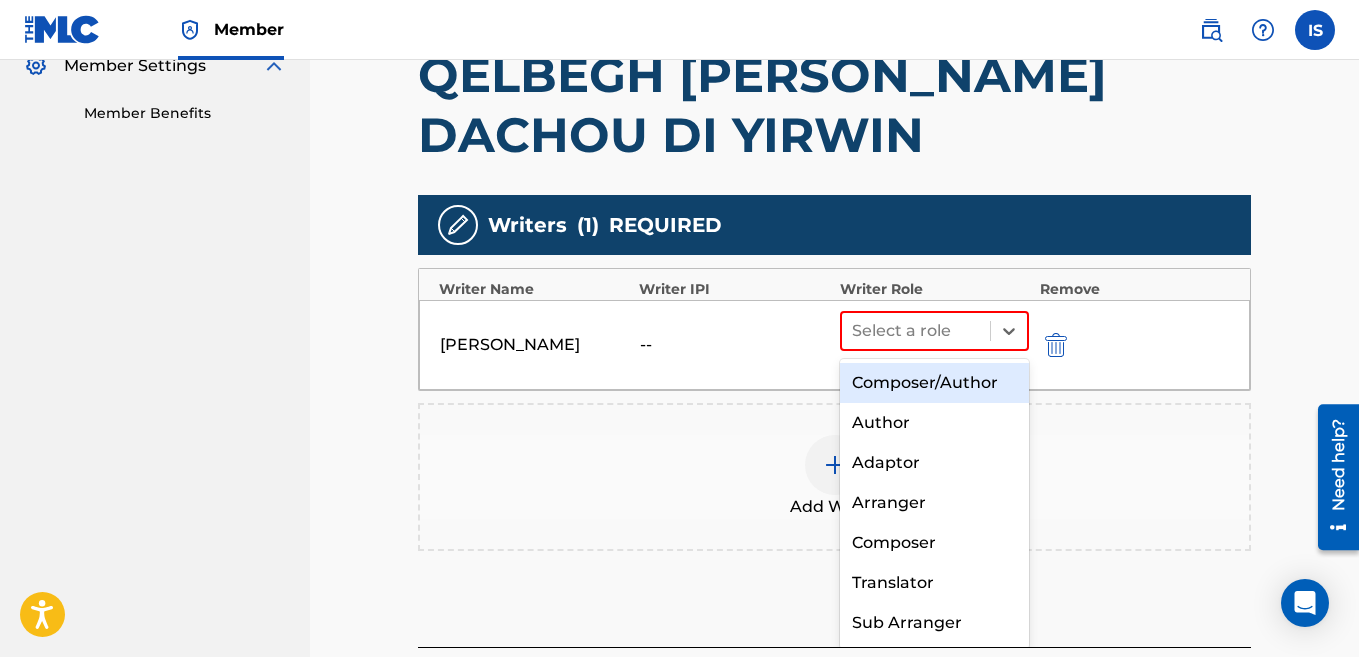 click on "Composer/Author" at bounding box center [935, 383] 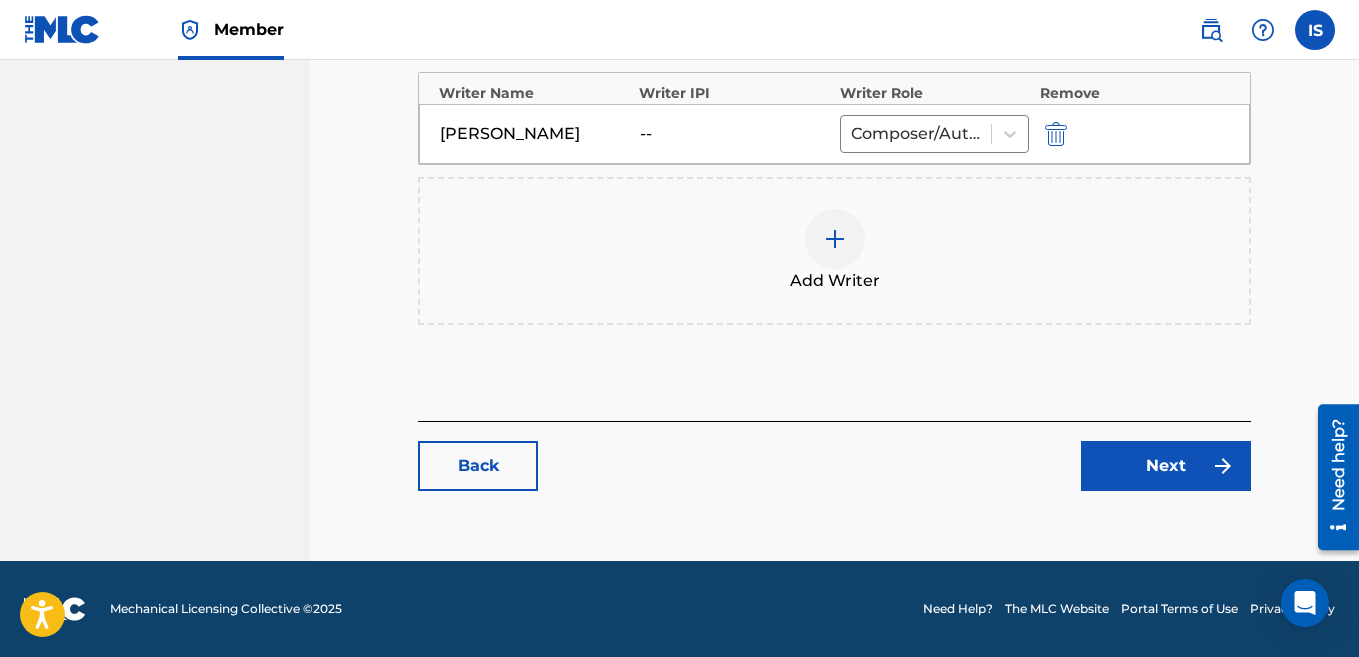 click on "Next" at bounding box center [1166, 466] 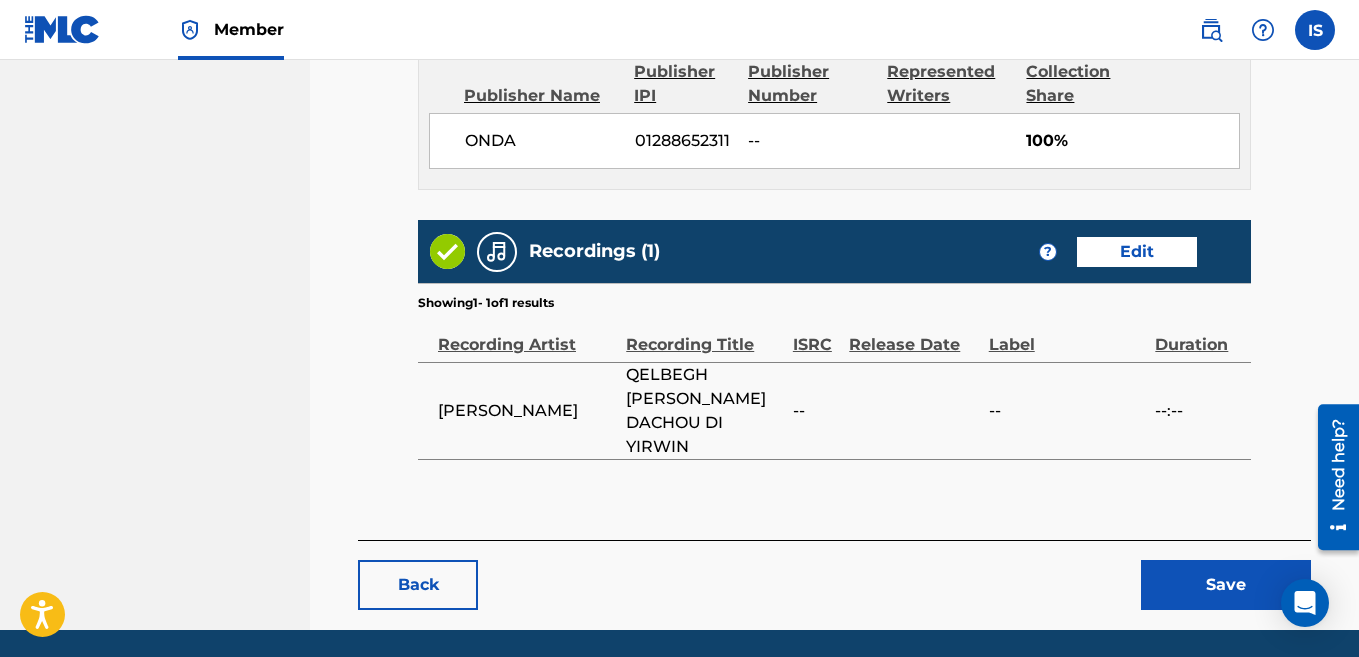 click on "Save" at bounding box center [1226, 585] 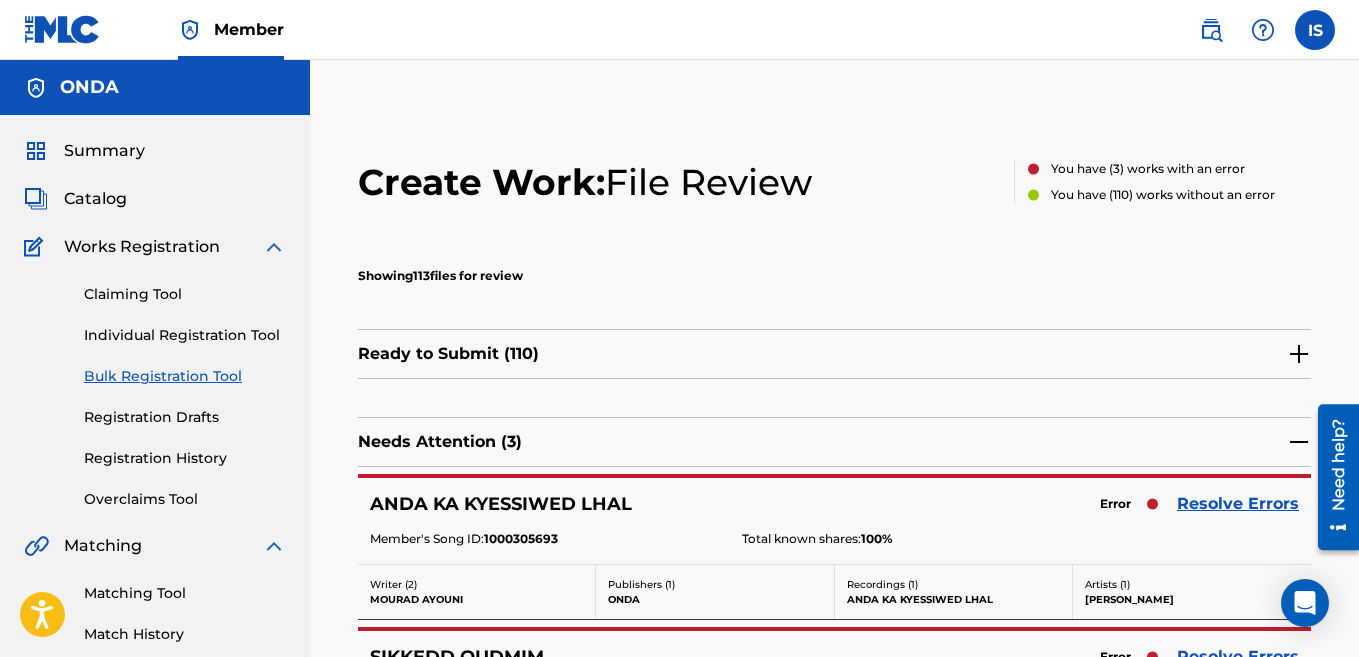 click on "Resolve Errors" at bounding box center [1238, 504] 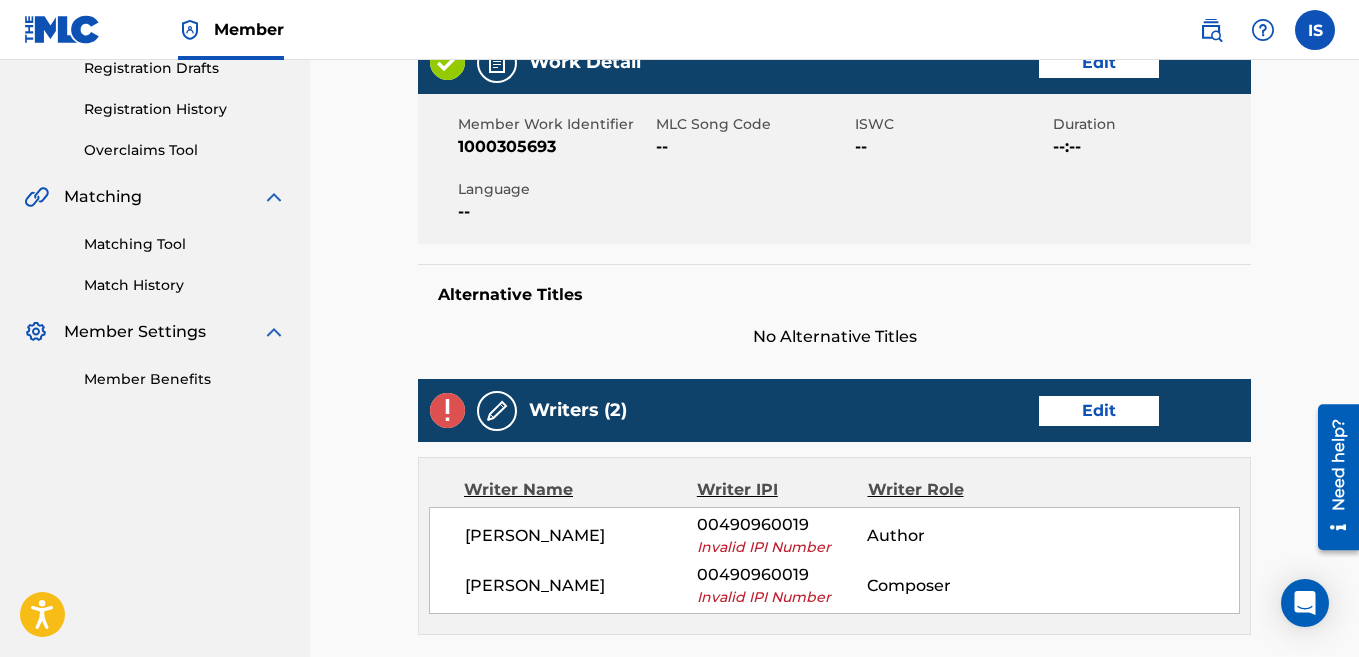 click on "Writers   (2) Edit" at bounding box center (834, 410) 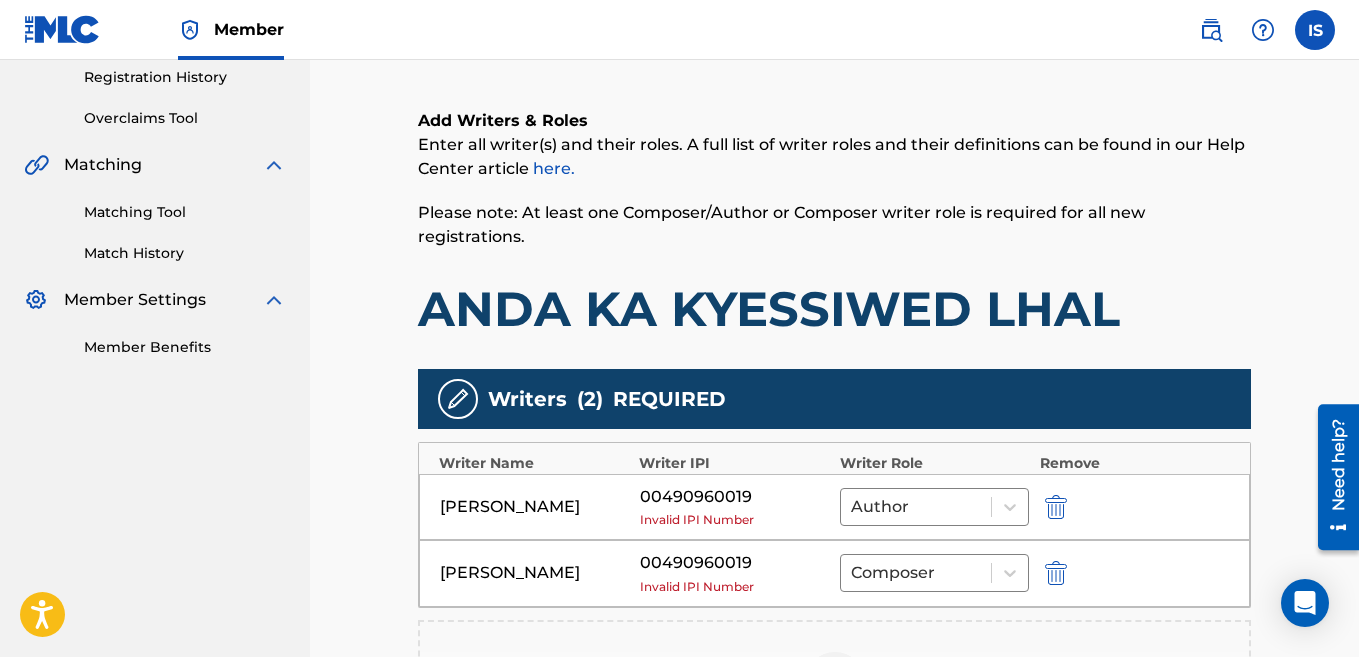 click at bounding box center (1056, 507) 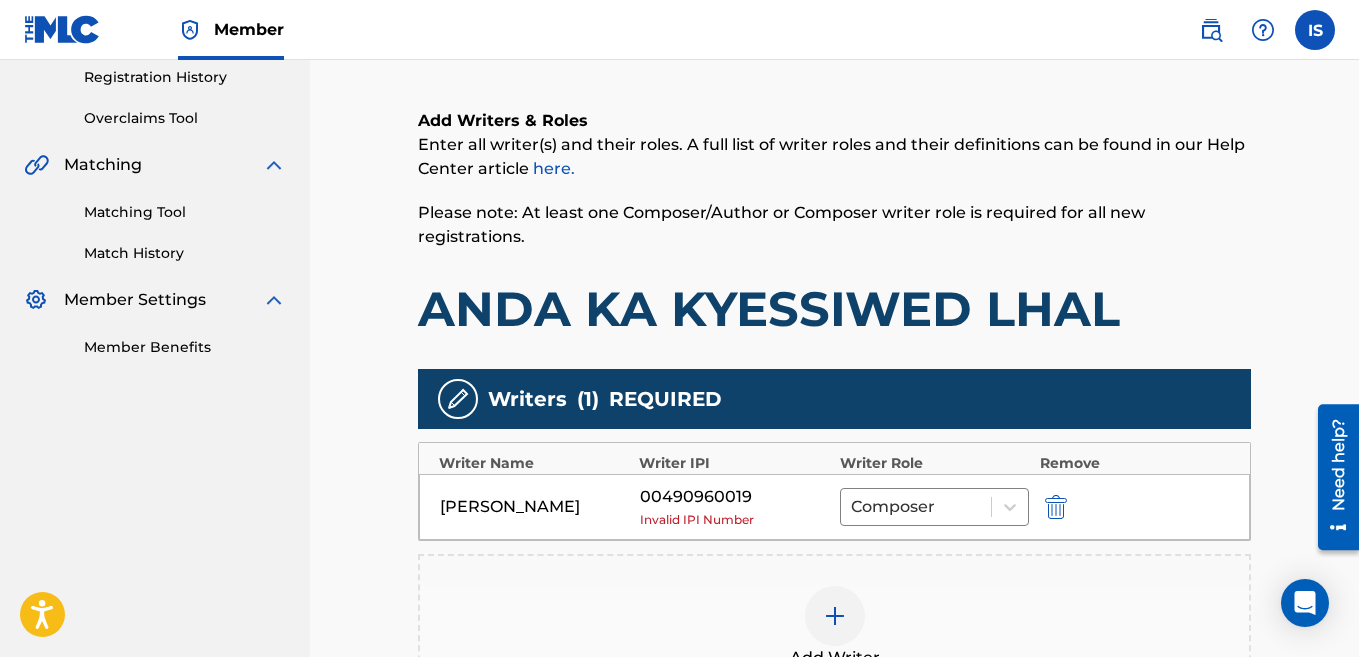 click at bounding box center (1056, 507) 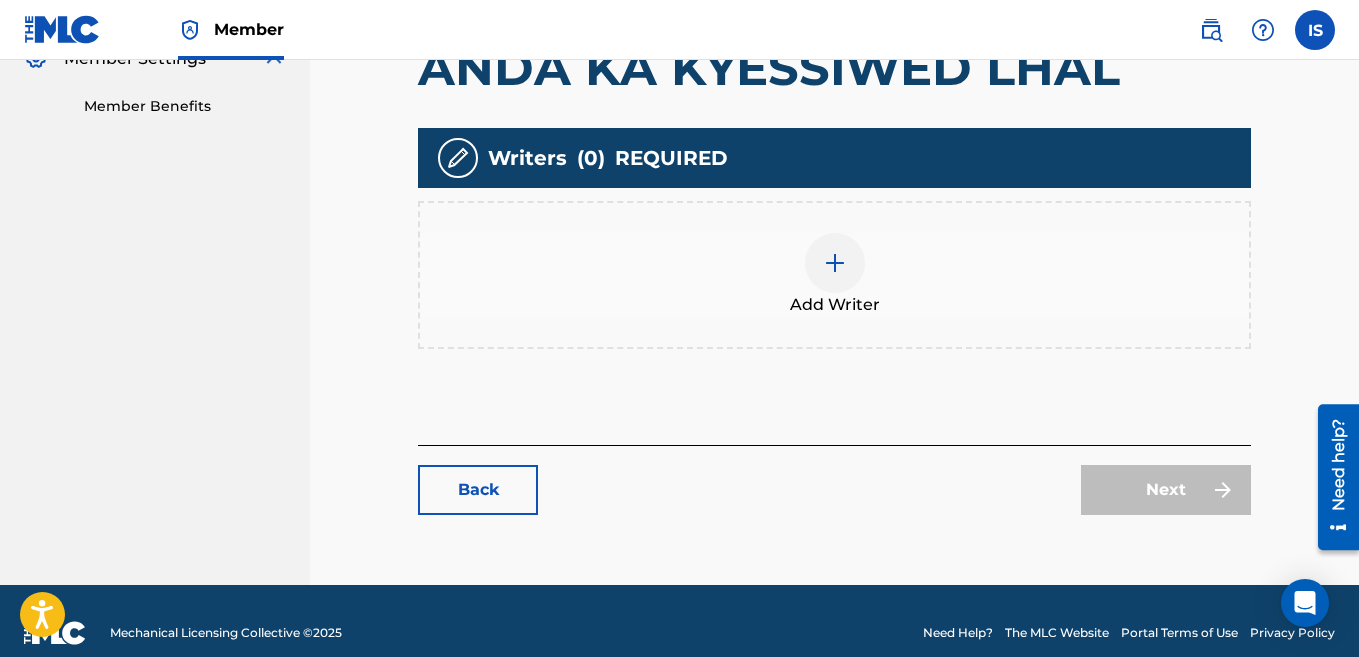 click at bounding box center (835, 263) 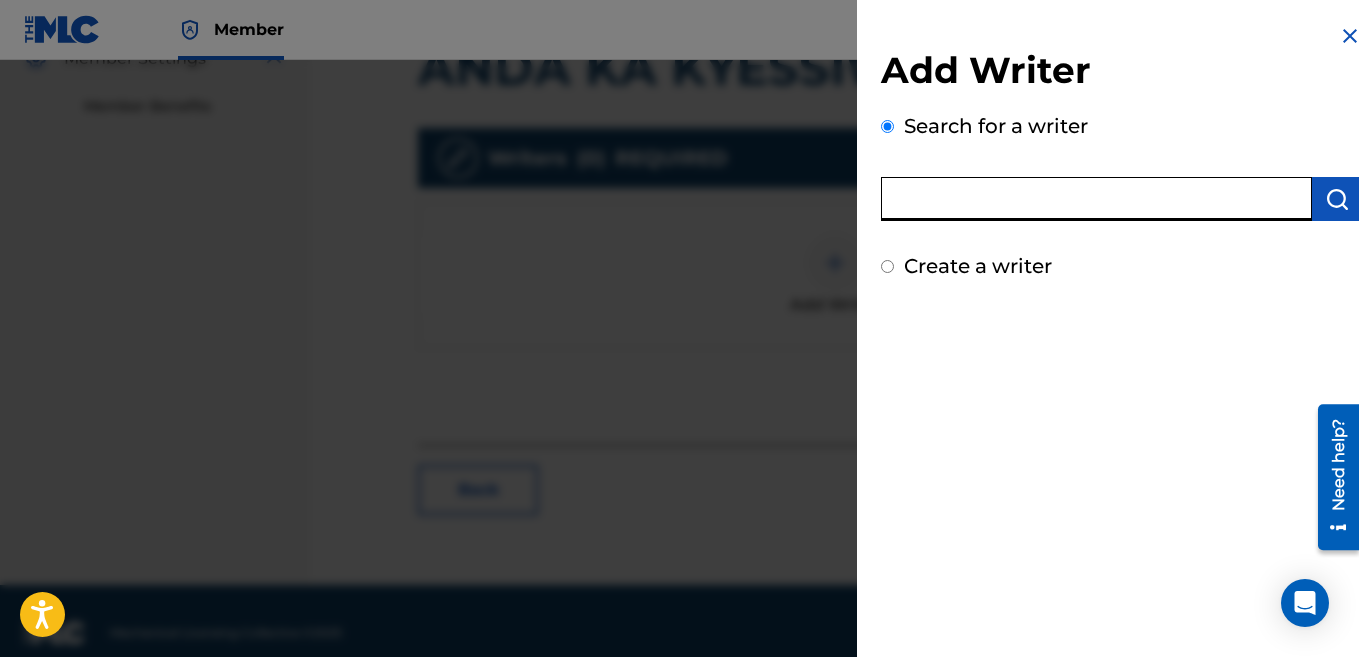 click at bounding box center [1096, 199] 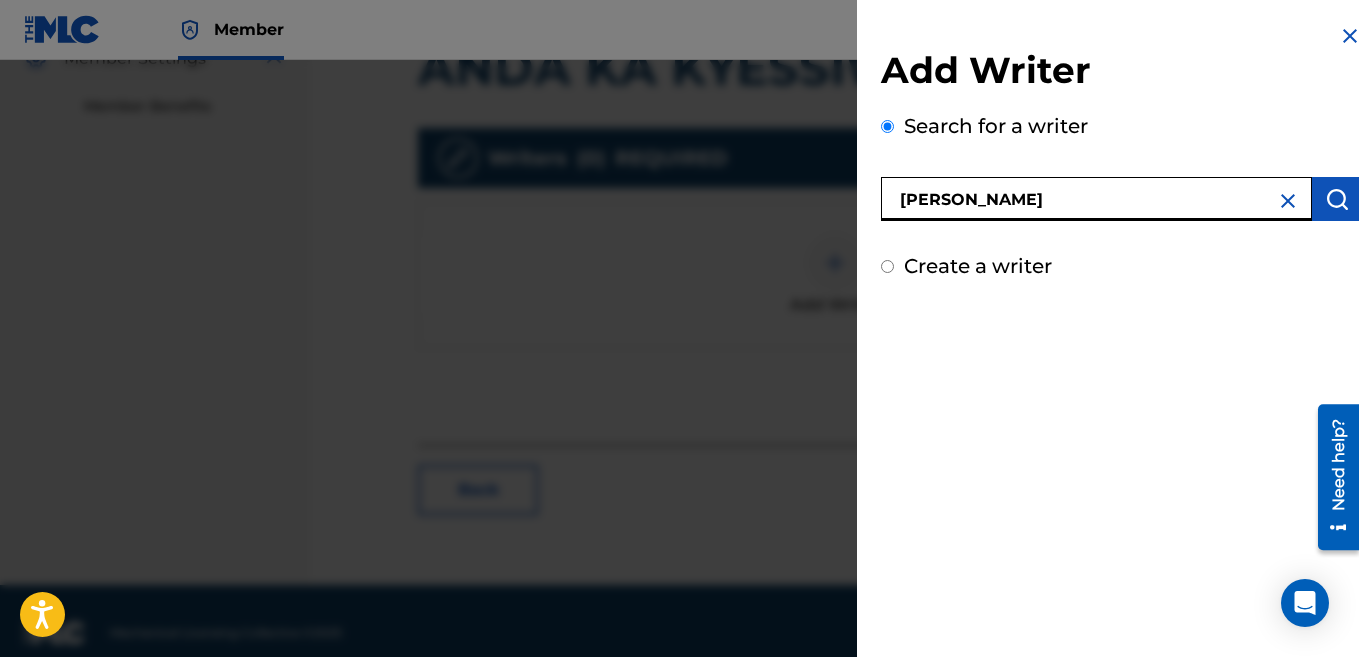 type on "[PERSON_NAME]" 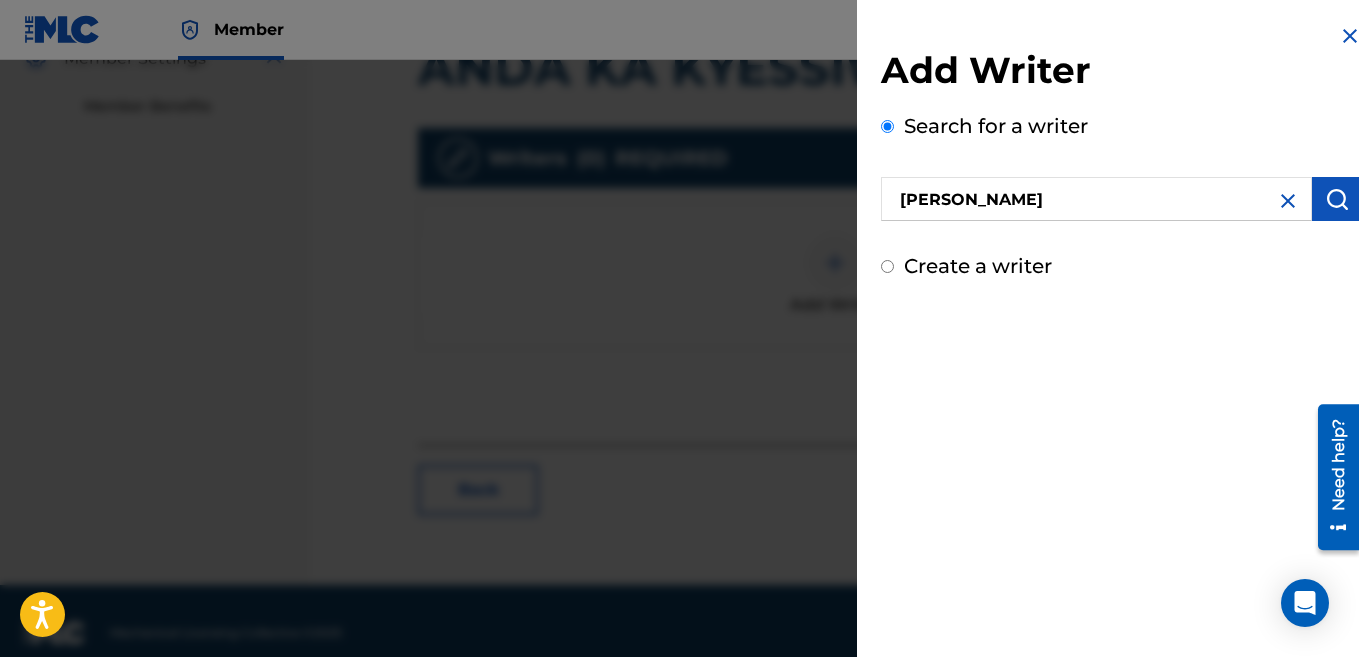click at bounding box center [1337, 199] 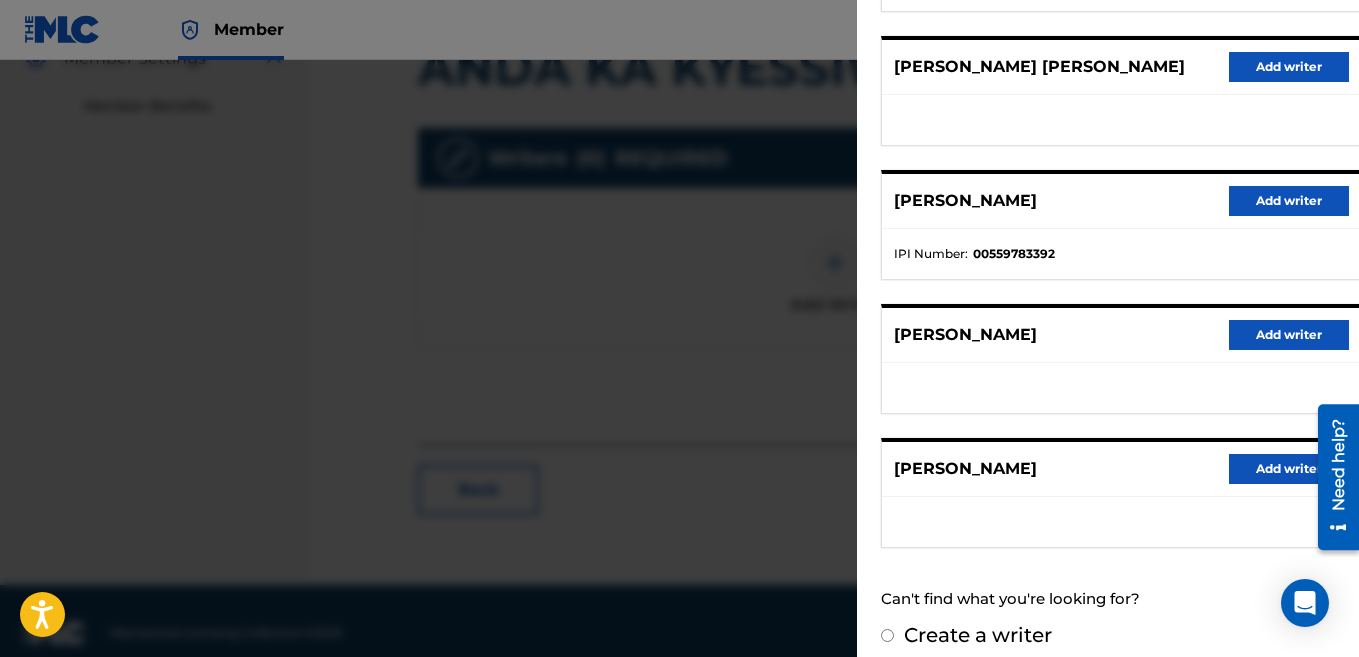 click on "Add writer" at bounding box center (1289, 469) 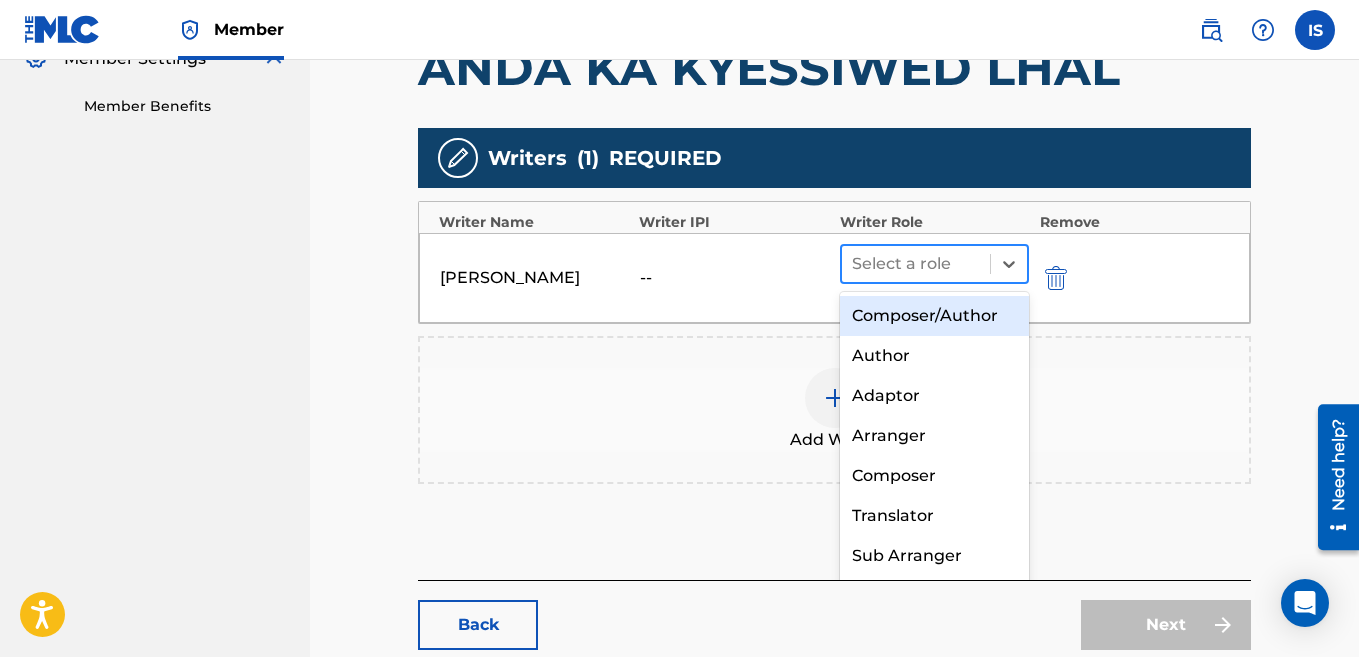 click at bounding box center [916, 264] 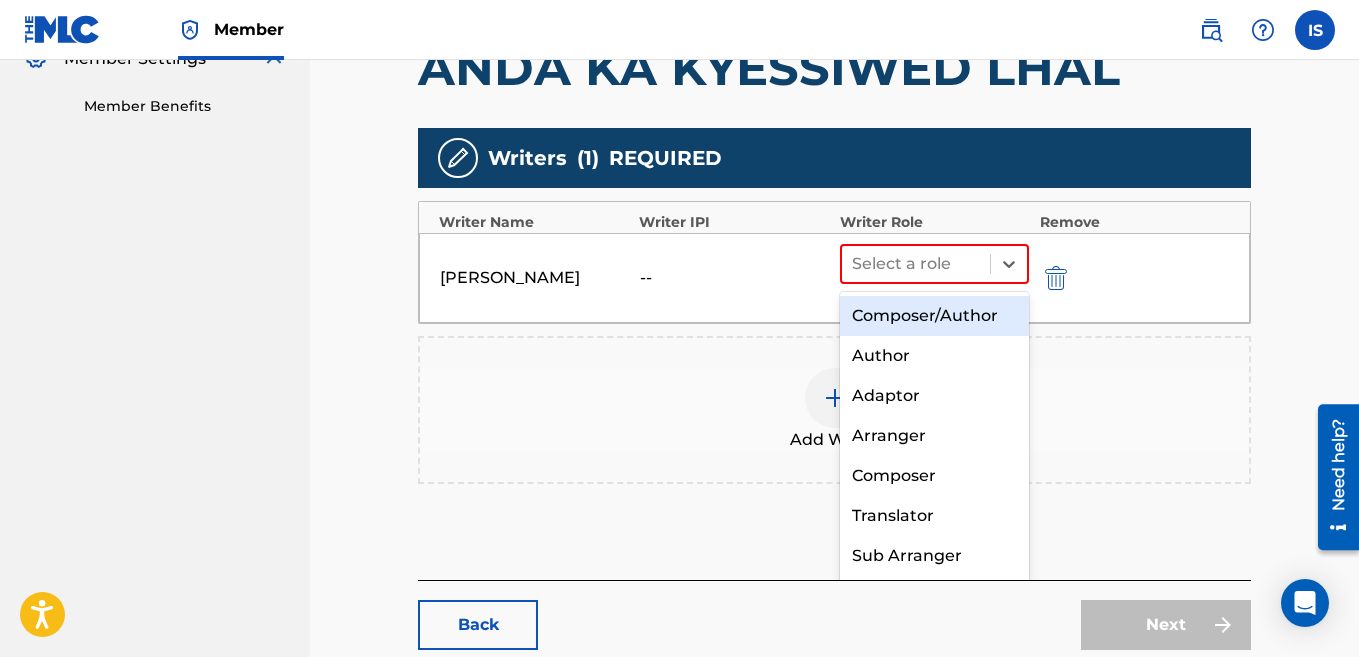 click on "Composer/Author" at bounding box center (935, 316) 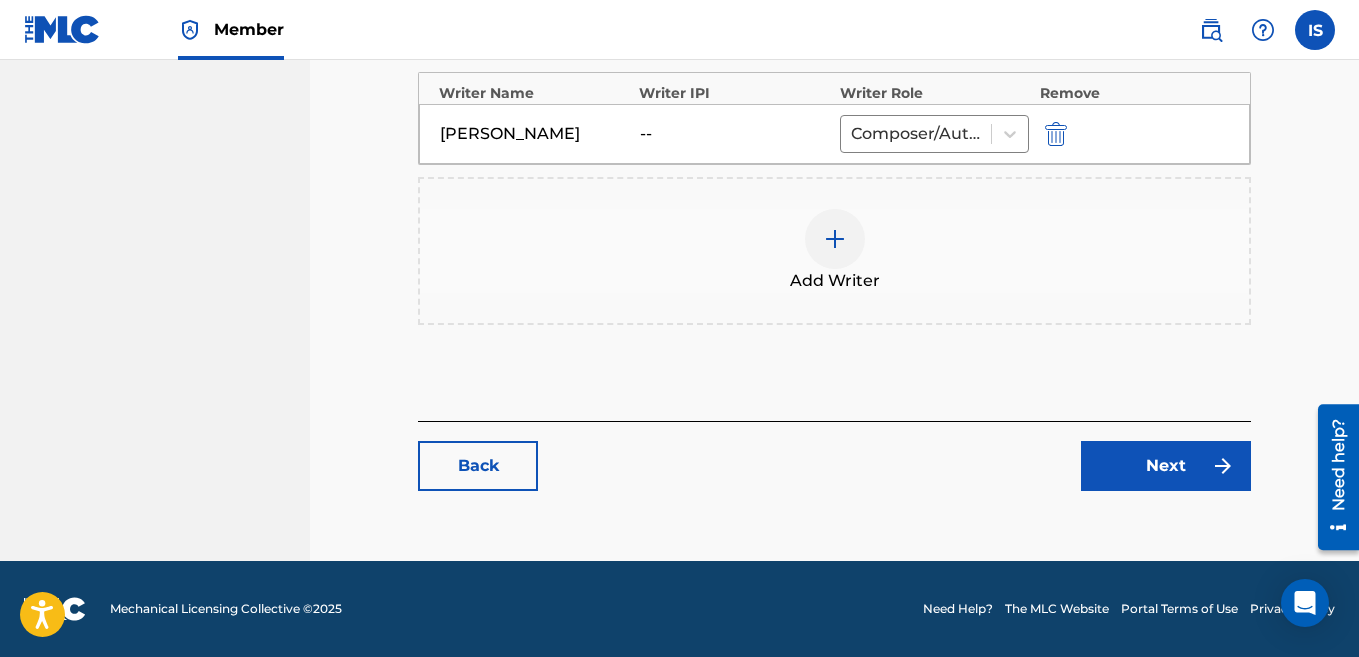 click on "Next" at bounding box center [1166, 466] 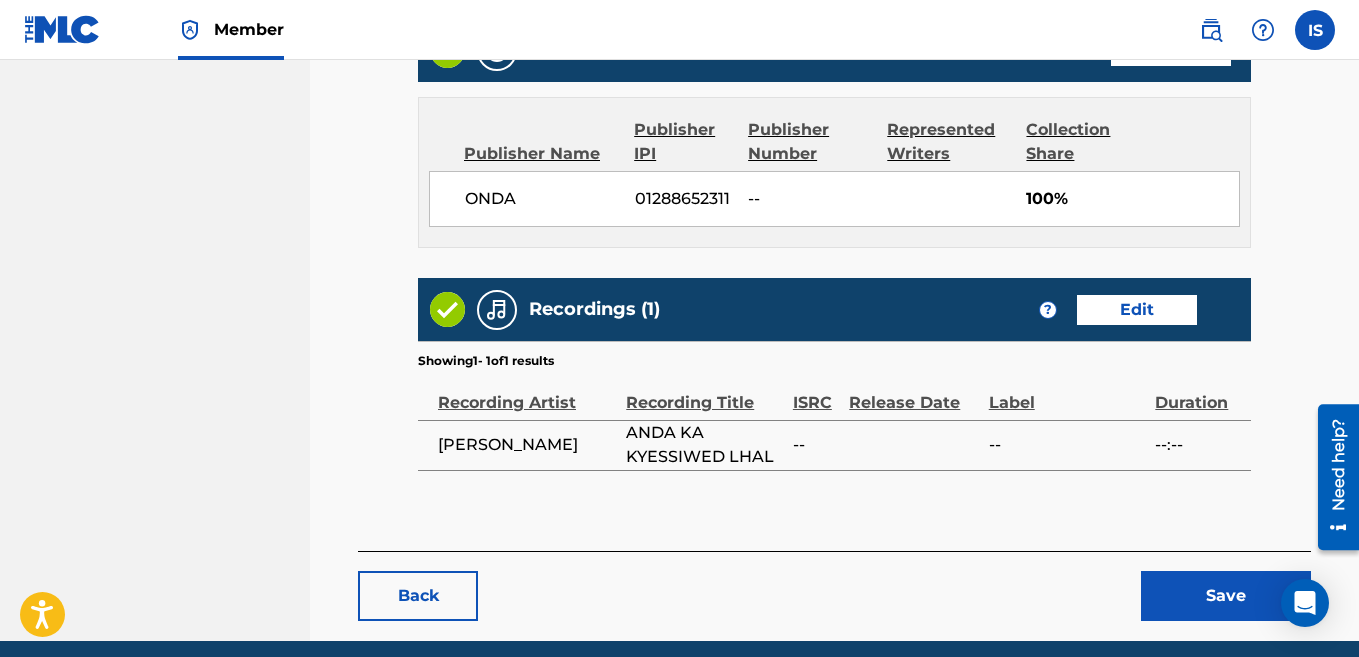 click on "Save" at bounding box center [1226, 596] 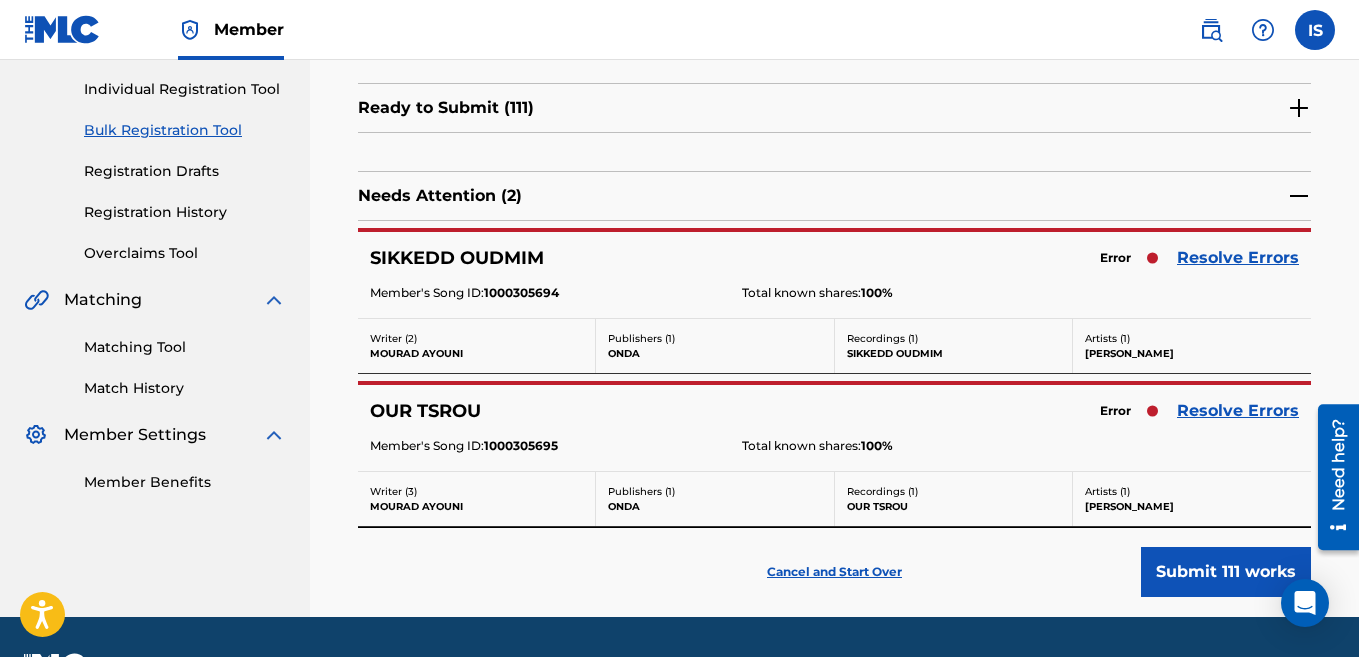 click on "Resolve Errors" at bounding box center [1238, 258] 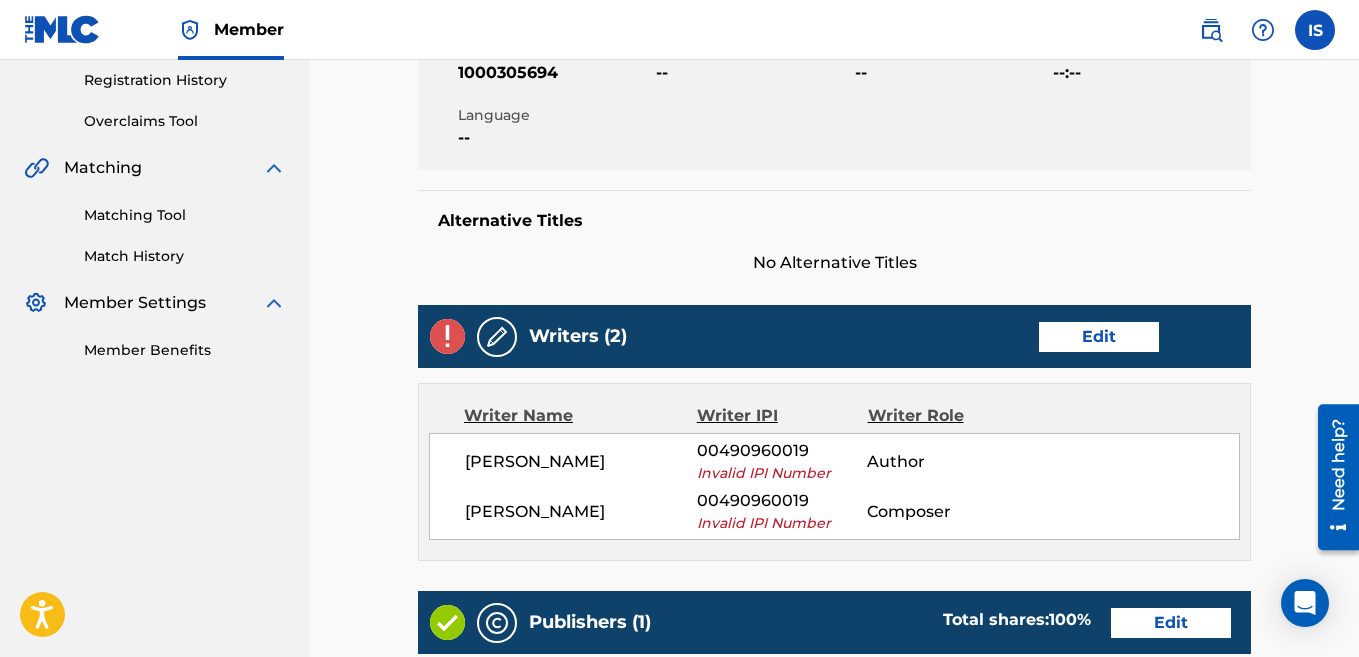 click on "Edit" at bounding box center (1099, 337) 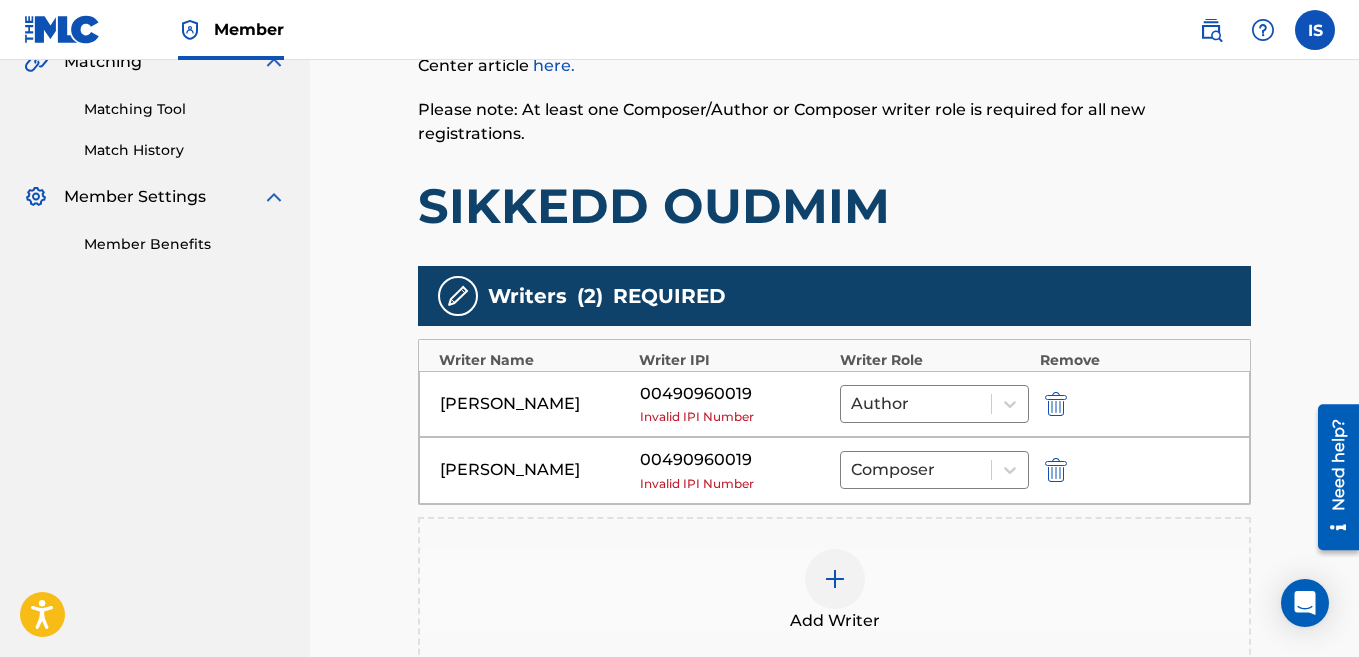 click at bounding box center (1054, 403) 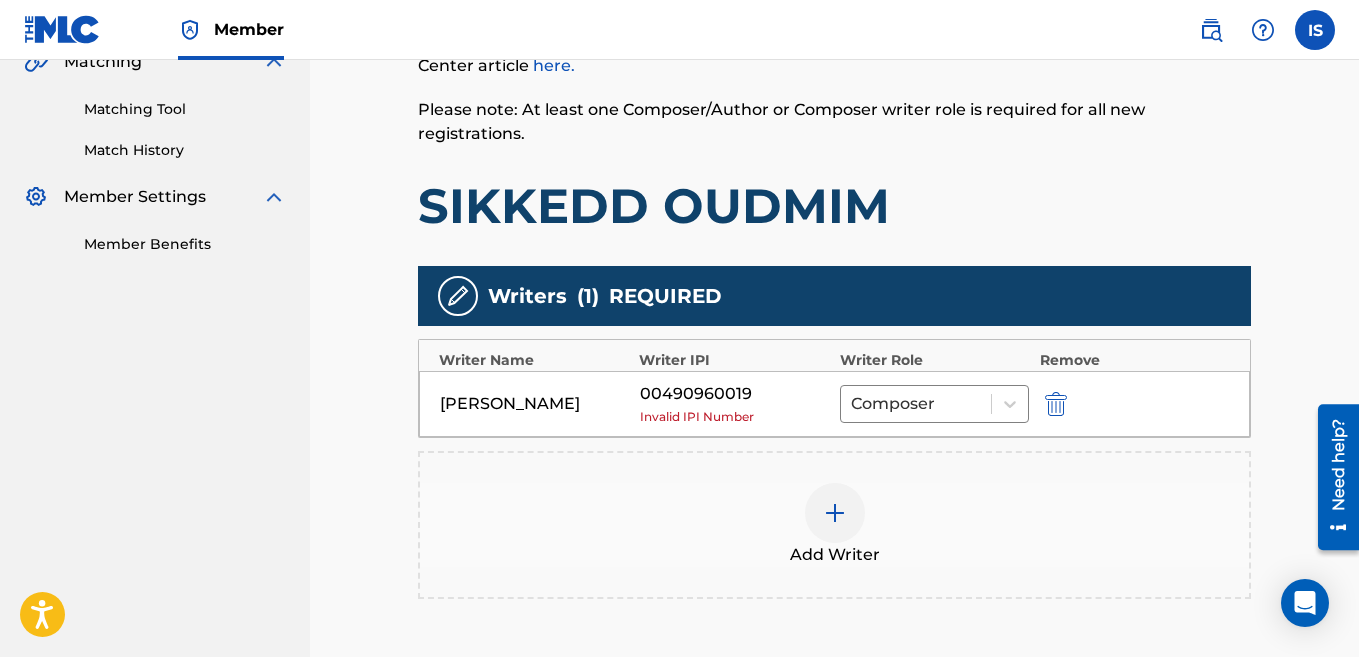 click at bounding box center (1054, 403) 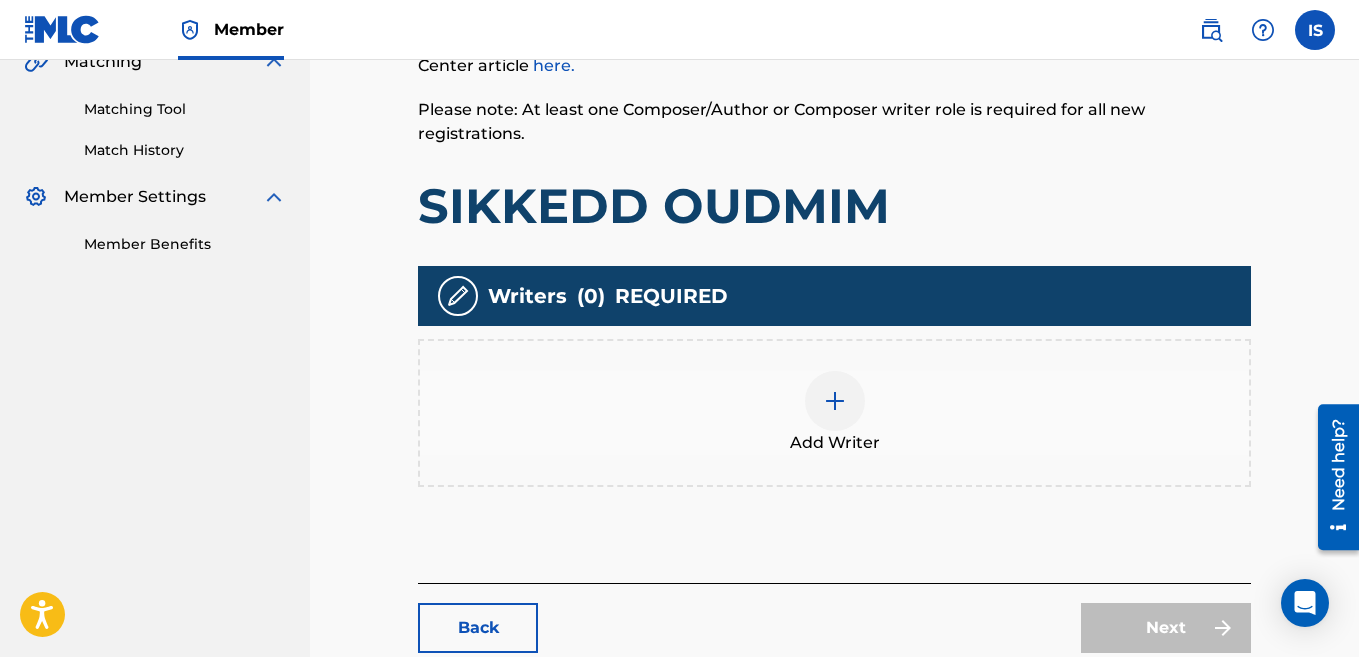 click at bounding box center (835, 401) 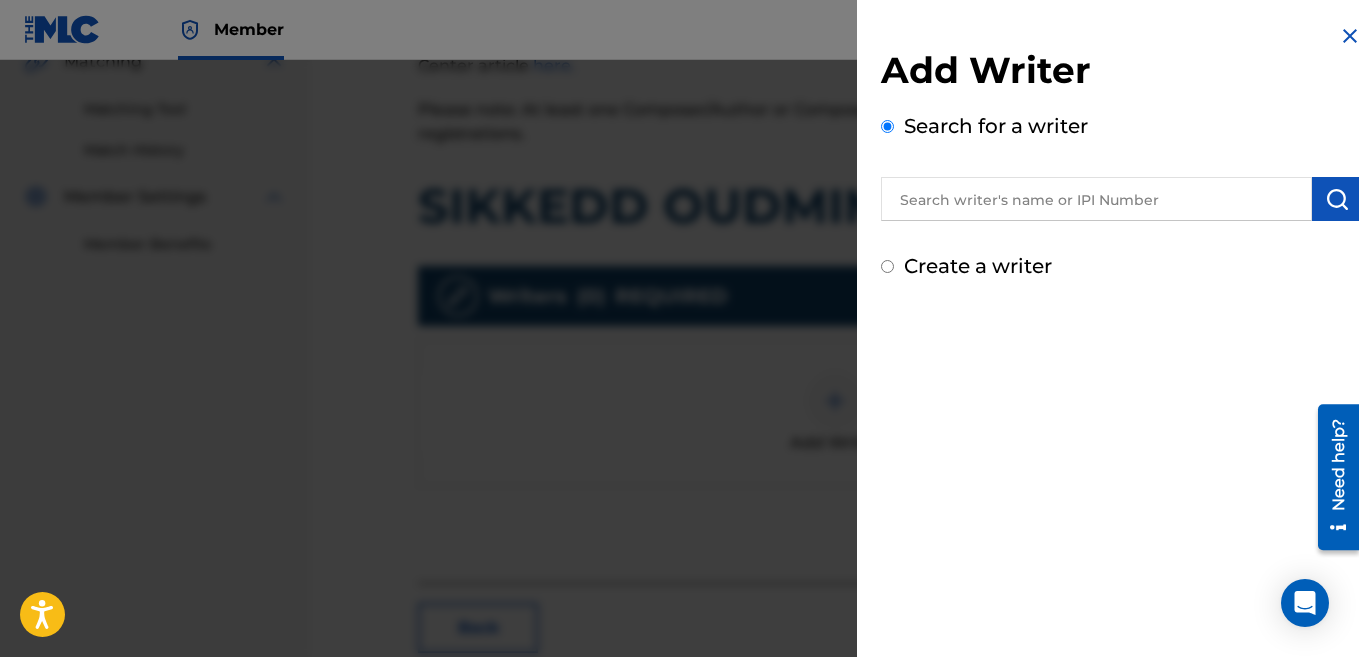 click at bounding box center (1096, 199) 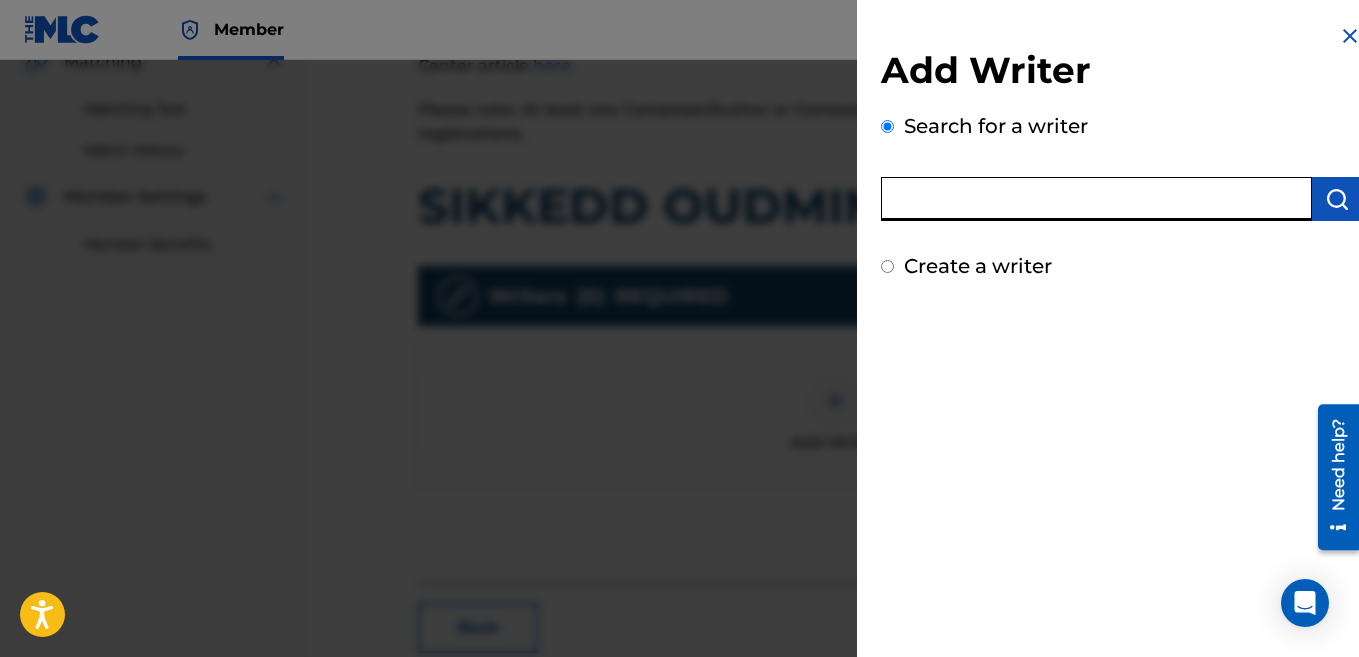 paste on "[PERSON_NAME]" 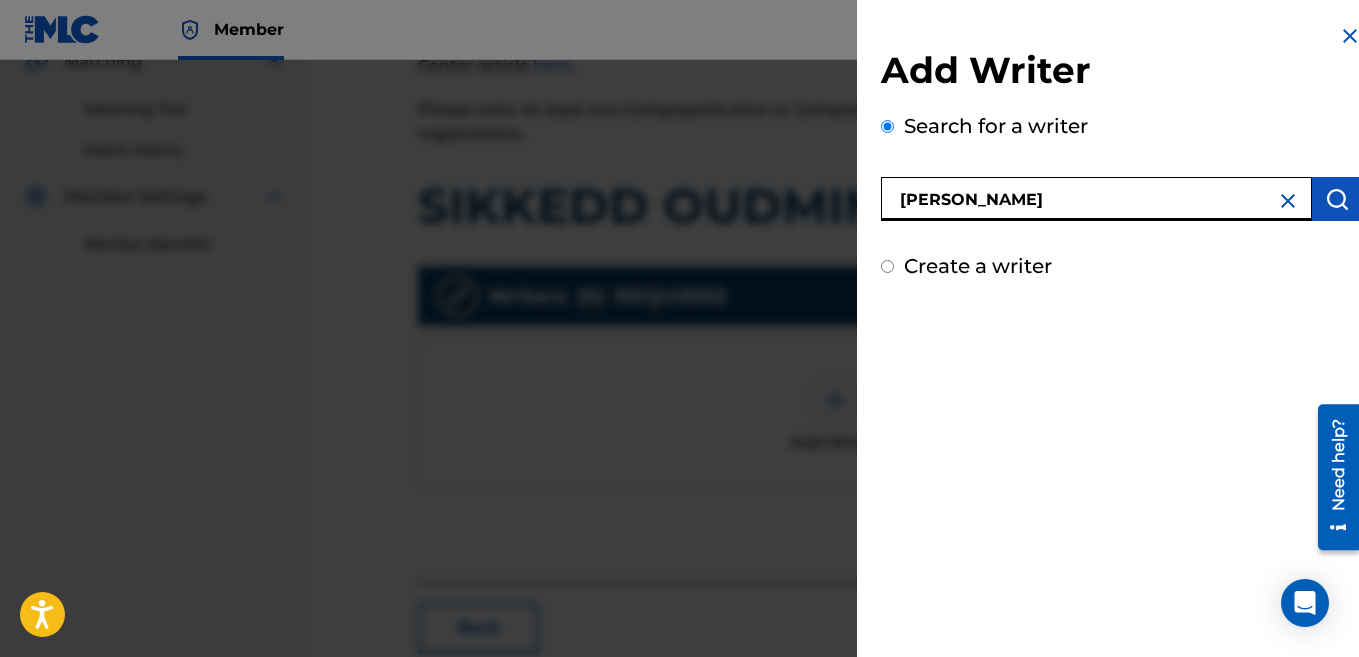 type on "[PERSON_NAME]" 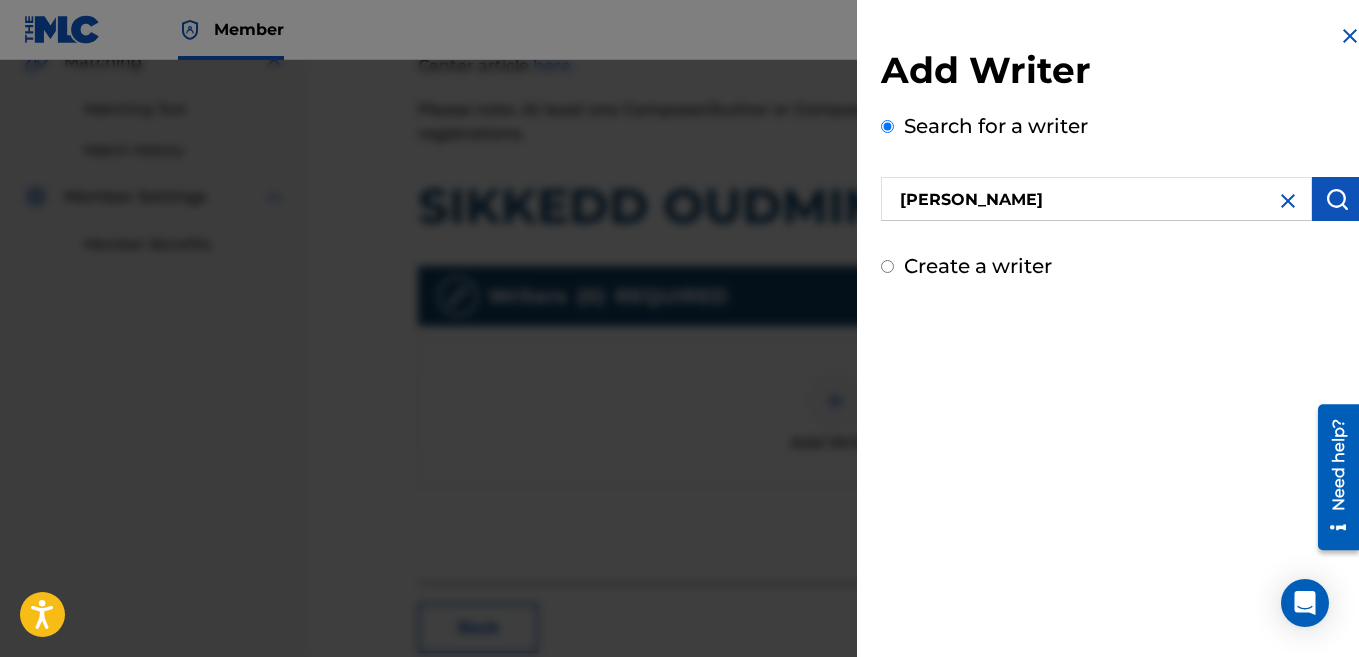 click at bounding box center (1337, 199) 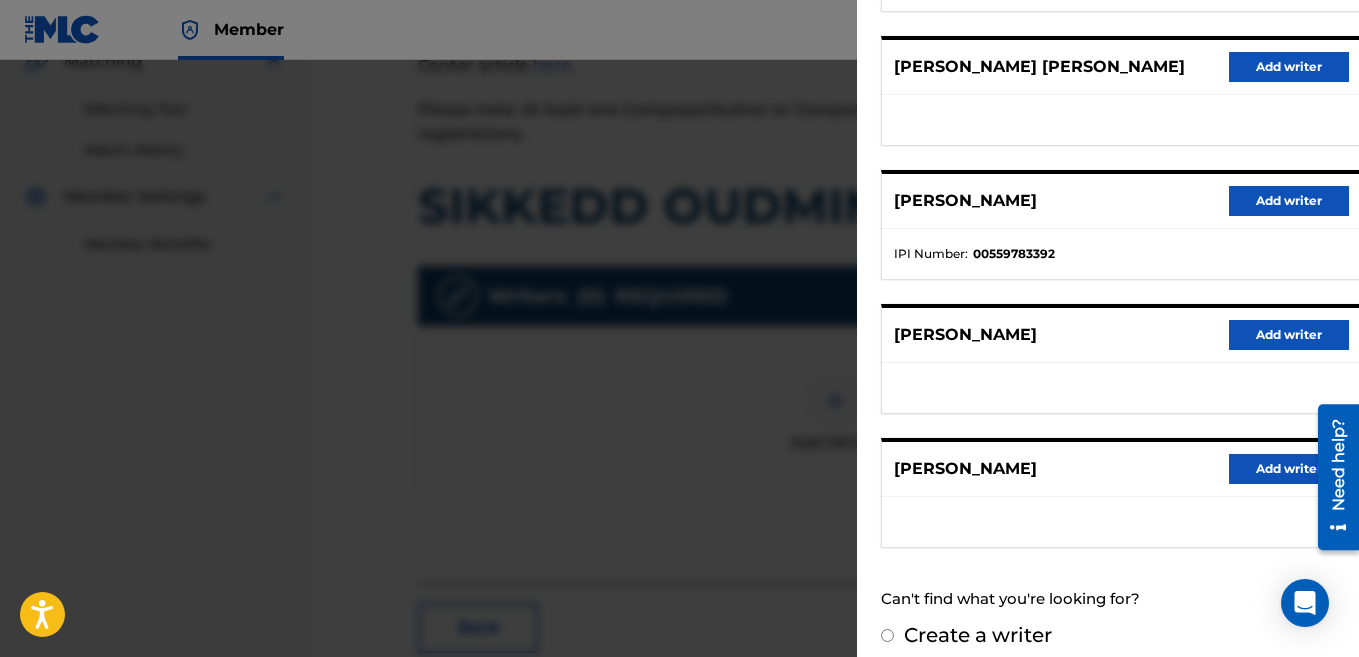 click on "Add writer" at bounding box center [1289, 469] 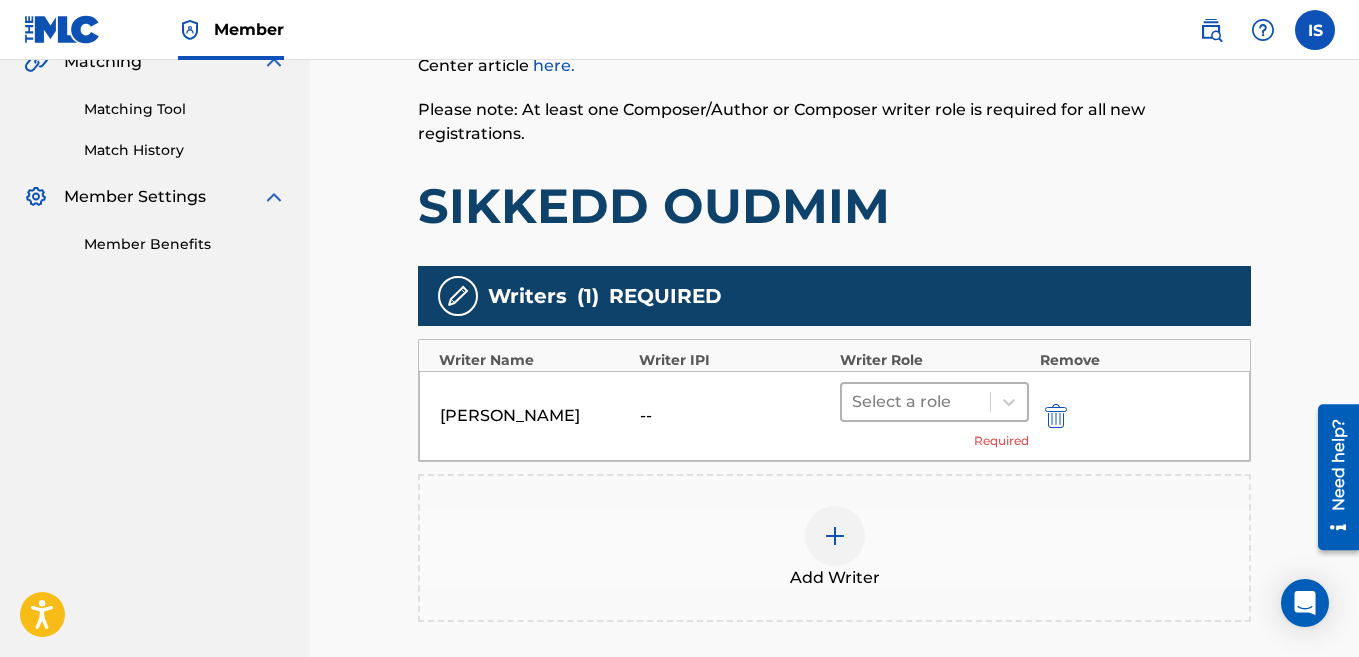 click at bounding box center [916, 402] 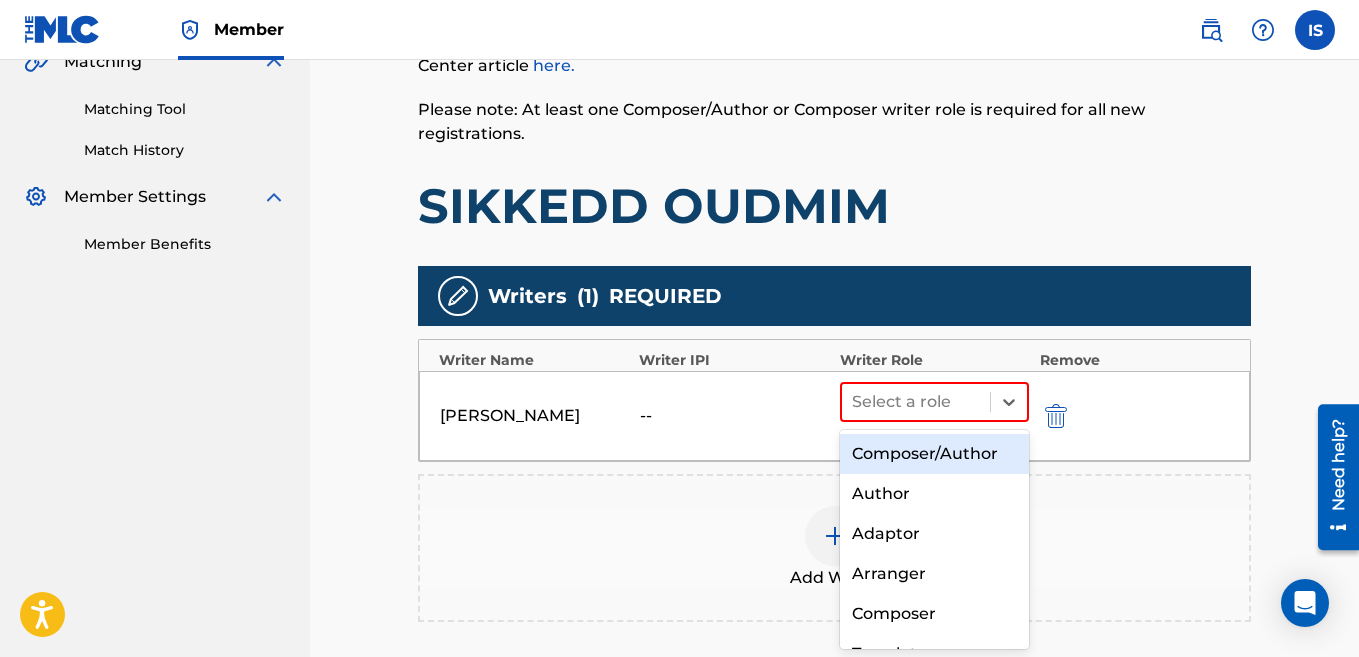 click on "Composer/Author" at bounding box center [935, 454] 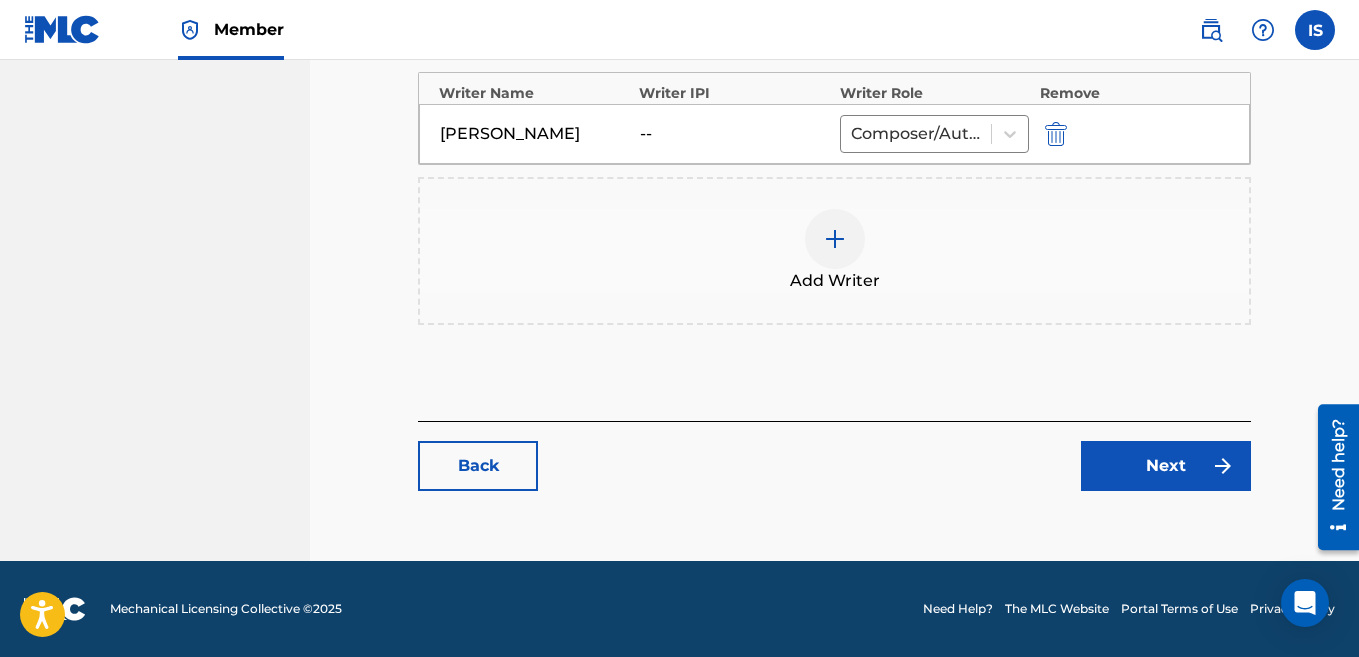click on "Next" at bounding box center (1166, 466) 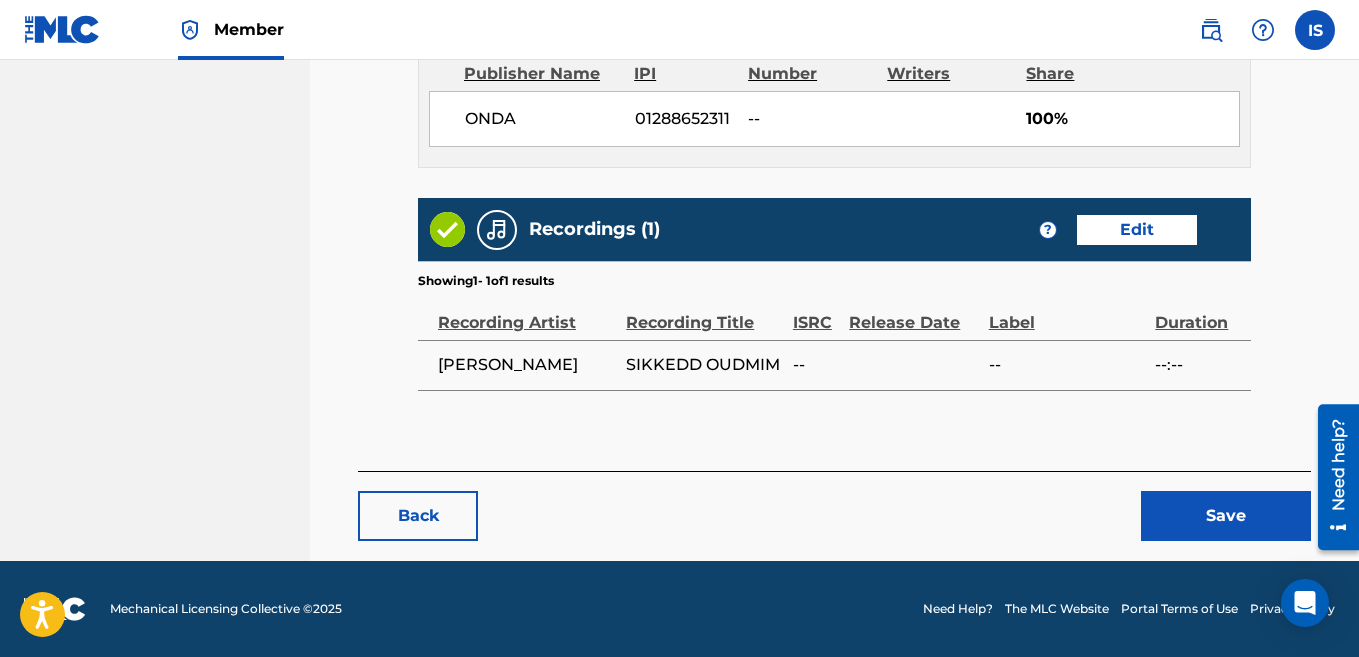 click on "Save" at bounding box center [1226, 516] 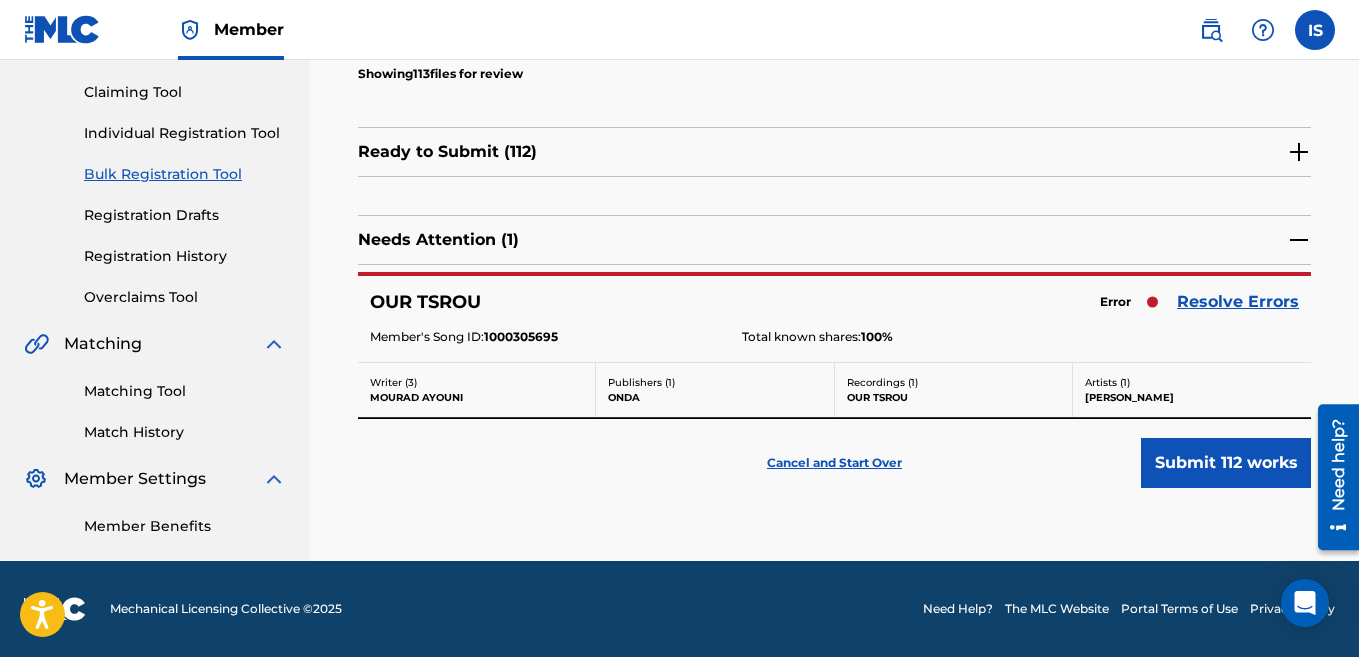 click on "Resolve Errors" at bounding box center [1238, 302] 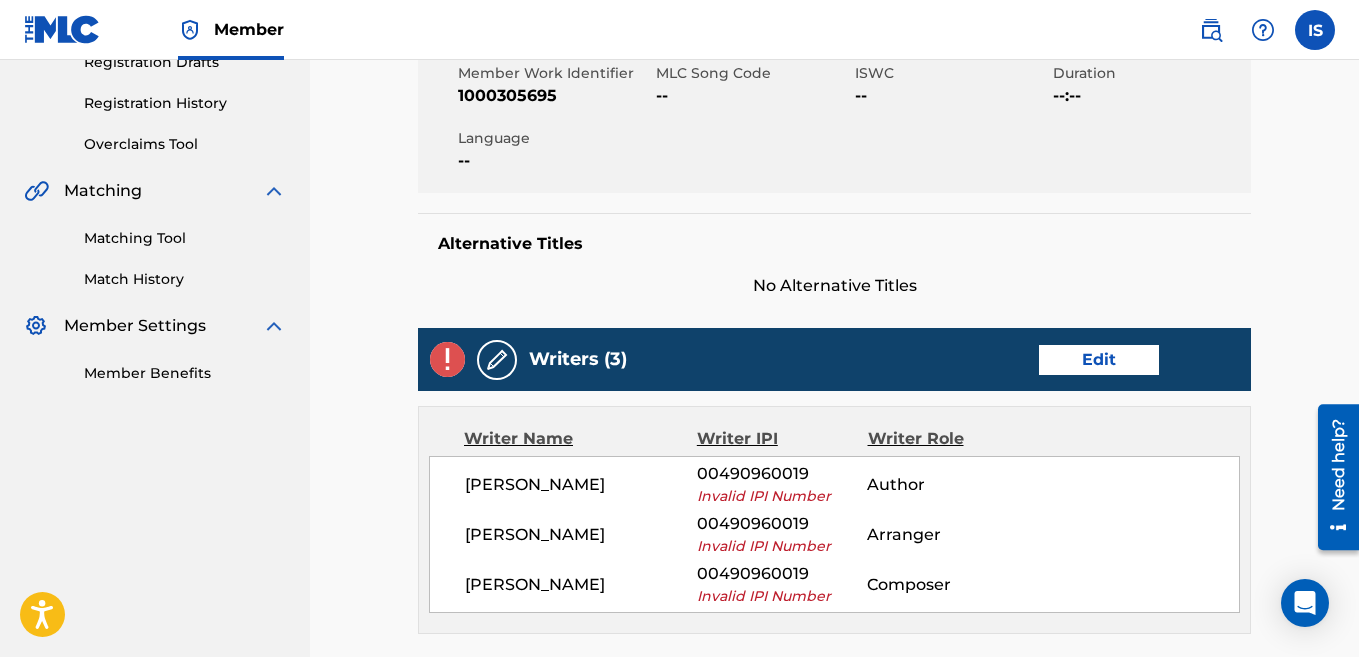 click on "Edit" at bounding box center [1099, 360] 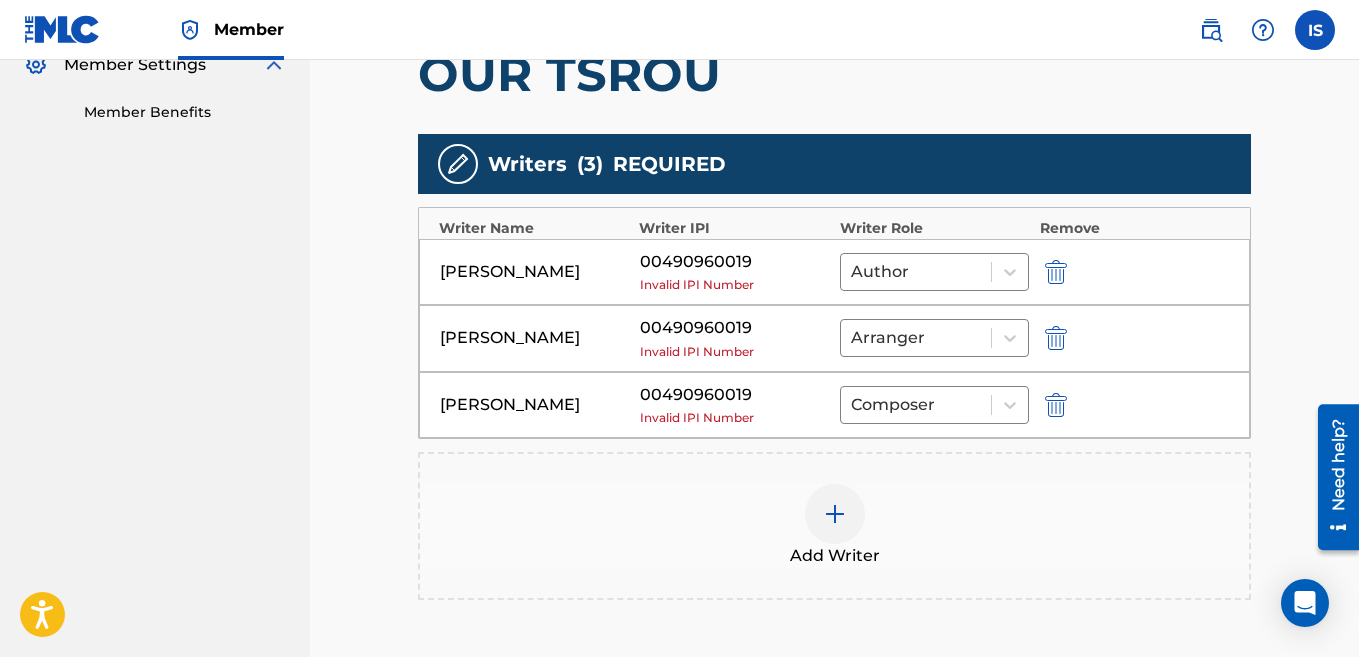 click at bounding box center [1056, 272] 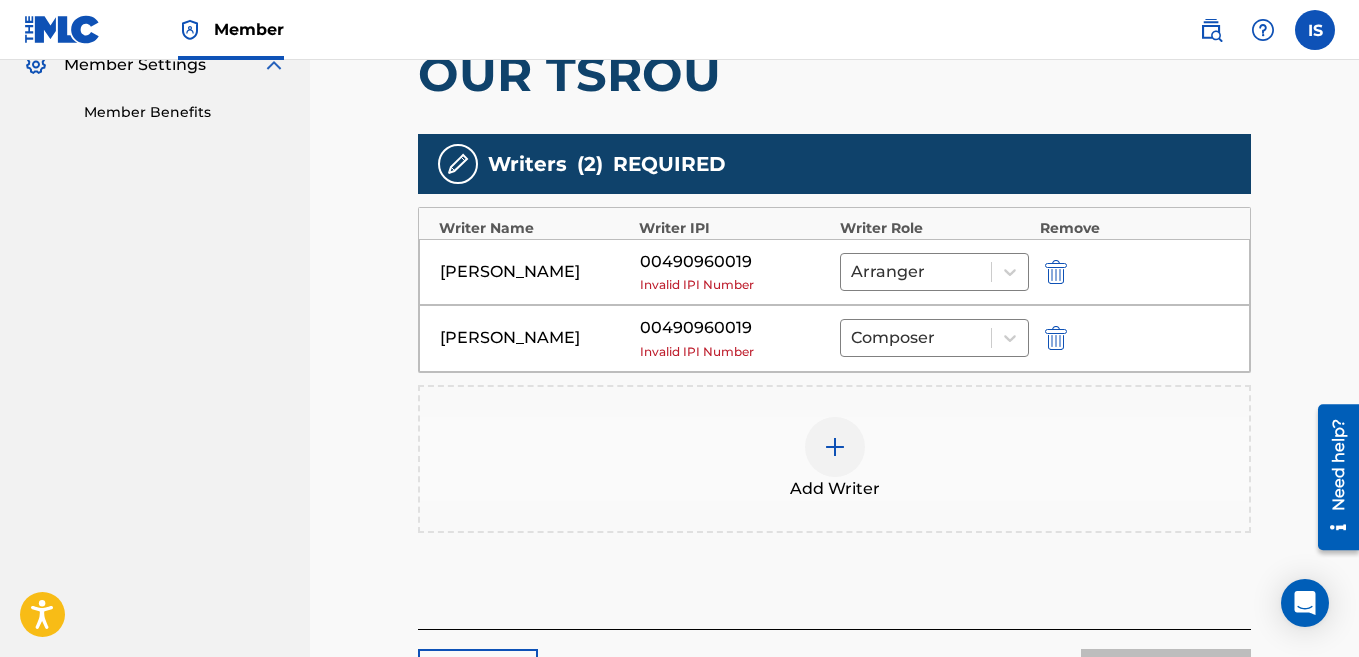 click at bounding box center [1056, 272] 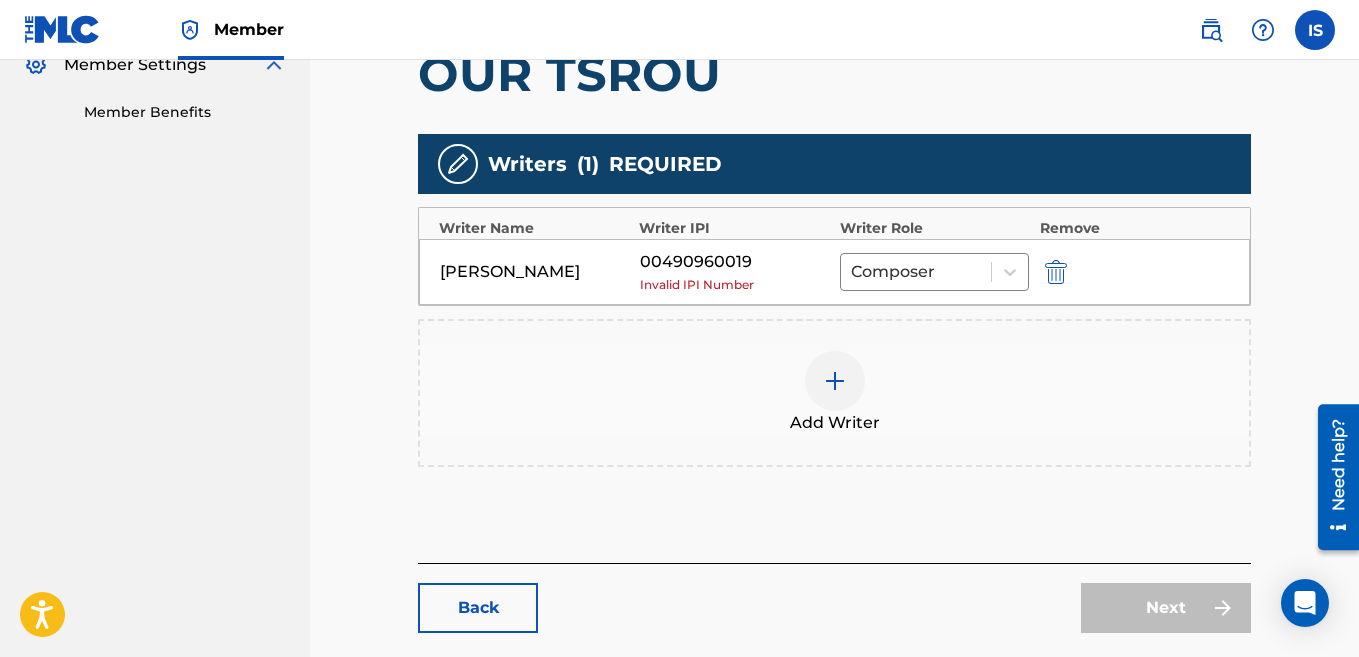 click at bounding box center [1056, 272] 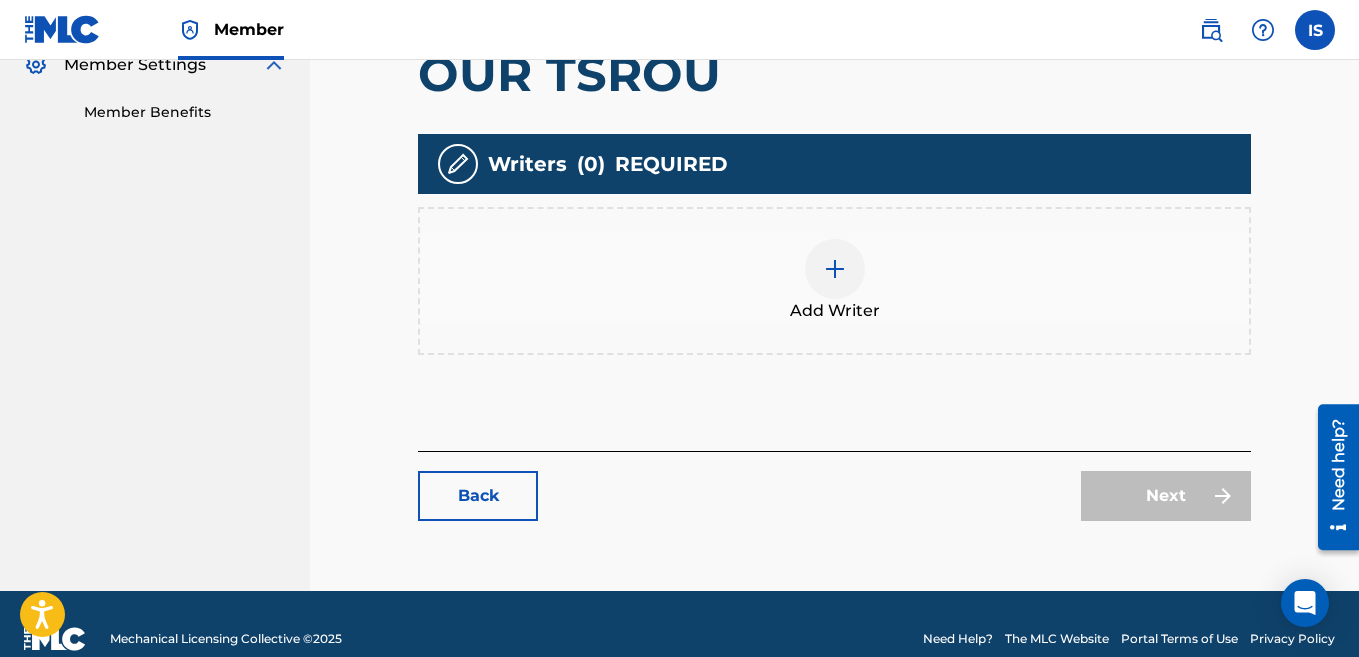 click at bounding box center (835, 269) 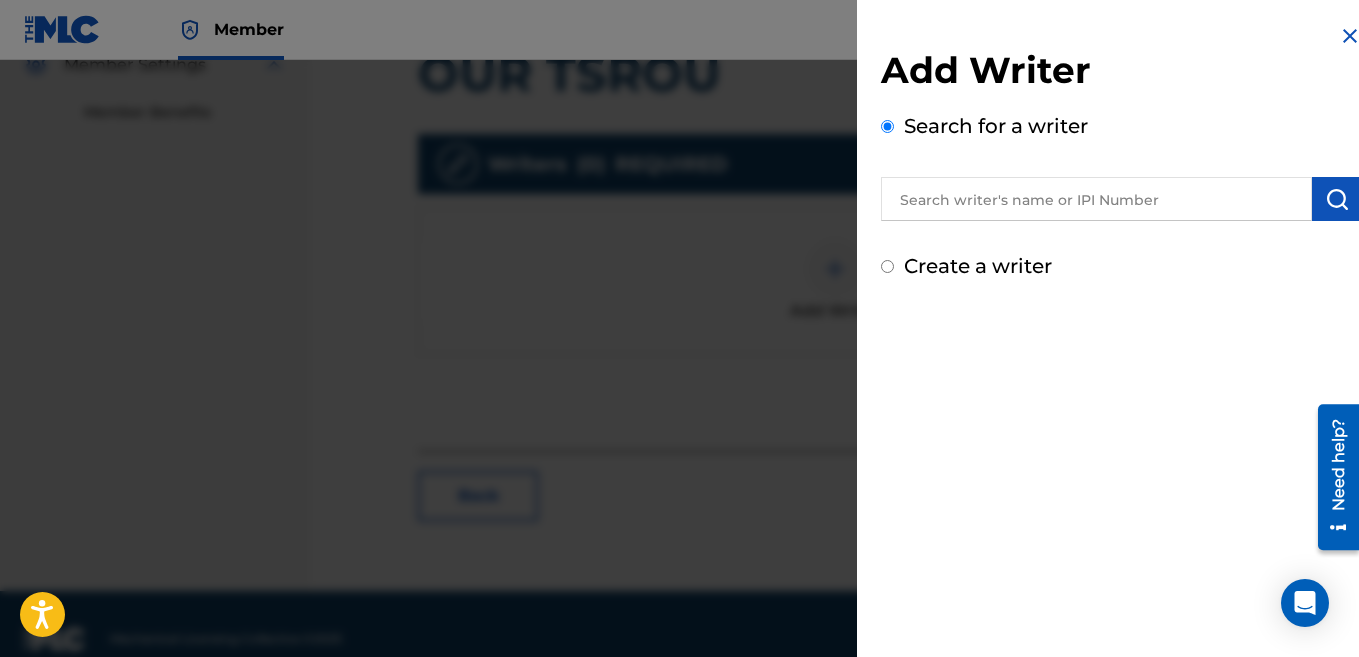 click at bounding box center [1096, 199] 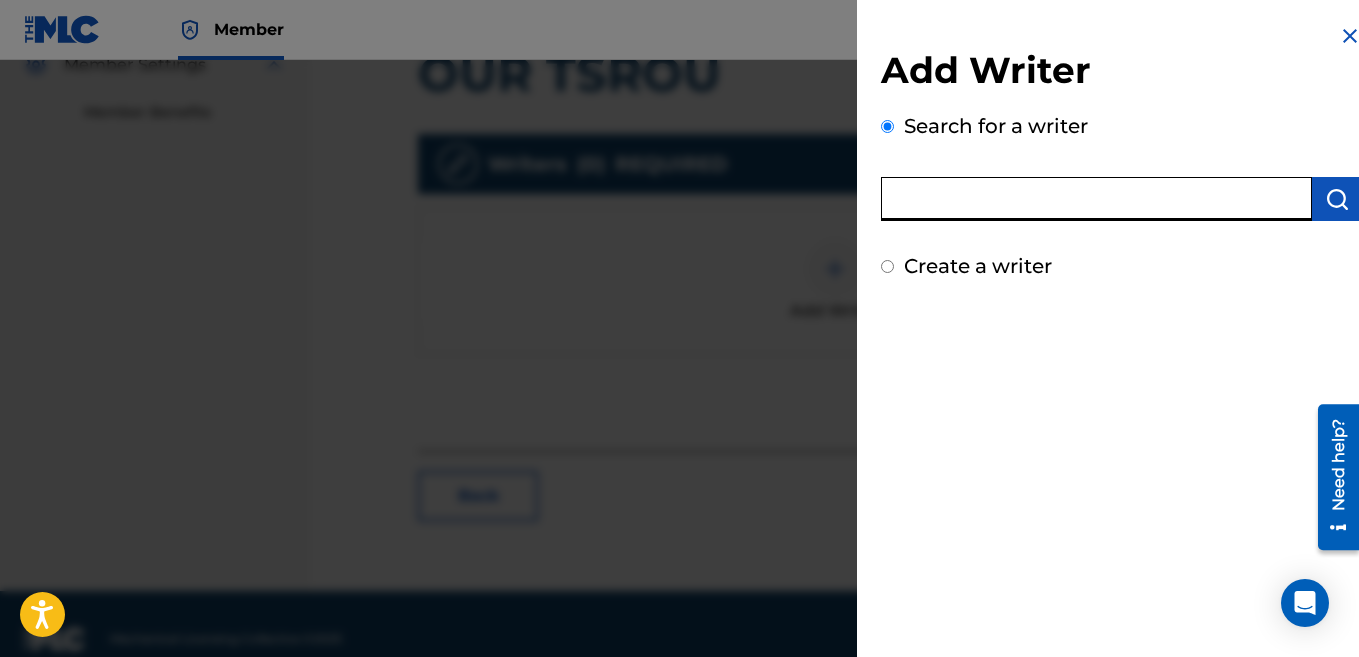 paste on "[PERSON_NAME]" 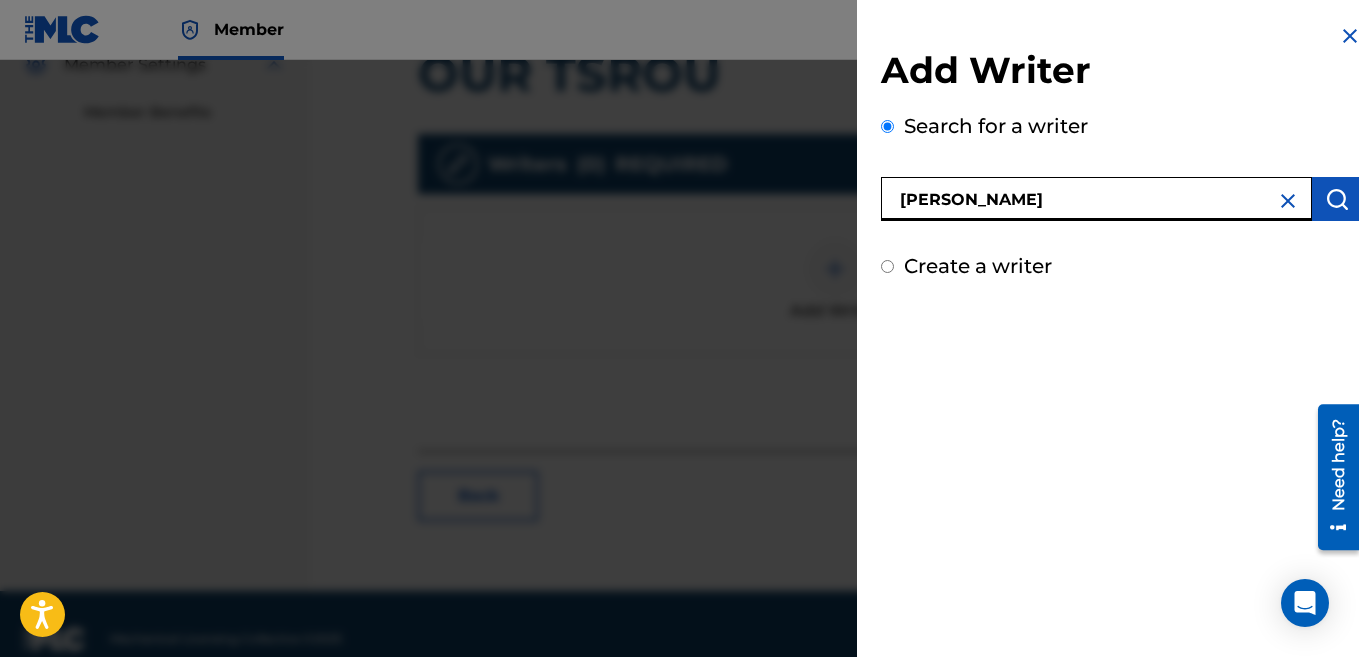 type on "[PERSON_NAME]" 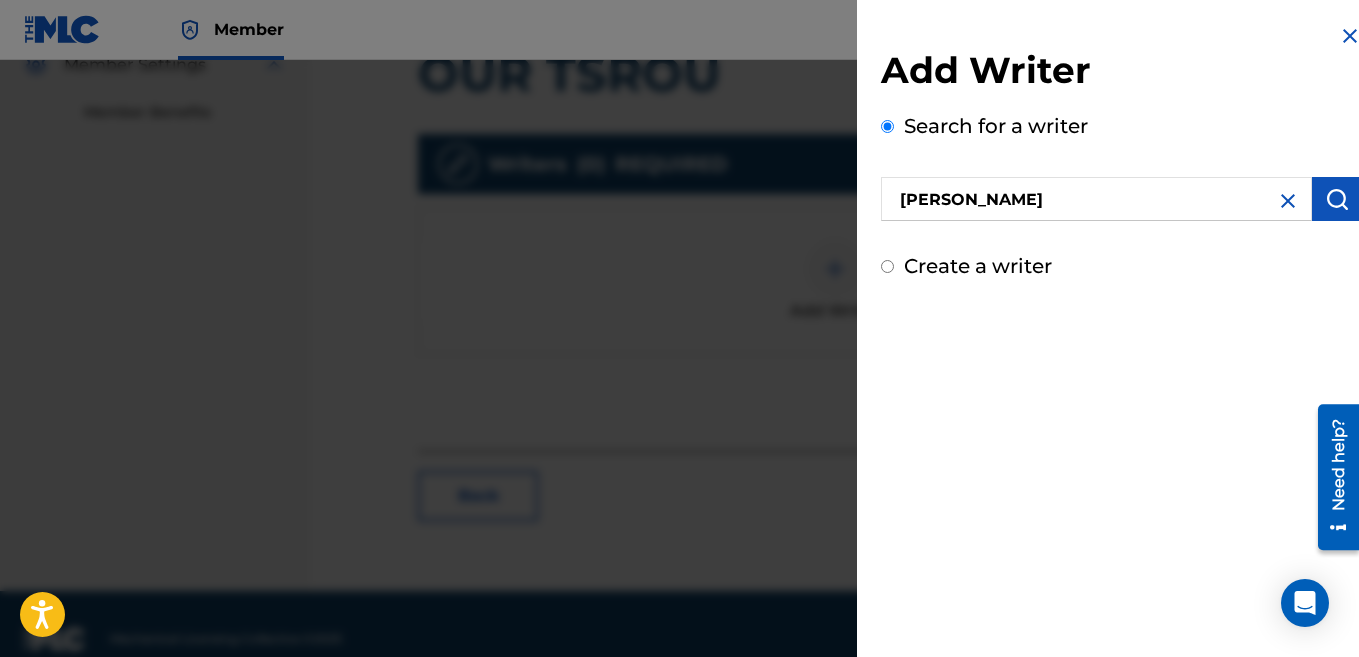 click at bounding box center (1337, 199) 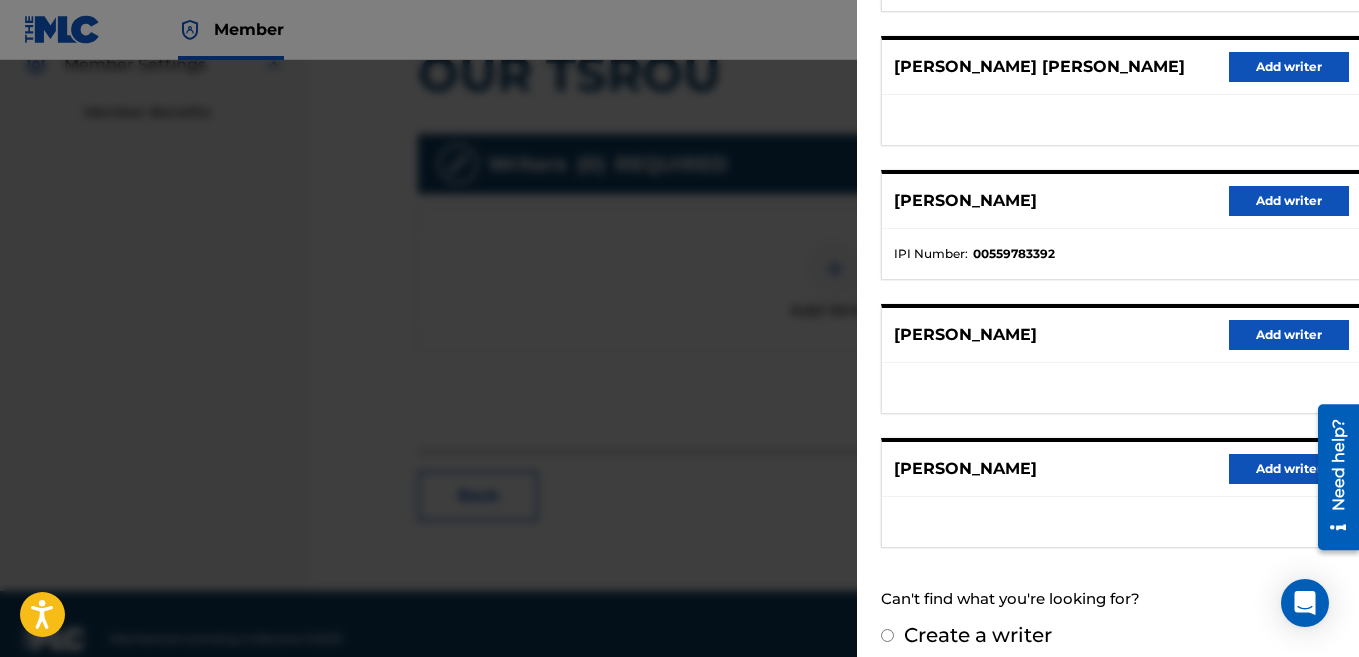 click on "Add writer" at bounding box center (1289, 469) 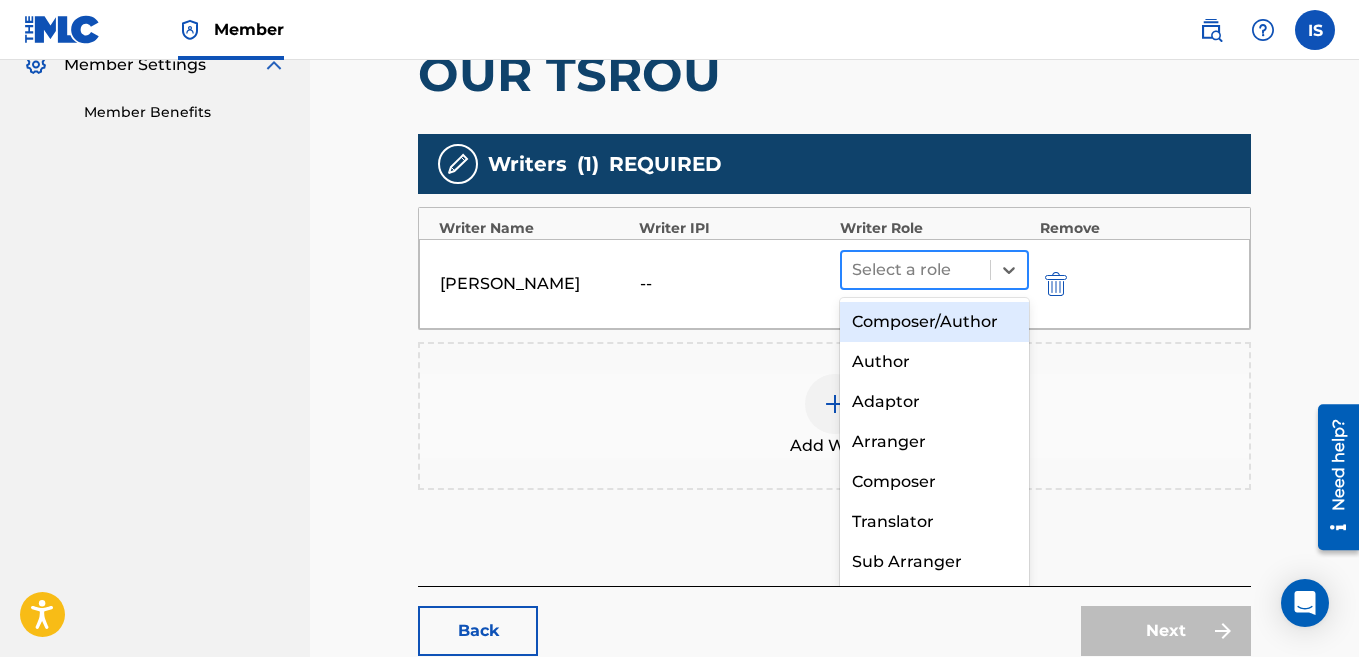 click at bounding box center (916, 270) 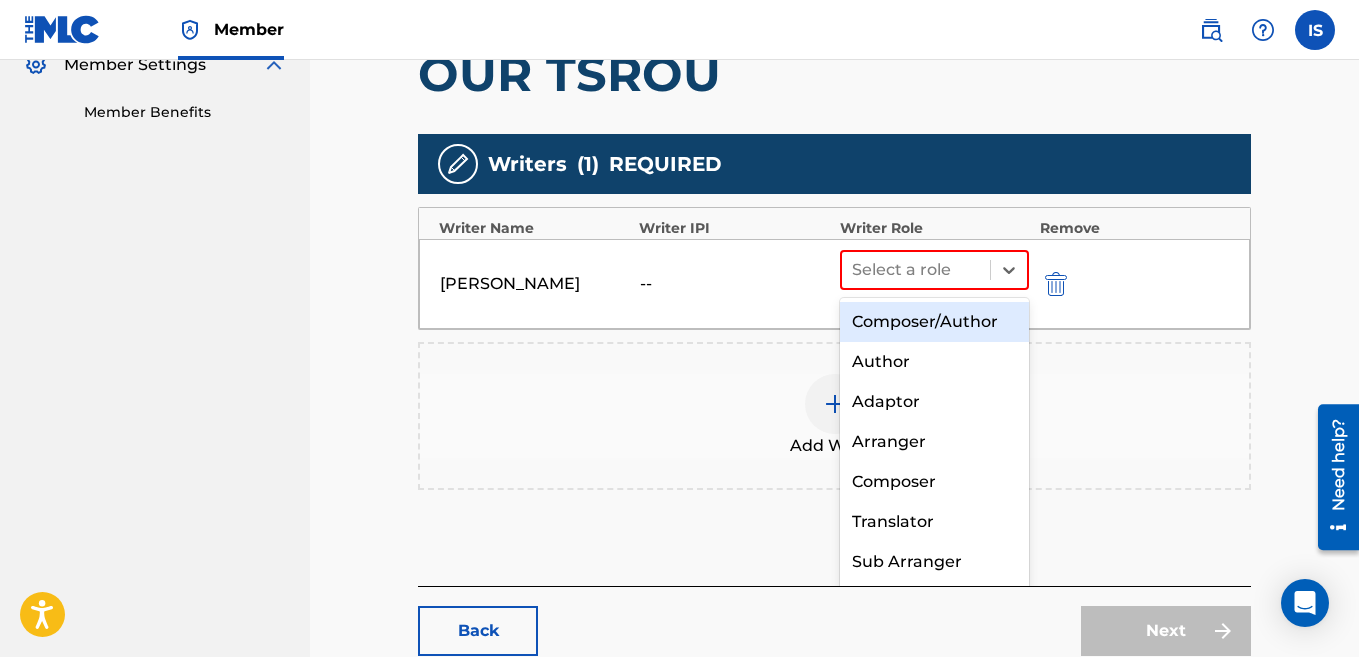click on "Composer/Author" at bounding box center (935, 322) 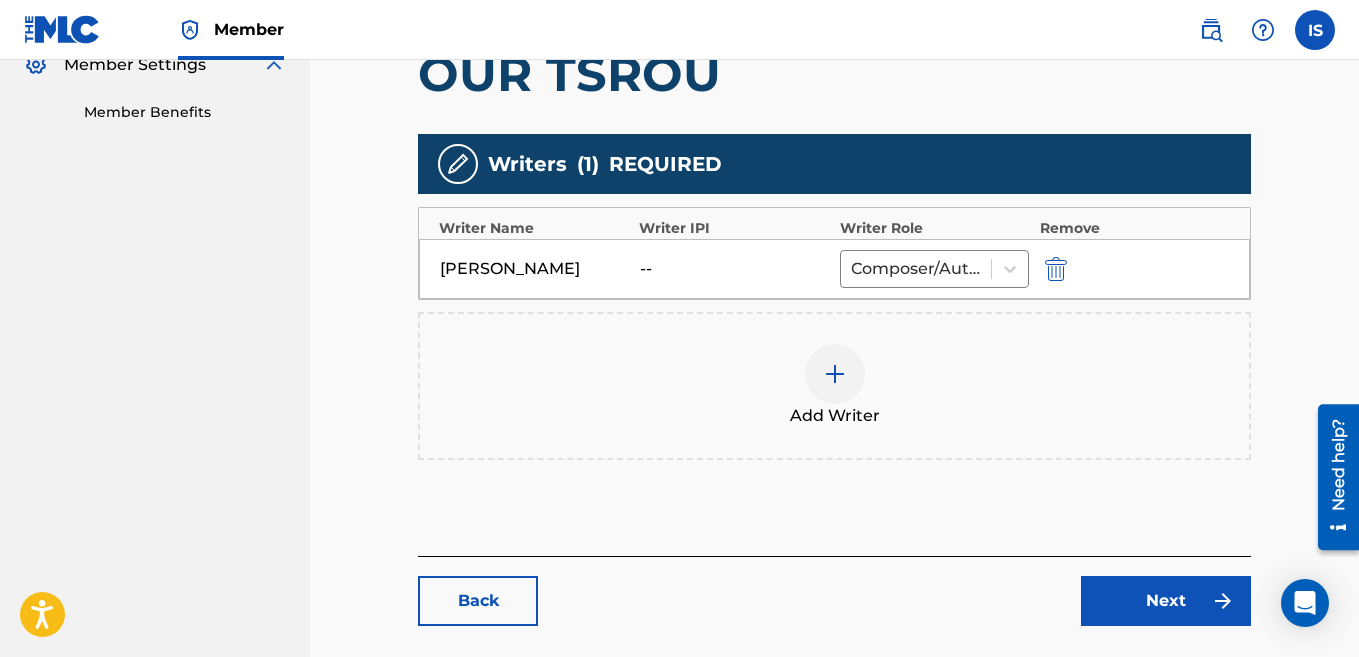 click on "Next" at bounding box center (1166, 601) 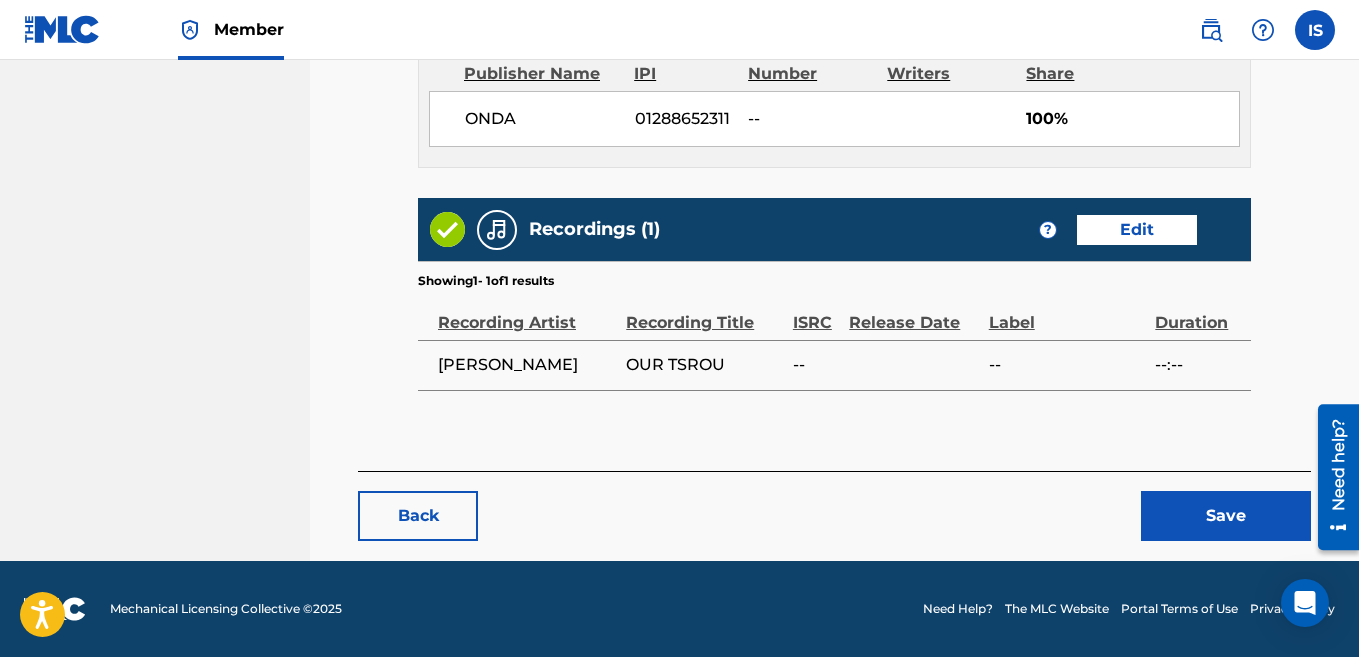 click on "Save" at bounding box center [1226, 516] 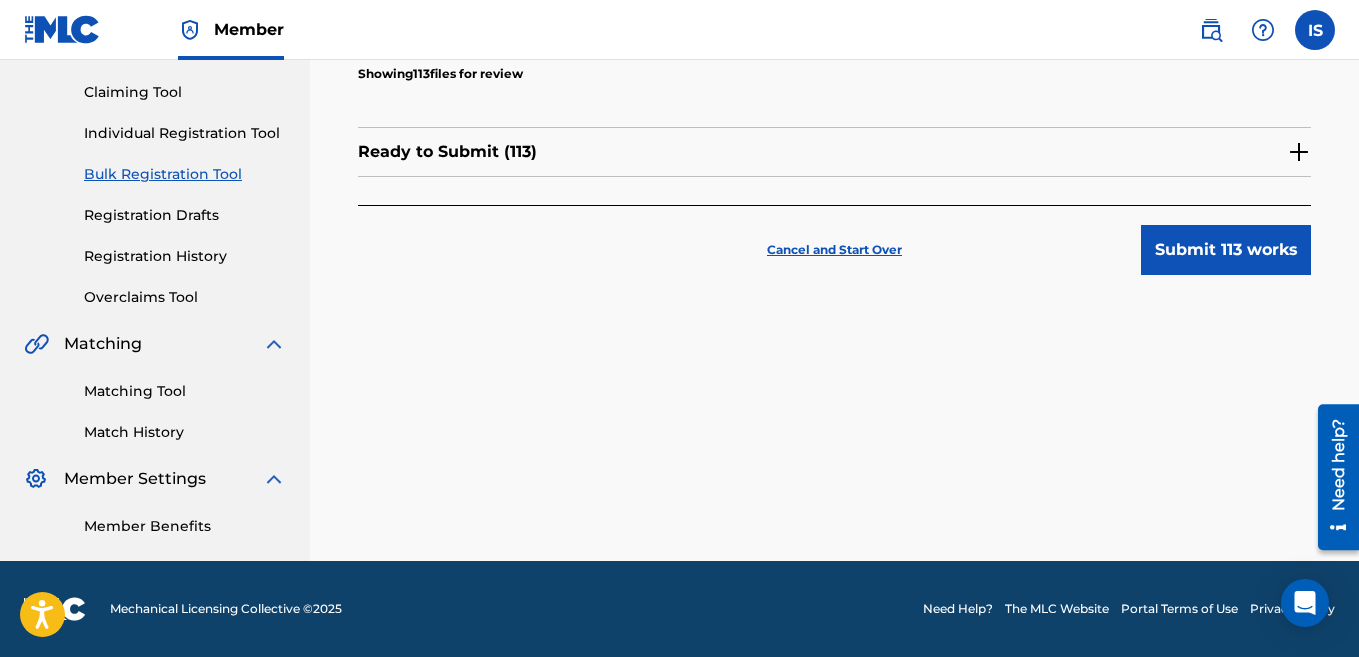 click on "Submit 113 works" at bounding box center (1226, 250) 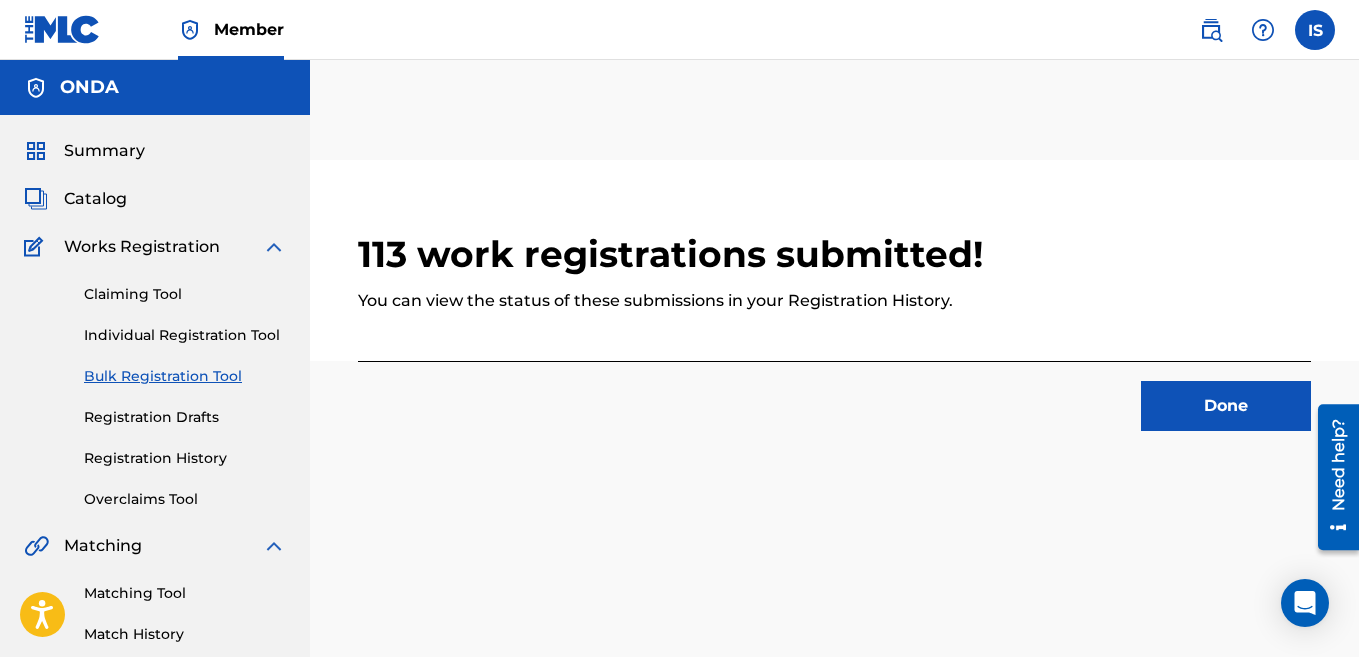click on "Bulk Registration Tool" at bounding box center [185, 376] 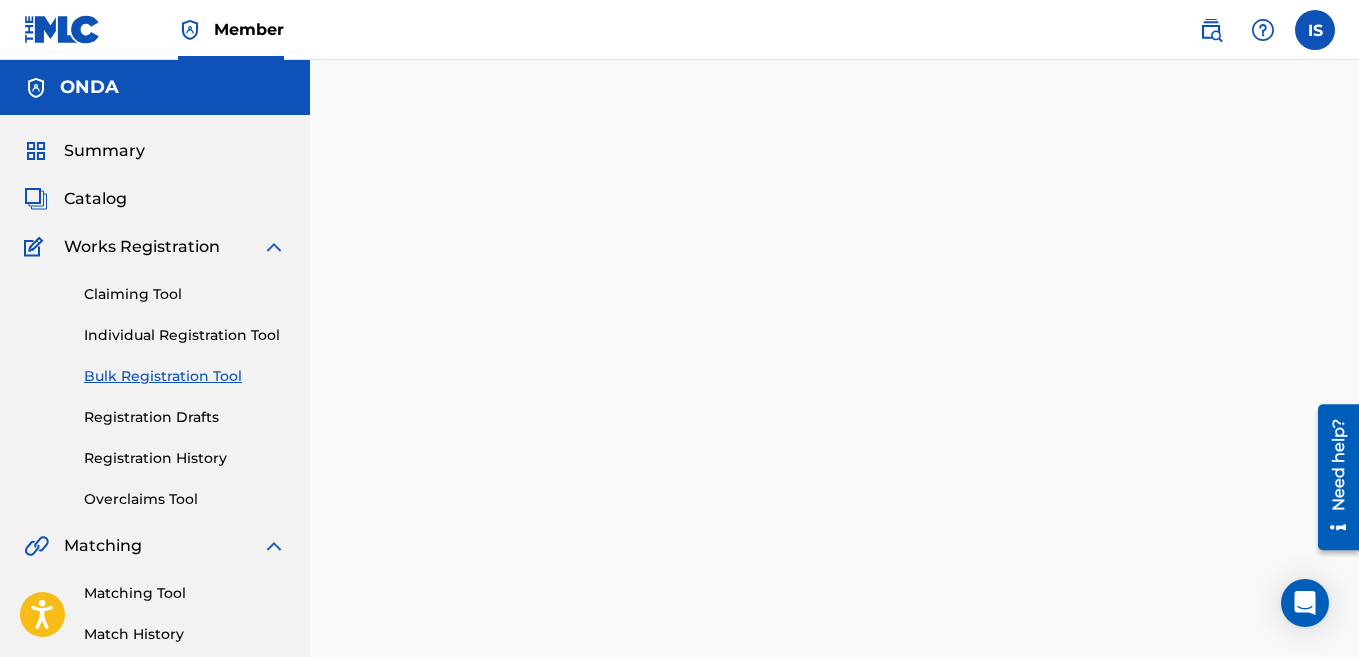 click on "Bulk Registration Tool" at bounding box center (185, 376) 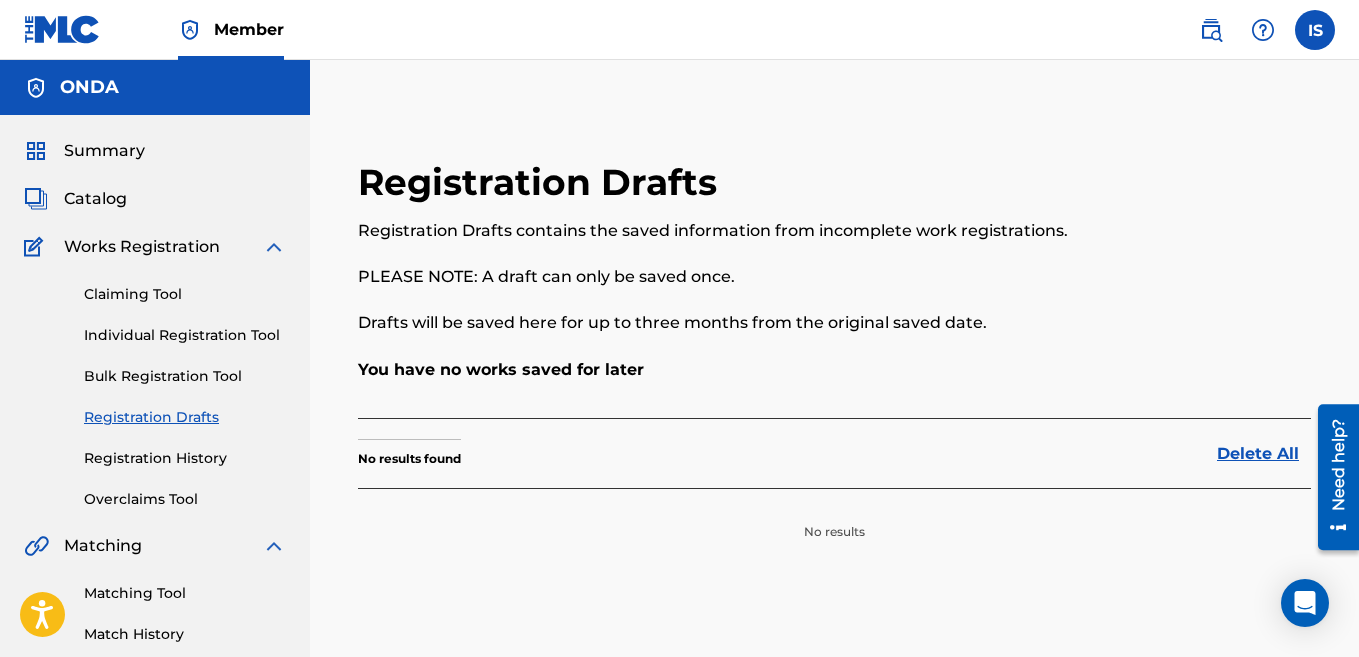 click on "Bulk Registration Tool" at bounding box center (185, 376) 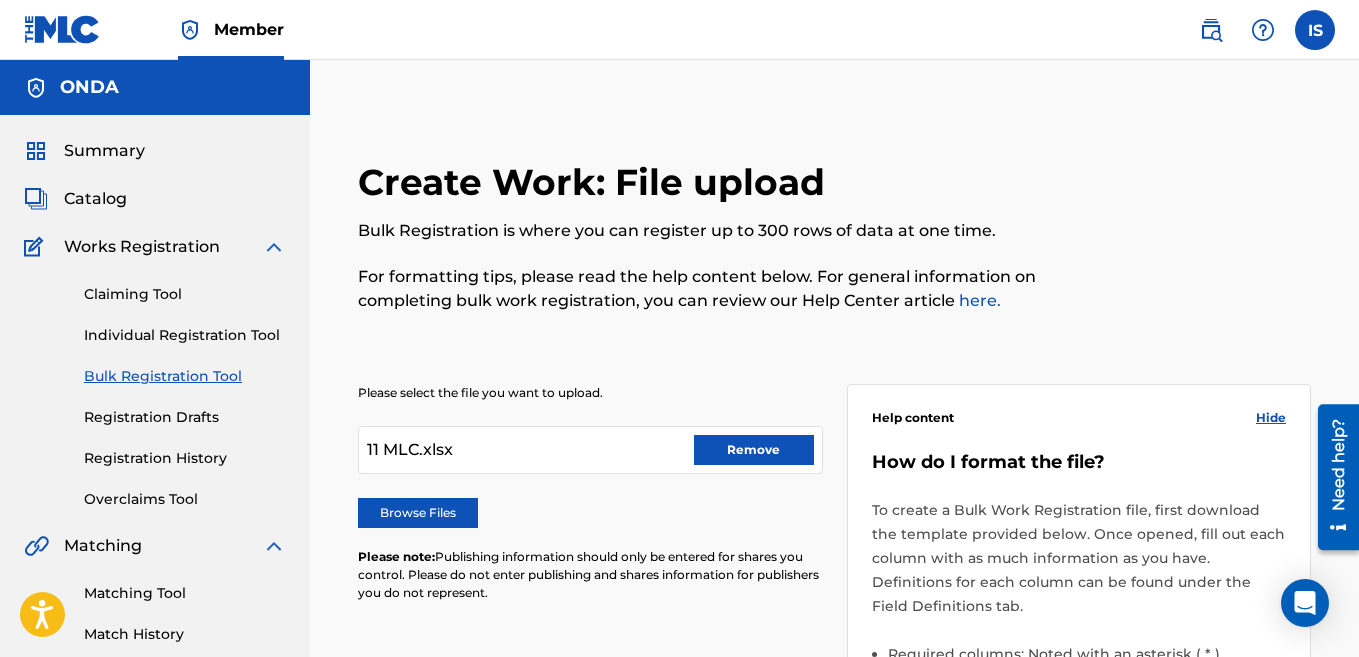 click on "Remove" at bounding box center [754, 450] 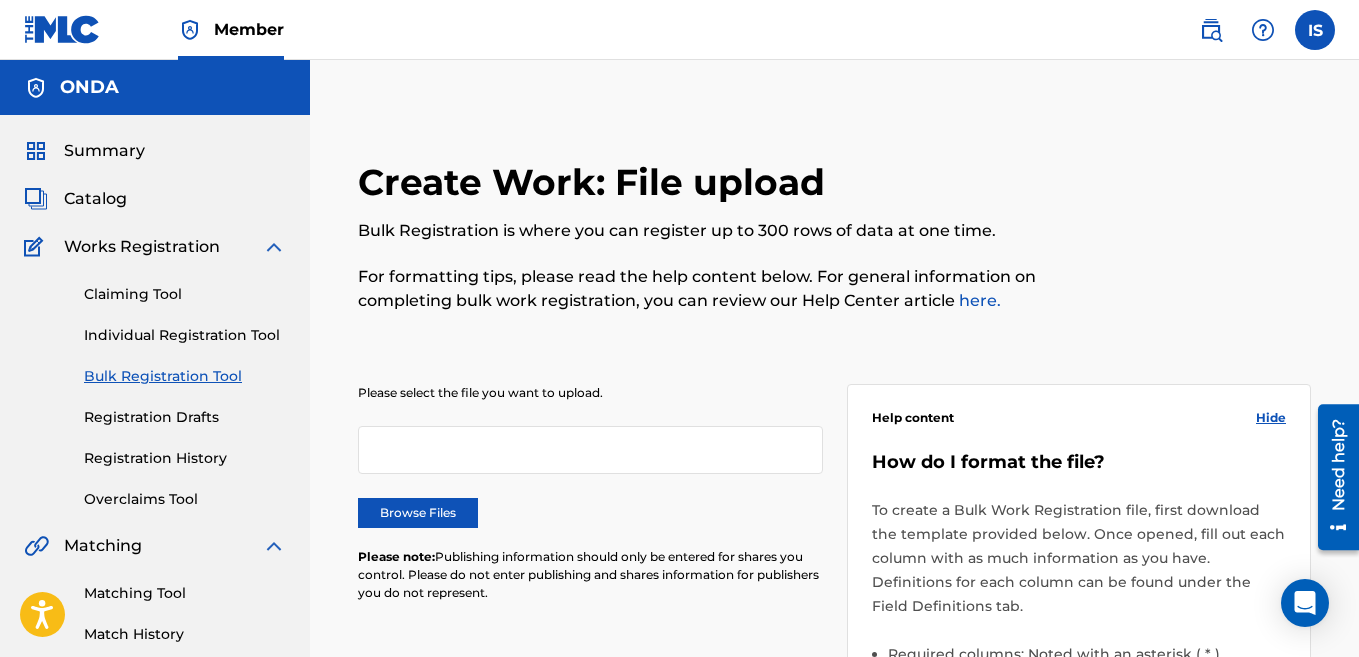 click on "Browse Files" at bounding box center [418, 513] 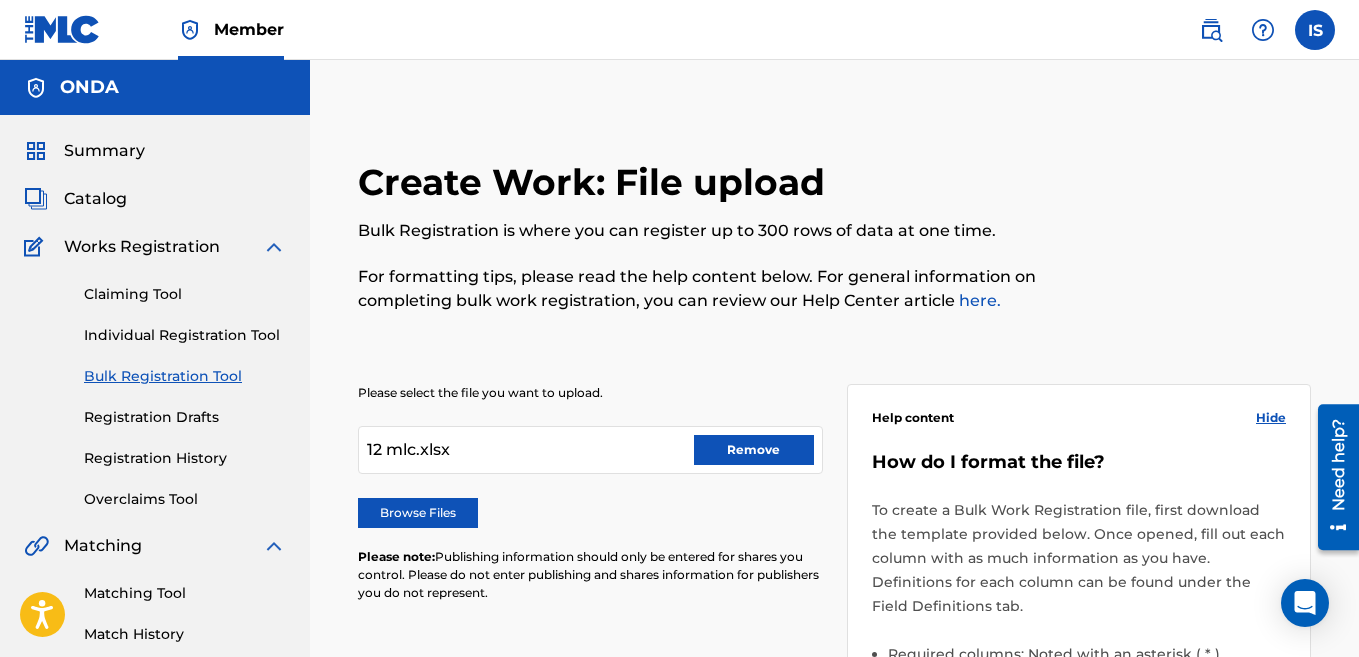 scroll, scrollTop: 736, scrollLeft: 0, axis: vertical 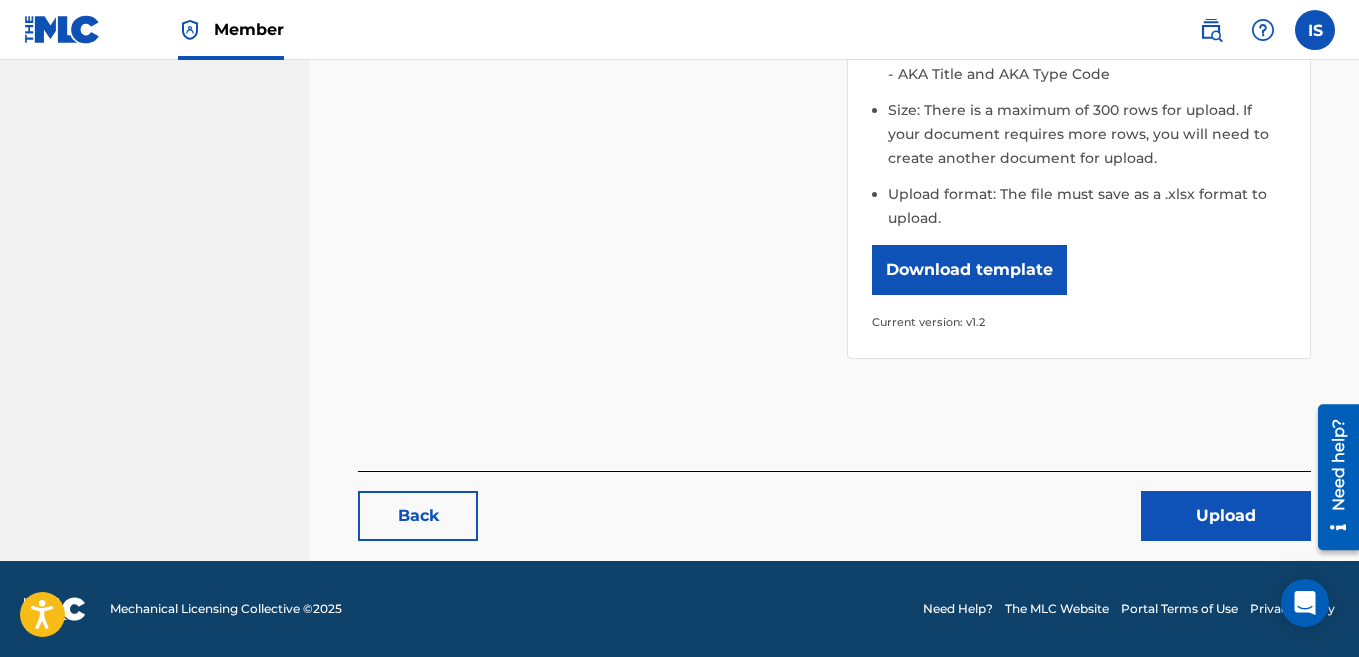 click on "Upload" at bounding box center (1226, 516) 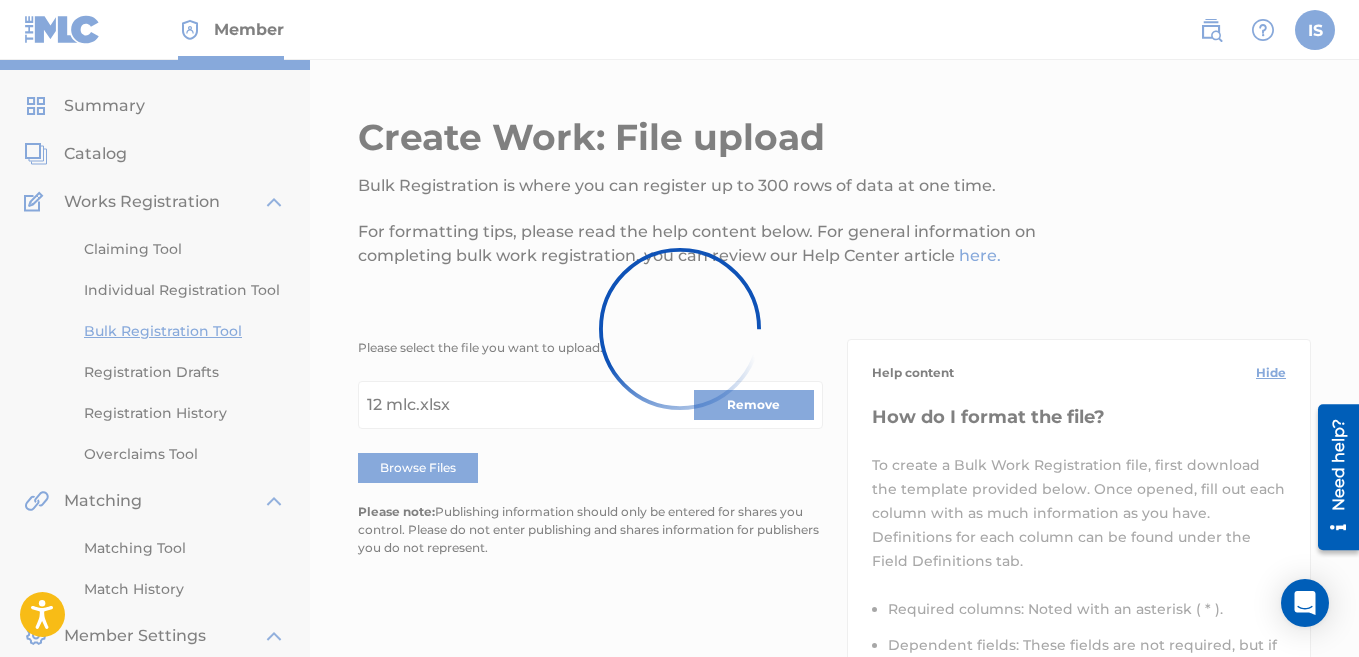 scroll, scrollTop: 0, scrollLeft: 0, axis: both 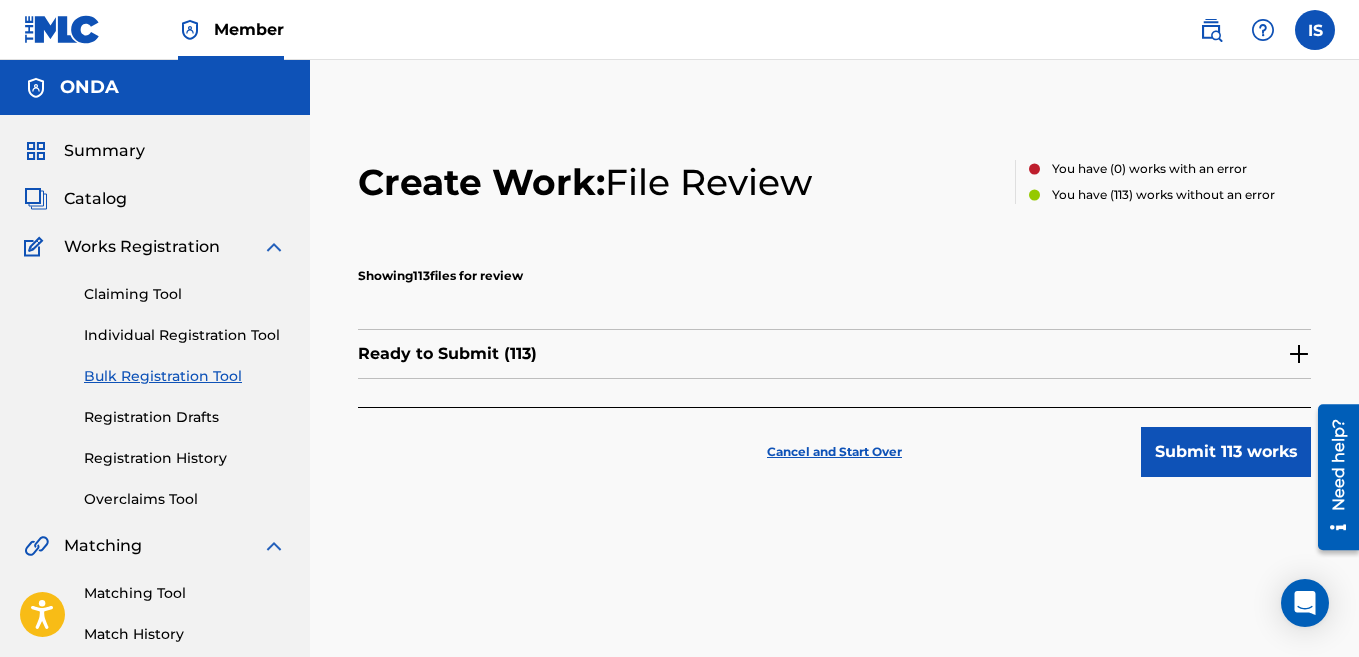 click on "Submit 113 works" at bounding box center (1226, 452) 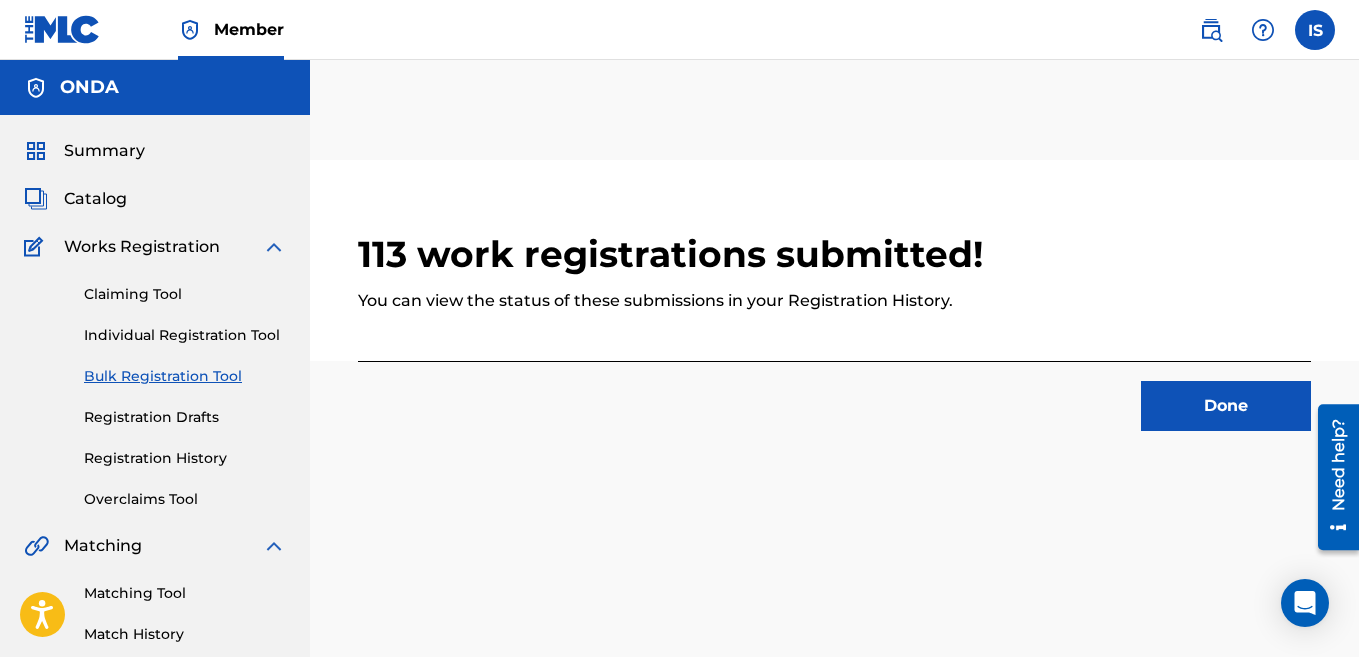 click on "Done" at bounding box center [1226, 406] 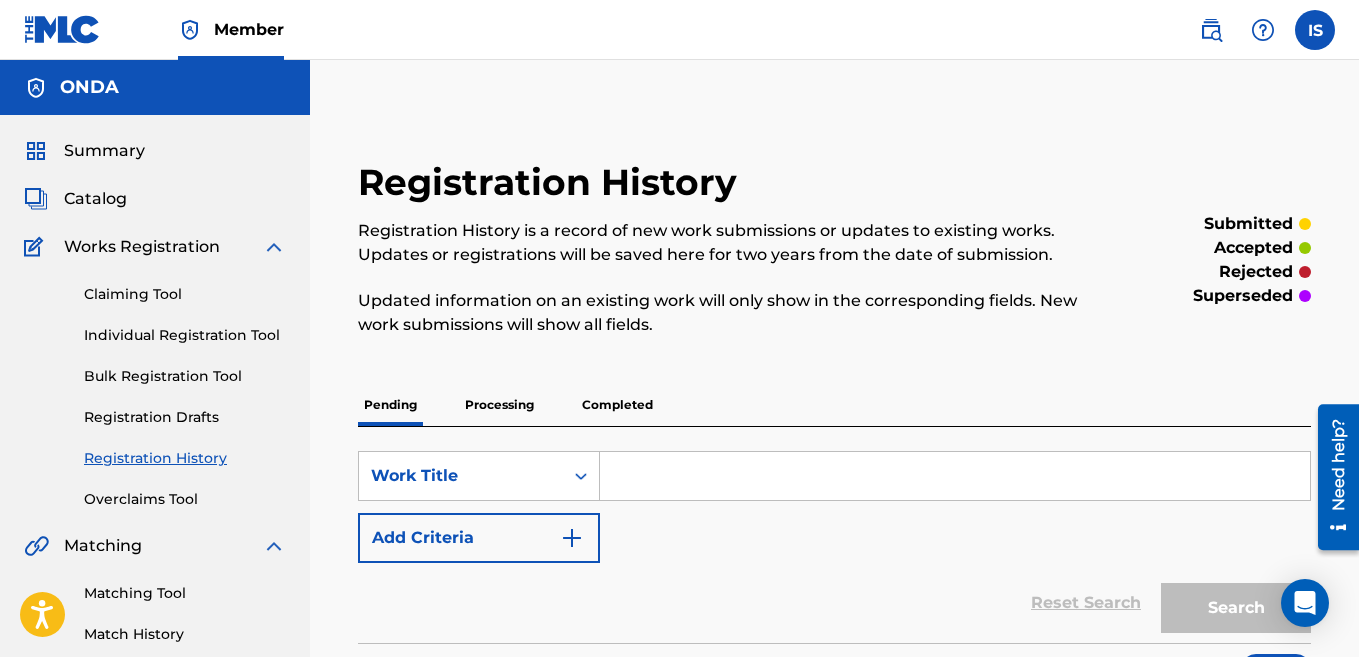 click on "Bulk Registration Tool" at bounding box center [185, 376] 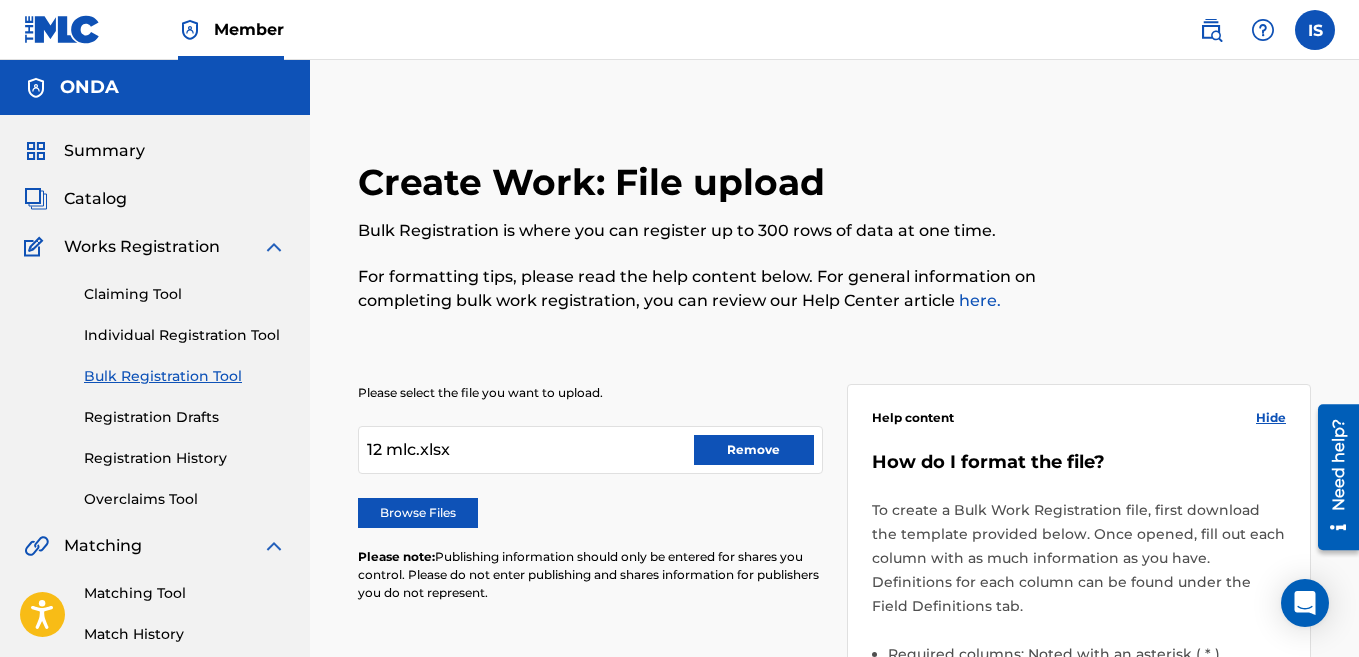 click on "12 mlc.xlsx Remove" at bounding box center [590, 450] 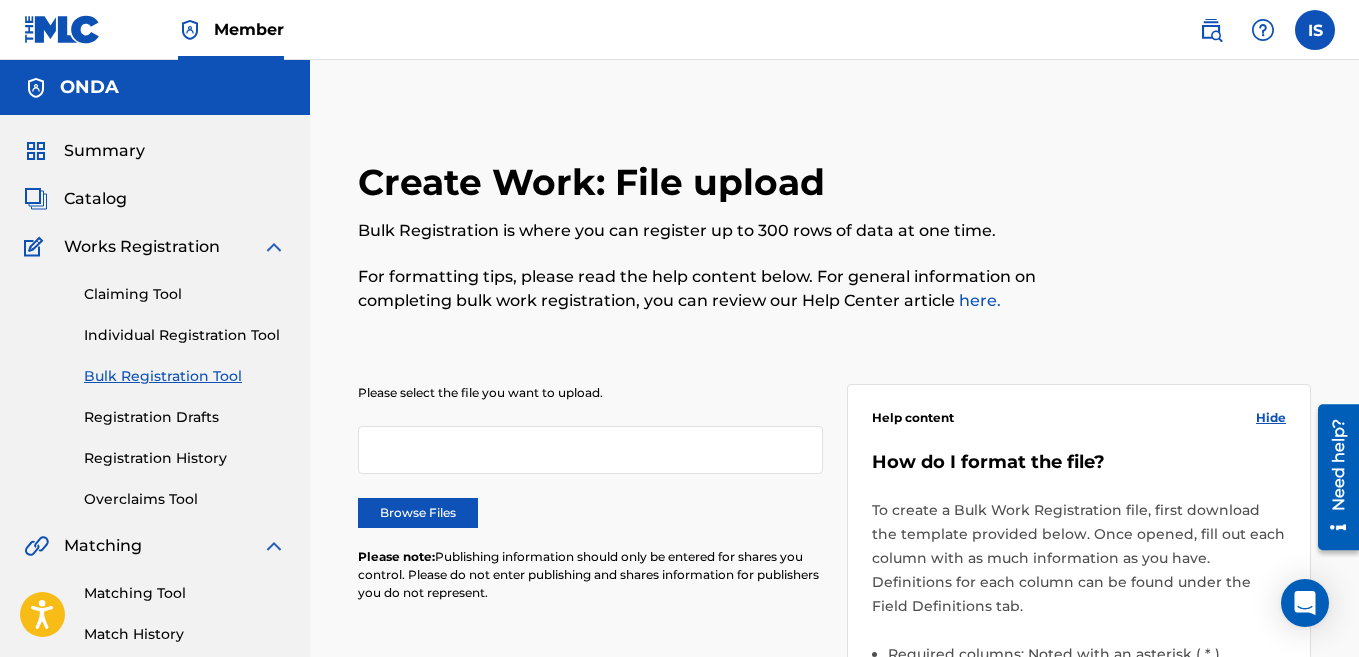 click on "Browse Files" at bounding box center [418, 513] 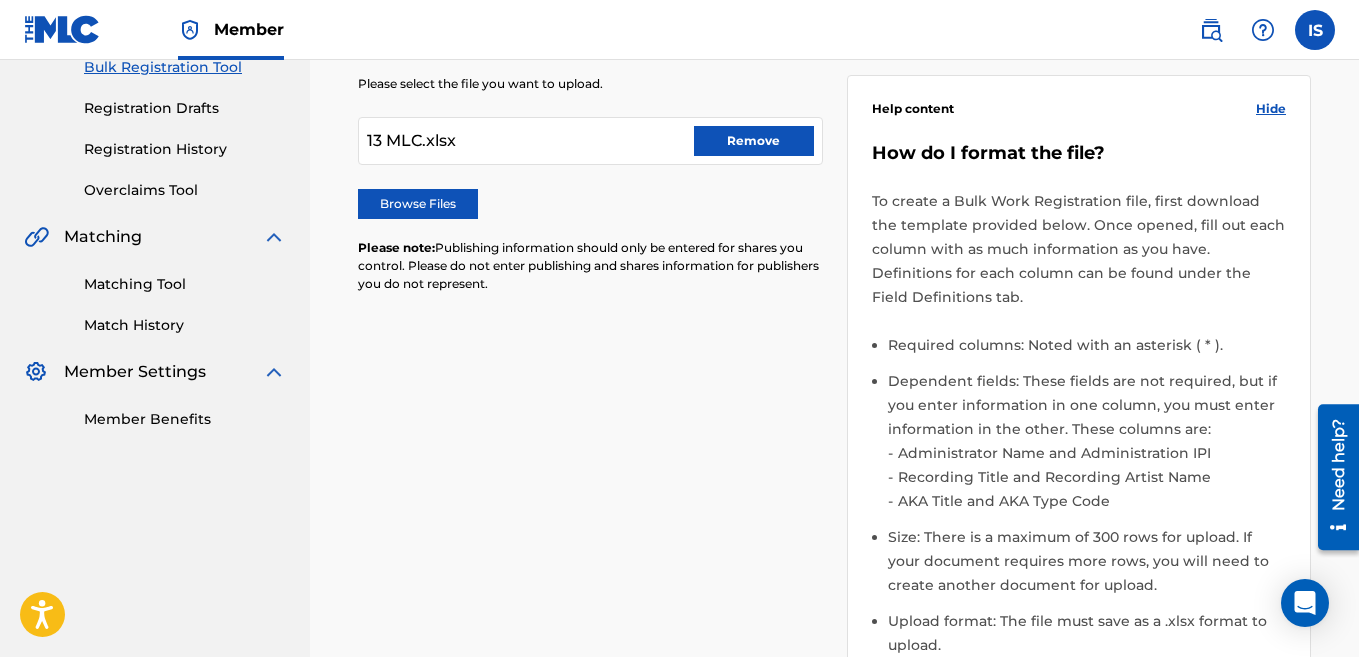 scroll, scrollTop: 736, scrollLeft: 0, axis: vertical 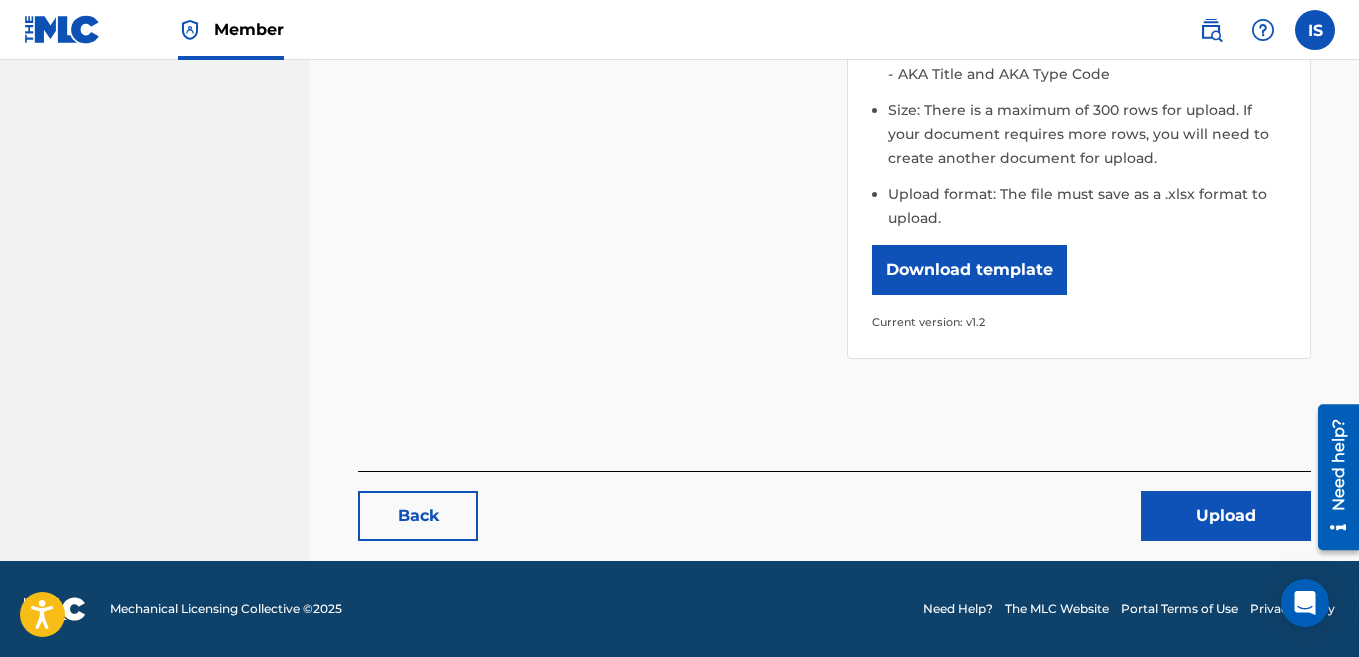 click on "Upload" at bounding box center [1226, 516] 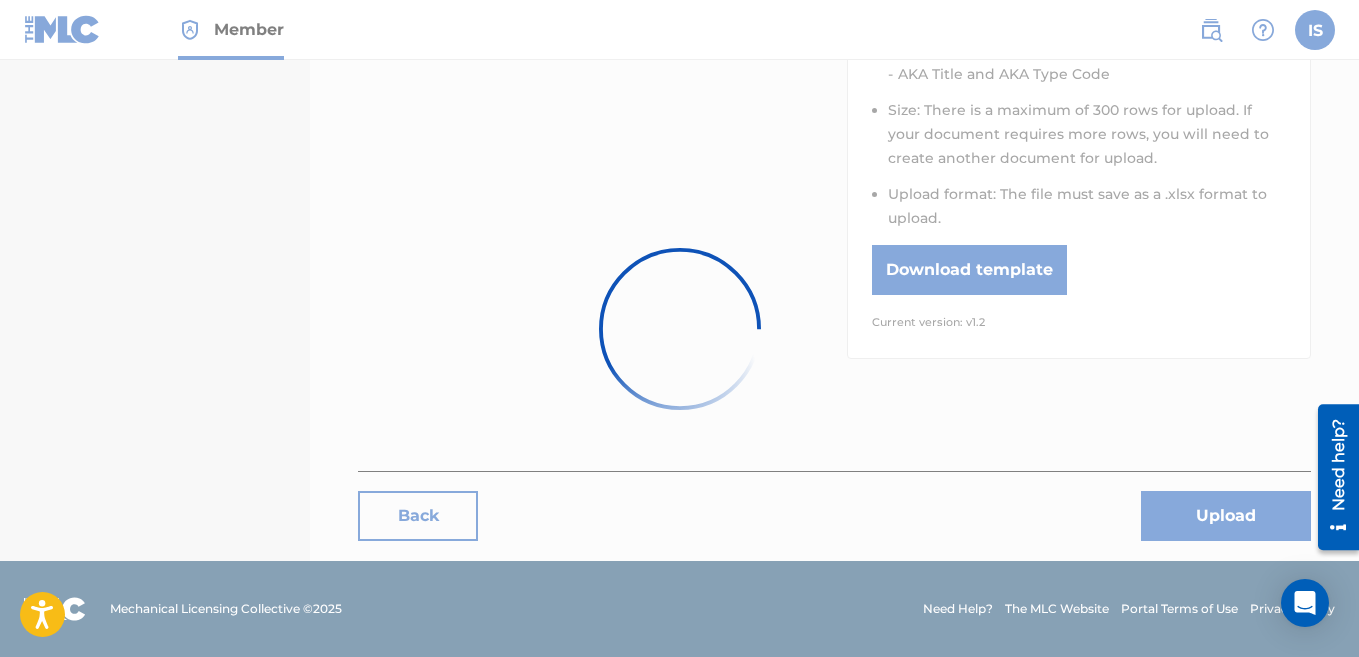 scroll, scrollTop: 0, scrollLeft: 0, axis: both 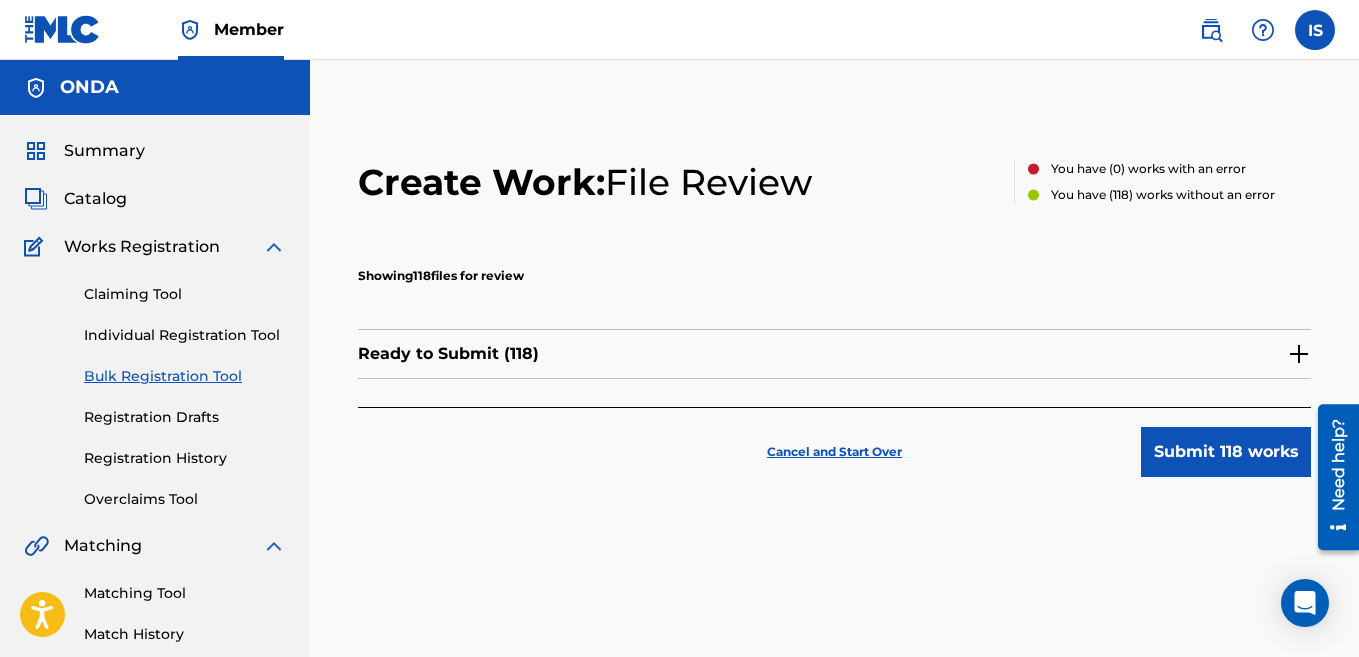 click on "Submit 118 works" at bounding box center [1226, 452] 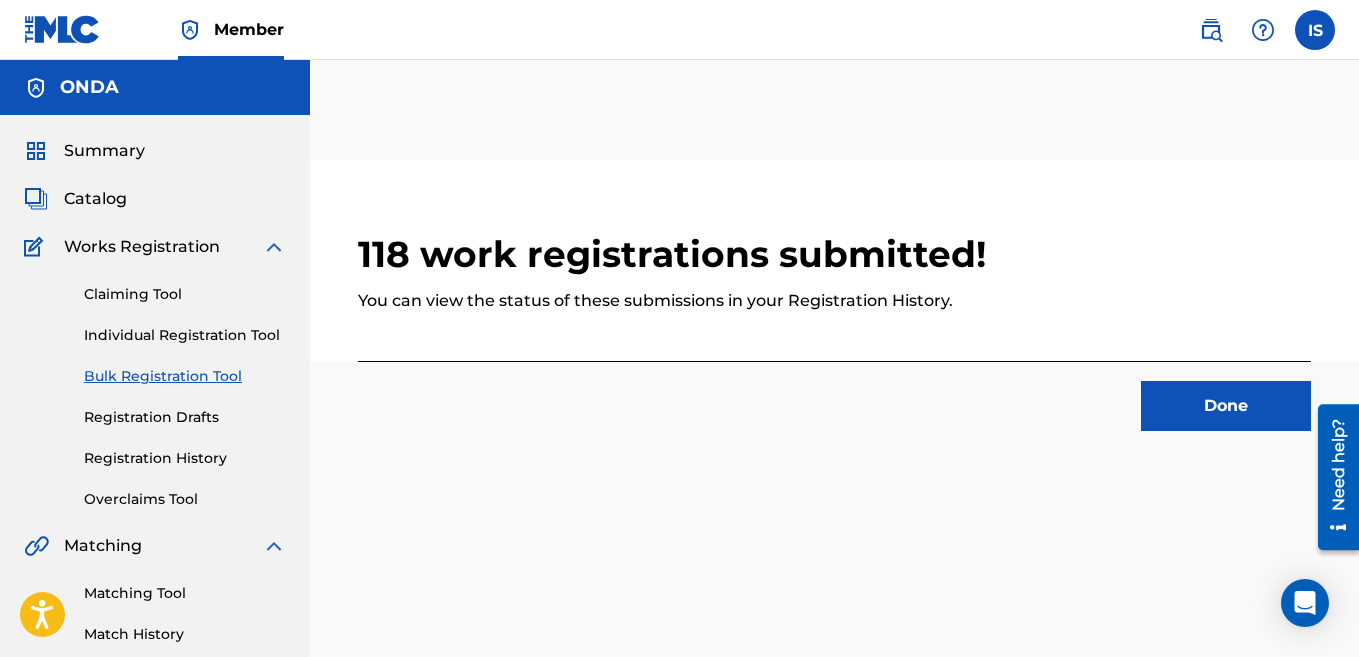 click on "Done" at bounding box center (1226, 406) 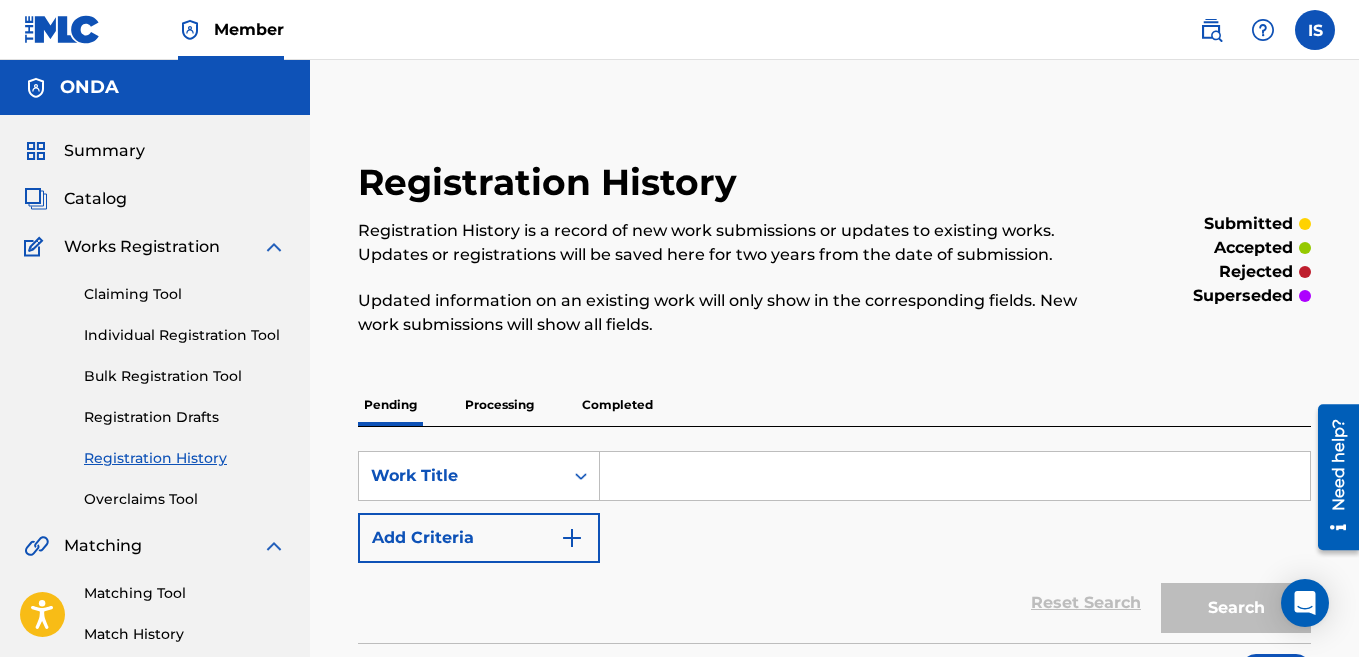 click on "Bulk Registration Tool" at bounding box center [185, 376] 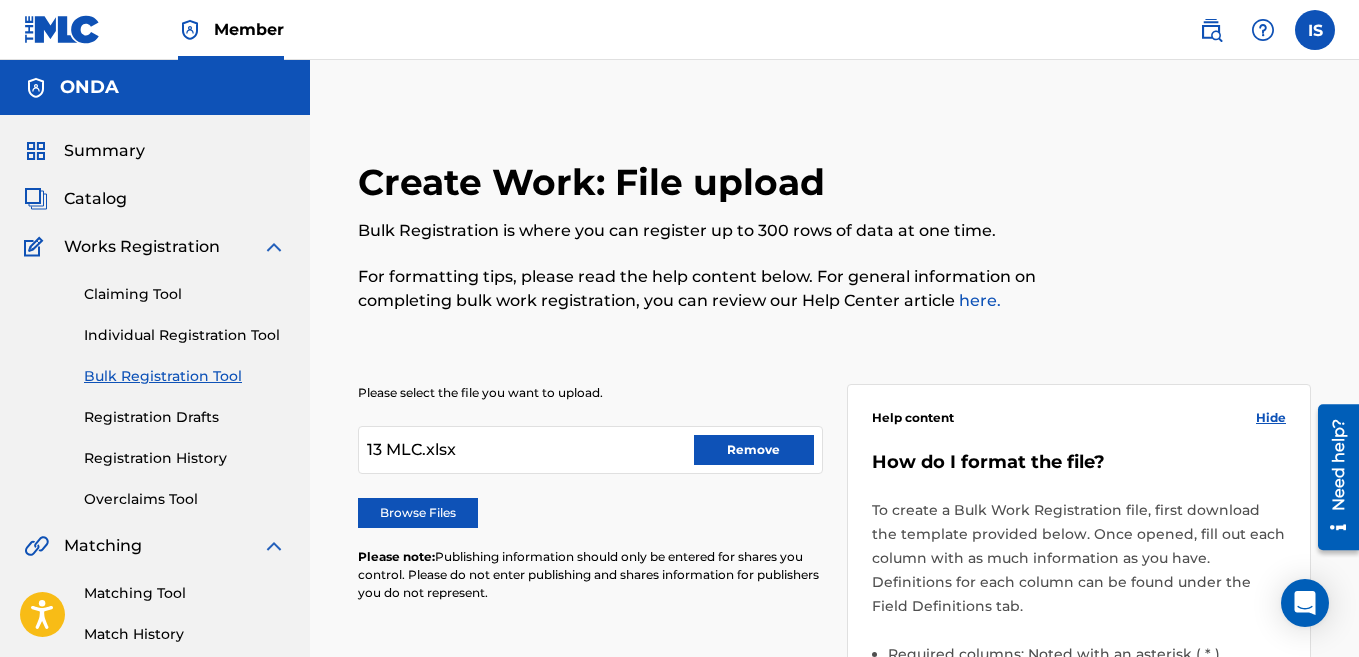 click on "Remove" at bounding box center (754, 450) 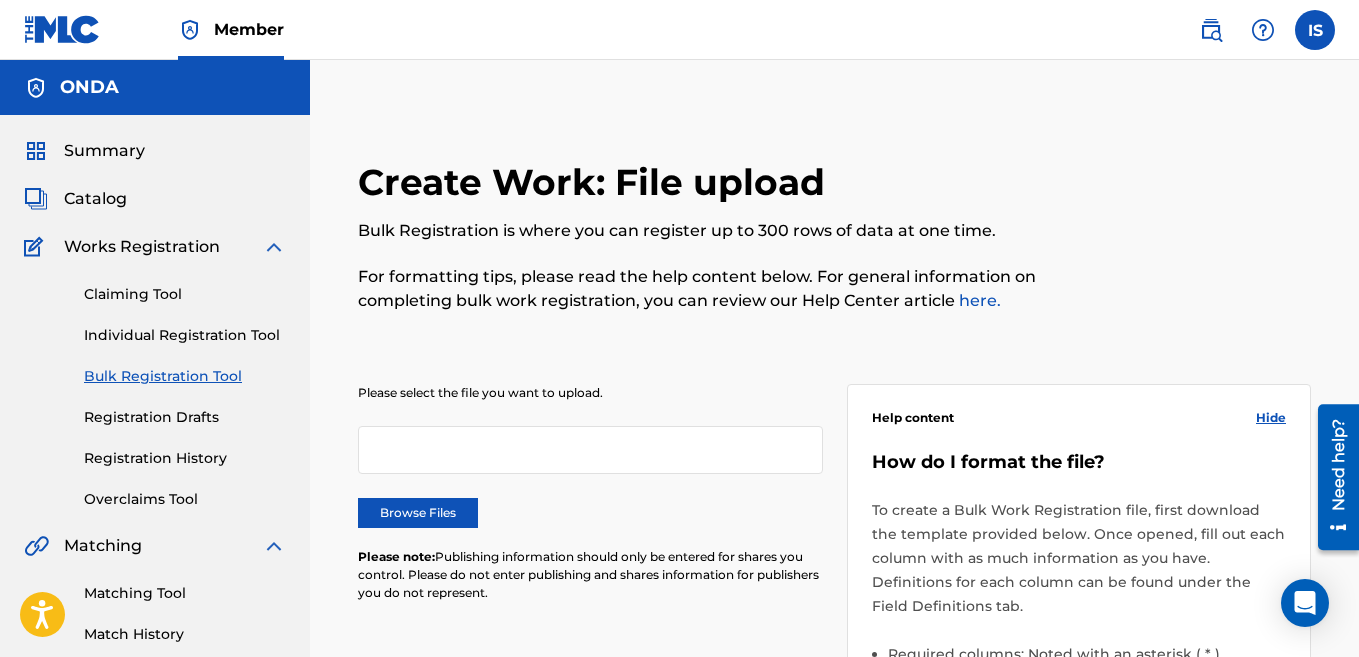 click on "Browse Files" at bounding box center [418, 513] 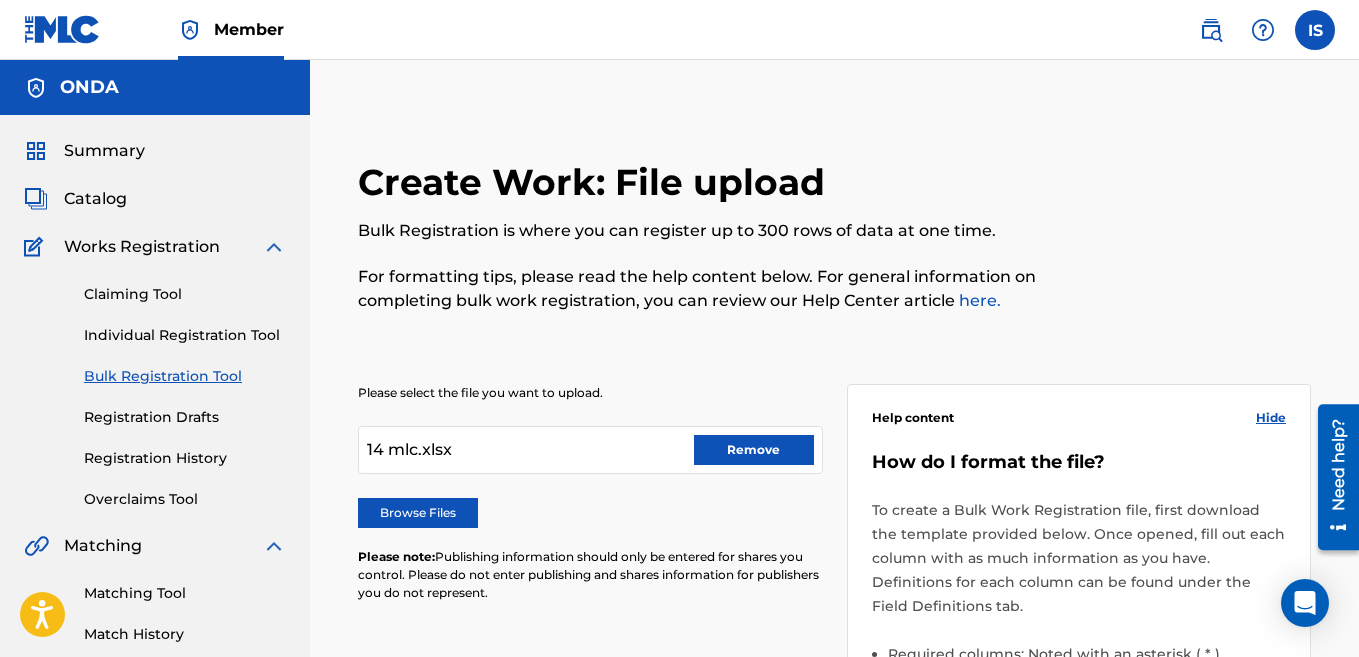scroll, scrollTop: 736, scrollLeft: 0, axis: vertical 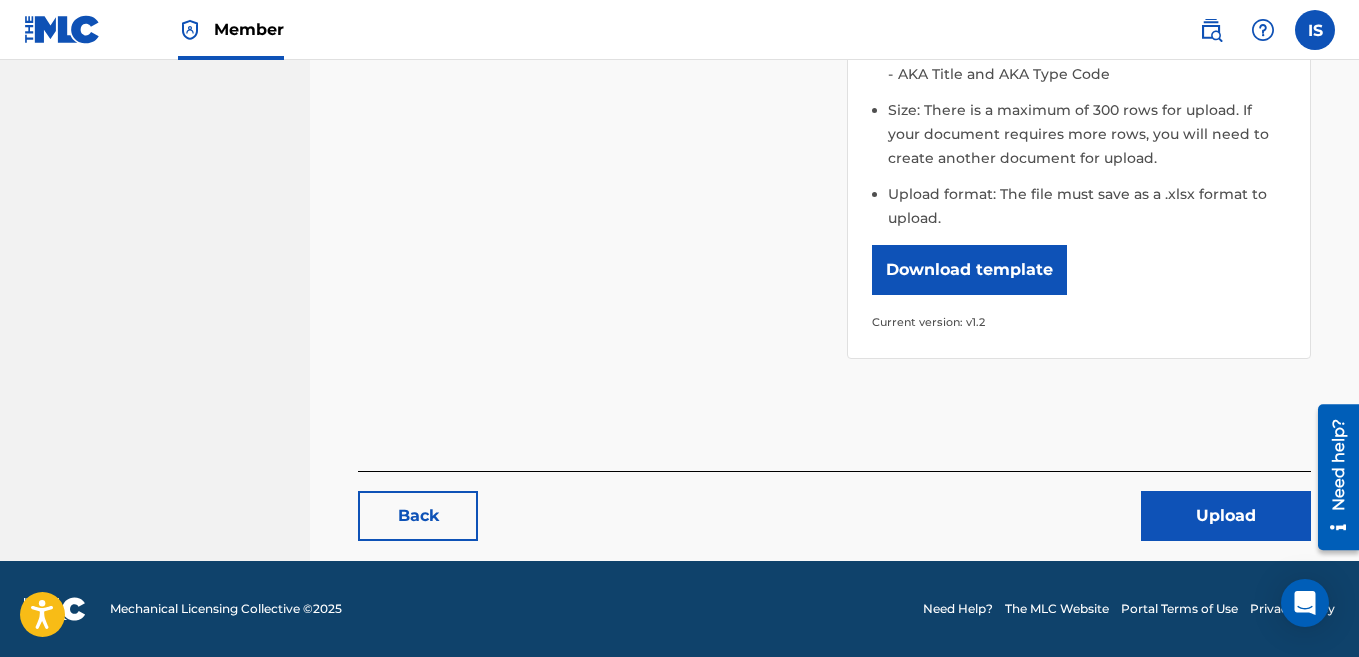 click on "Upload" at bounding box center [1226, 516] 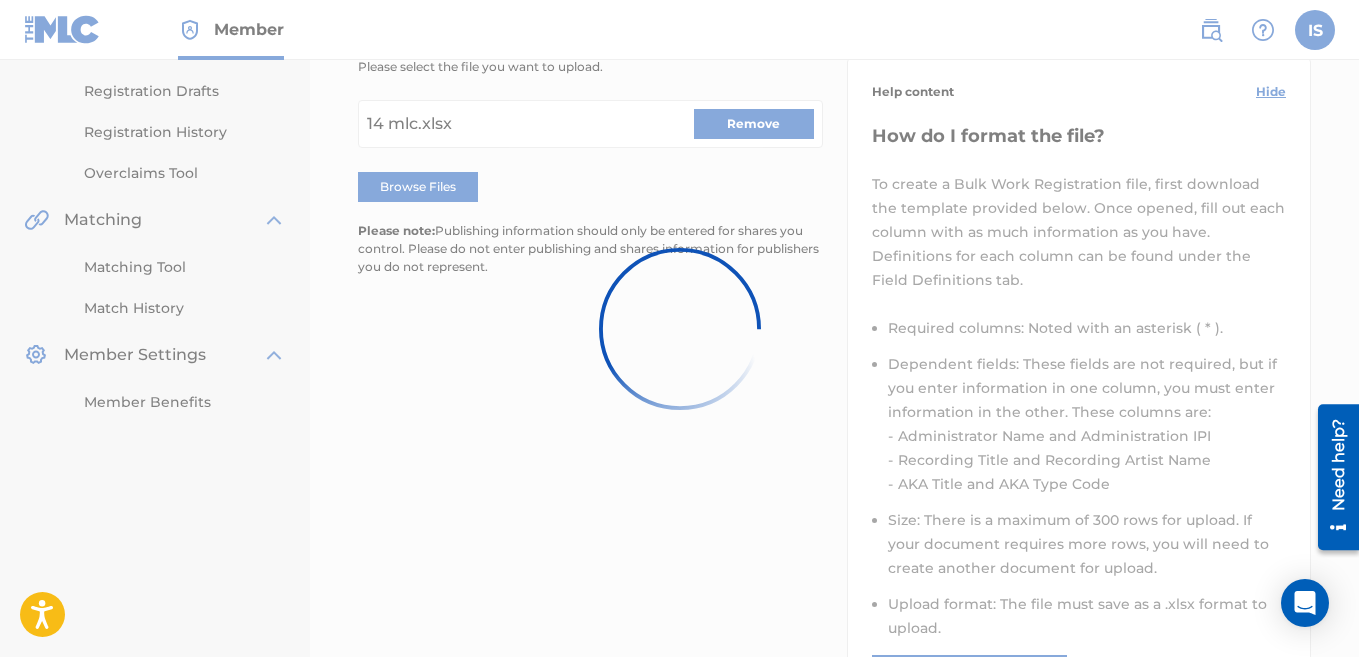 scroll, scrollTop: 0, scrollLeft: 0, axis: both 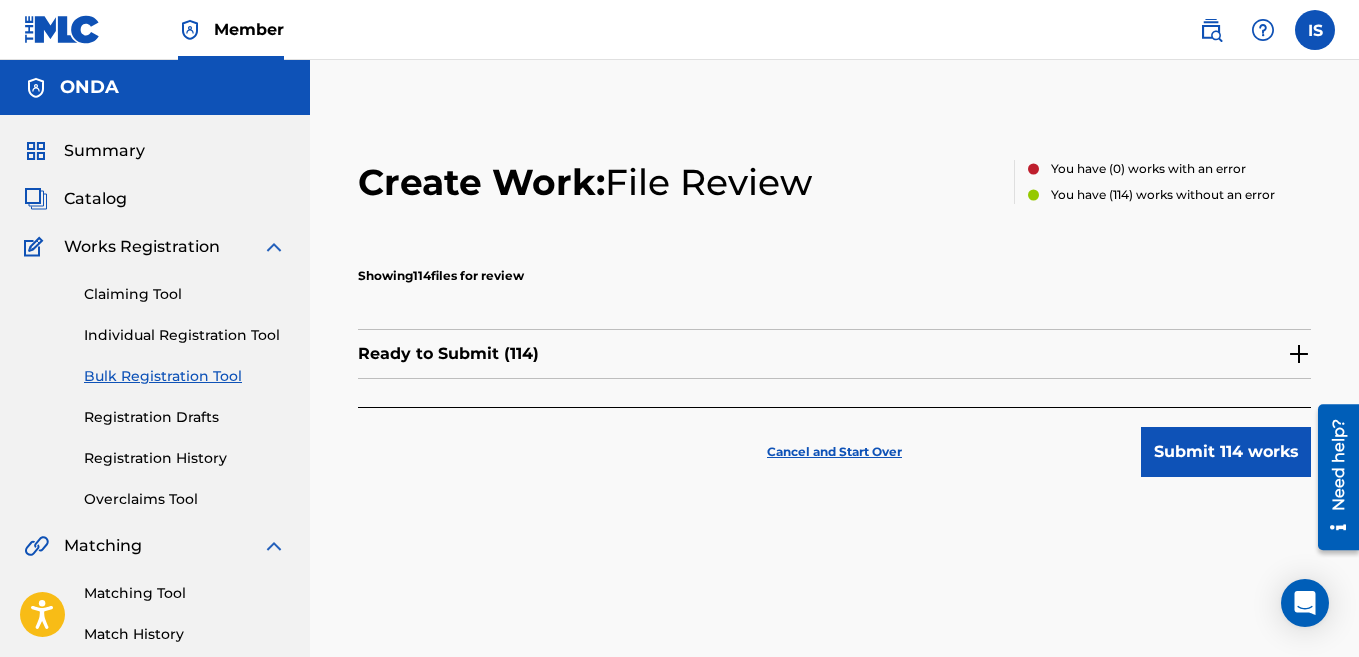 click on "Submit 114 works" at bounding box center (1226, 452) 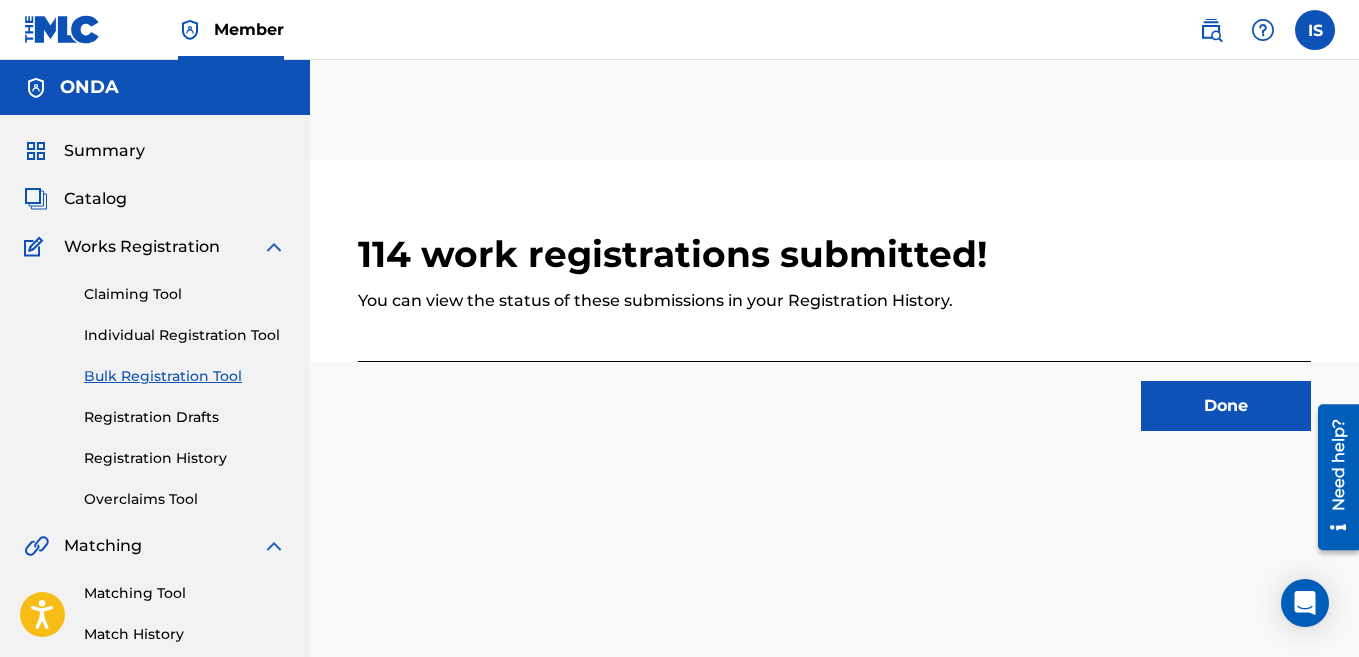 click on "Done" at bounding box center (1226, 406) 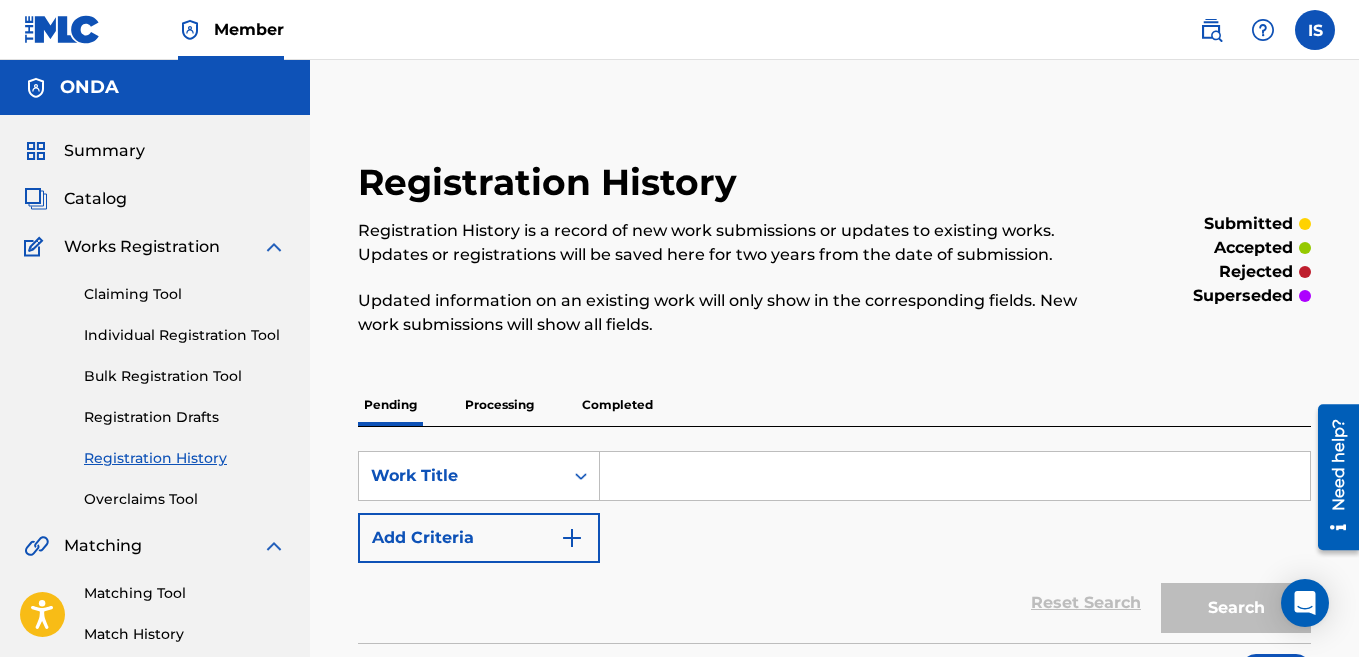 click on "Bulk Registration Tool" at bounding box center (185, 376) 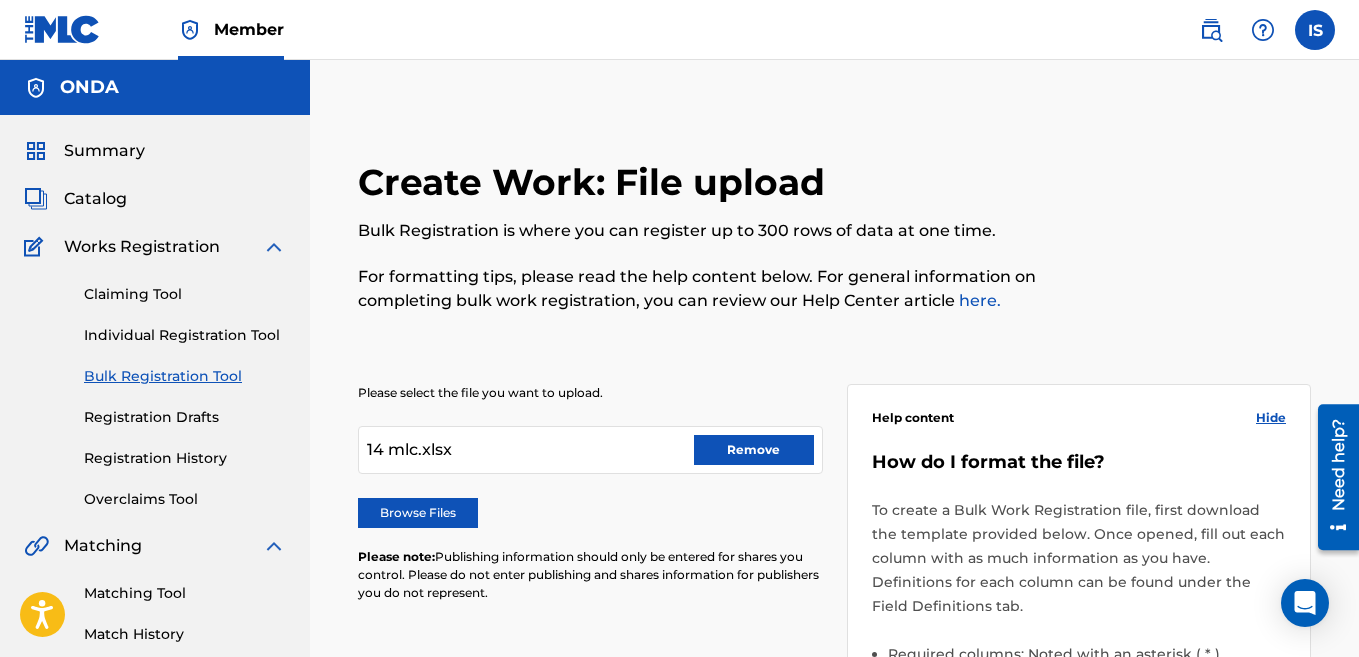 click on "Remove" at bounding box center [754, 450] 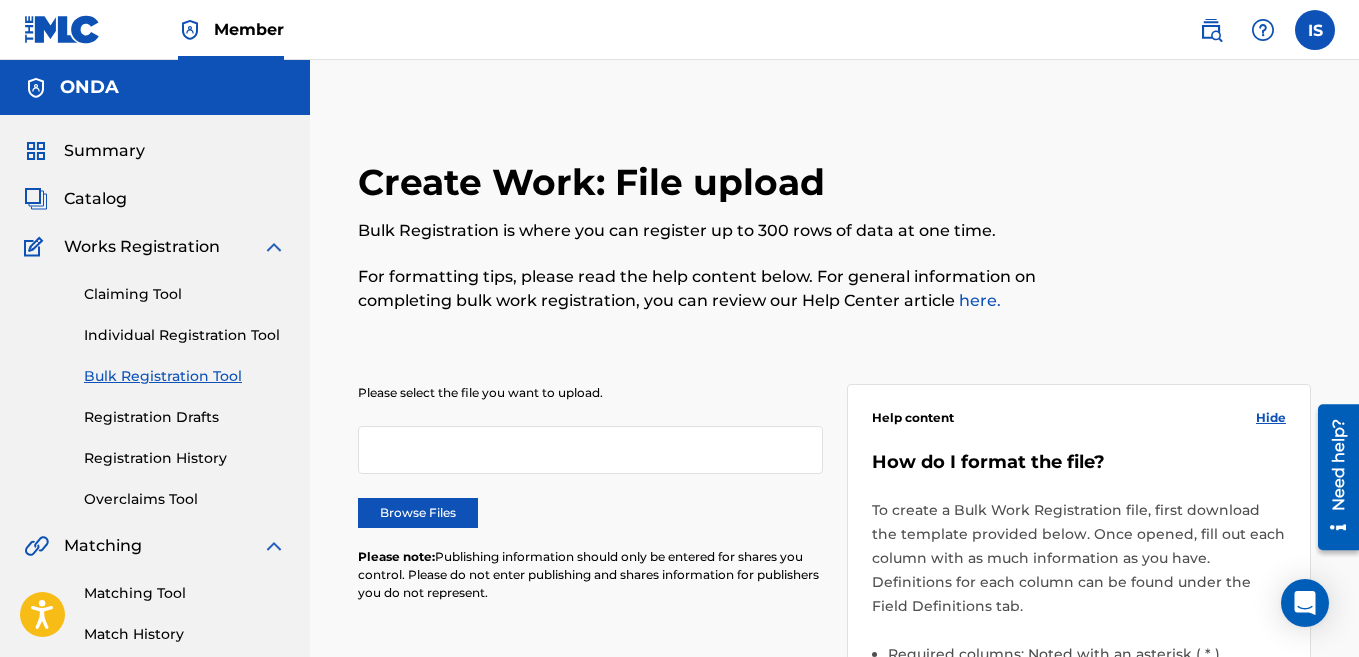 click on "Browse Files" at bounding box center [418, 513] 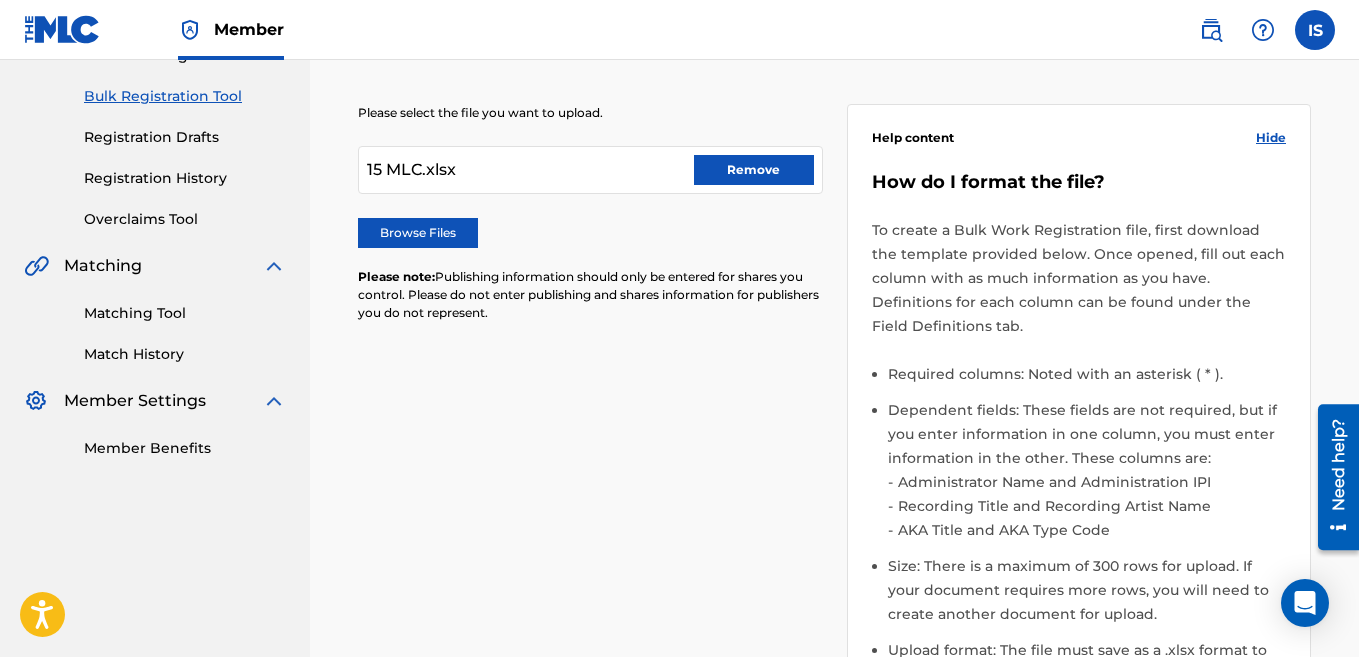 scroll, scrollTop: 736, scrollLeft: 0, axis: vertical 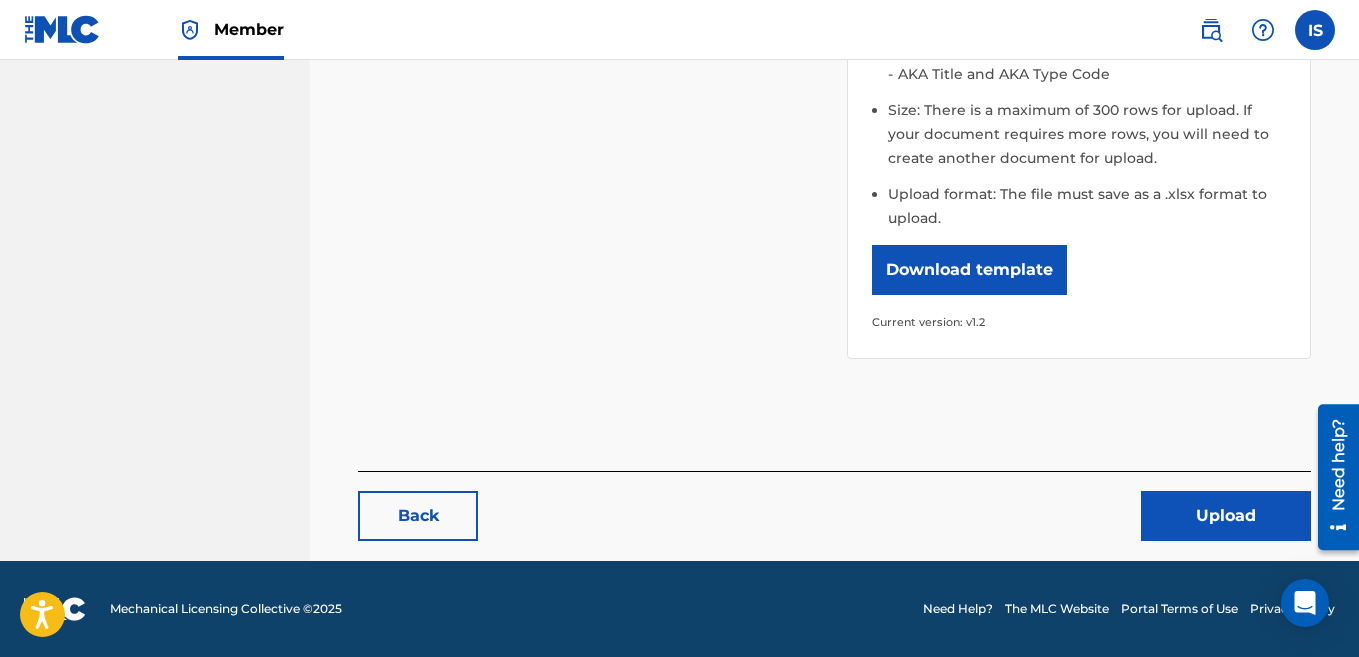 click on "Upload" at bounding box center (1226, 516) 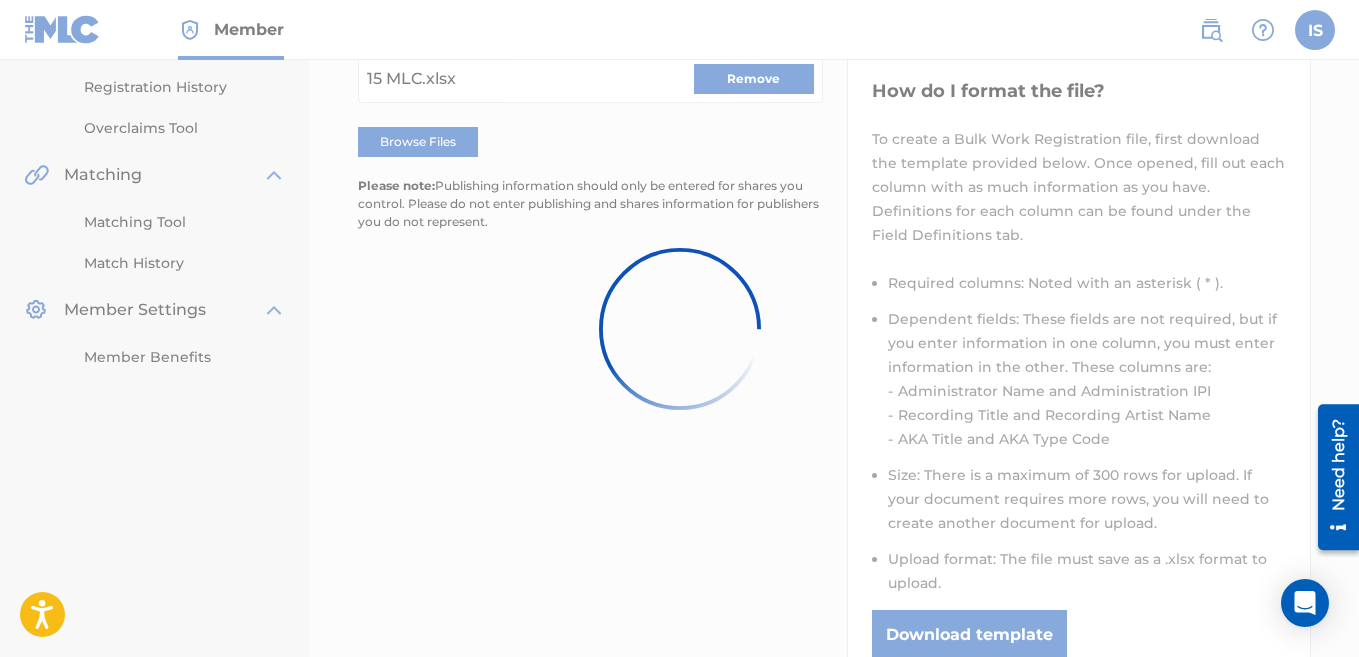 scroll, scrollTop: 0, scrollLeft: 0, axis: both 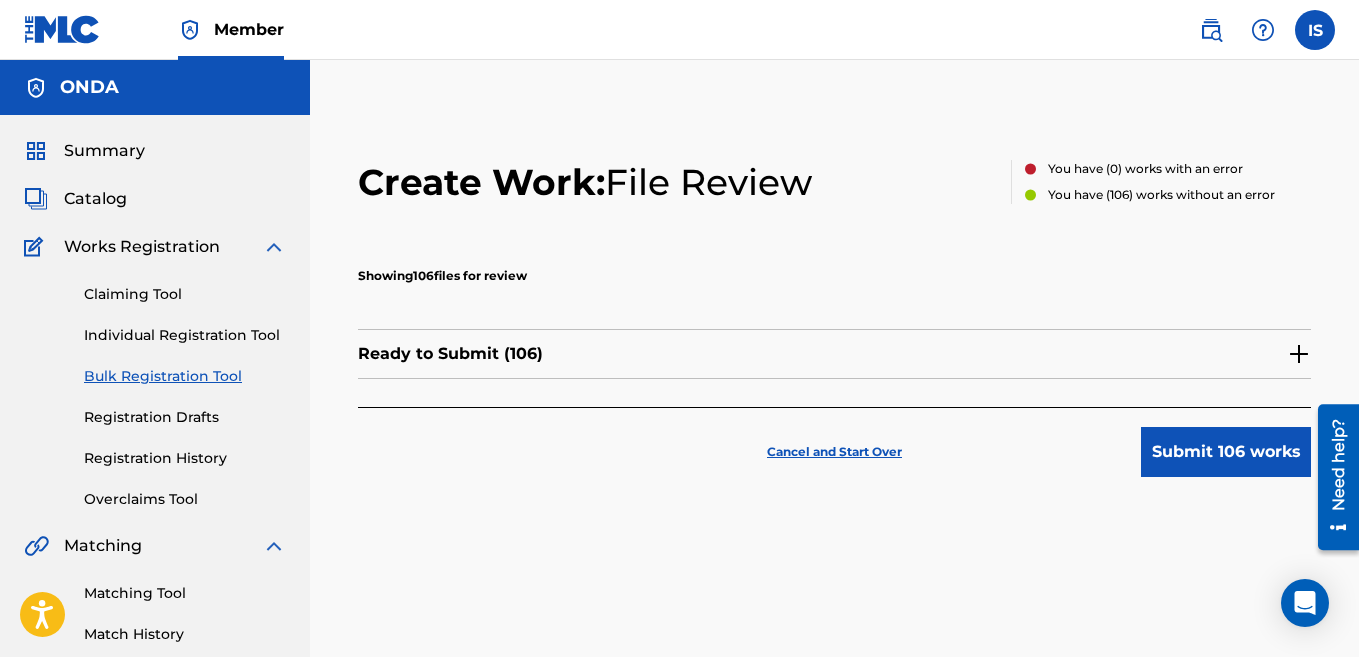 click on "Submit 106 works" at bounding box center (1226, 452) 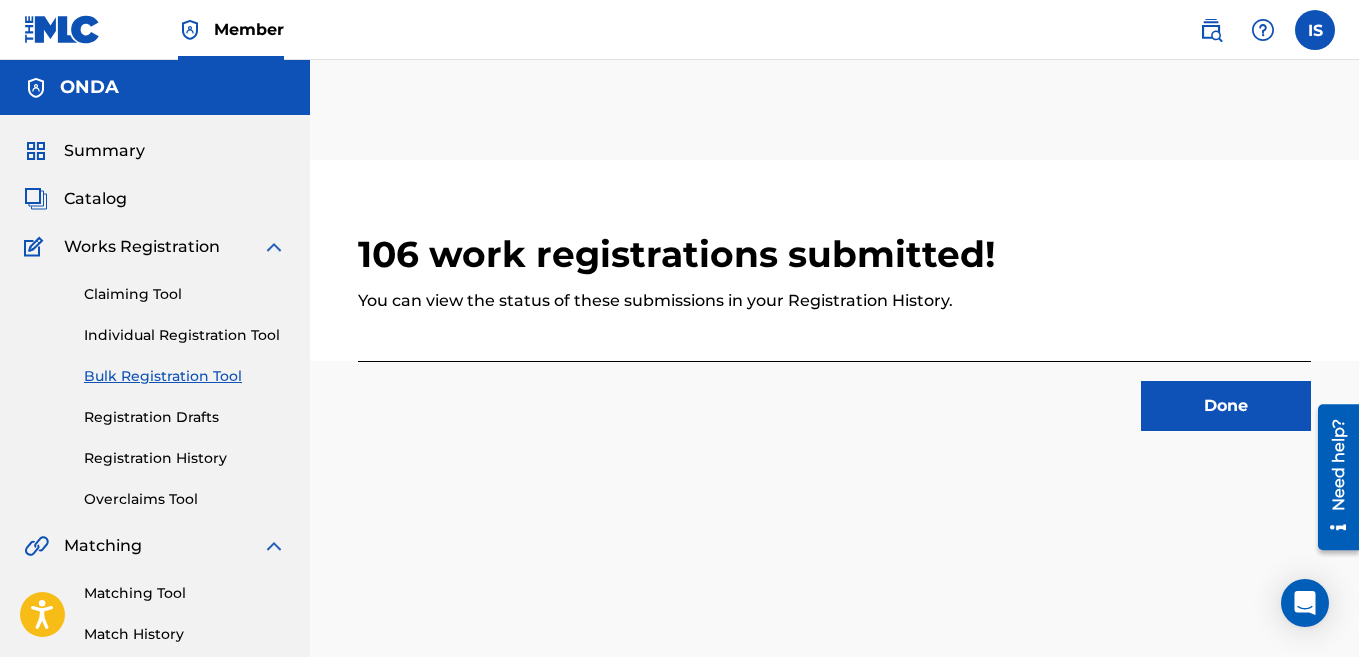 click on "Done" at bounding box center (1226, 406) 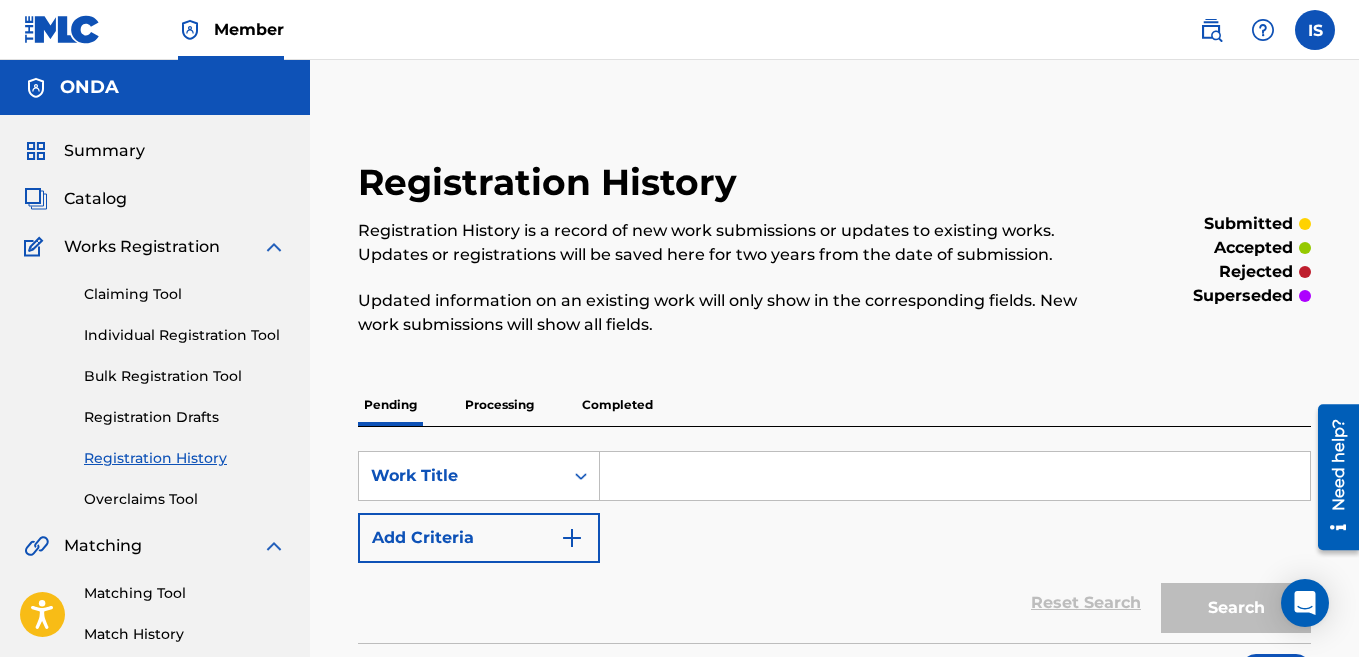 click on "Bulk Registration Tool" at bounding box center [185, 376] 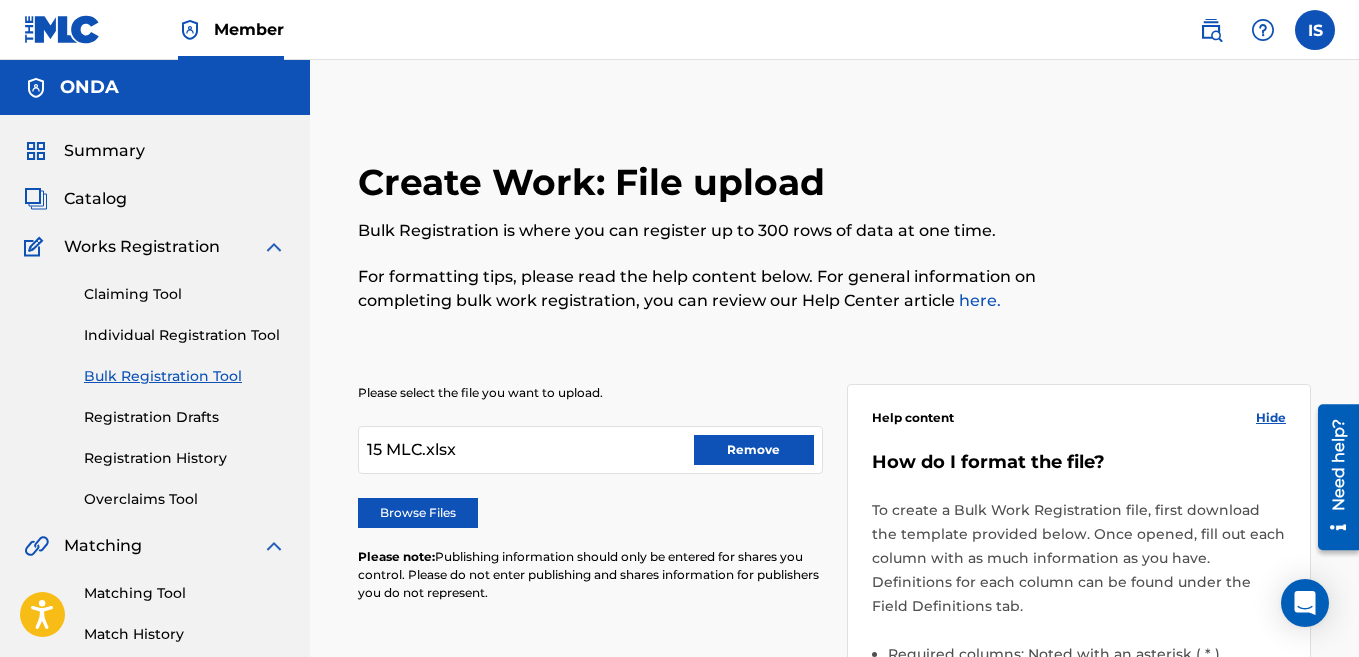 click on "Remove" at bounding box center [754, 450] 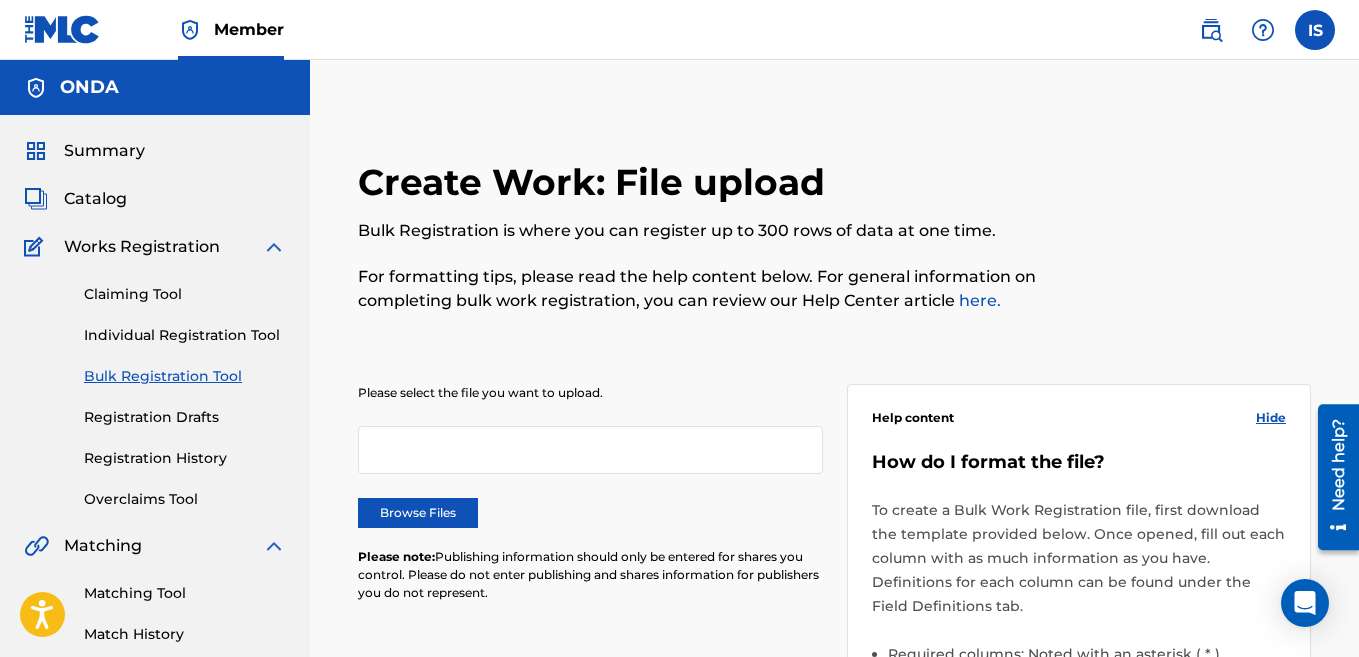click on "Browse Files" at bounding box center [418, 513] 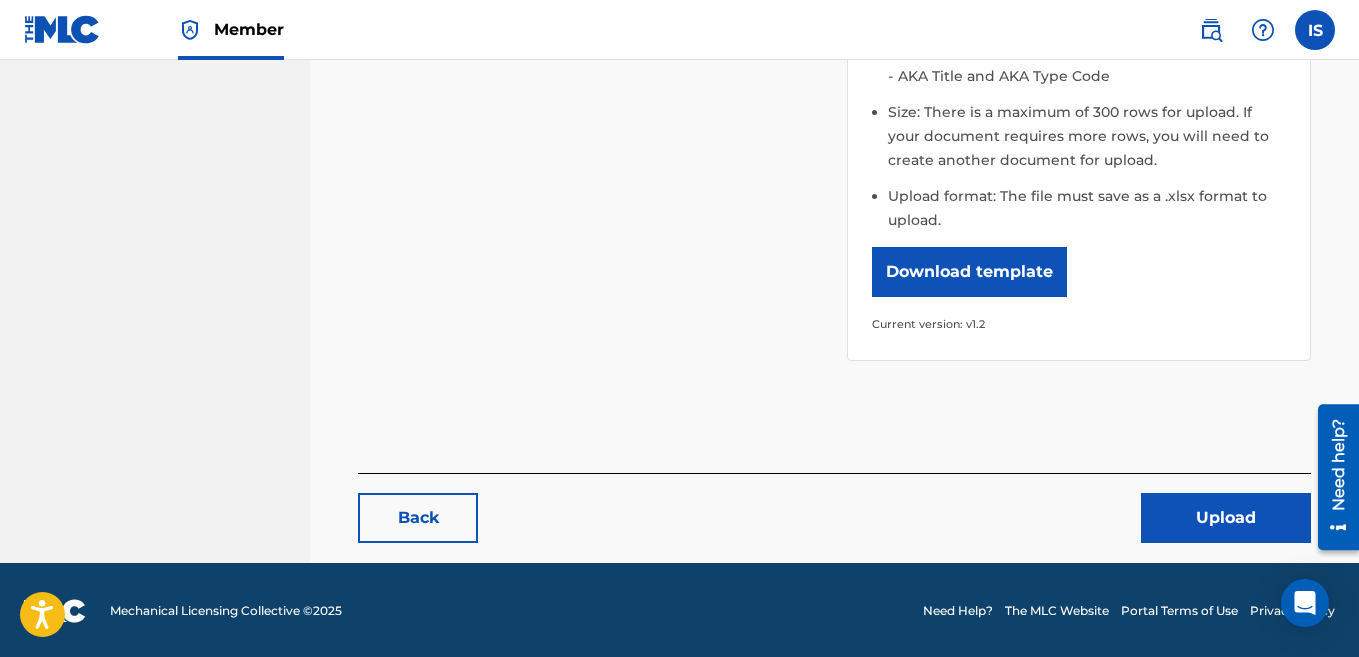 scroll, scrollTop: 736, scrollLeft: 0, axis: vertical 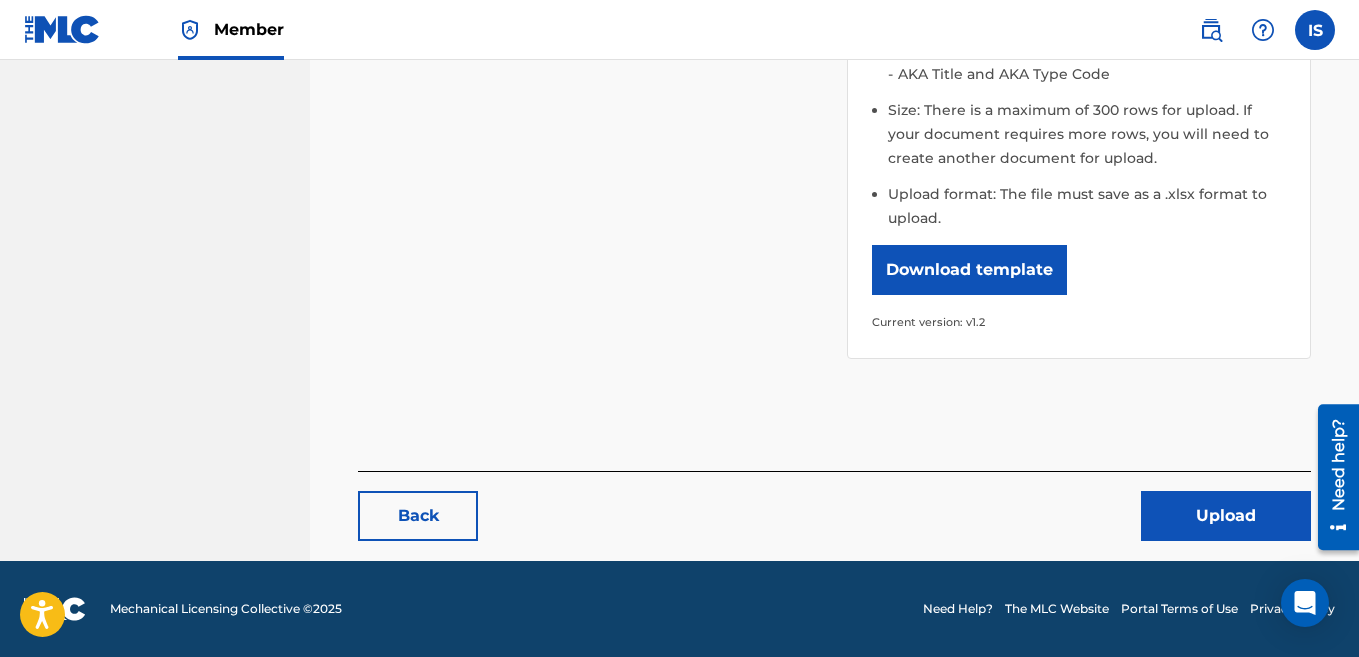 click on "Upload" at bounding box center [1226, 516] 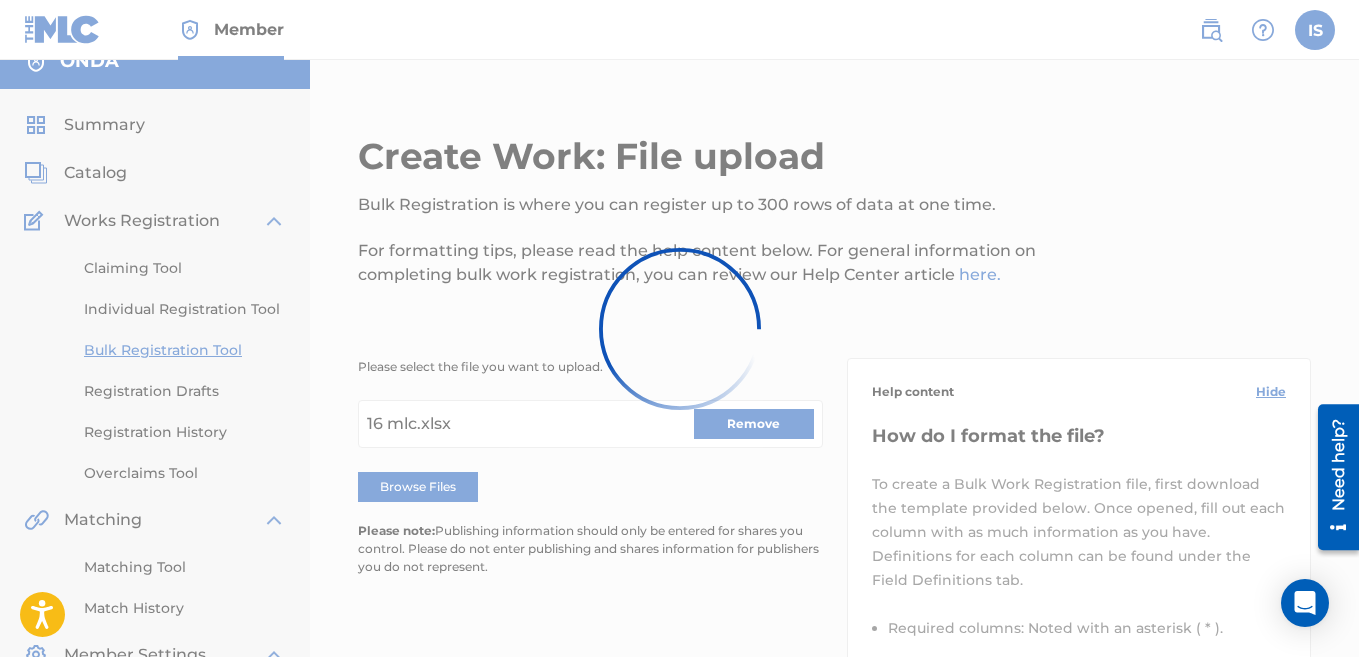 scroll, scrollTop: 0, scrollLeft: 0, axis: both 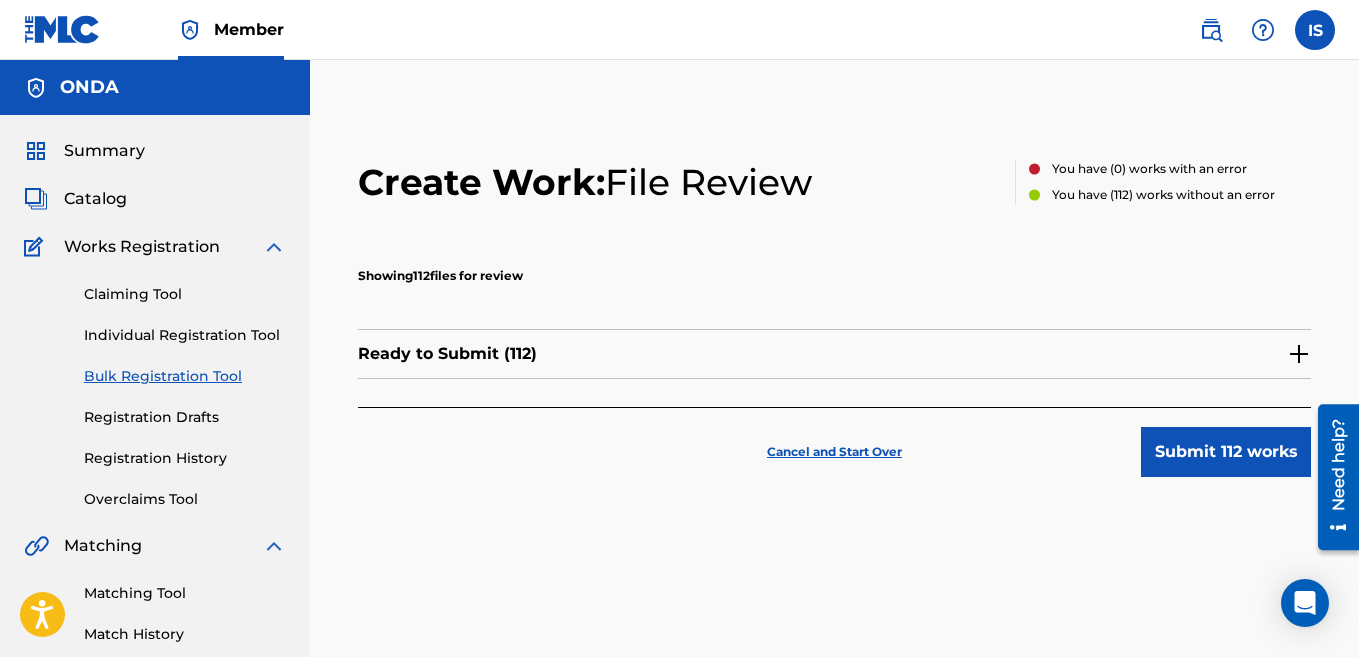 click on "Submit 112 works" at bounding box center (1226, 452) 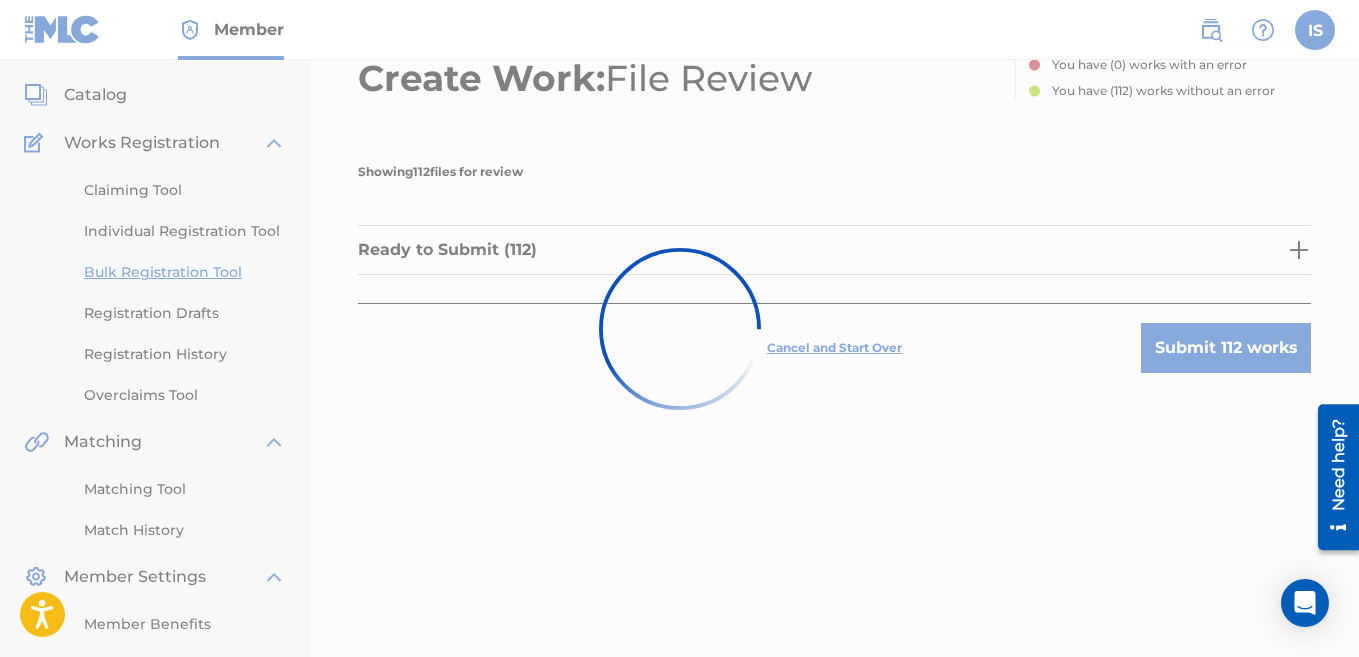 scroll, scrollTop: 0, scrollLeft: 0, axis: both 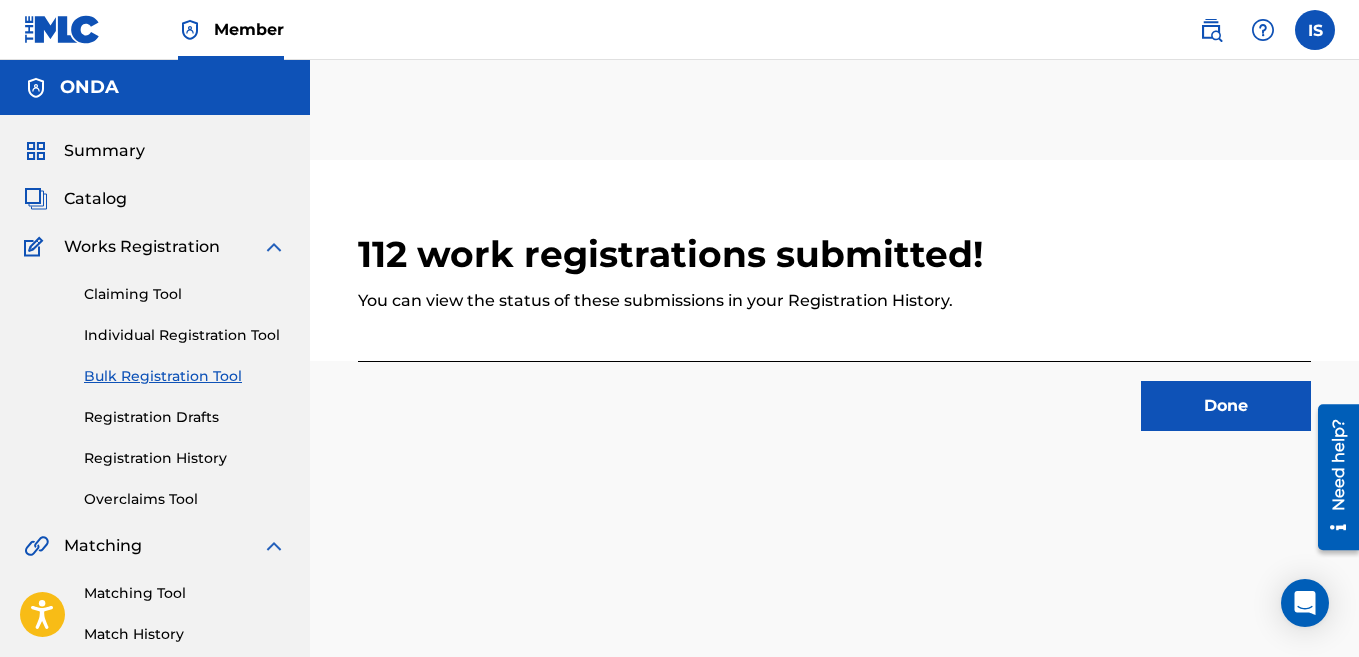 click on "Done" at bounding box center (1226, 406) 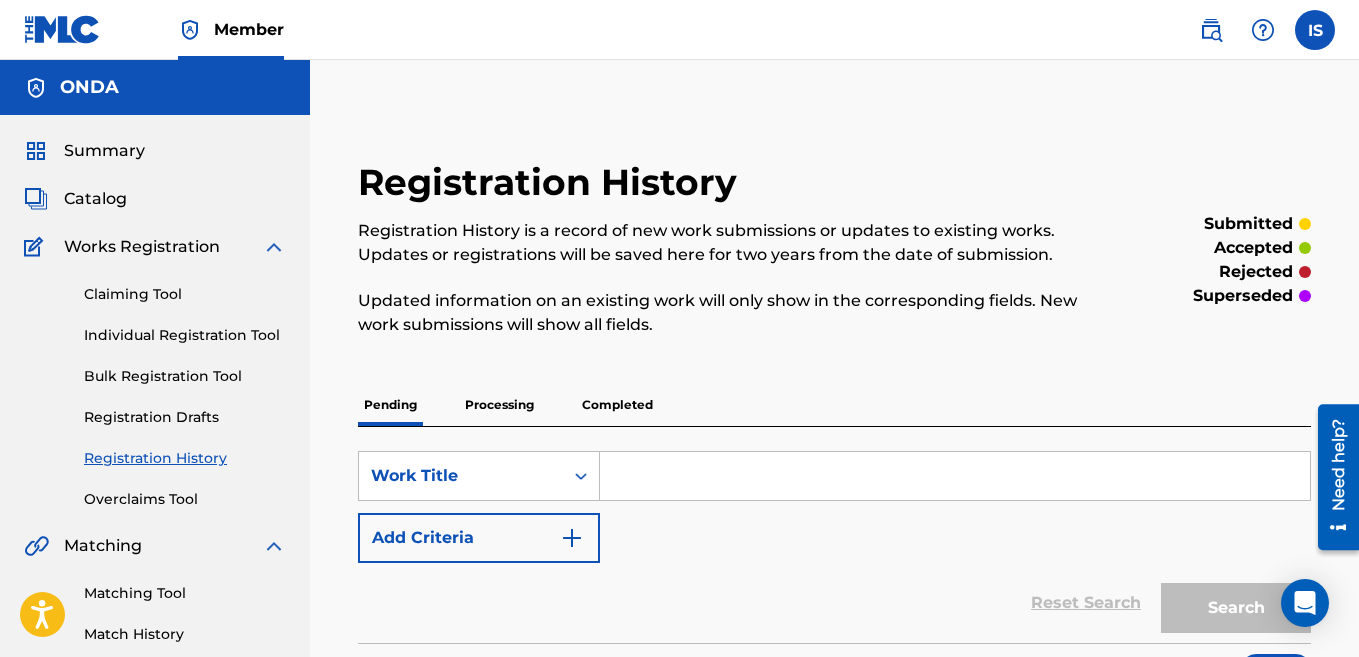 click on "Bulk Registration Tool" at bounding box center (185, 376) 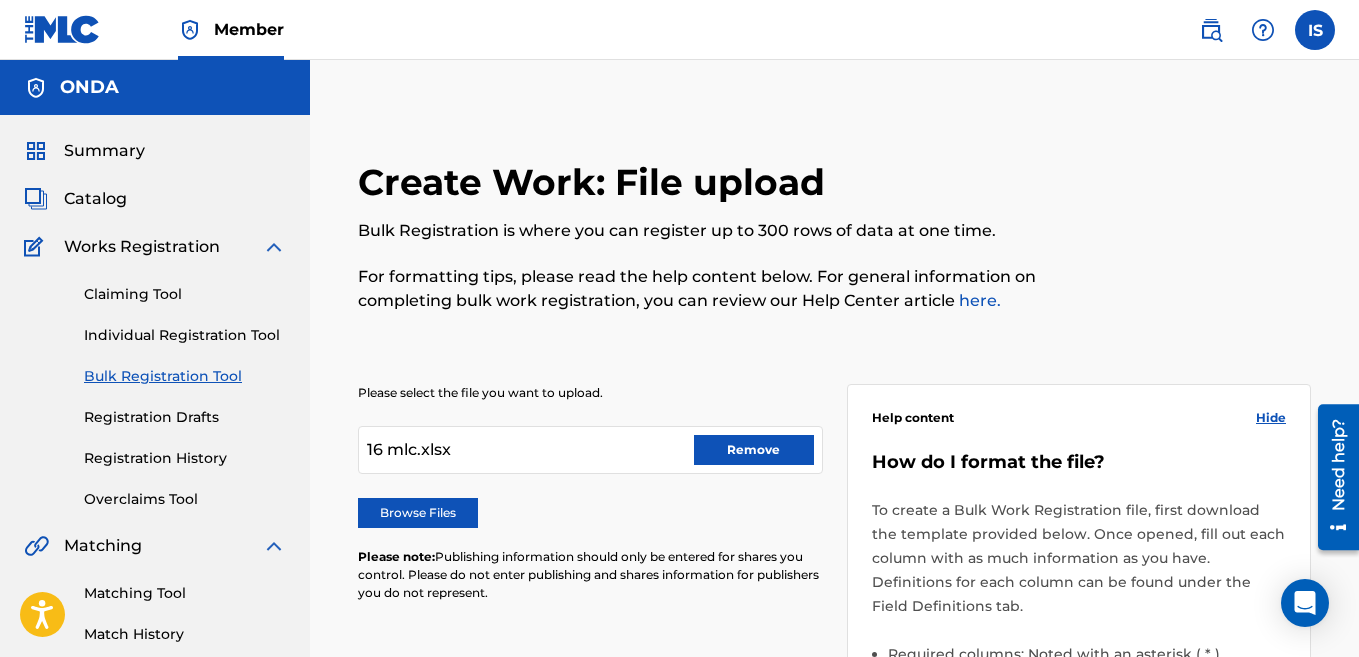 click on "Remove" at bounding box center [754, 450] 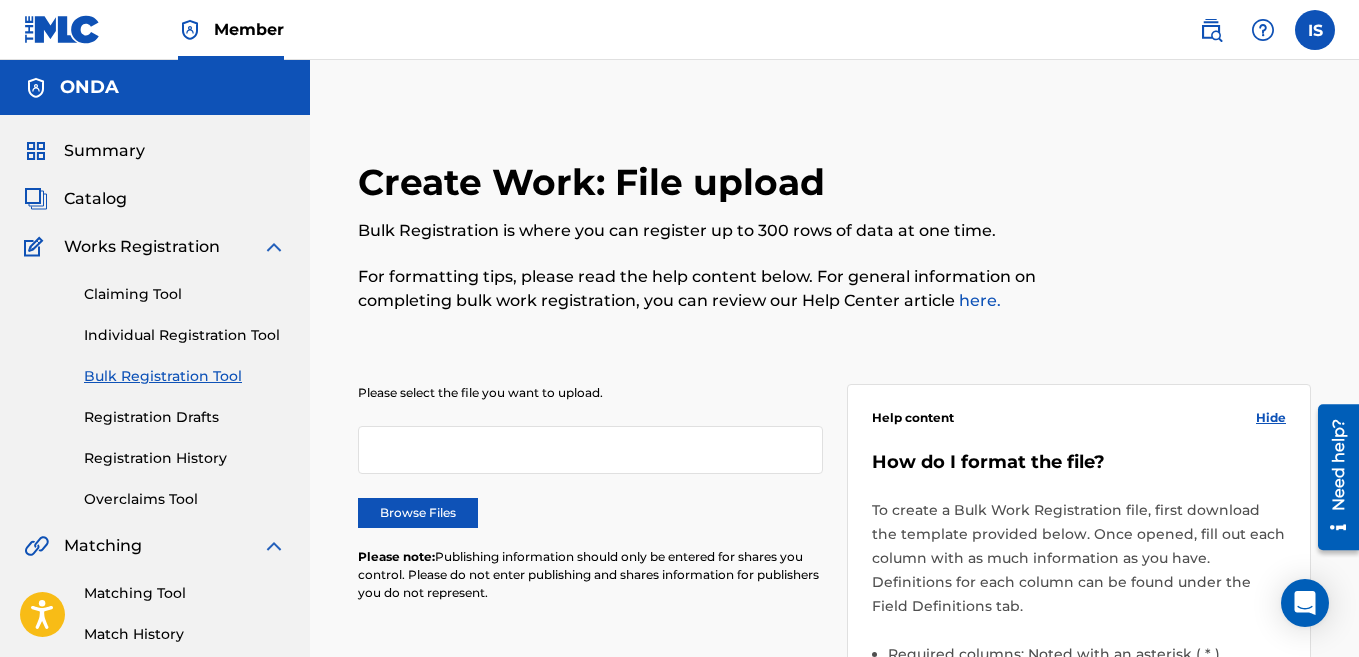 click on "Browse Files" at bounding box center [418, 513] 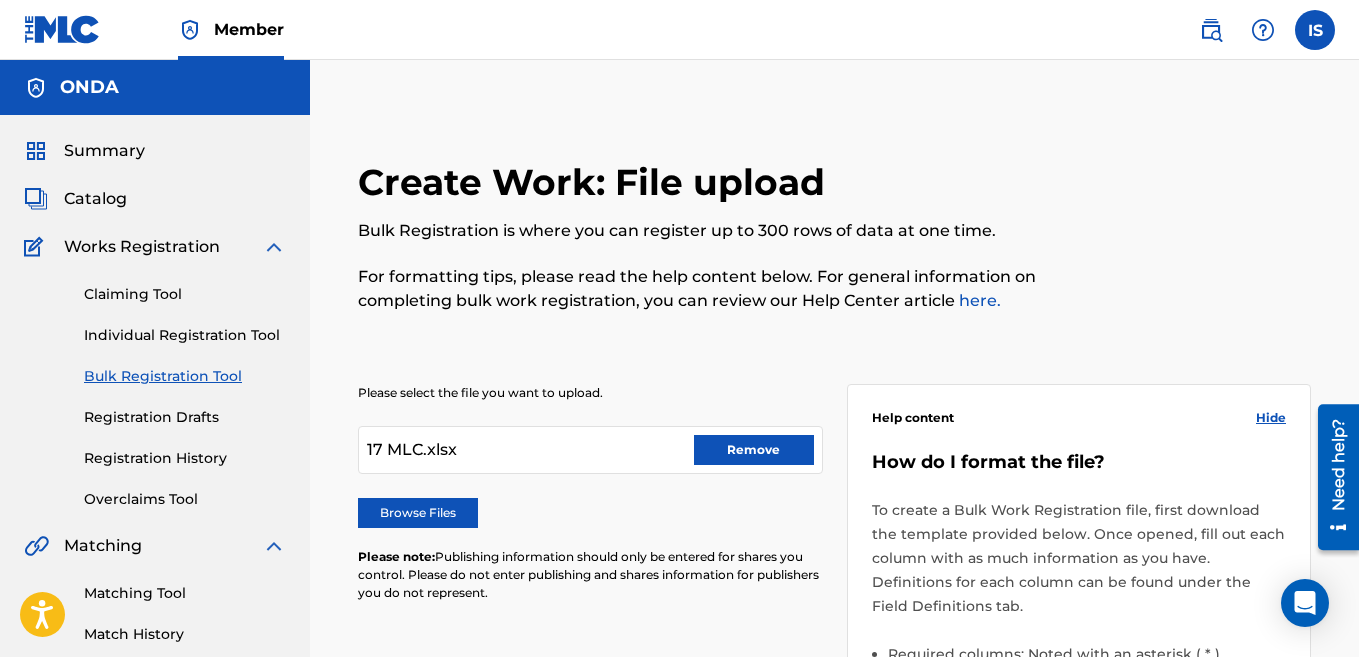 scroll, scrollTop: 736, scrollLeft: 0, axis: vertical 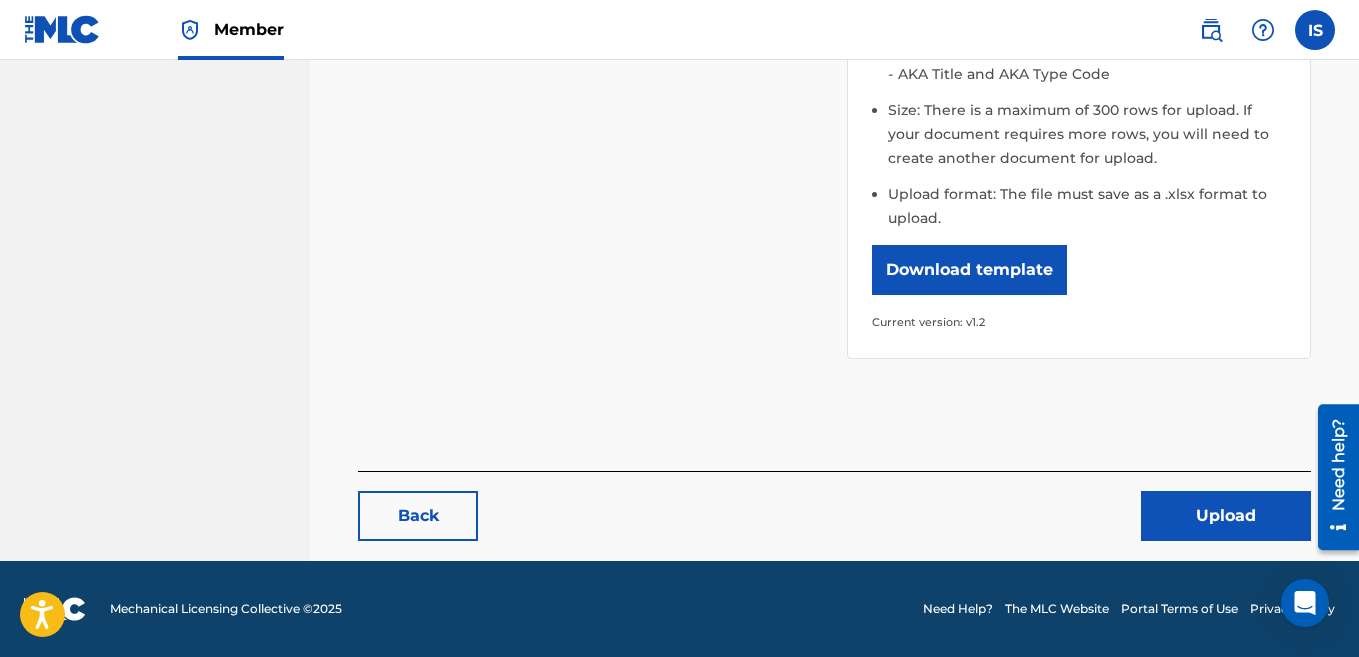 click on "Upload" at bounding box center (1226, 516) 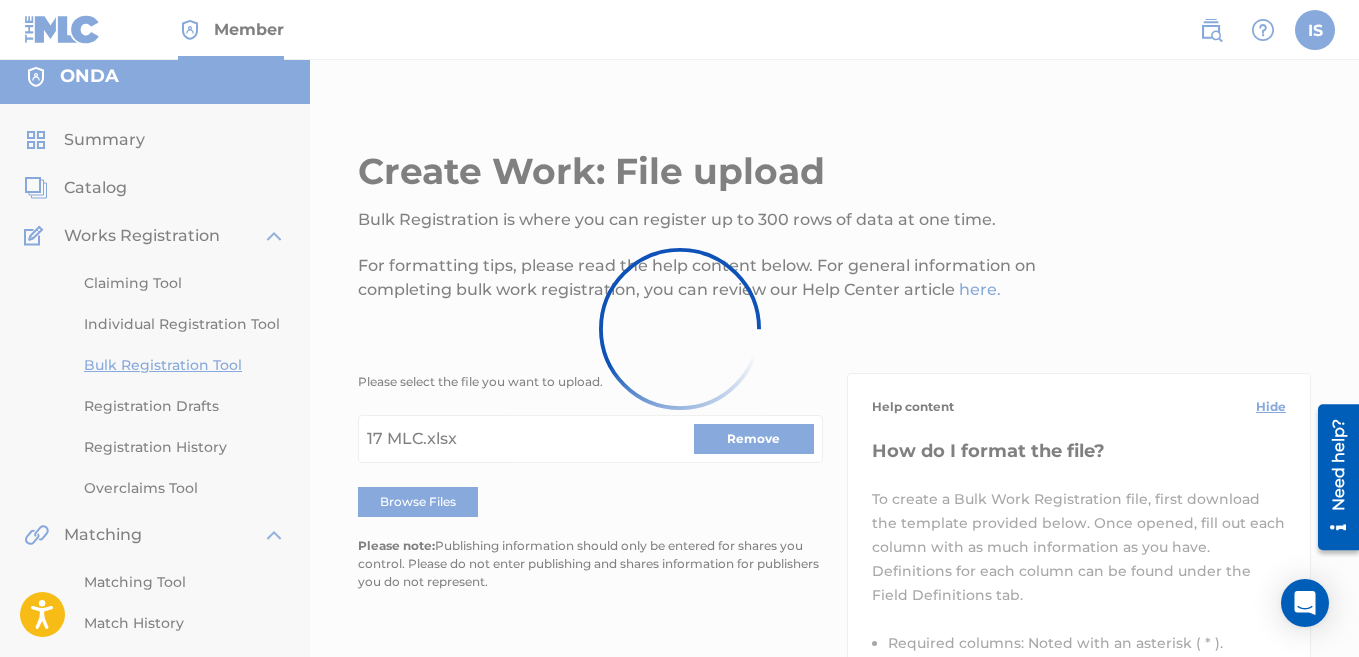 scroll, scrollTop: 0, scrollLeft: 0, axis: both 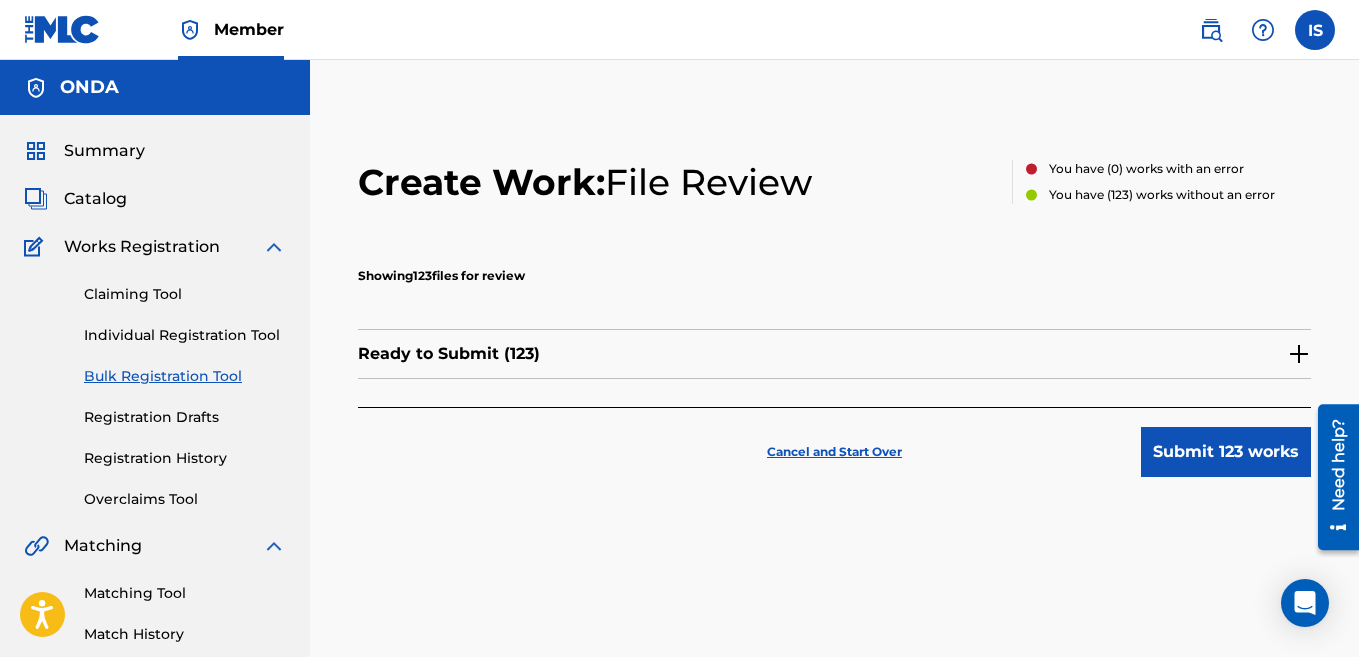 click on "Submit 123 works" at bounding box center [1226, 452] 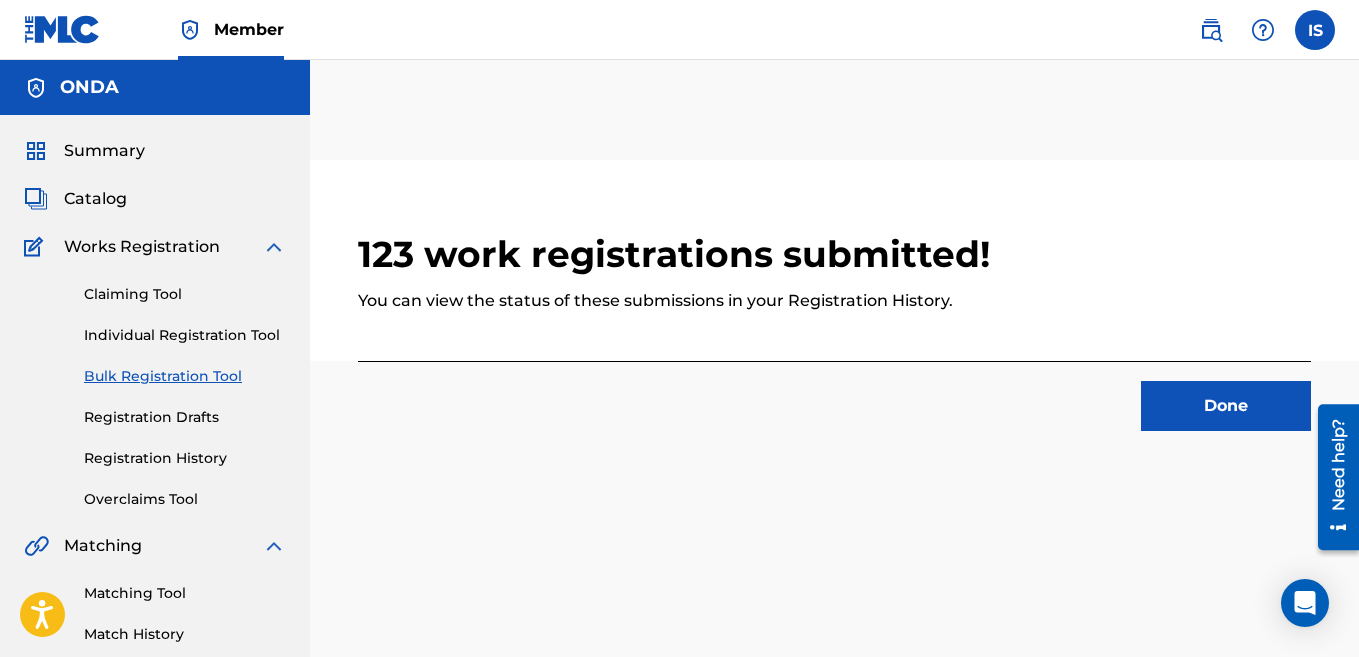 click on "Done" at bounding box center [1226, 406] 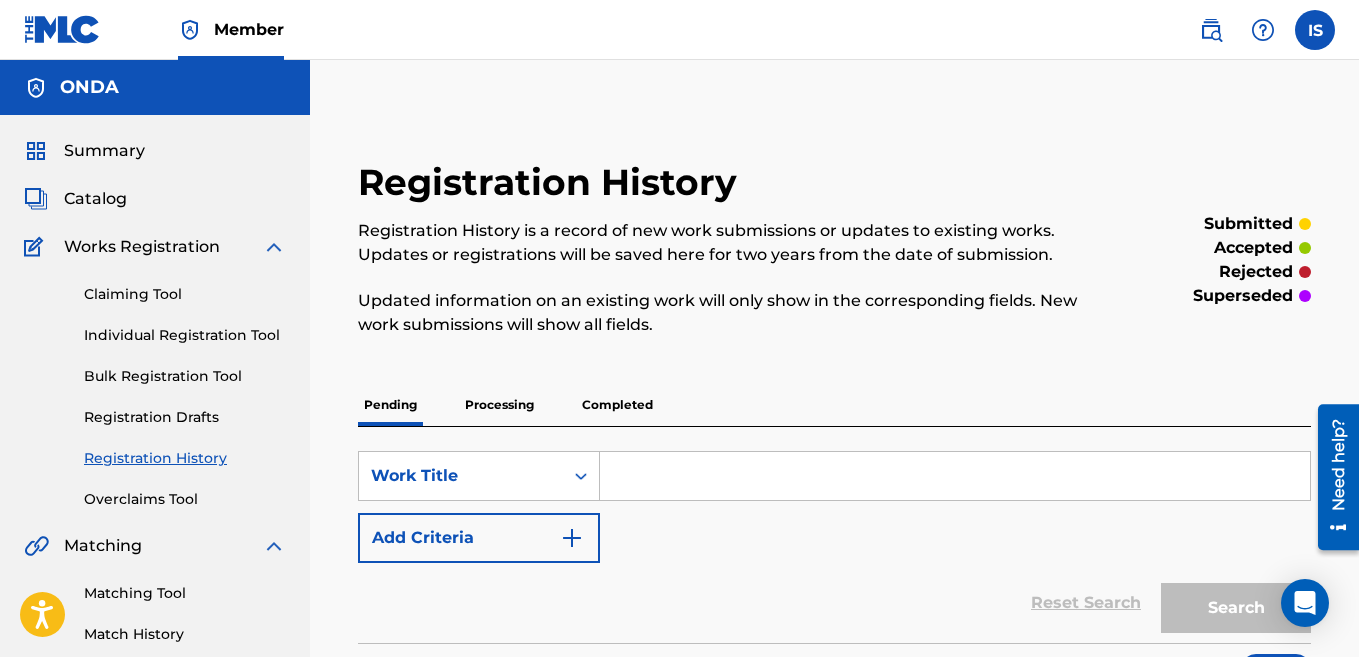 click on "Bulk Registration Tool" at bounding box center (185, 376) 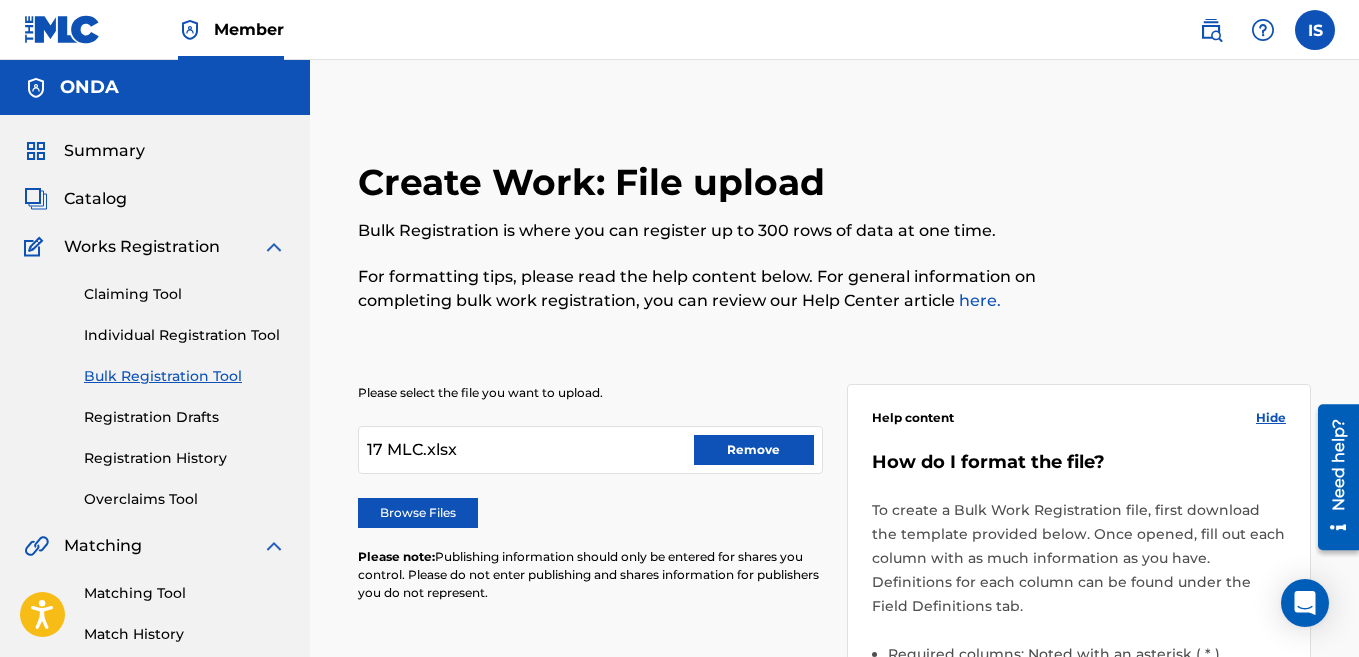 click on "Remove" at bounding box center (754, 450) 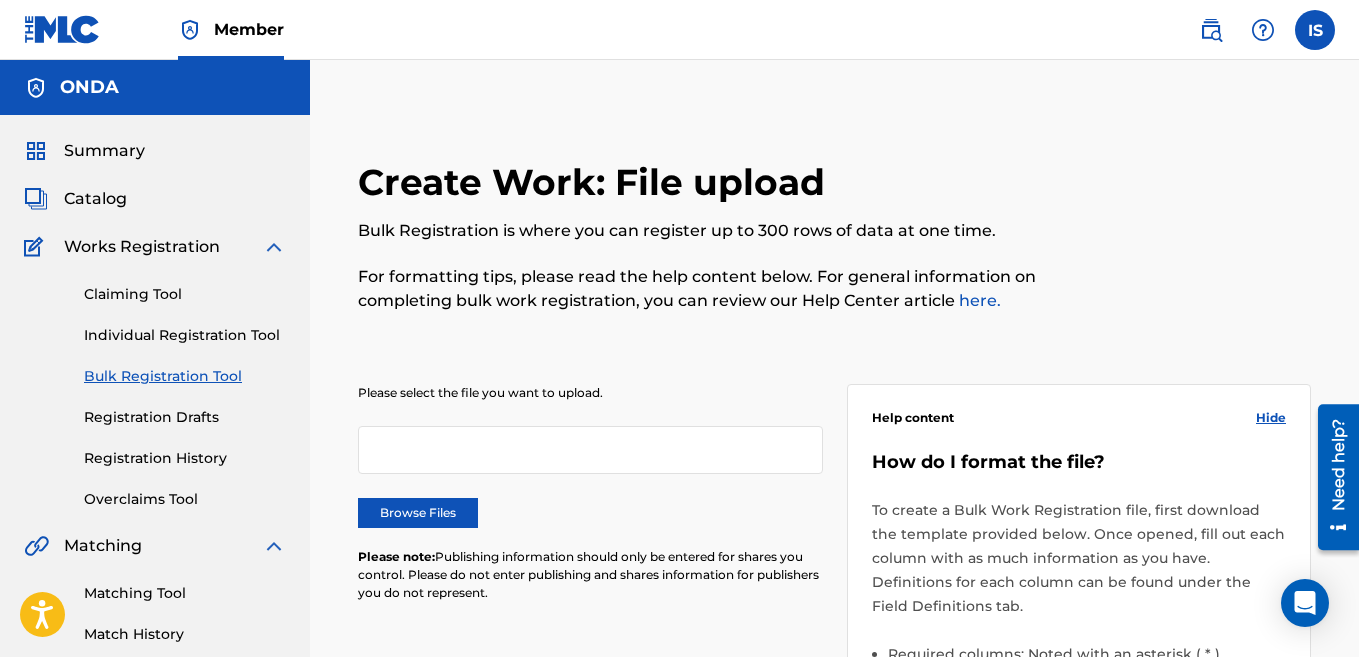 click on "Please select the file you want to upload. Browse Files Please note:  Publishing information should only be entered for shares you control. Please do not enter publishing and shares information for publishers you do not represent." at bounding box center [590, 505] 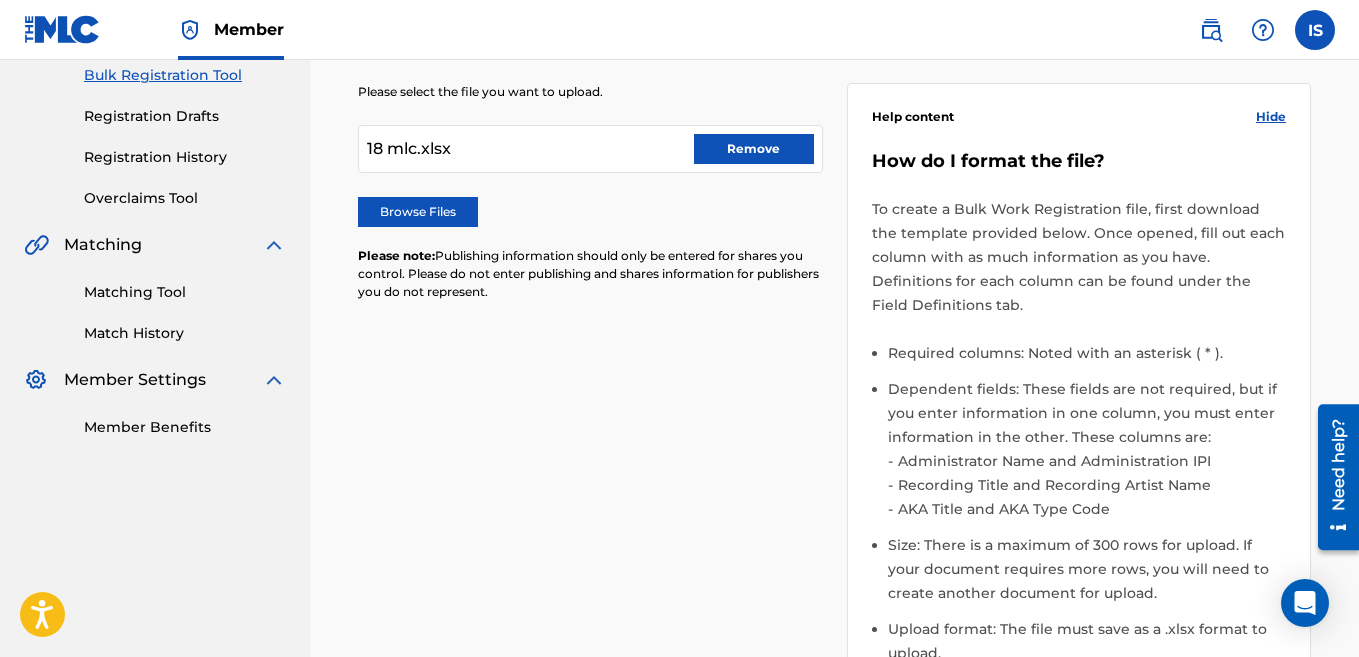 scroll, scrollTop: 736, scrollLeft: 0, axis: vertical 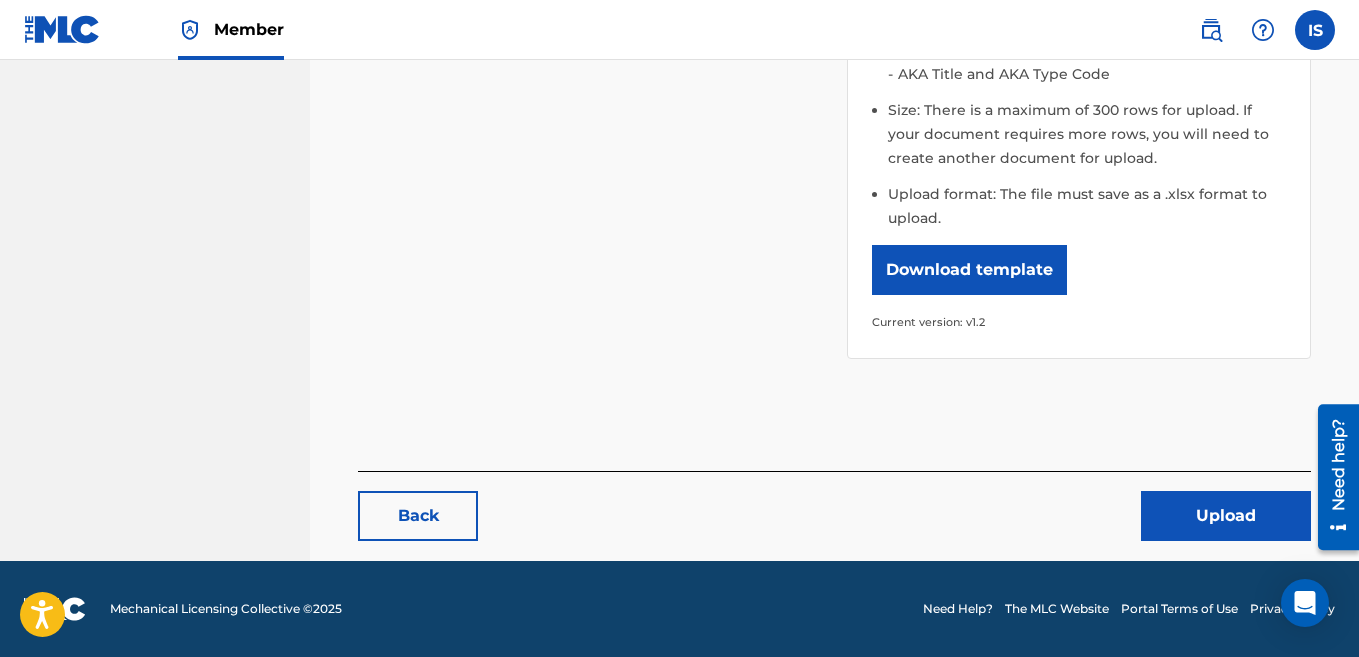 click on "Upload" at bounding box center (1226, 516) 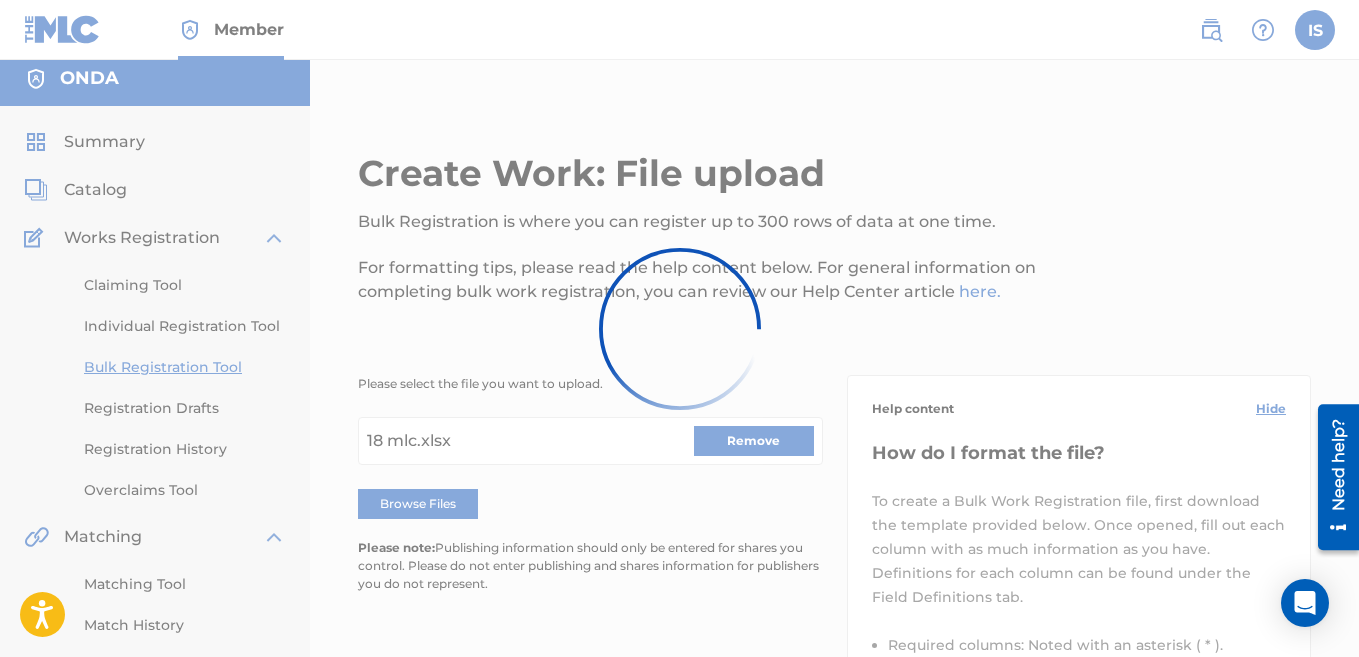 scroll, scrollTop: 0, scrollLeft: 0, axis: both 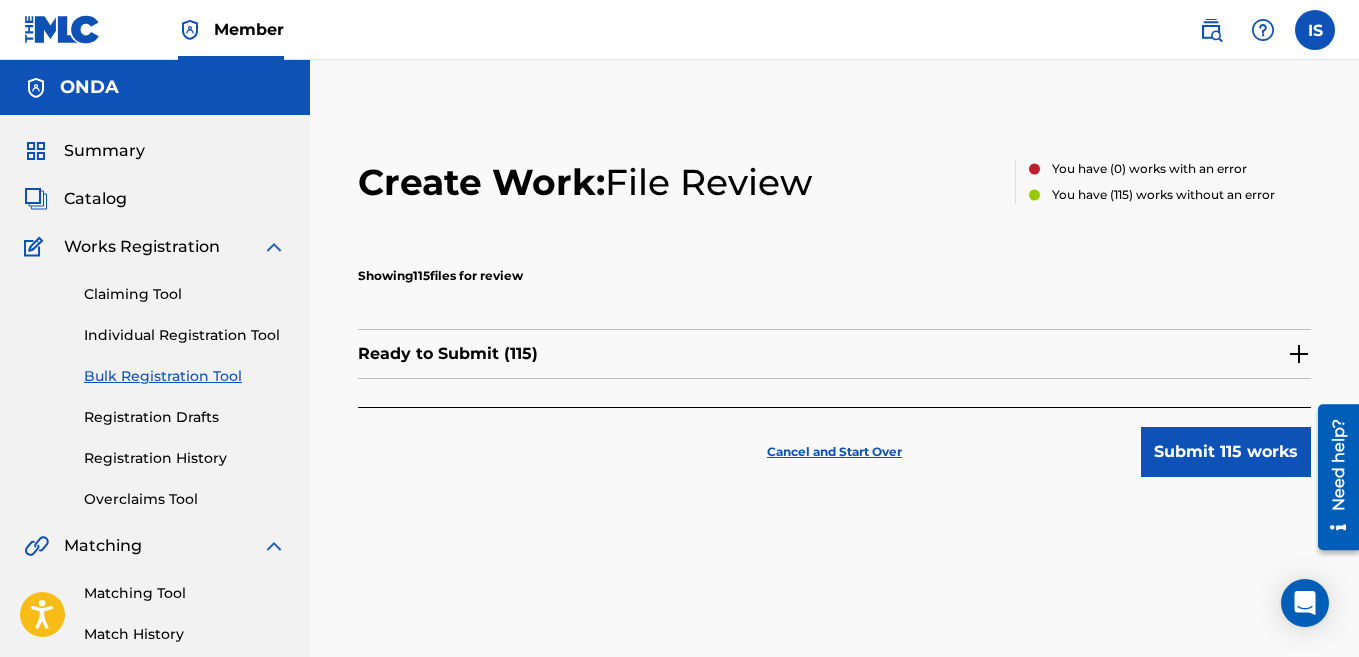 click on "Submit 115 works" at bounding box center (1226, 452) 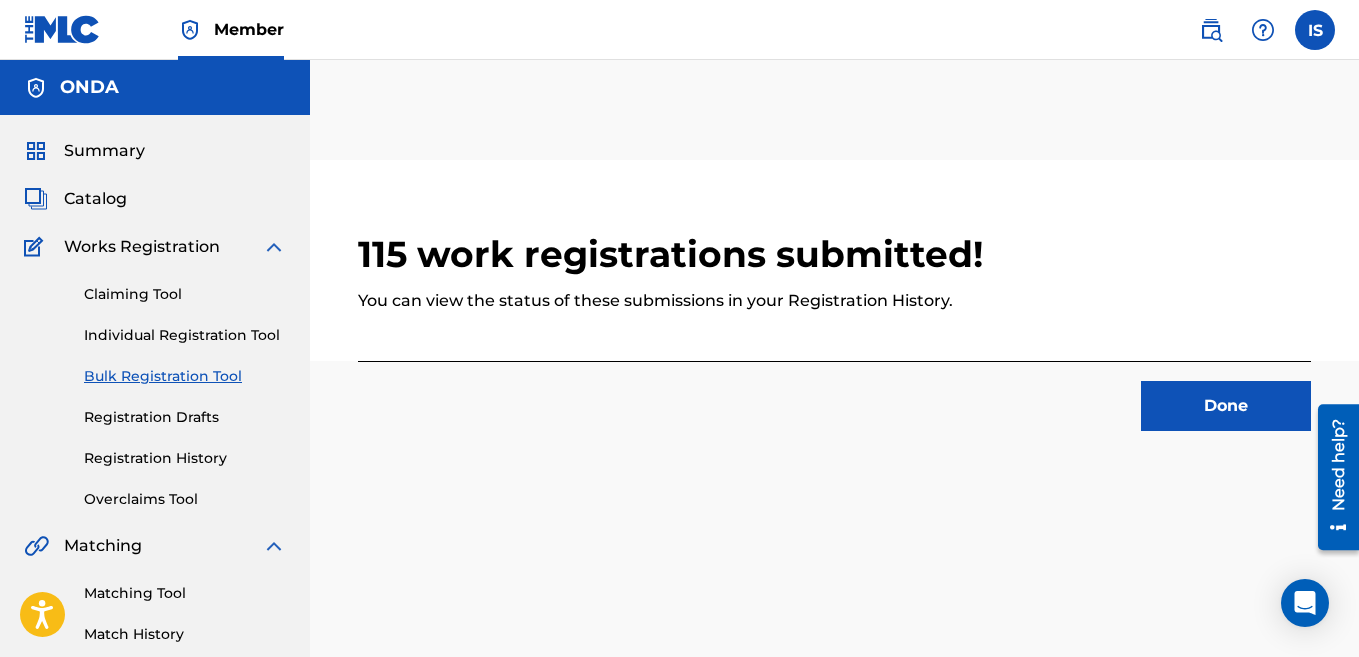 click on "Done" at bounding box center (1226, 406) 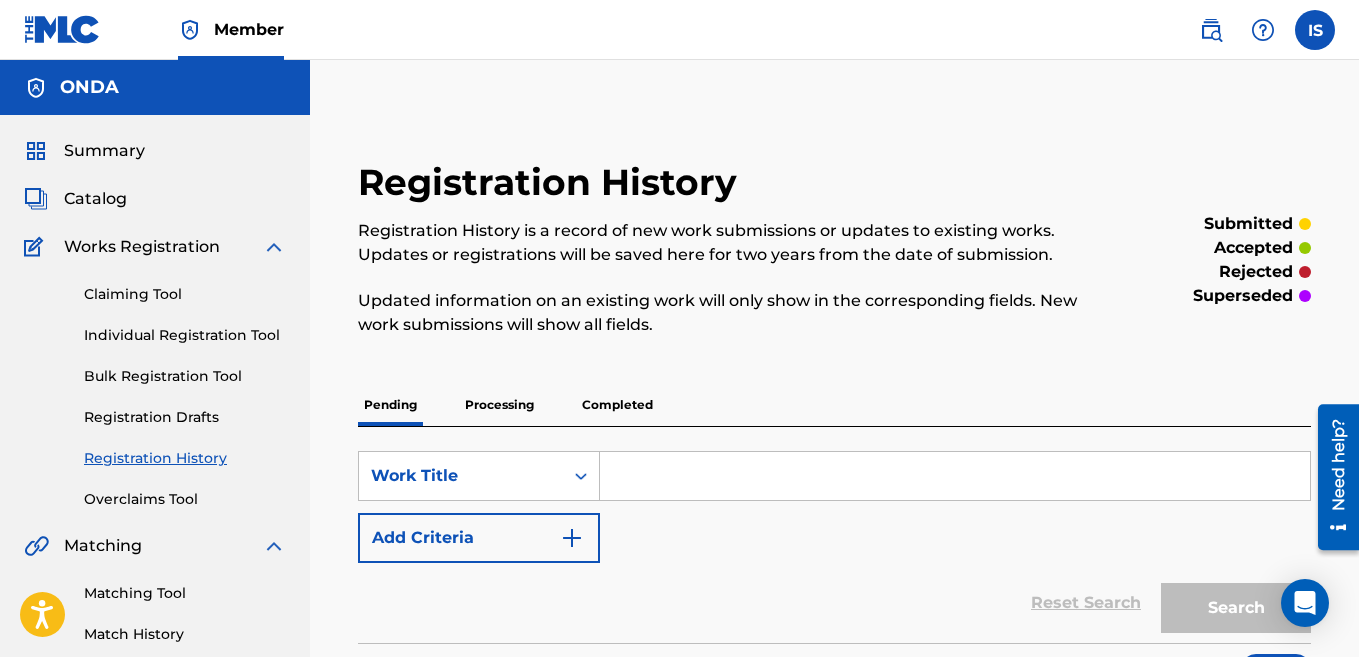 click on "Bulk Registration Tool" at bounding box center (185, 376) 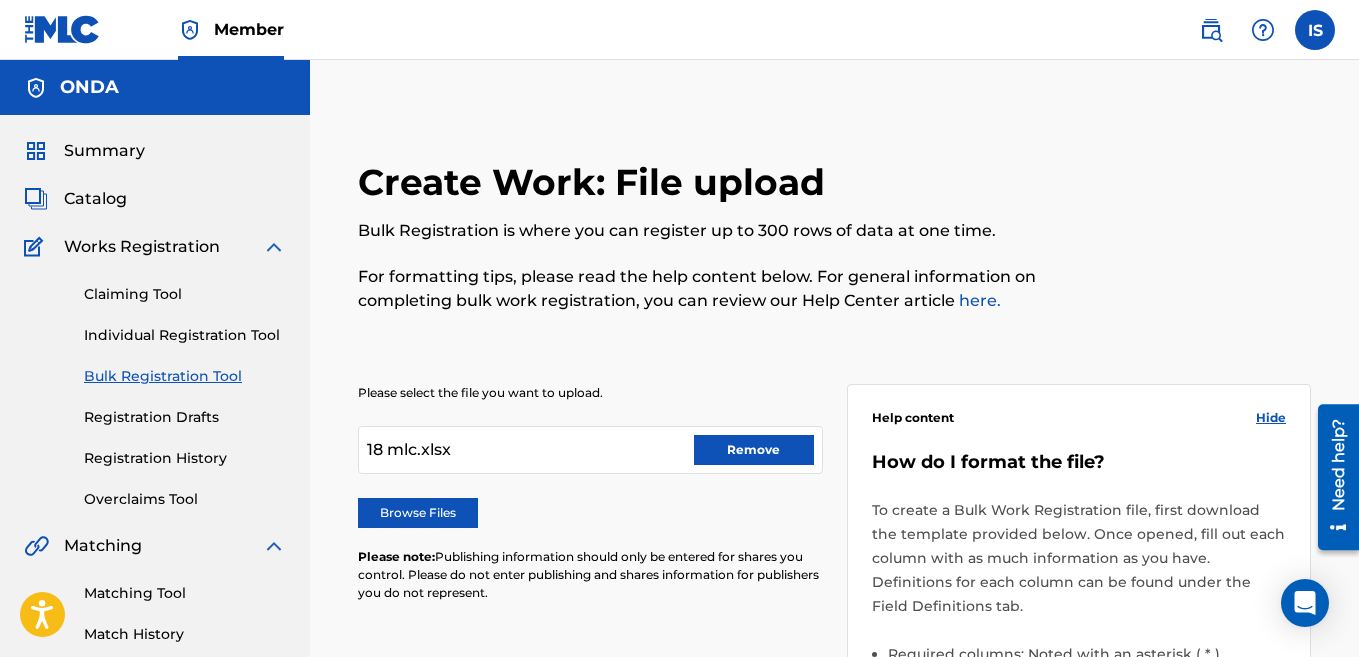 click on "18 mlc.xlsx Remove" at bounding box center [590, 450] 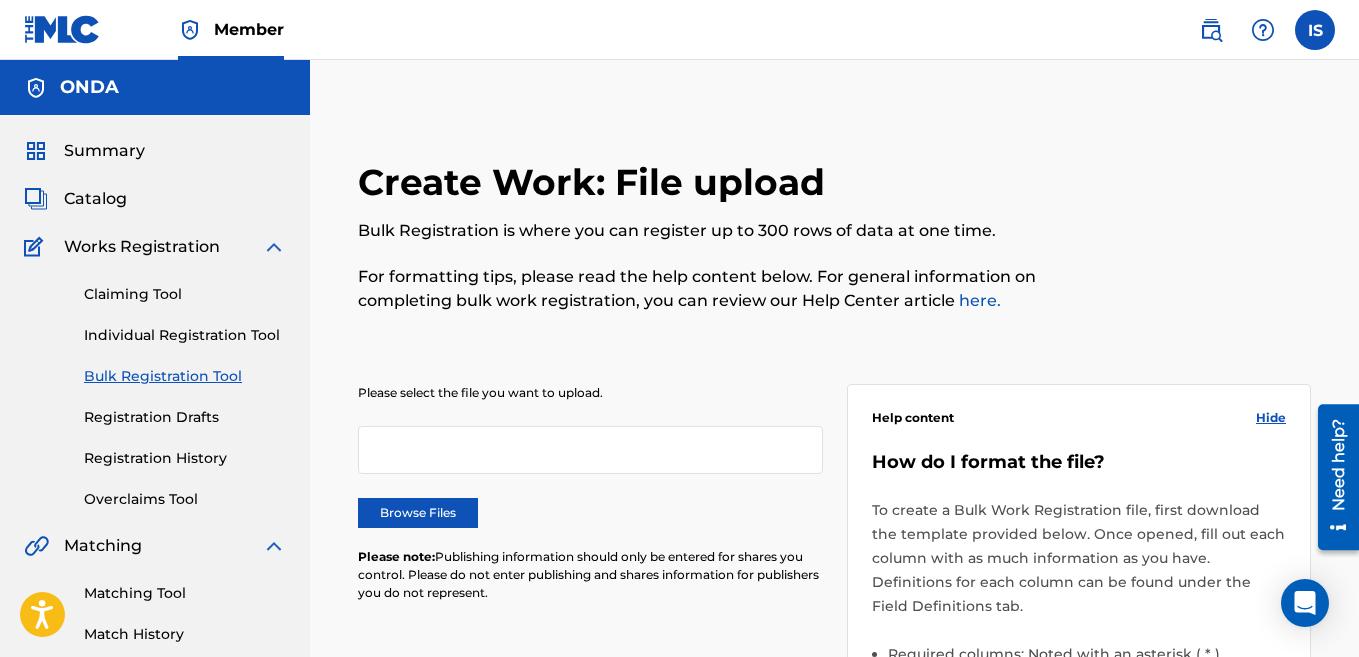 drag, startPoint x: 432, startPoint y: 479, endPoint x: 430, endPoint y: 491, distance: 12.165525 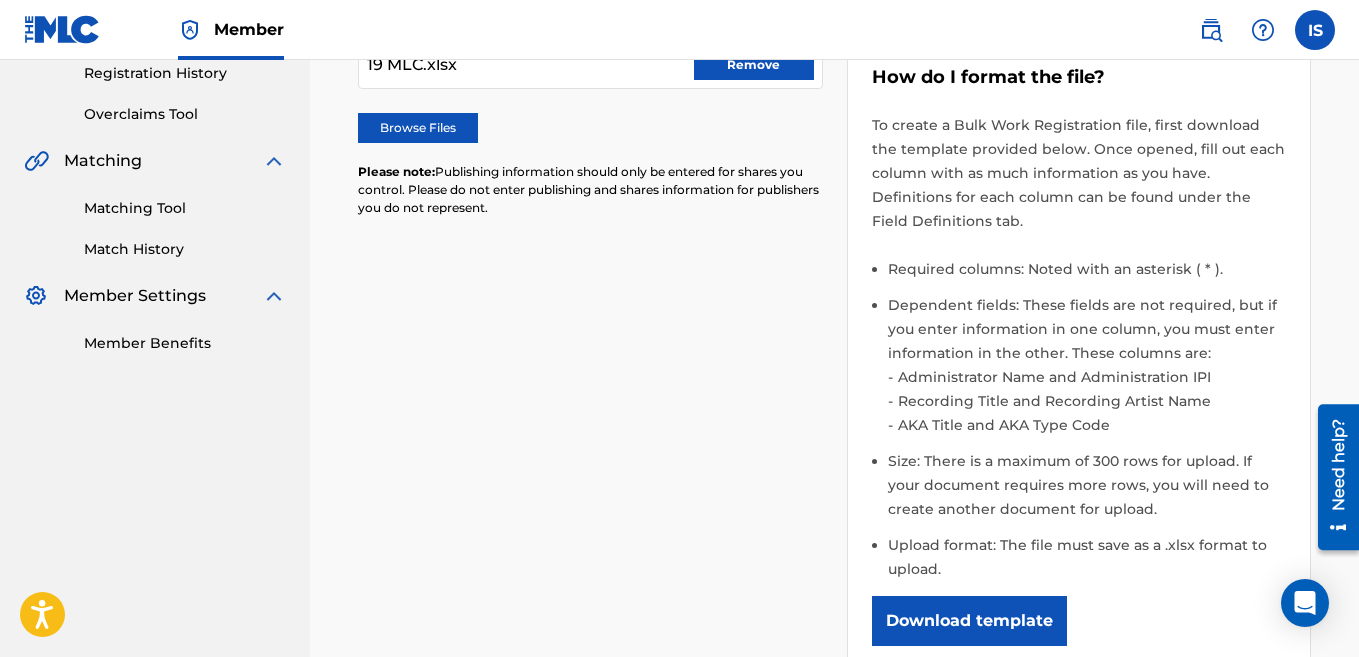 scroll, scrollTop: 736, scrollLeft: 0, axis: vertical 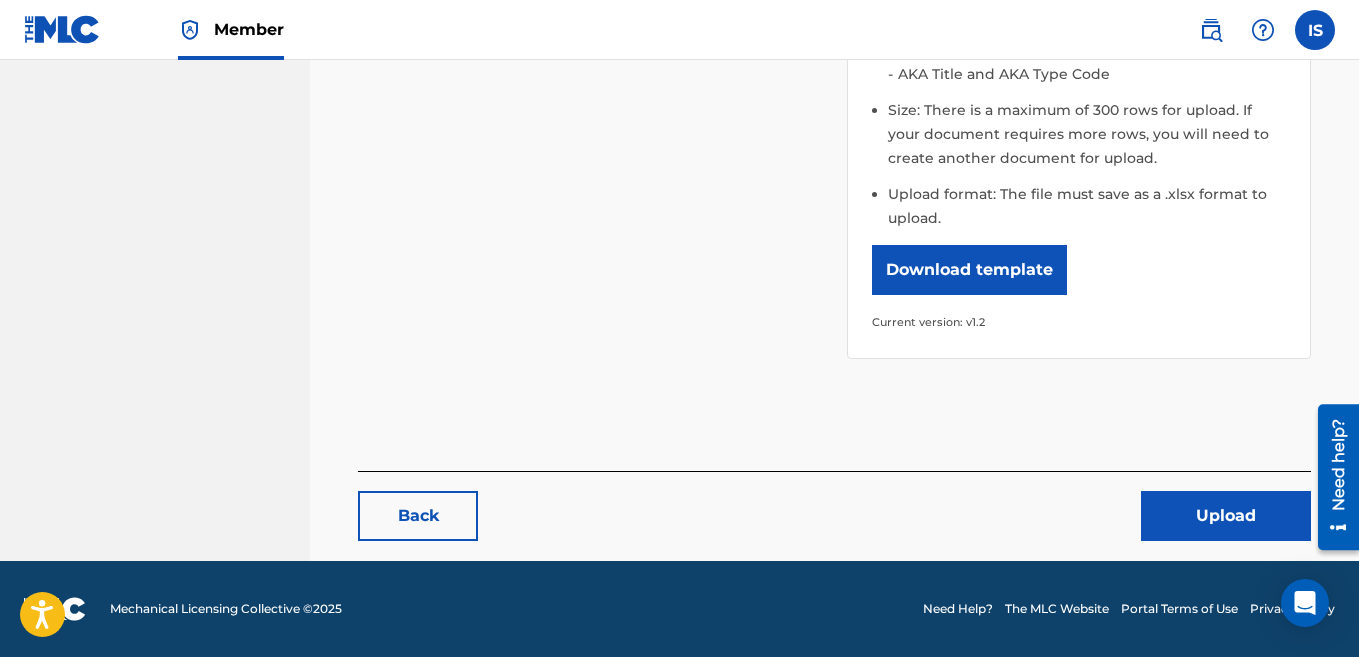 click on "Upload" at bounding box center (1226, 516) 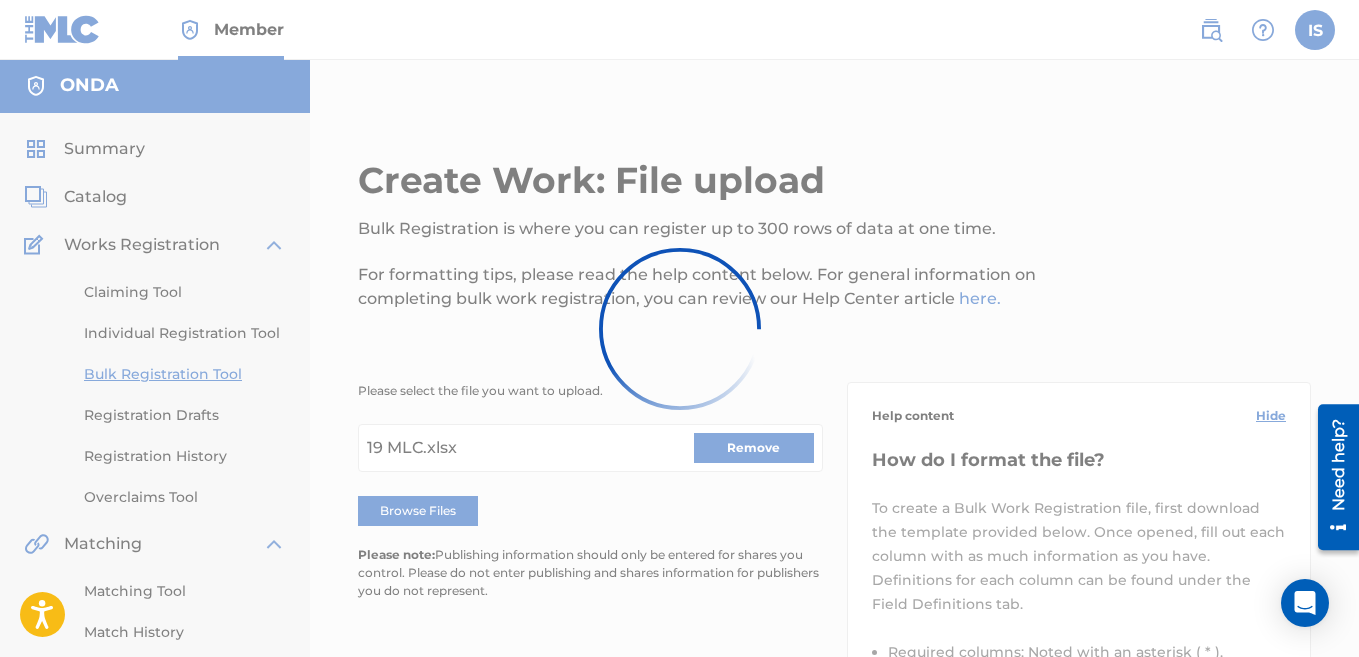 scroll, scrollTop: 0, scrollLeft: 0, axis: both 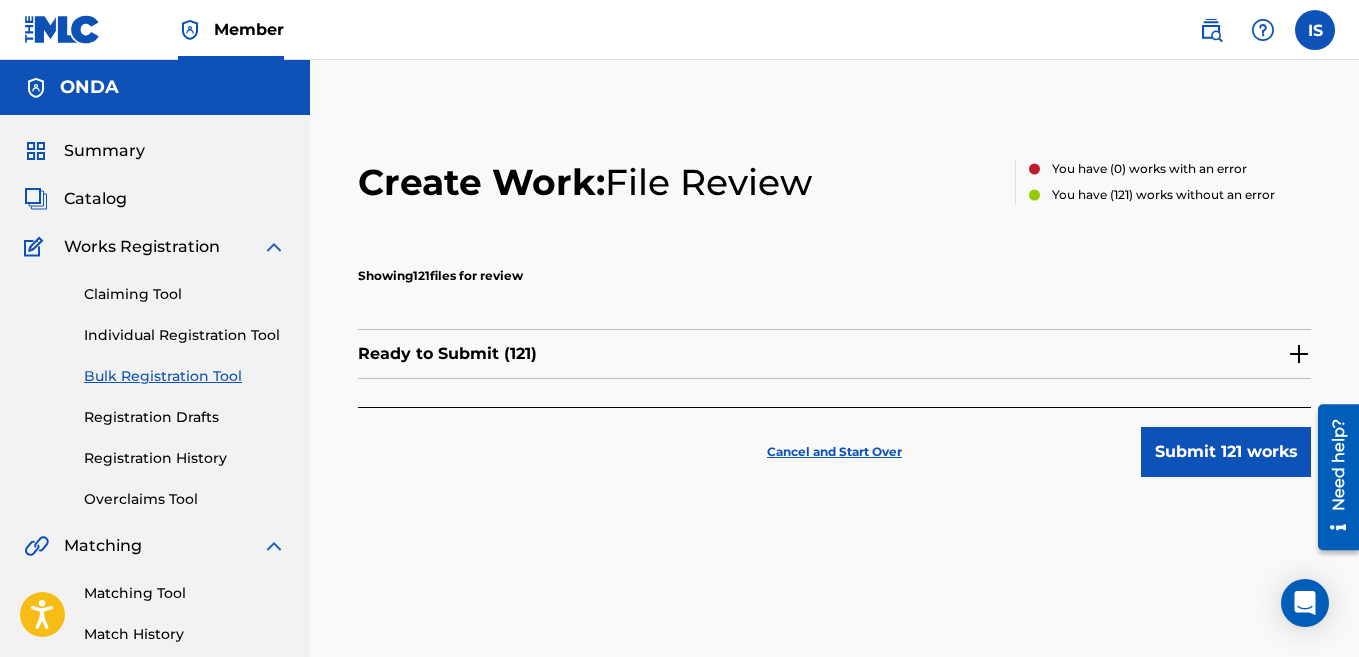 click on "Submit 121 works" at bounding box center (1226, 452) 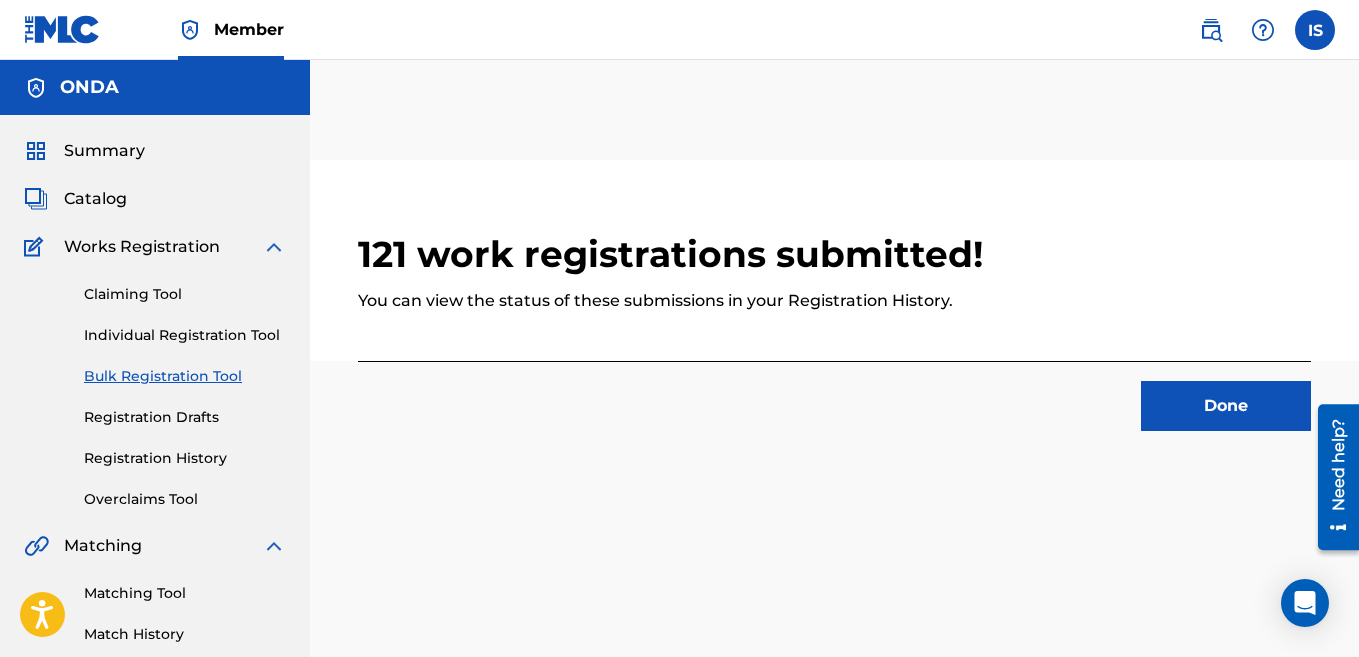 click on "Done" at bounding box center [1226, 406] 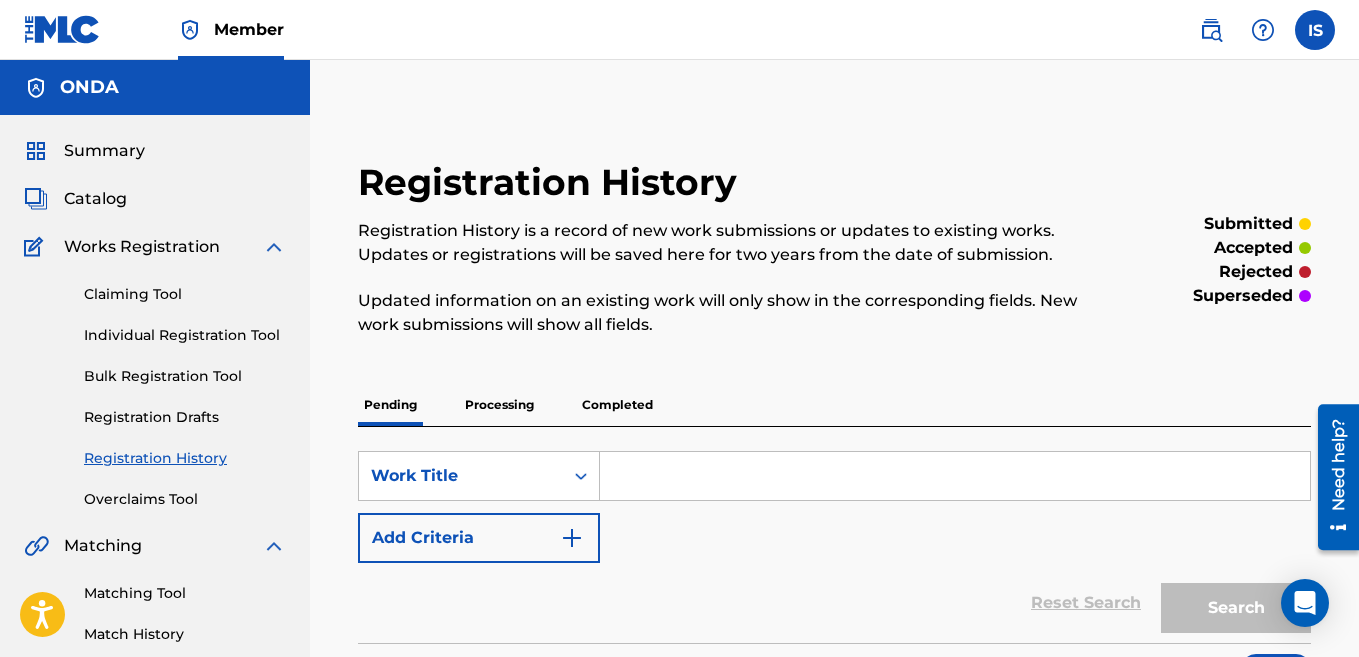 click on "Bulk Registration Tool" at bounding box center [185, 376] 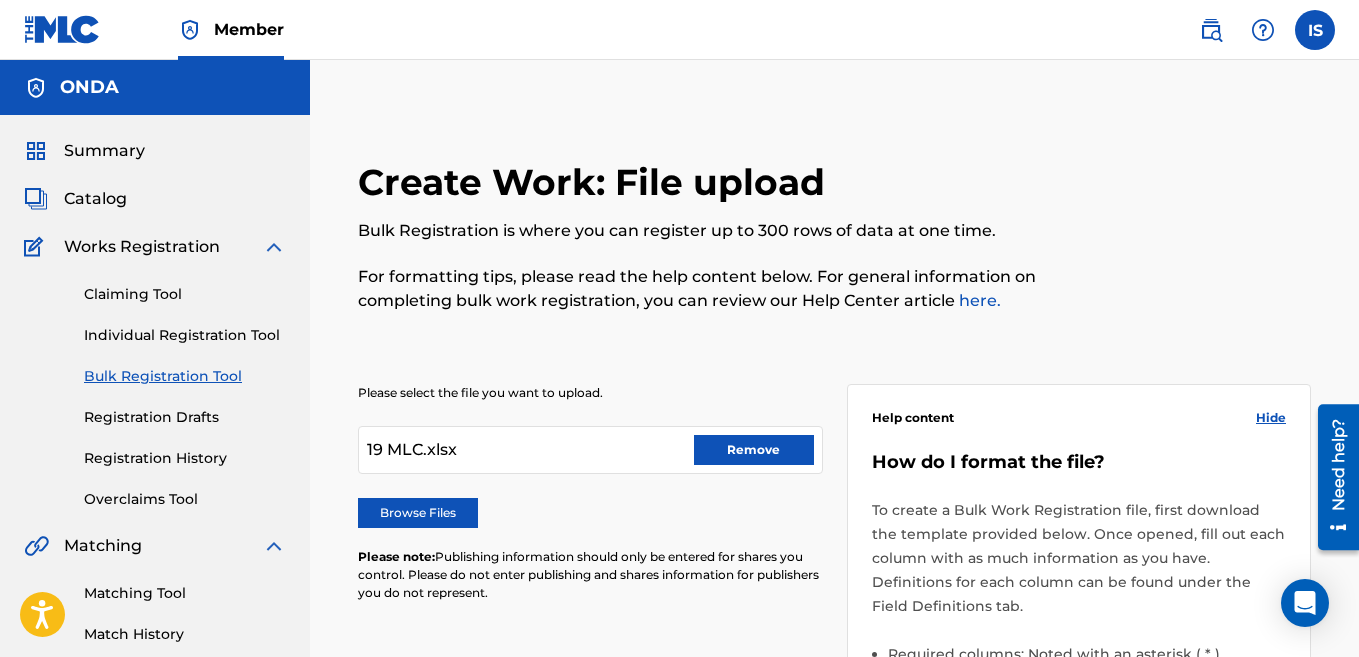 click on "Remove" at bounding box center [754, 450] 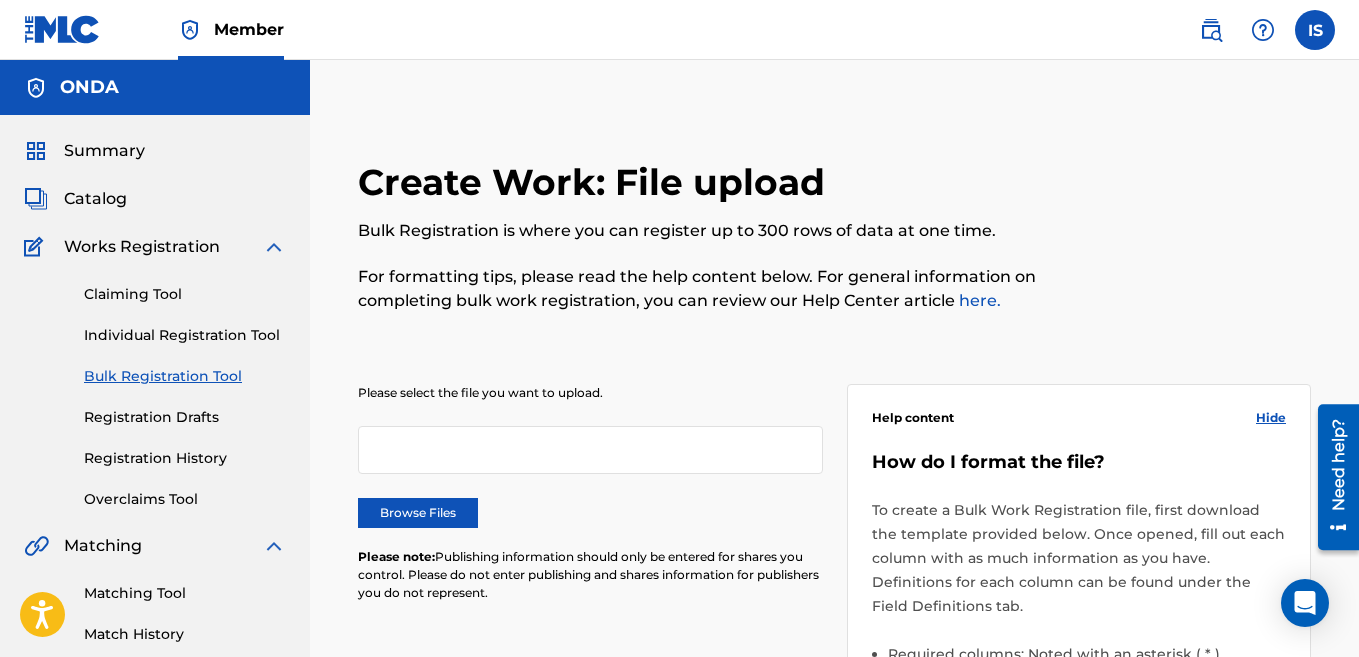 click on "Browse Files" at bounding box center [418, 513] 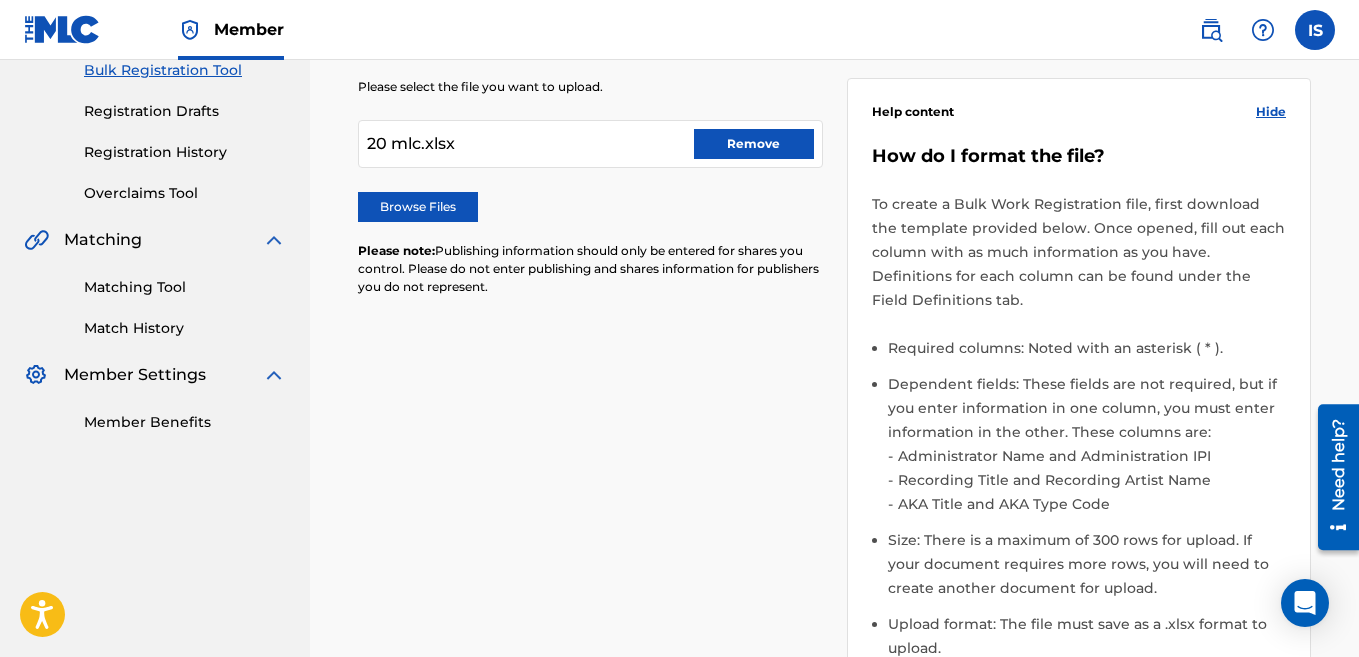 scroll, scrollTop: 600, scrollLeft: 0, axis: vertical 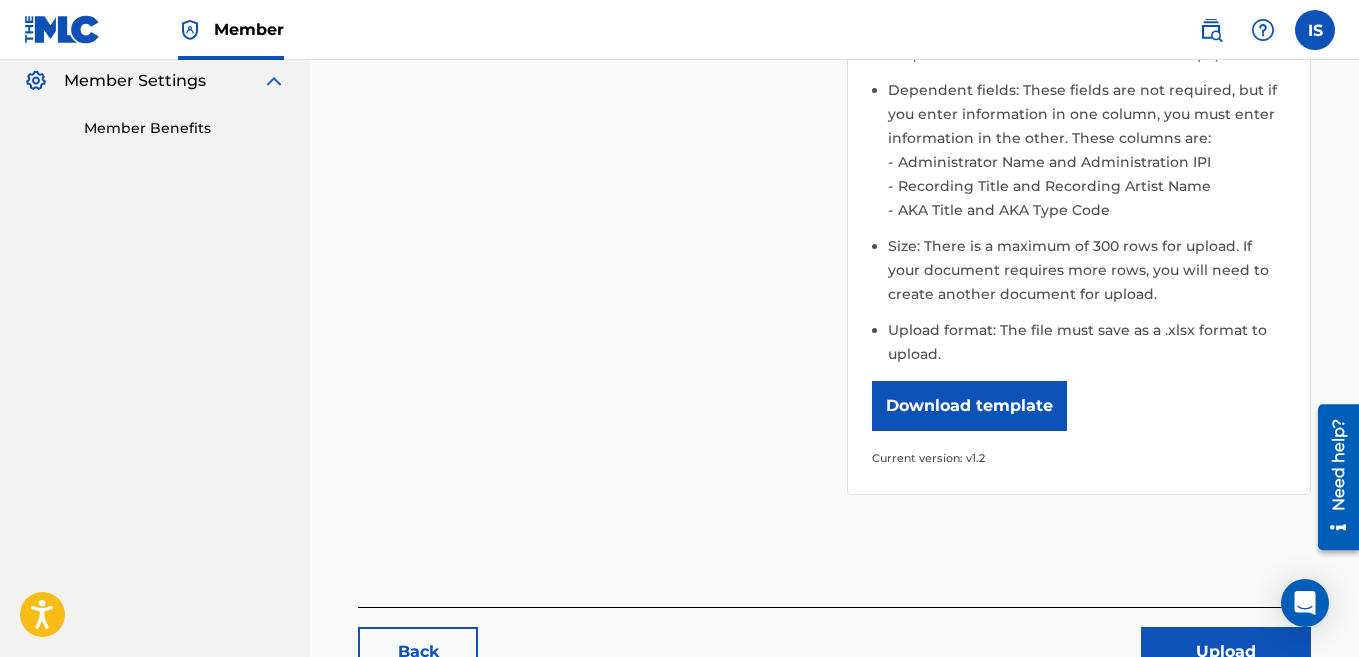 click on "Upload" at bounding box center (1226, 652) 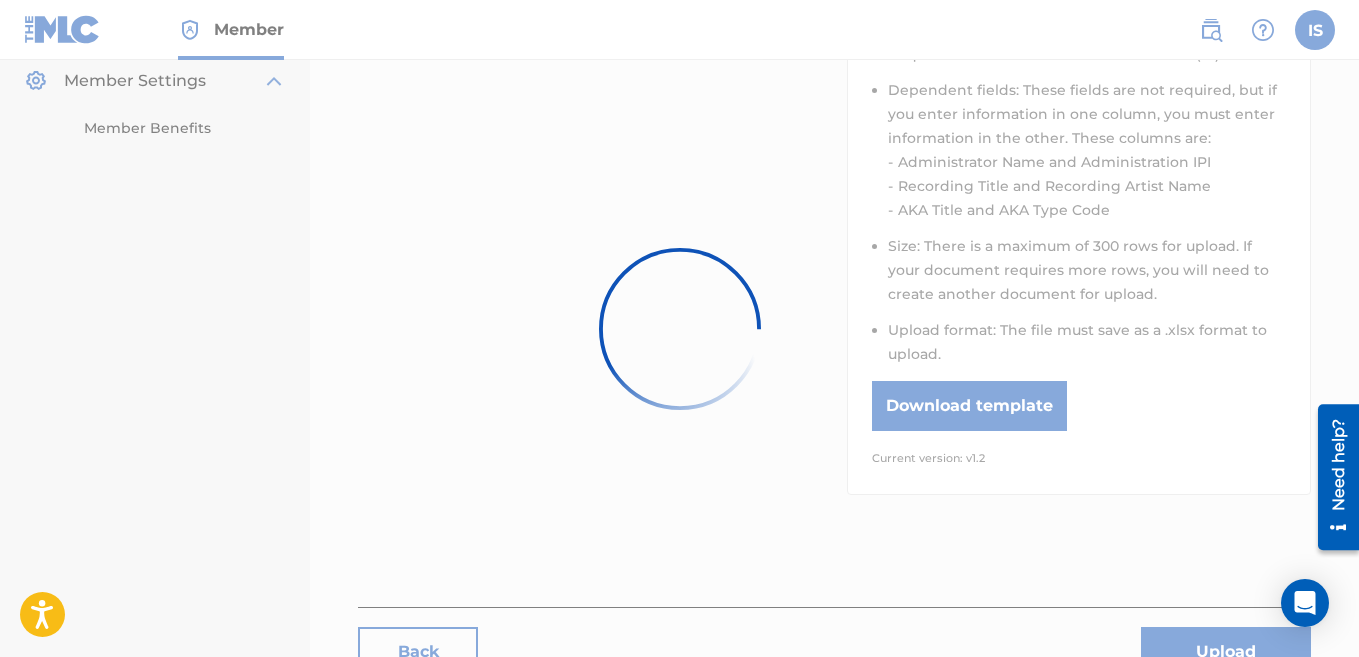 scroll, scrollTop: 587, scrollLeft: 0, axis: vertical 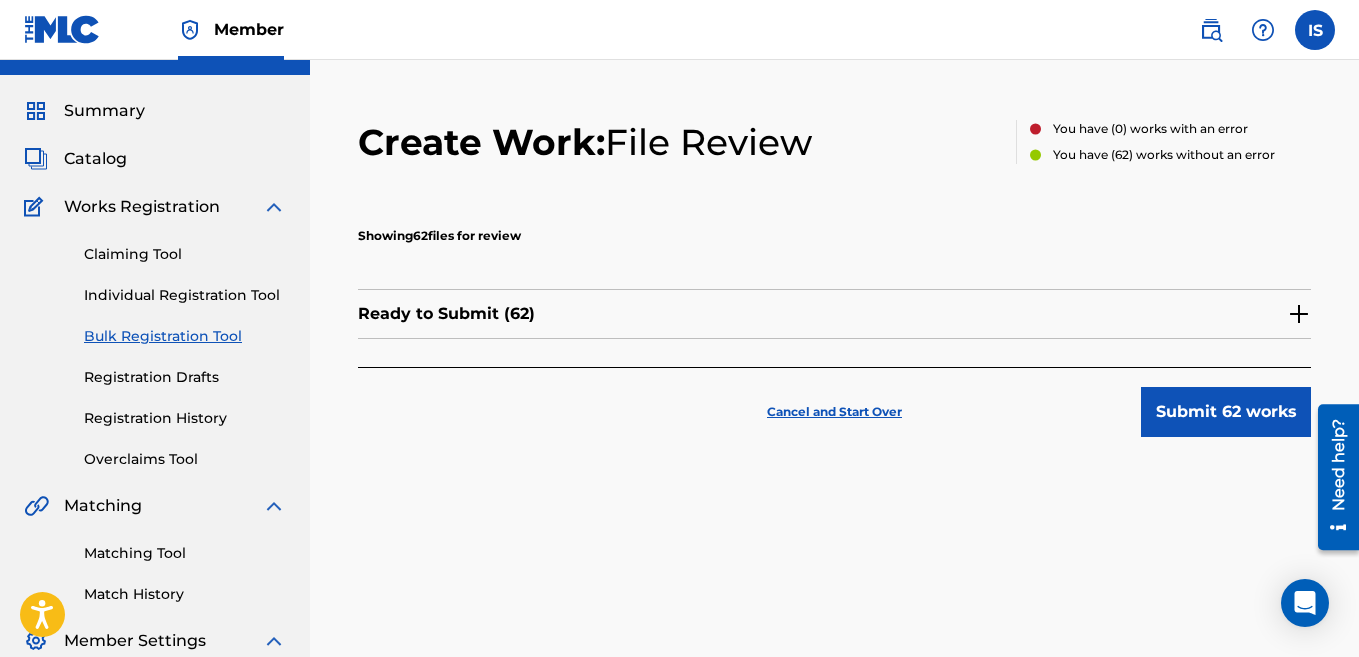 click on "Submit 62 works" at bounding box center [1226, 412] 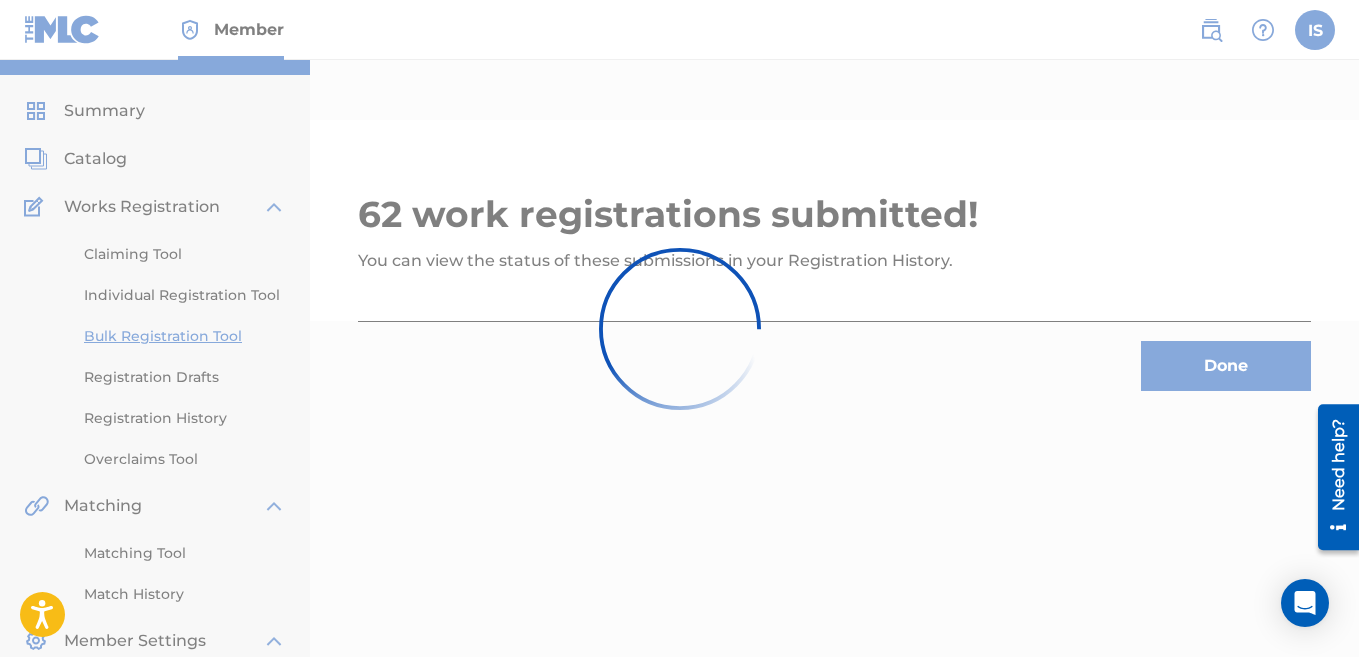 scroll, scrollTop: 0, scrollLeft: 0, axis: both 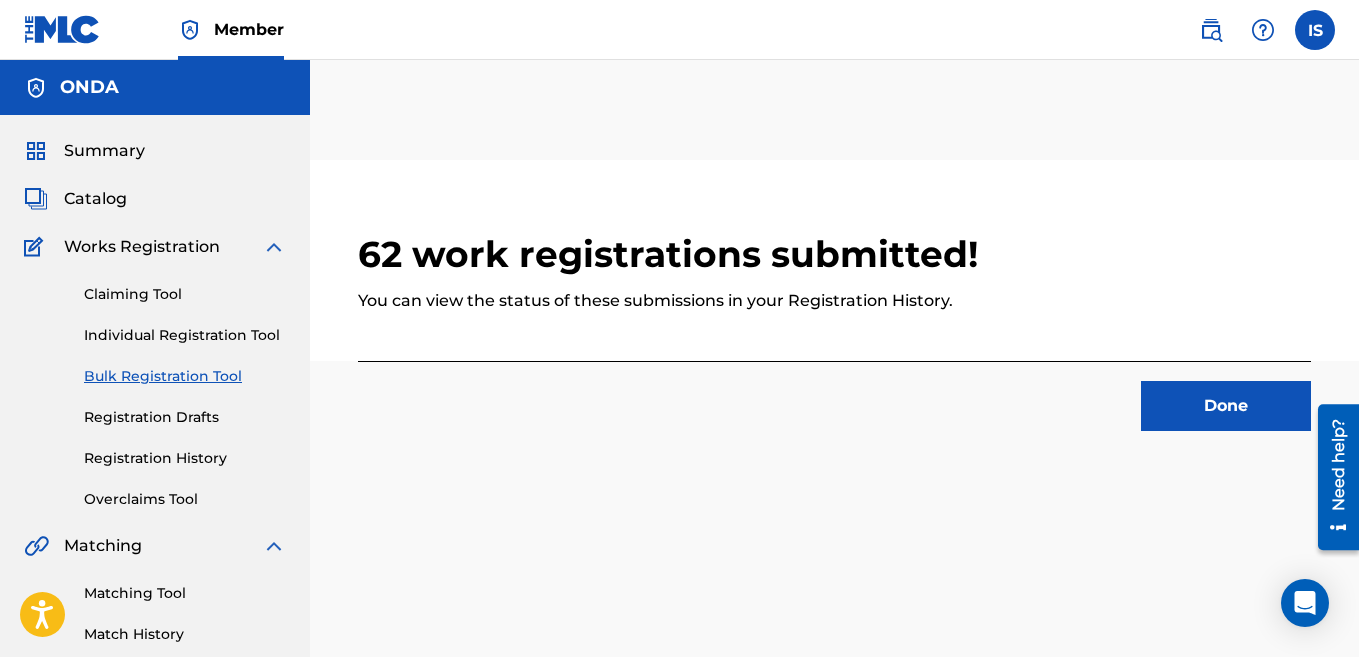 click on "Done" at bounding box center [1226, 406] 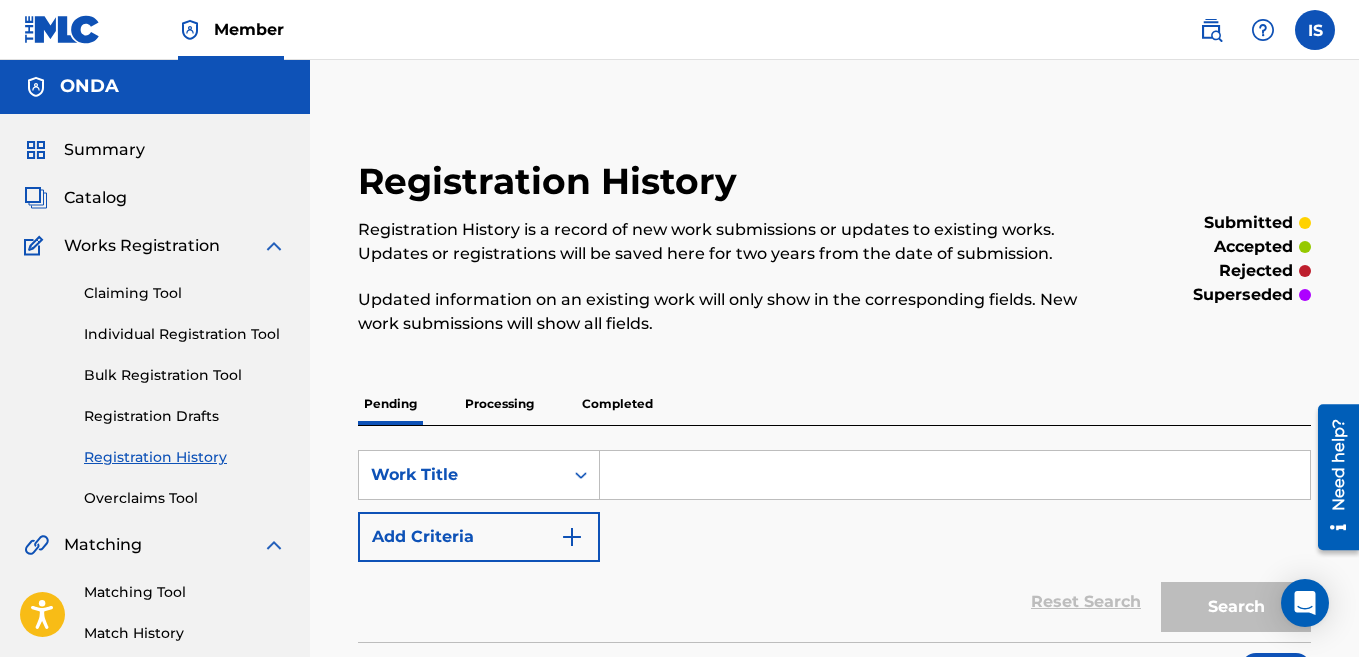 scroll, scrollTop: 0, scrollLeft: 0, axis: both 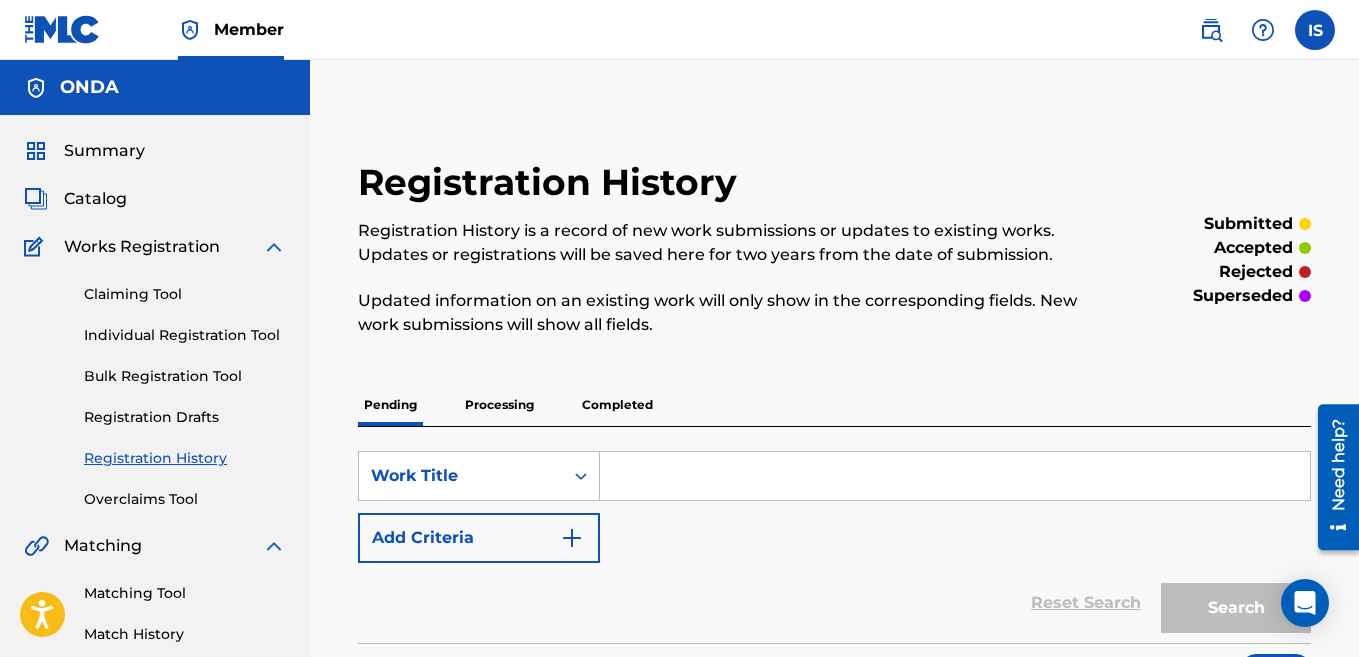 click on "Summary" at bounding box center (104, 151) 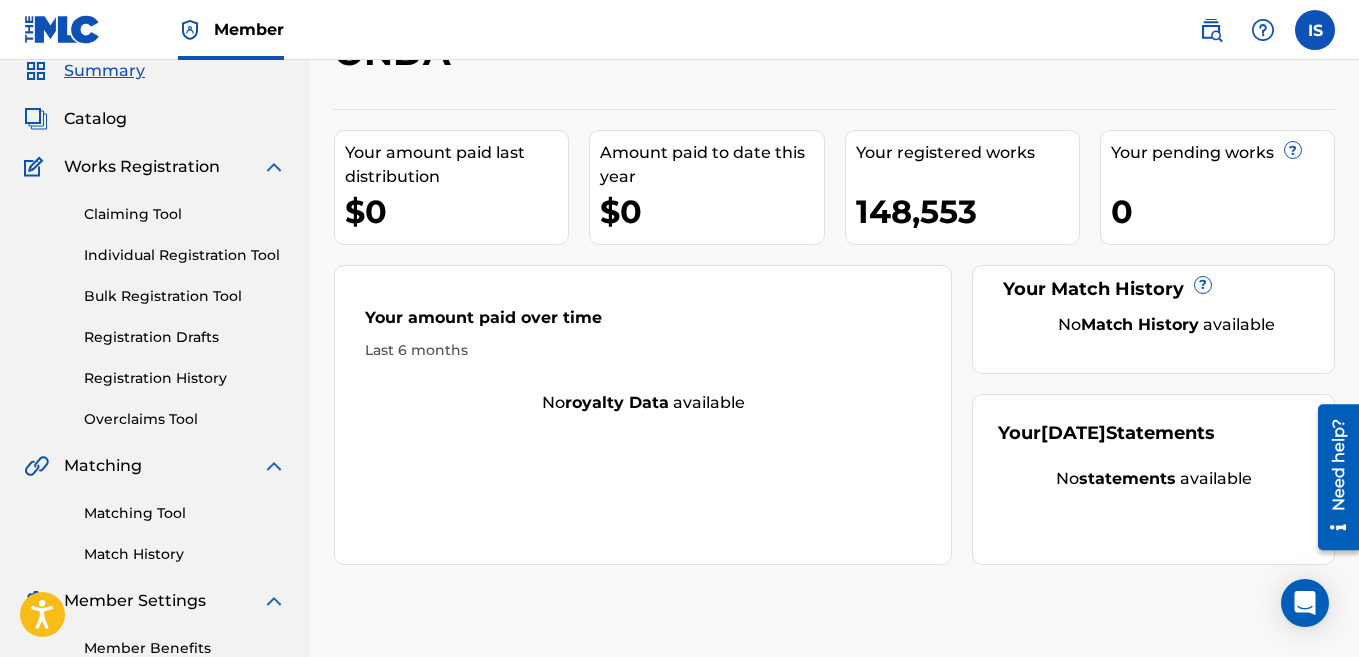 scroll, scrollTop: 92, scrollLeft: 0, axis: vertical 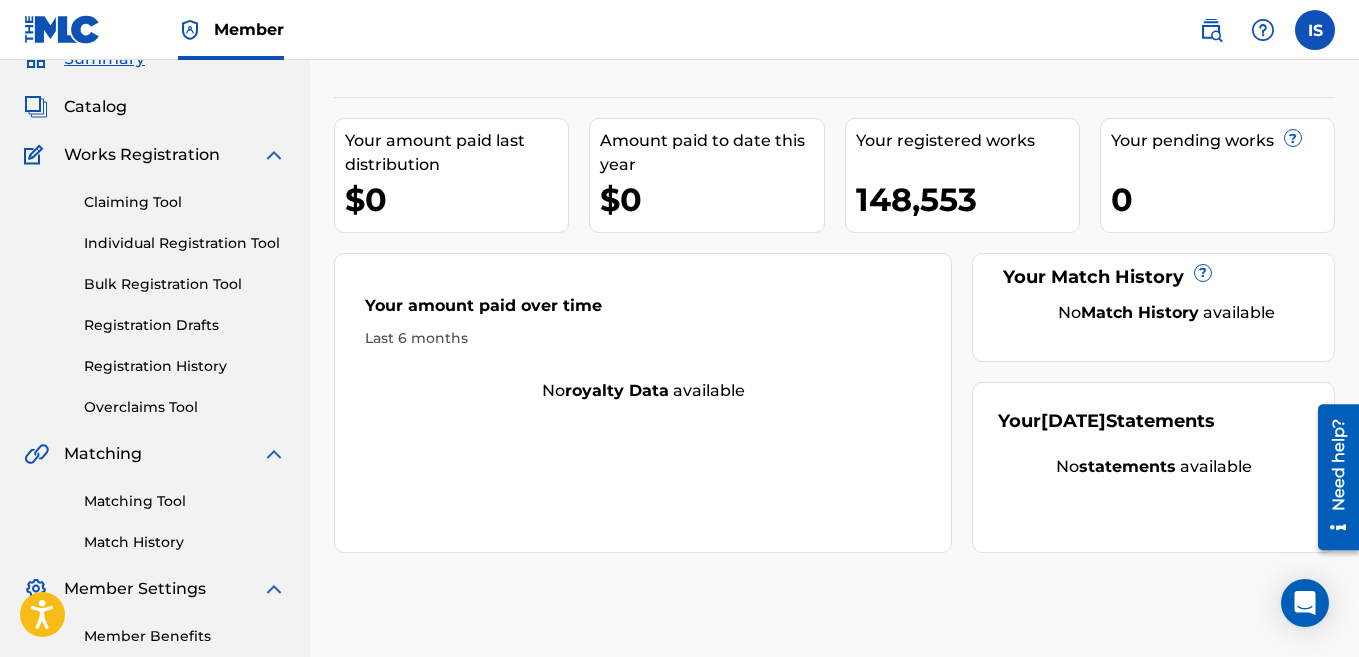 click on "Registration History" at bounding box center (185, 366) 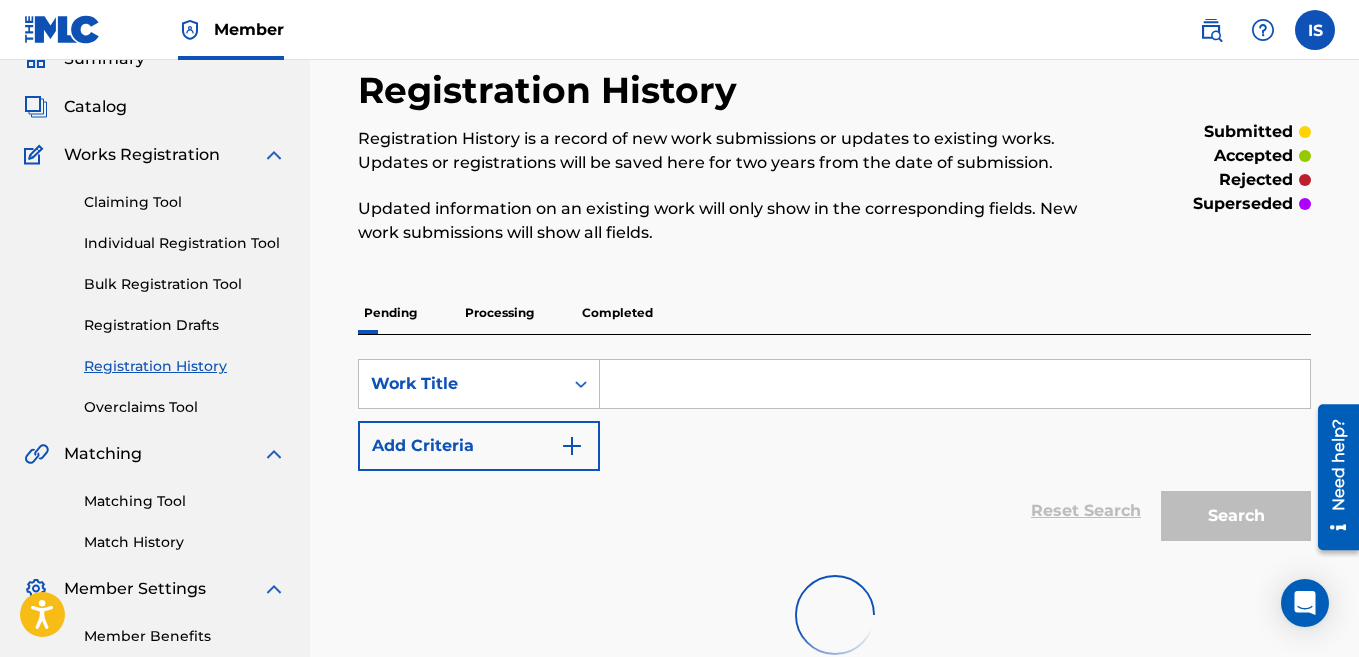 scroll, scrollTop: 0, scrollLeft: 0, axis: both 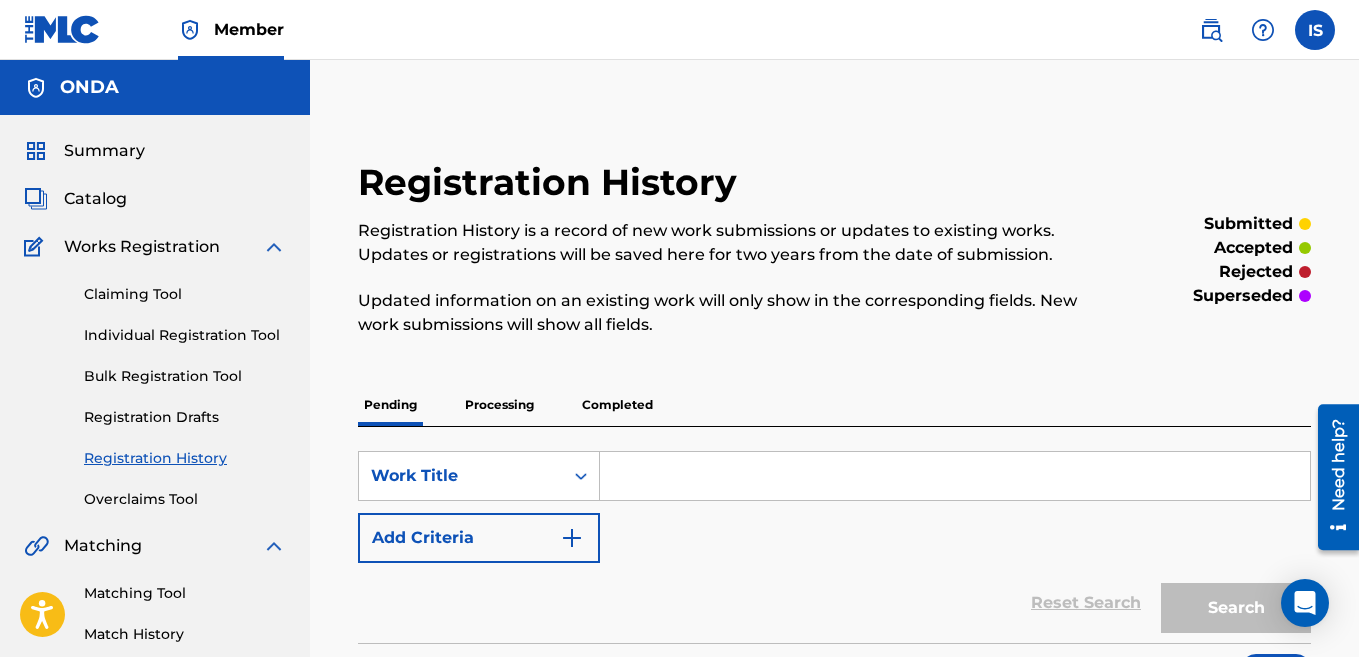 click on "Updated information on an existing work will only show in the corresponding fields. New work submissions will show all fields." at bounding box center [725, 313] 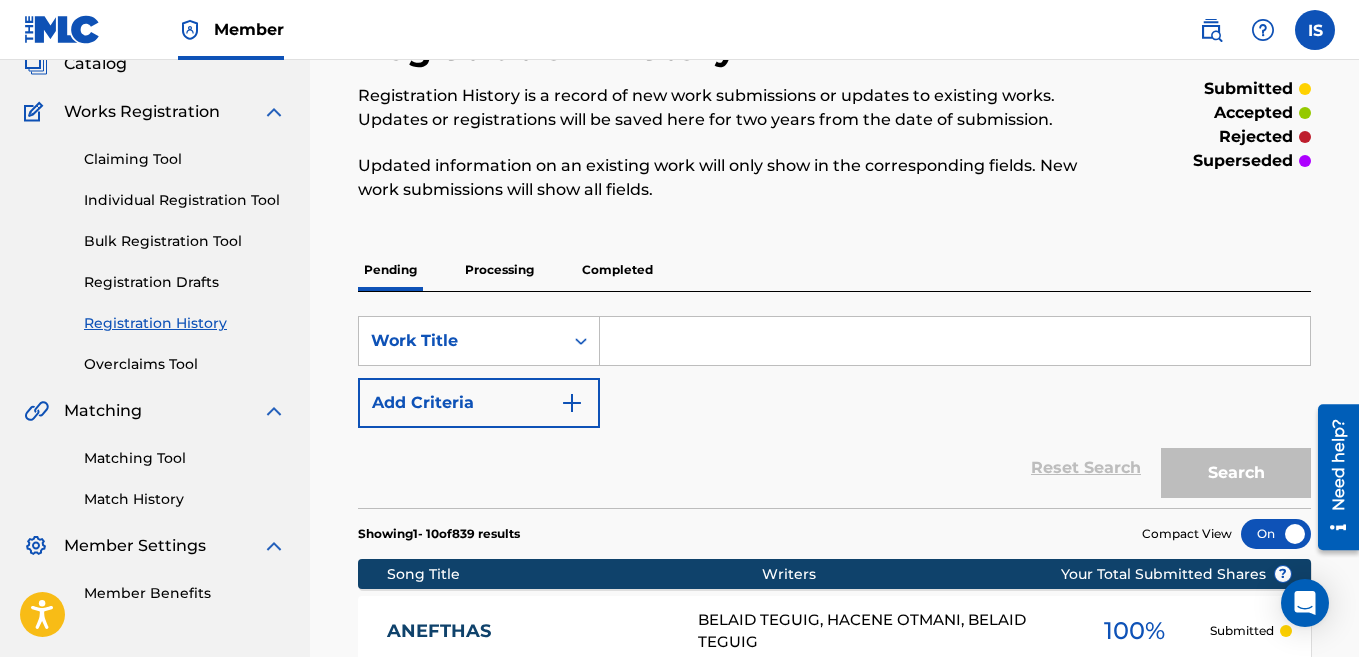 scroll, scrollTop: 202, scrollLeft: 0, axis: vertical 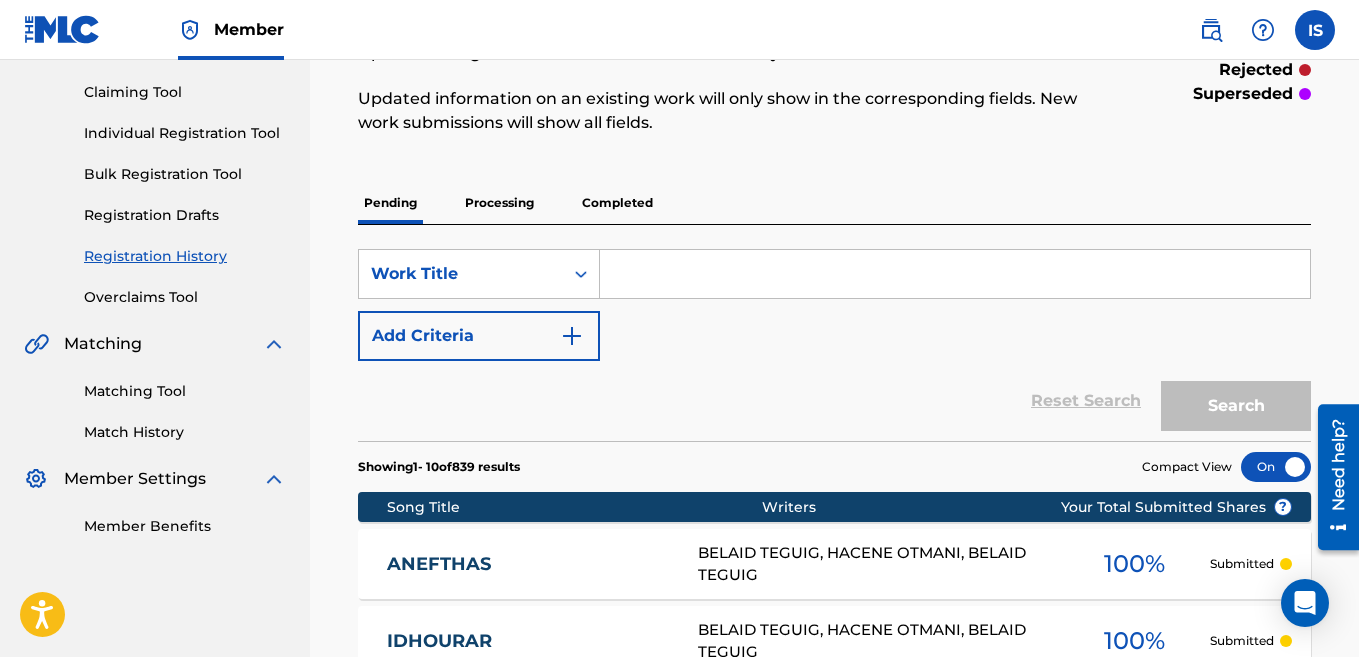 click on "Processing" at bounding box center (499, 203) 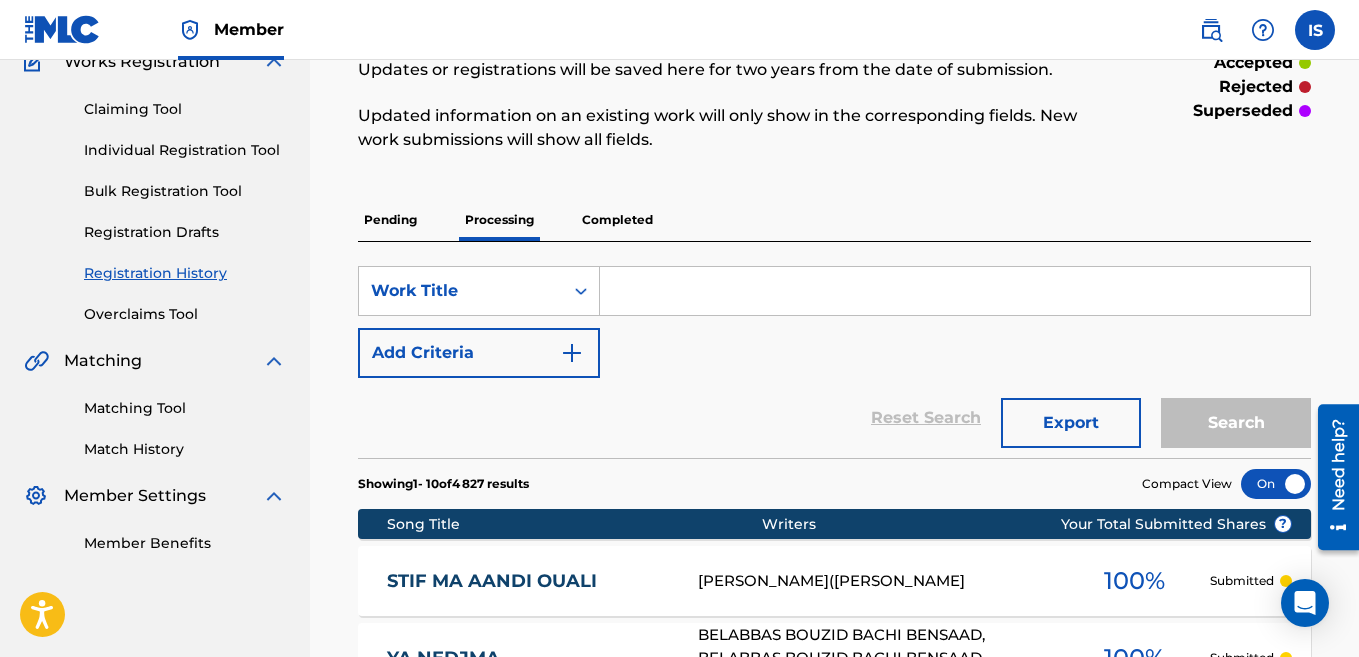 scroll, scrollTop: 187, scrollLeft: 0, axis: vertical 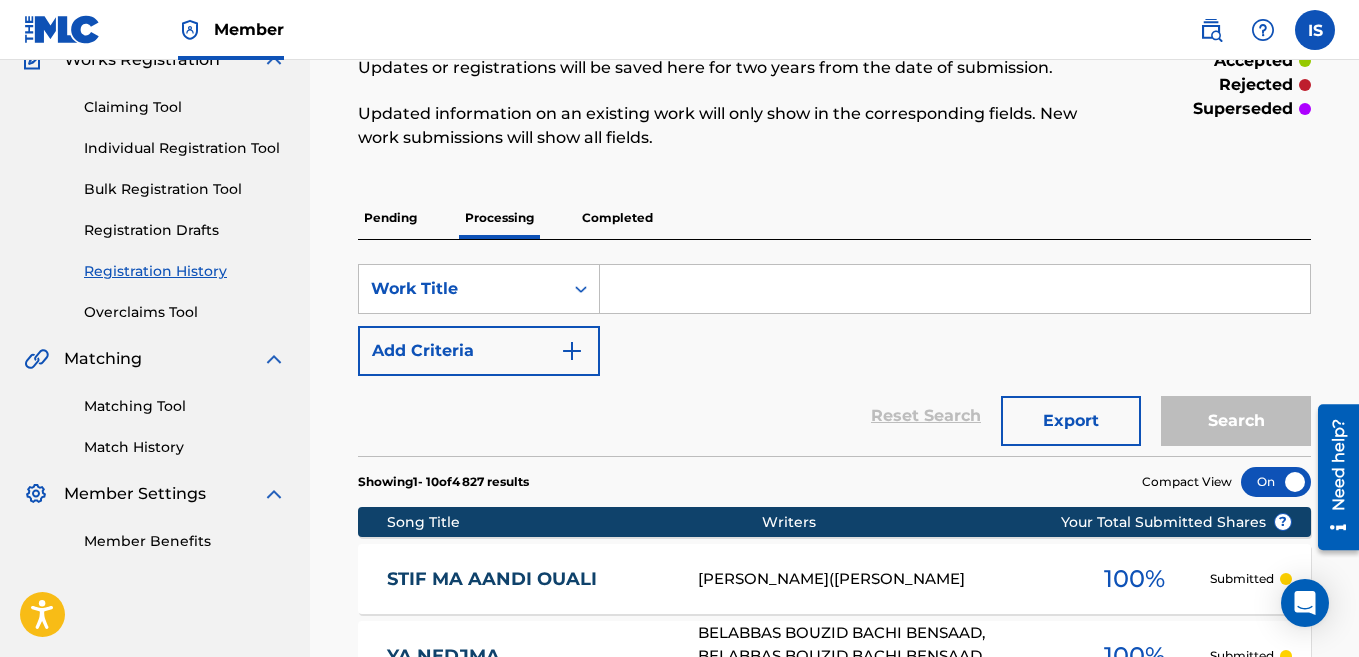 click on "Completed" at bounding box center (617, 218) 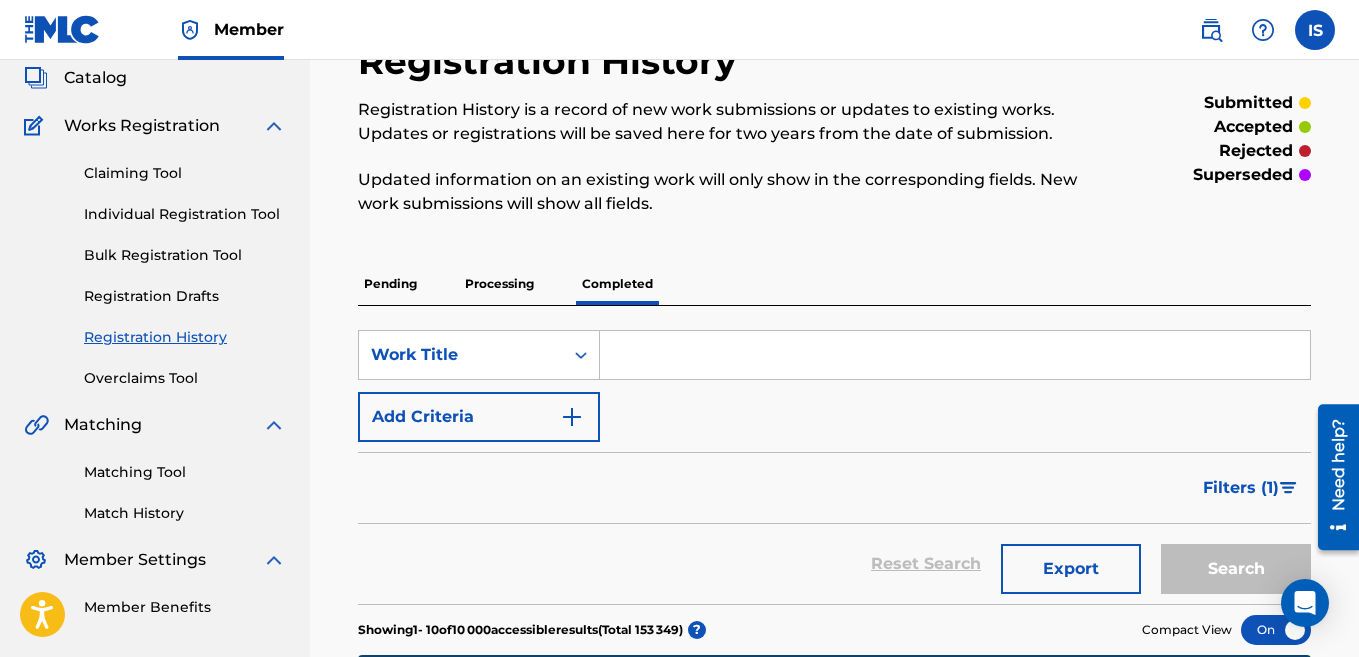 scroll, scrollTop: 198, scrollLeft: 0, axis: vertical 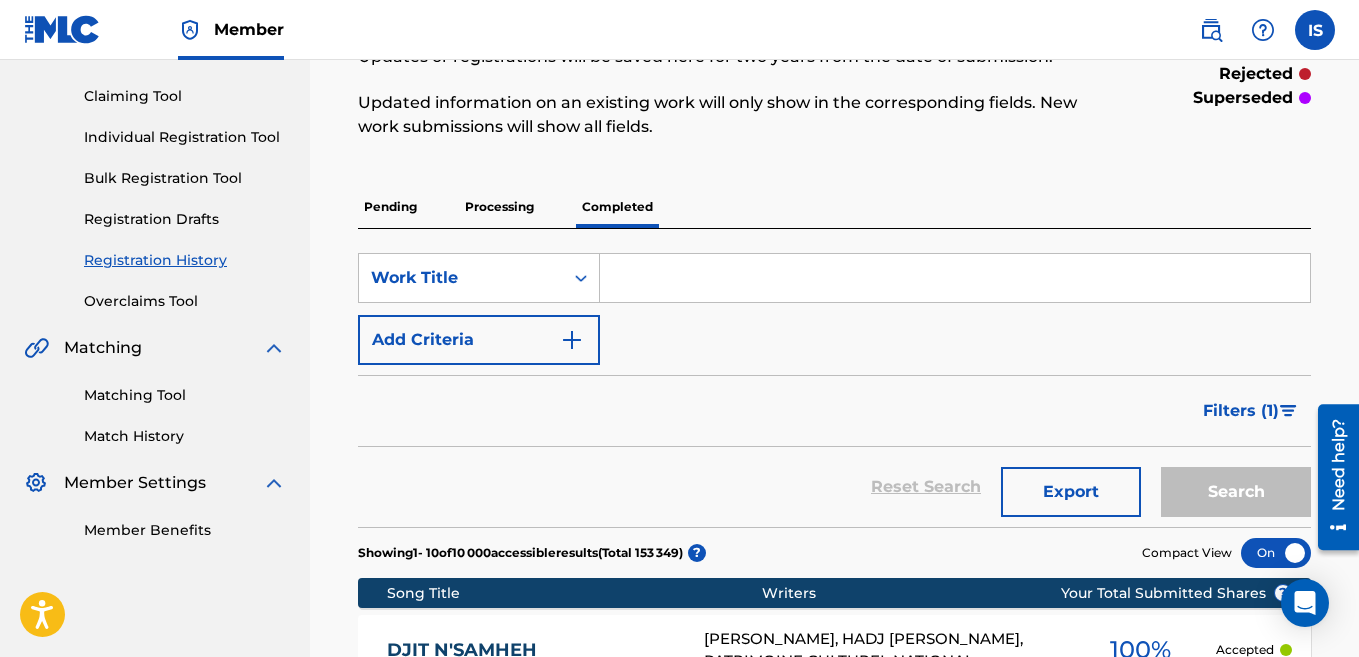 click on "Pending Processing Completed" at bounding box center [834, 207] 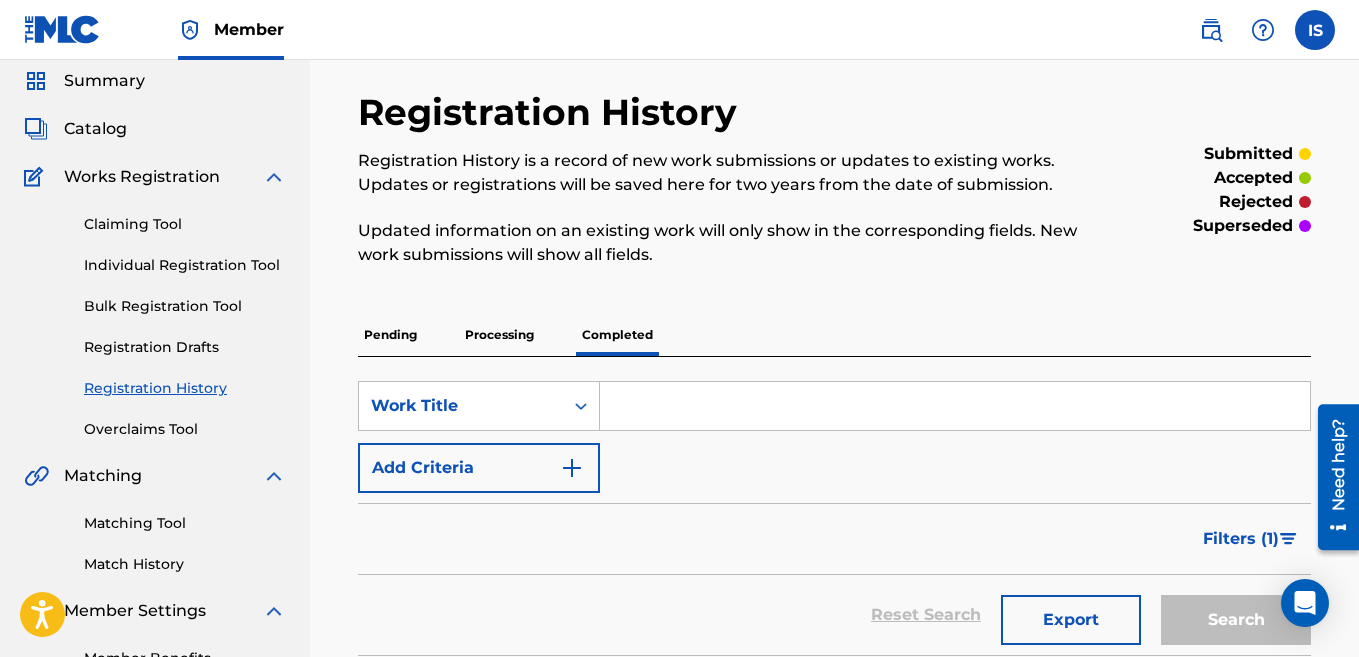 scroll, scrollTop: 0, scrollLeft: 0, axis: both 